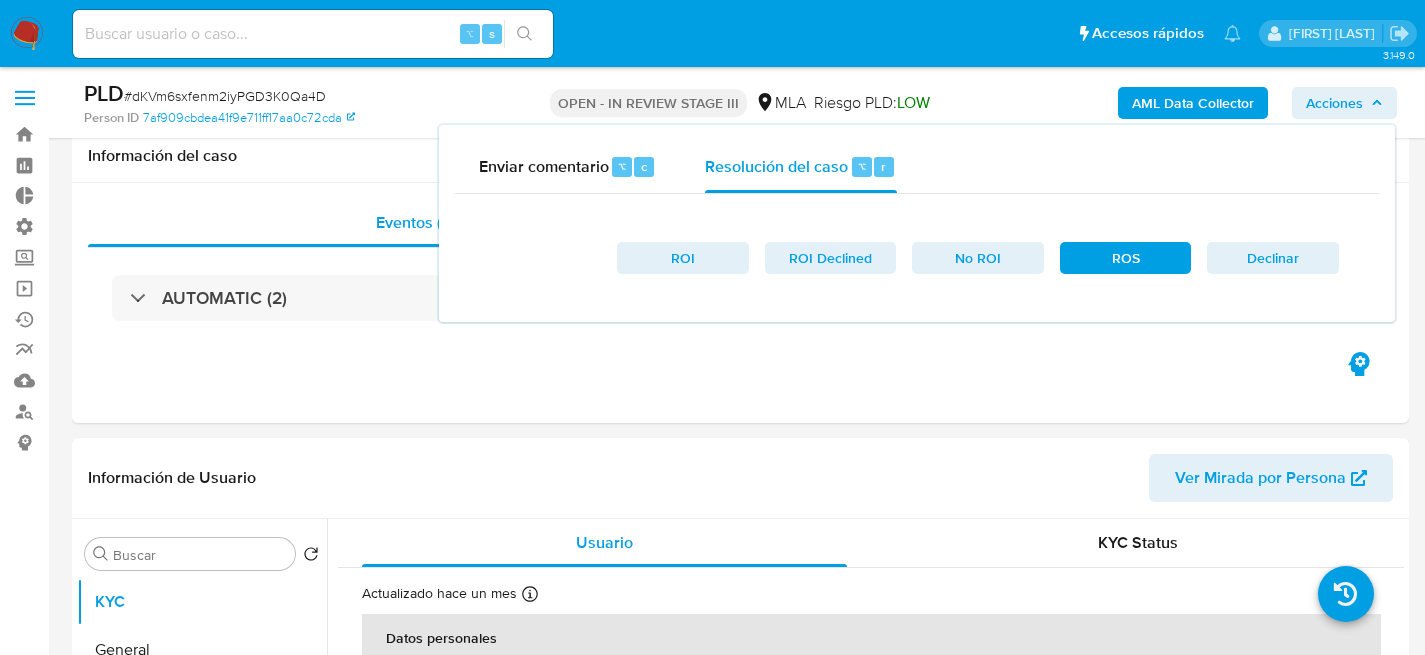 select on "10" 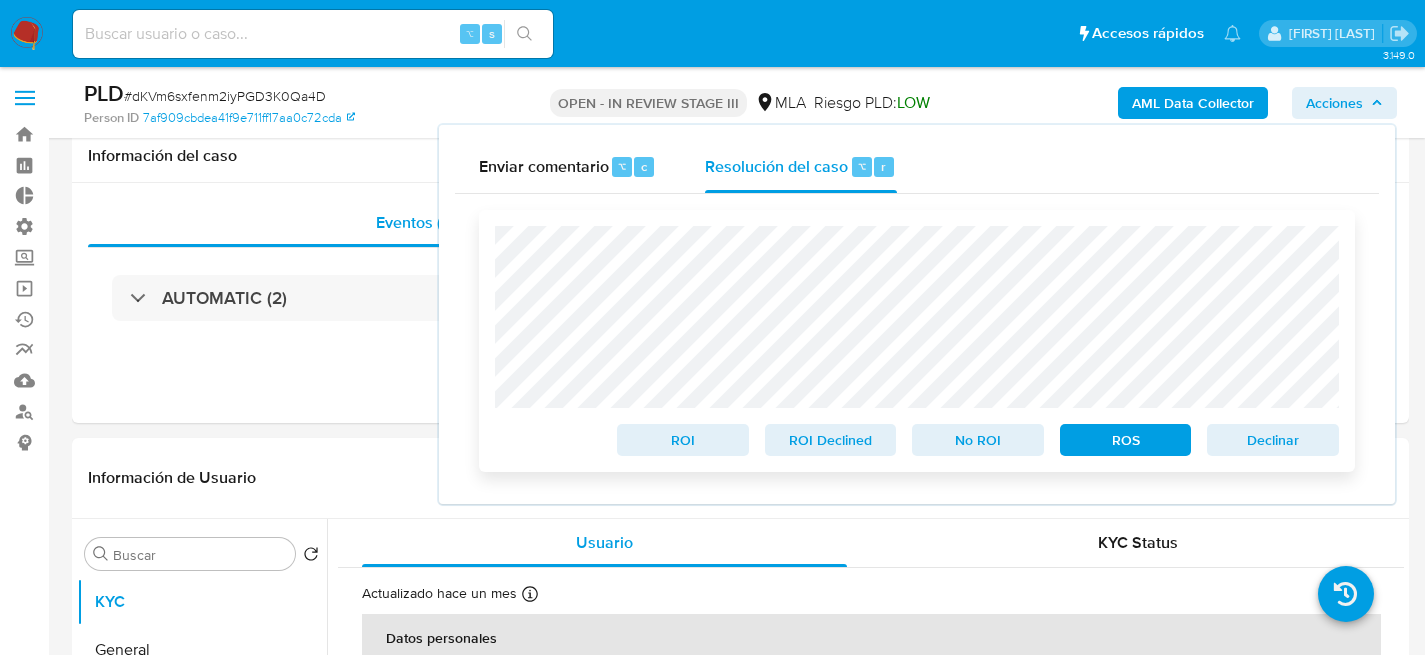 scroll, scrollTop: 377, scrollLeft: 0, axis: vertical 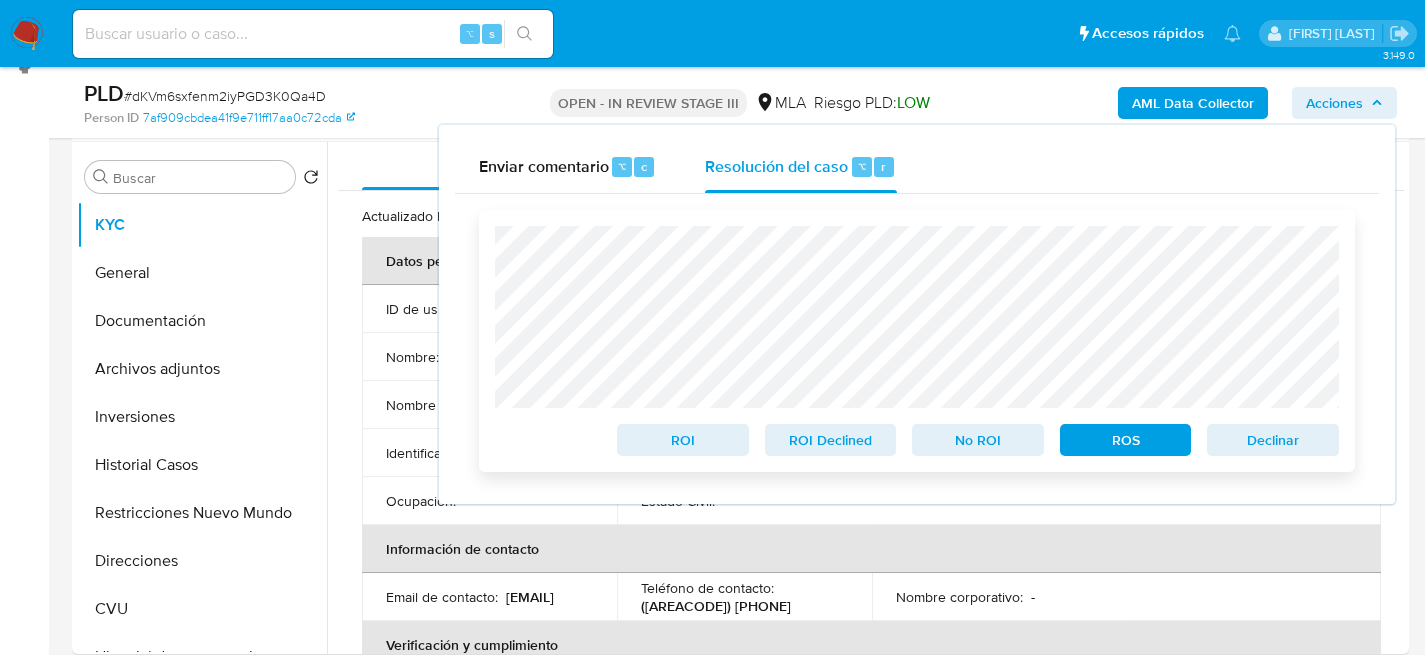 click on "Declinar" at bounding box center [1273, 440] 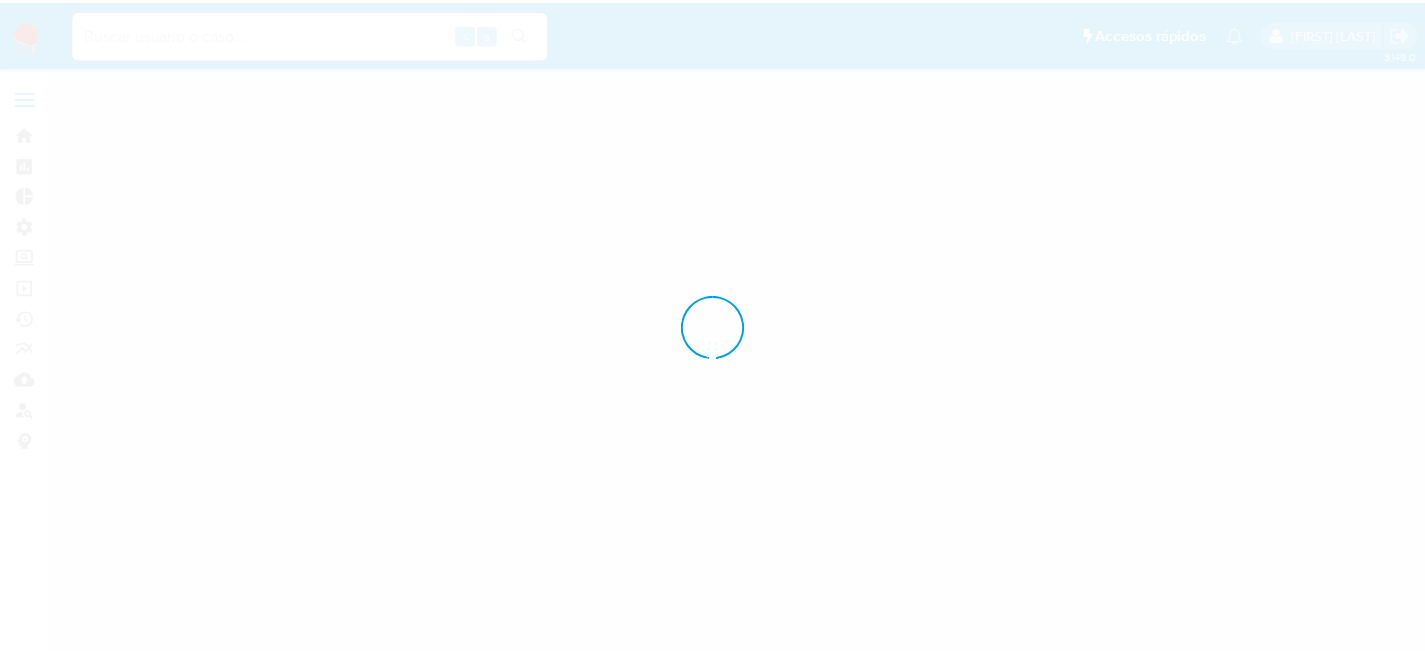 scroll, scrollTop: 0, scrollLeft: 0, axis: both 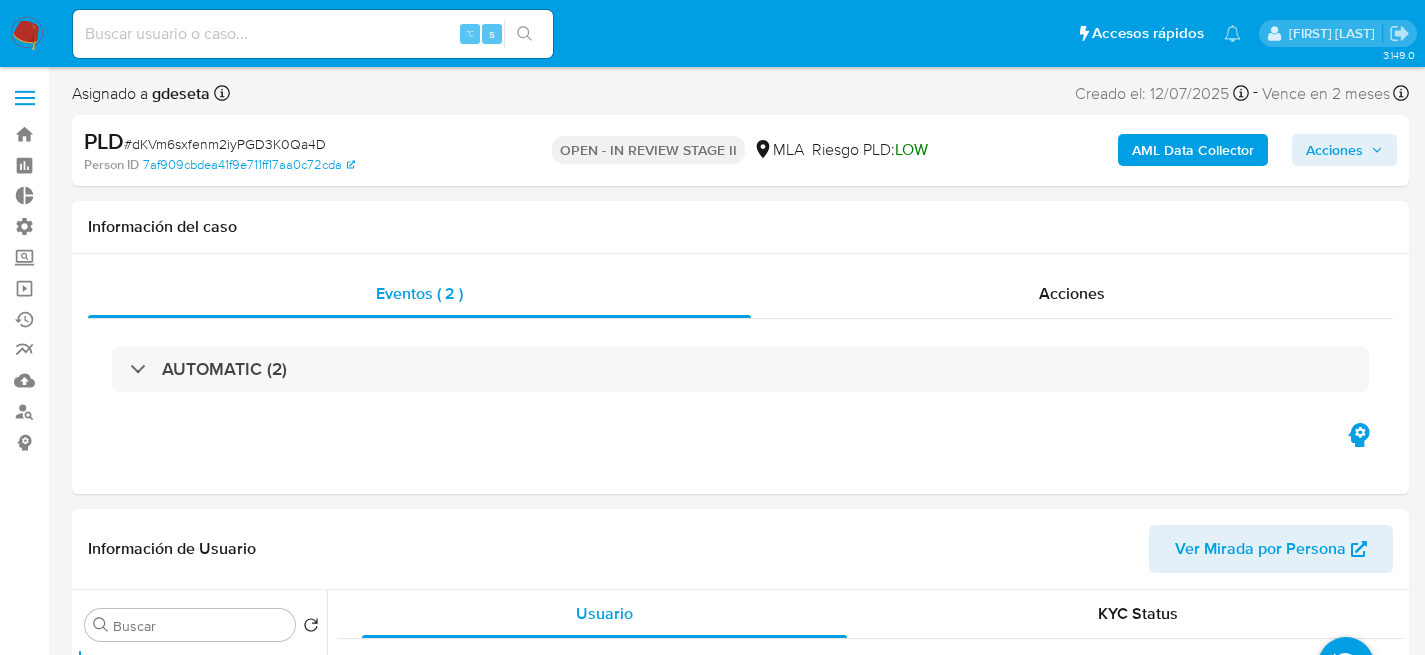 select on "10" 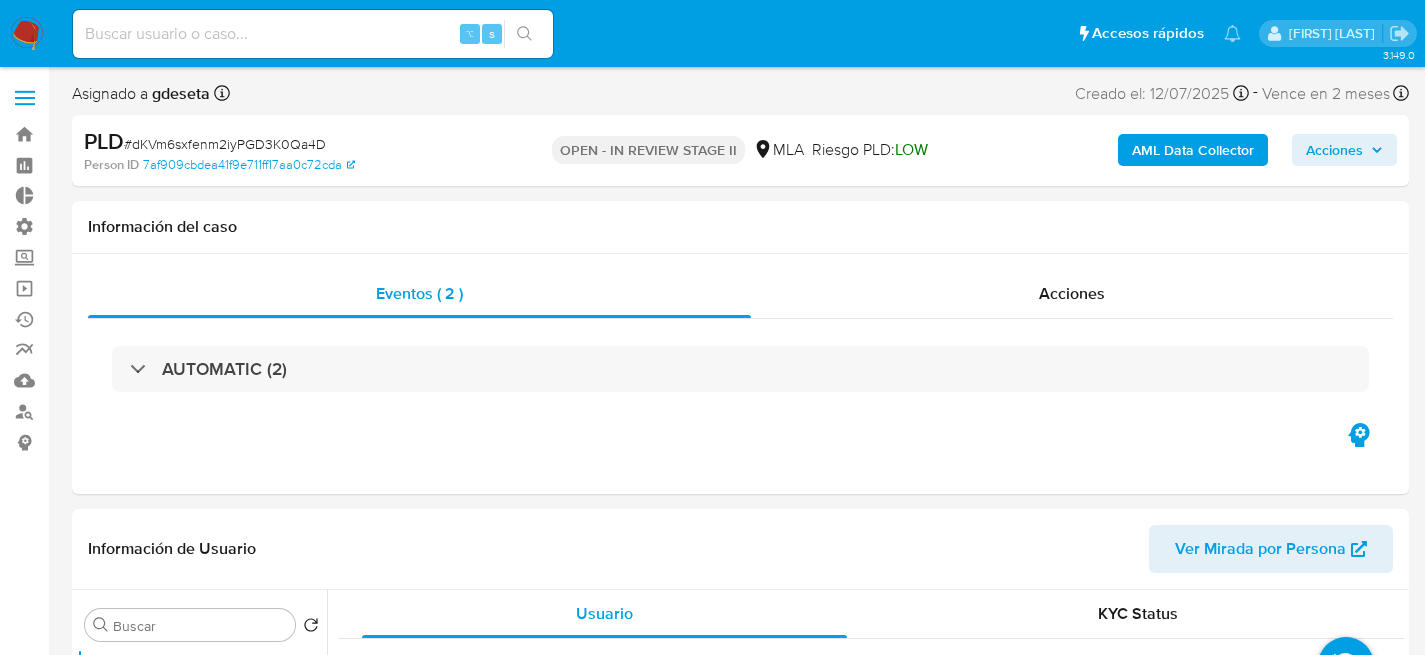 click on "# dKVm6sxfenm2iyPGD3K0Qa4D" at bounding box center (225, 144) 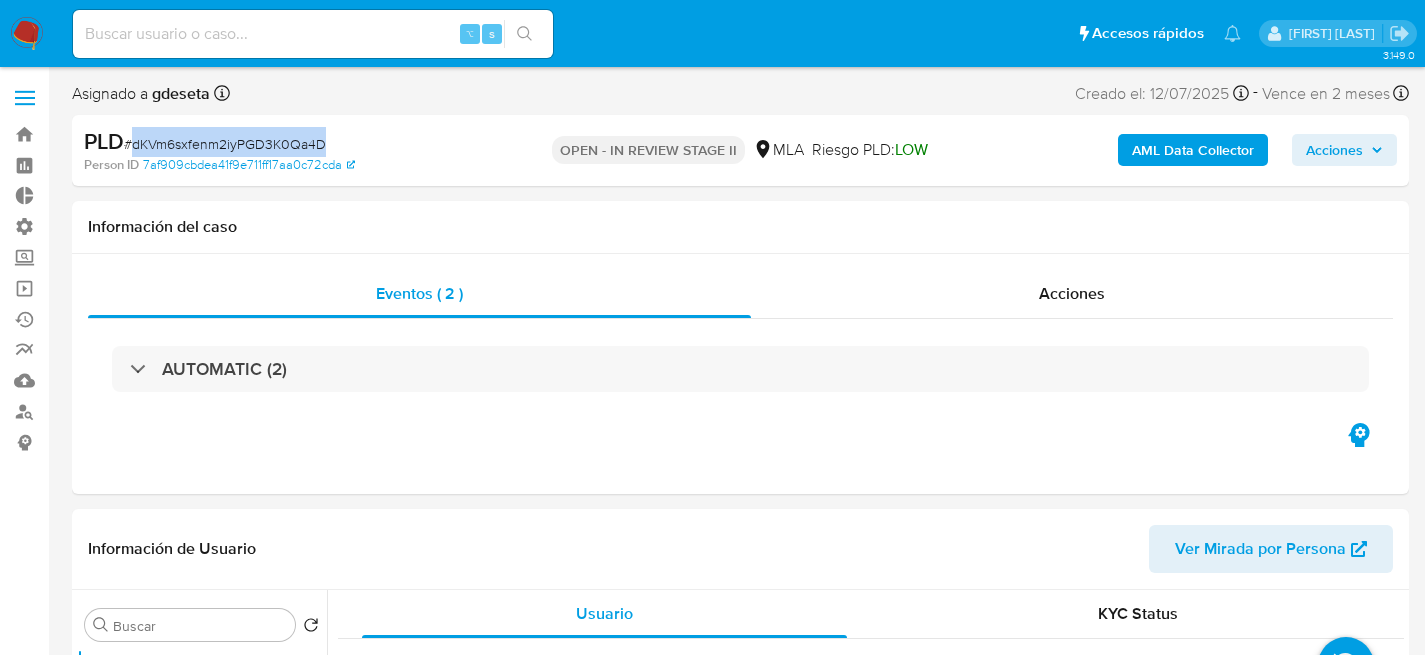 click on "# dKVm6sxfenm2iyPGD3K0Qa4D" at bounding box center [225, 144] 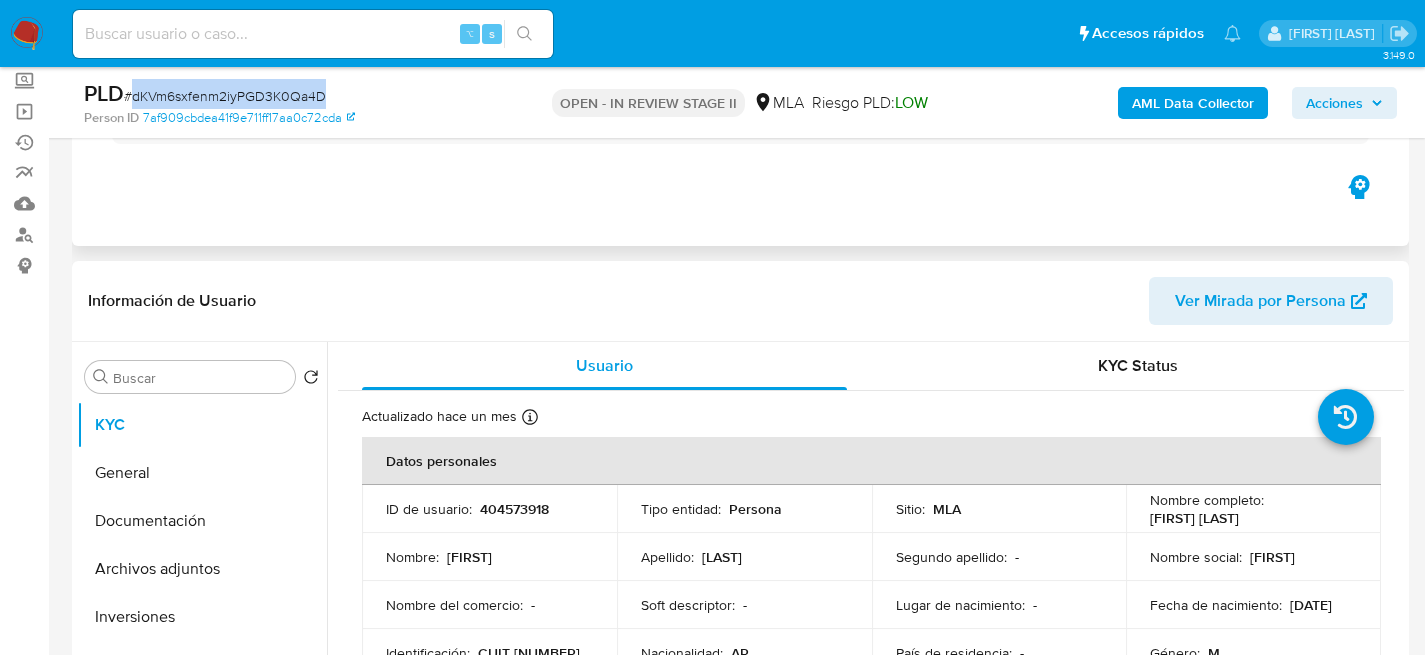 scroll, scrollTop: 178, scrollLeft: 0, axis: vertical 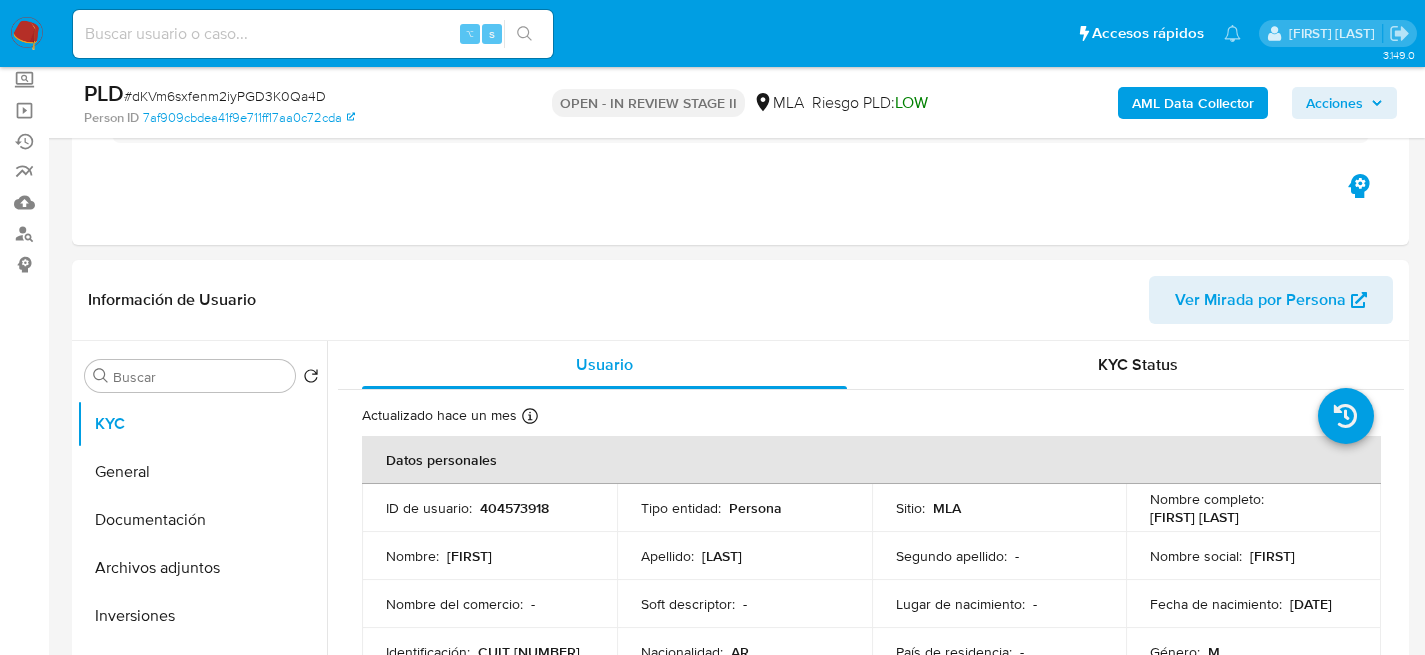 click on "Pausado Ver notificaciones ⌥ s Accesos rápidos   Presiona las siguientes teclas para acceder a algunas de las funciones Buscar caso o usuario ⌥ s Volver al home ⌥ h Agregar un comentario ⌥ c Agregar un archivo adjunto ⌥ a Facundo Marin" at bounding box center (712, 33) 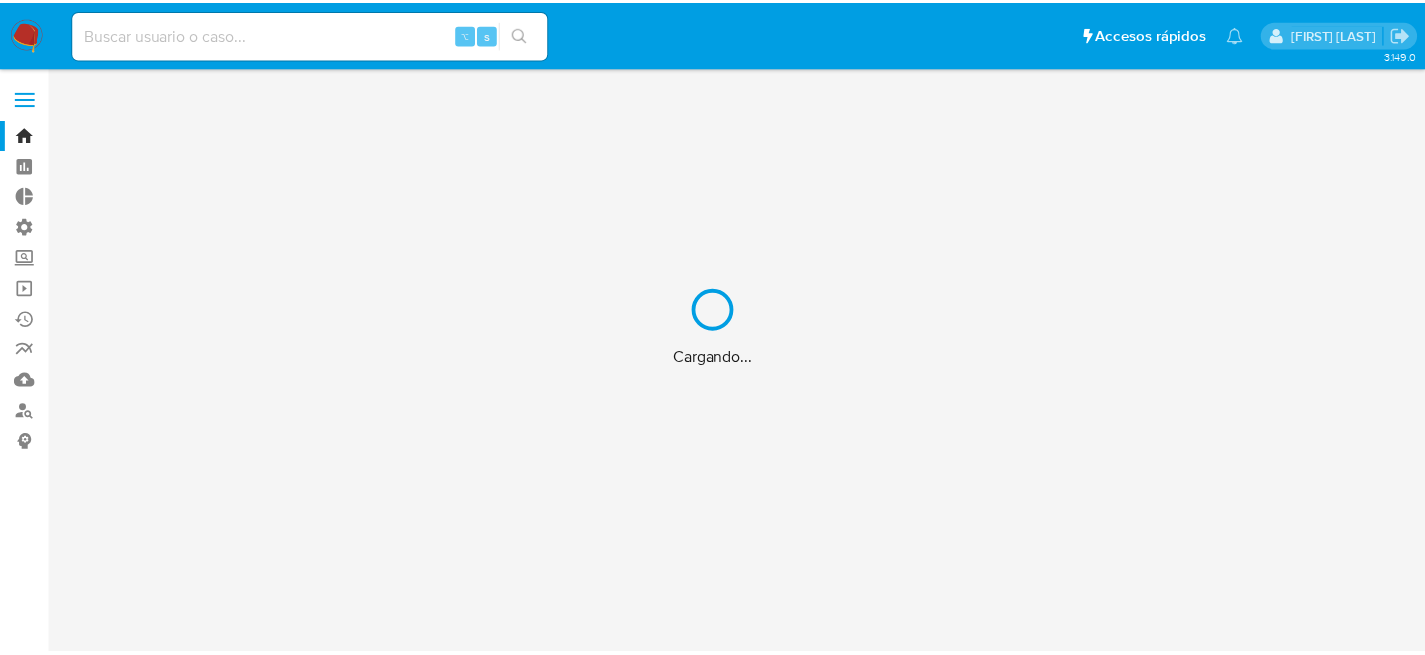 scroll, scrollTop: 0, scrollLeft: 0, axis: both 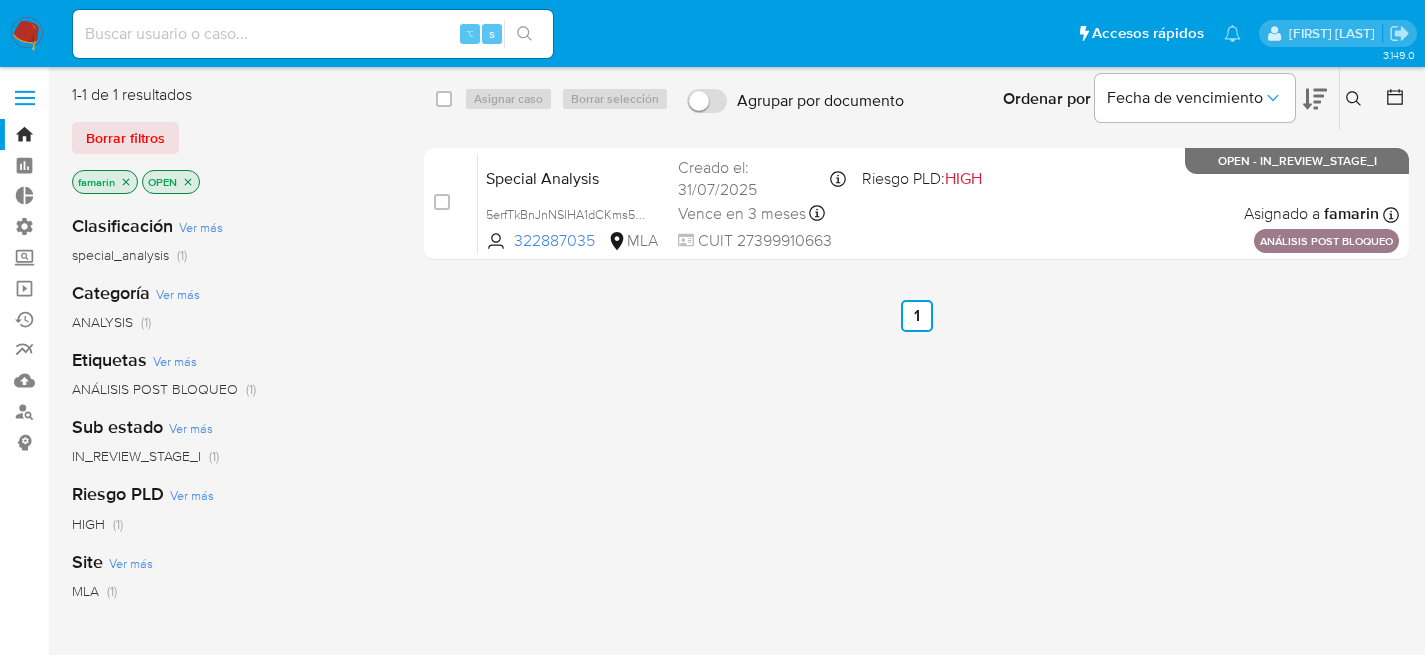 click 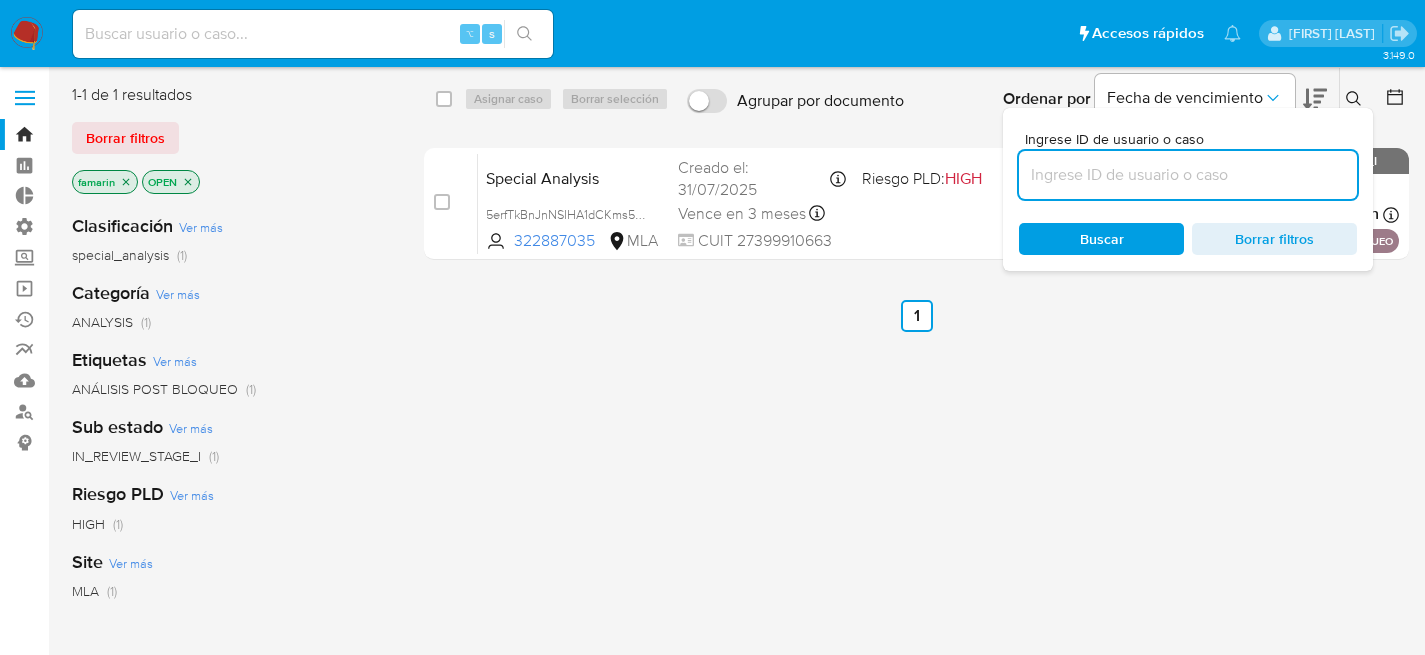 click at bounding box center (1188, 175) 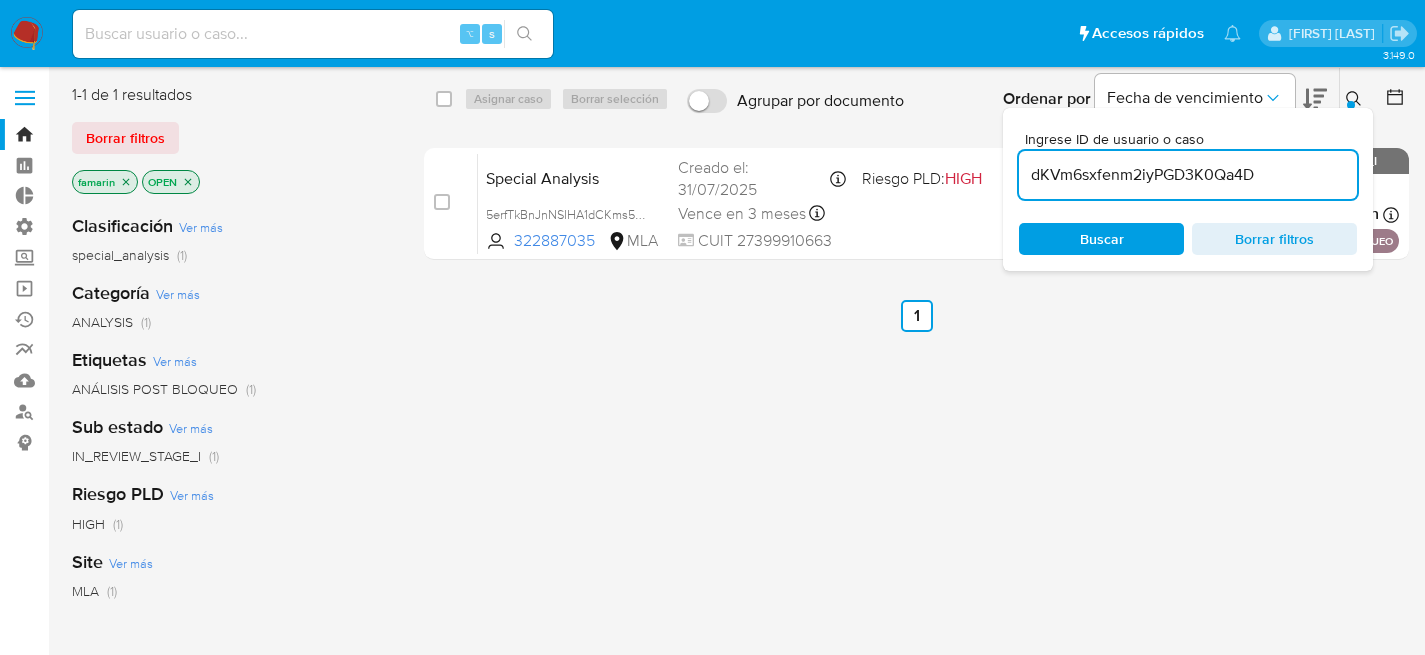 type on "dKVm6sxfenm2iyPGD3K0Qa4D" 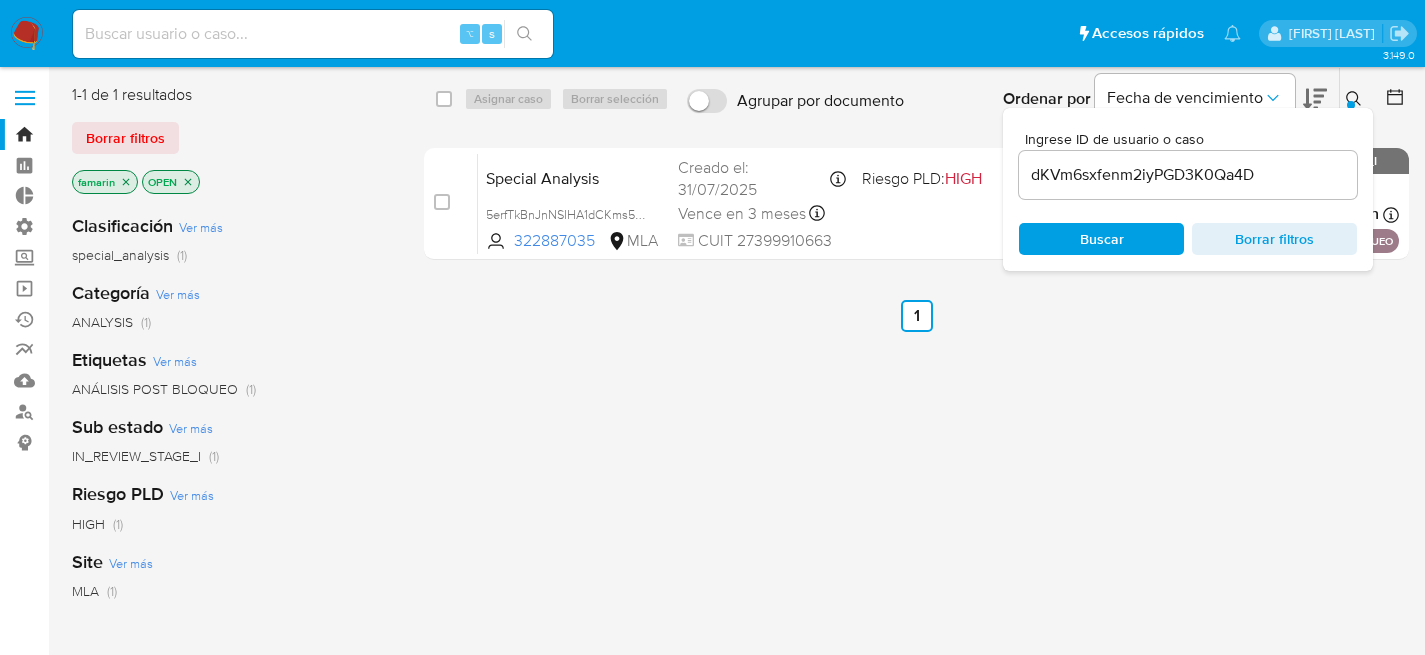 click on "Ingrese ID de usuario o caso dKVm6sxfenm2iyPGD3K0Qa4D Buscar Borrar filtros" at bounding box center [1188, 189] 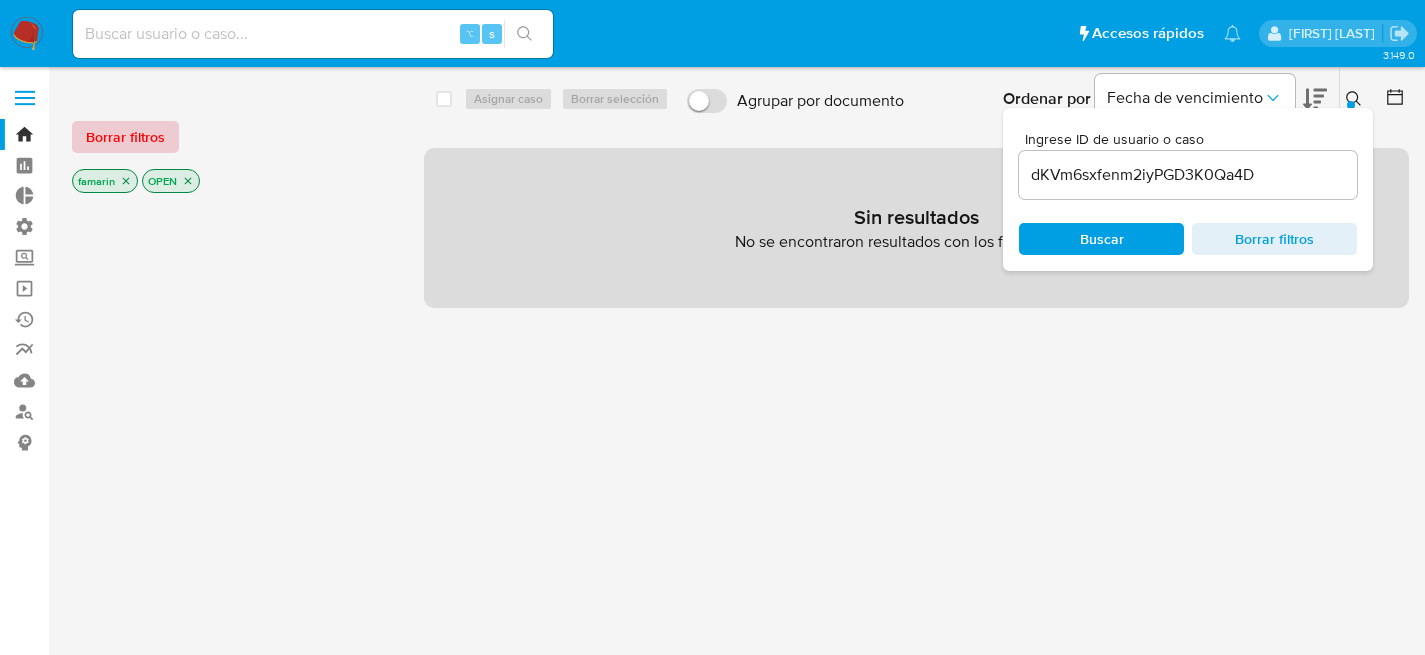 click on "Borrar filtros" at bounding box center [125, 137] 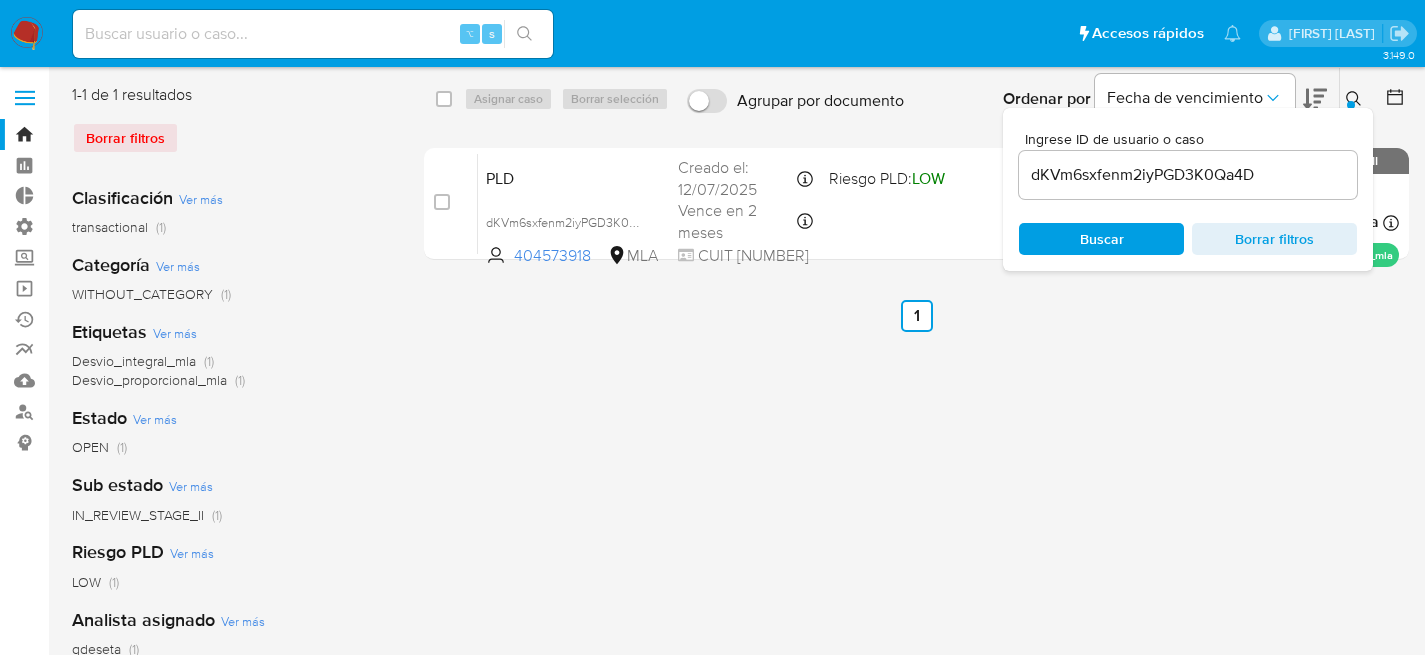 drag, startPoint x: 448, startPoint y: 96, endPoint x: 459, endPoint y: 96, distance: 11 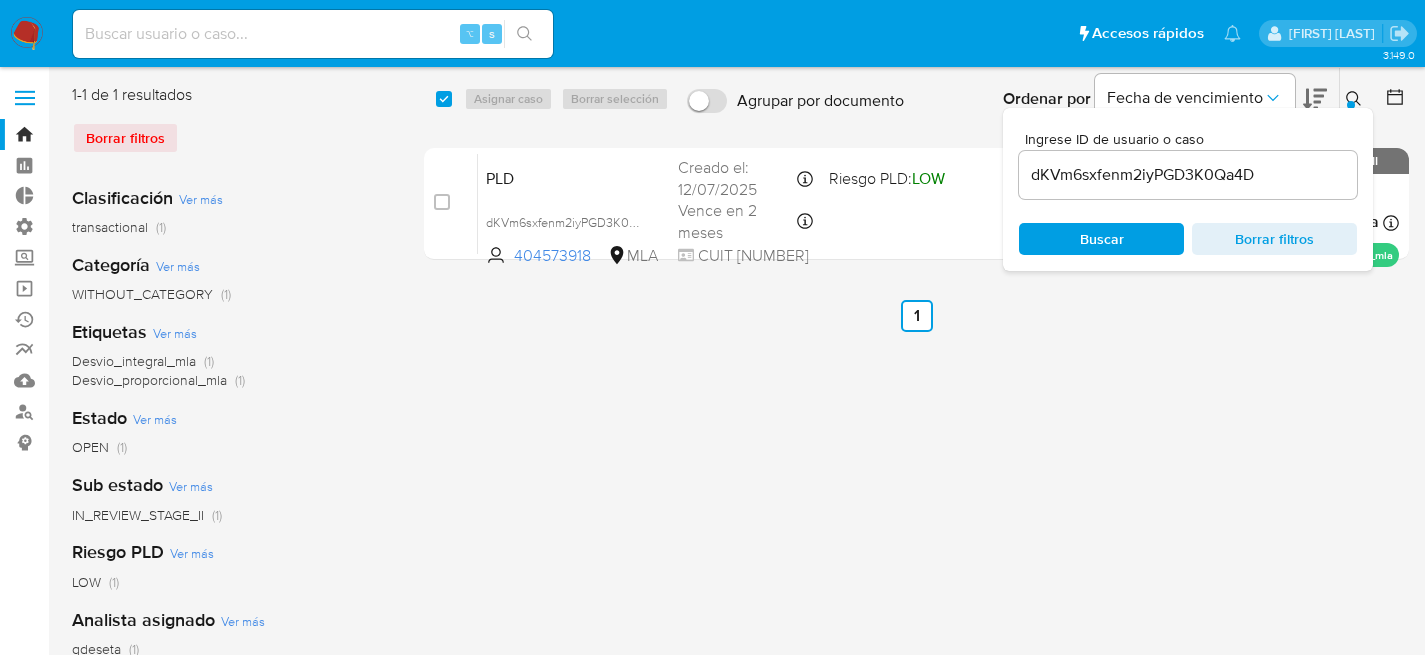 checkbox on "true" 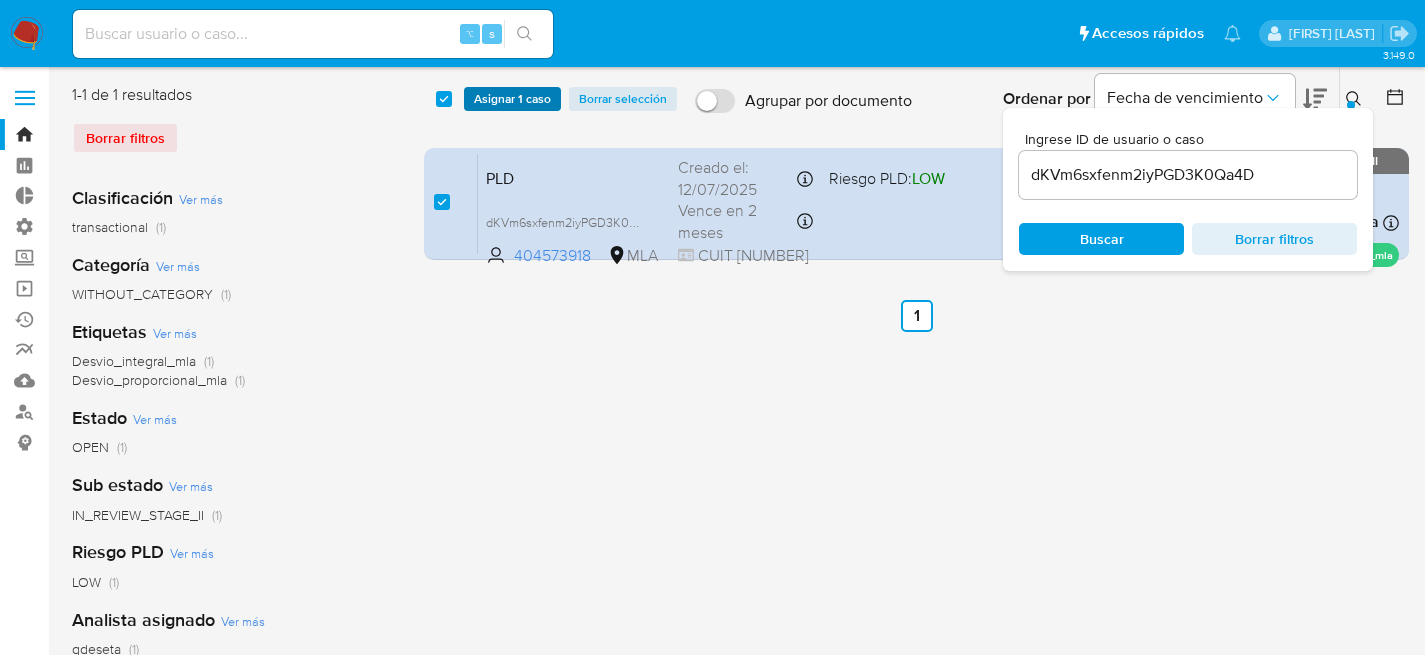 click on "Asignar 1 caso" at bounding box center [512, 99] 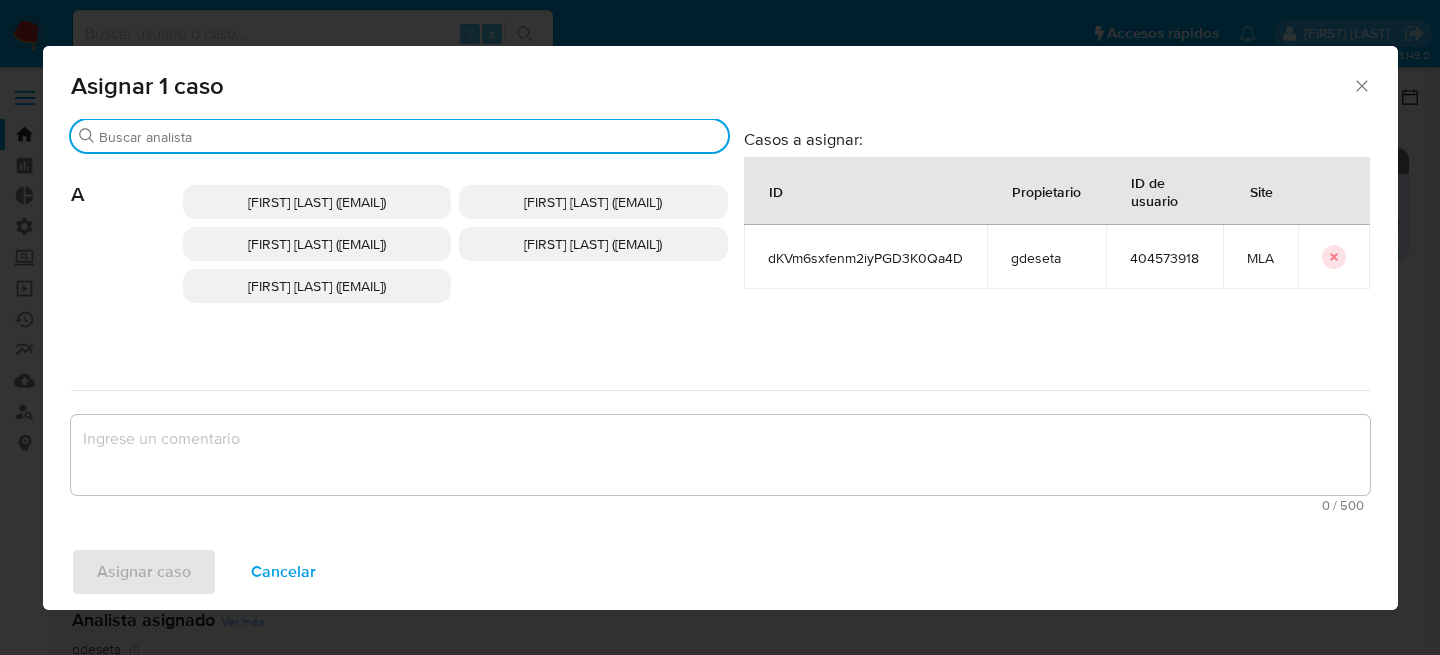 click on "Buscar" at bounding box center [409, 137] 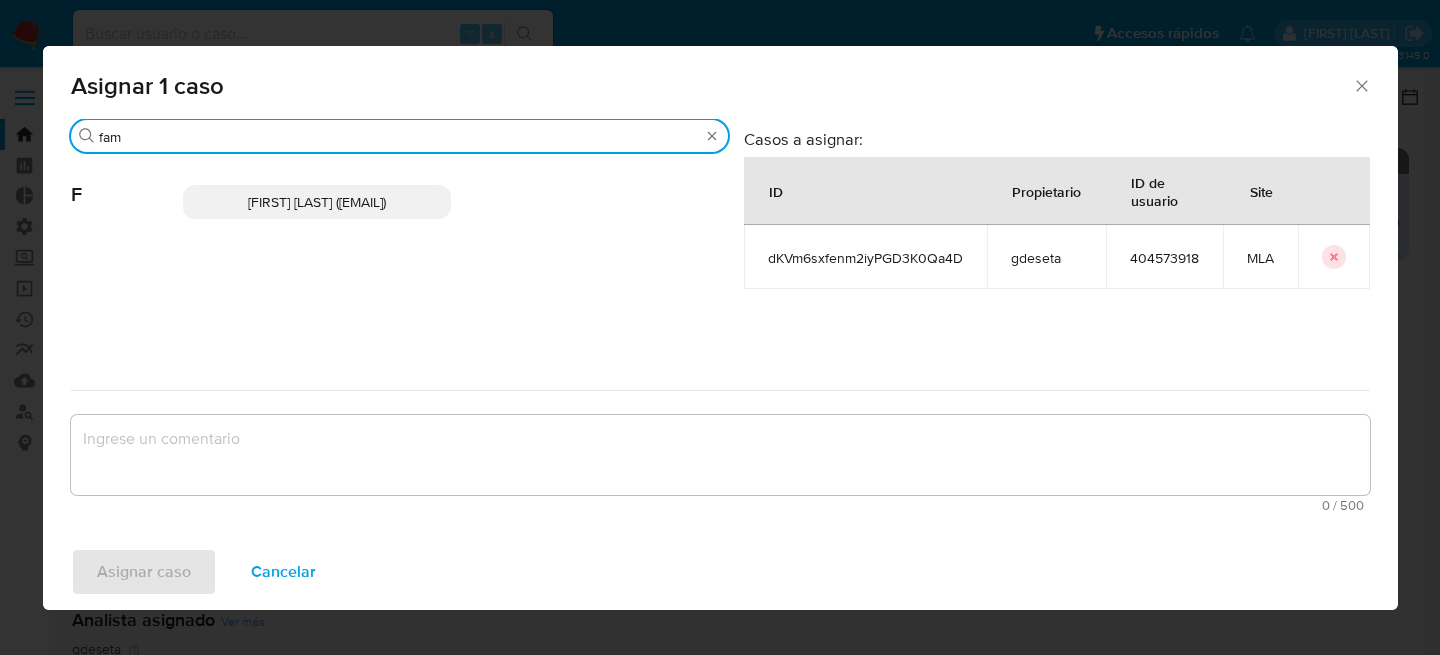 type on "fam" 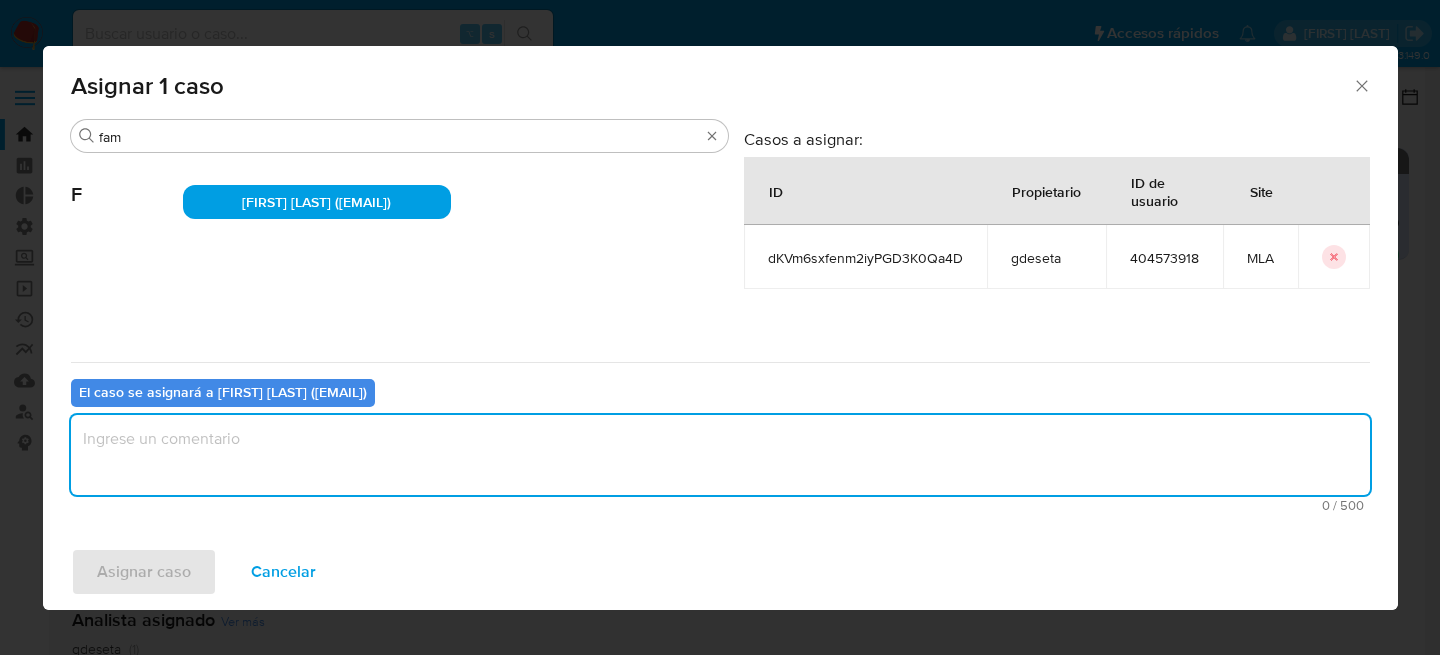 drag, startPoint x: 213, startPoint y: 456, endPoint x: 198, endPoint y: 533, distance: 78.44743 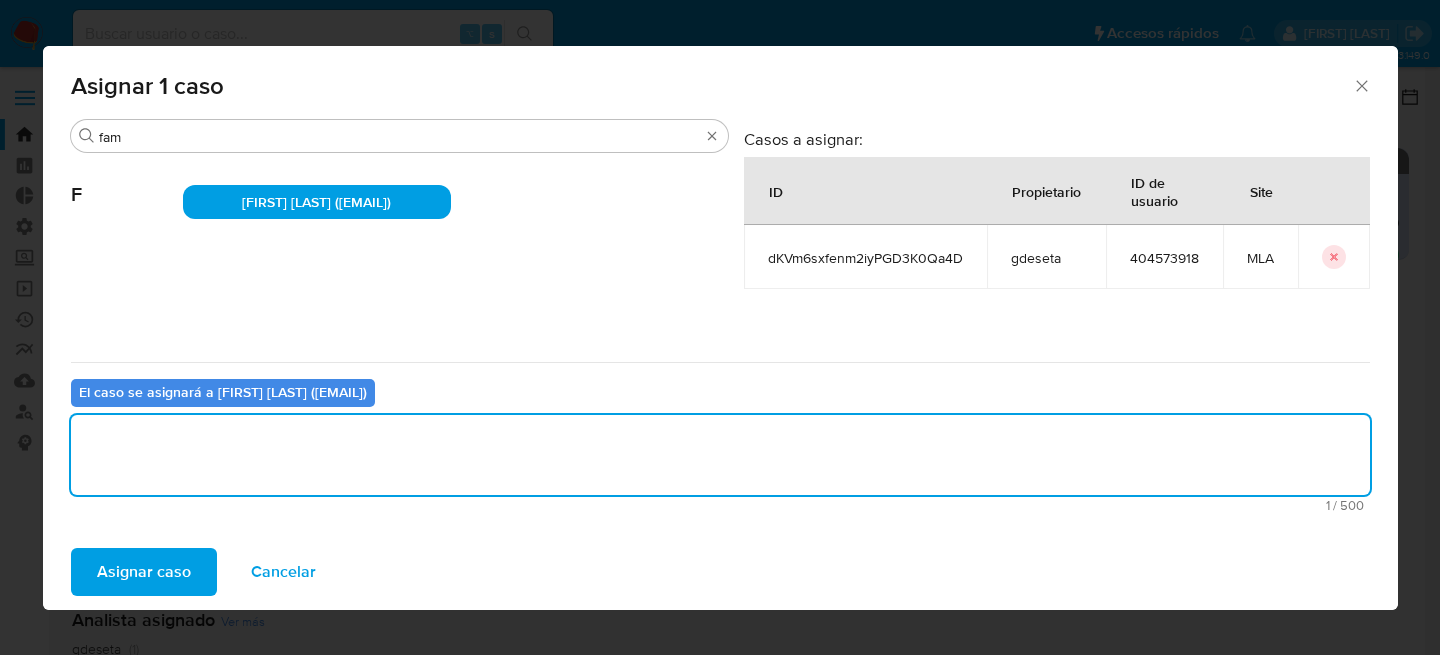 click on "Asignar caso" at bounding box center [144, 572] 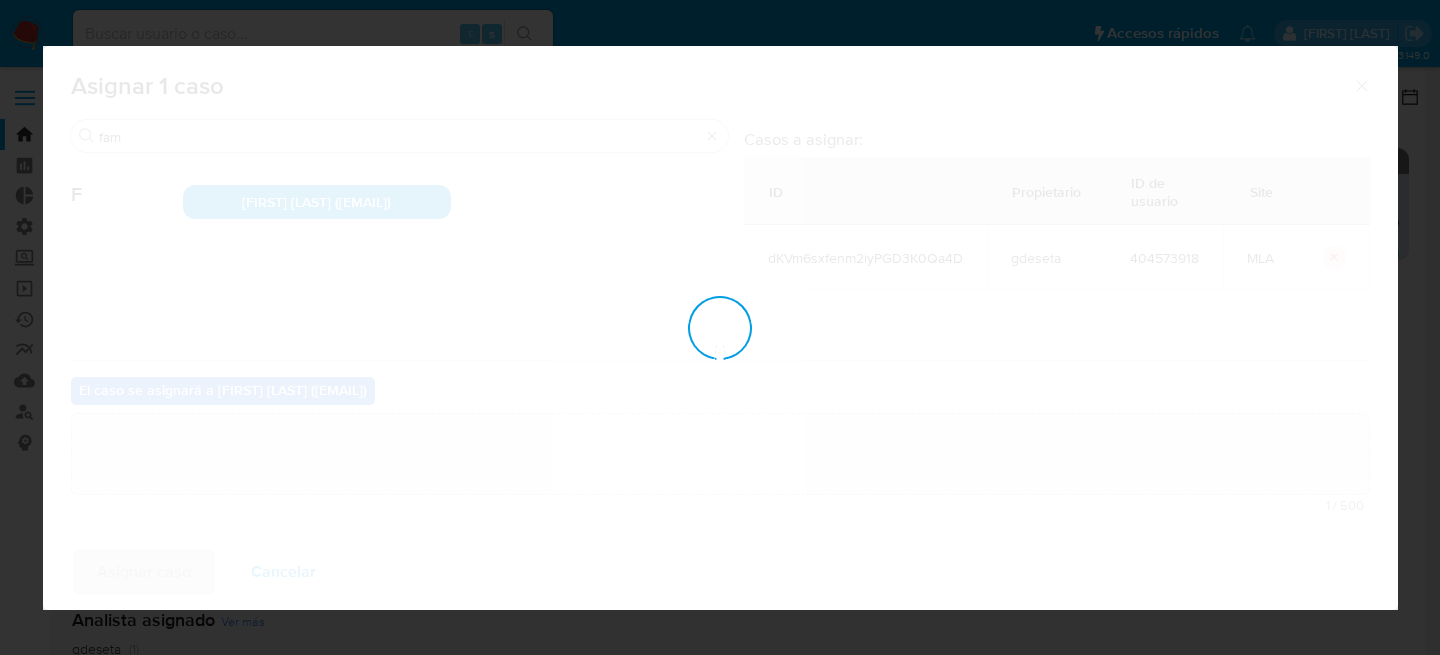 type 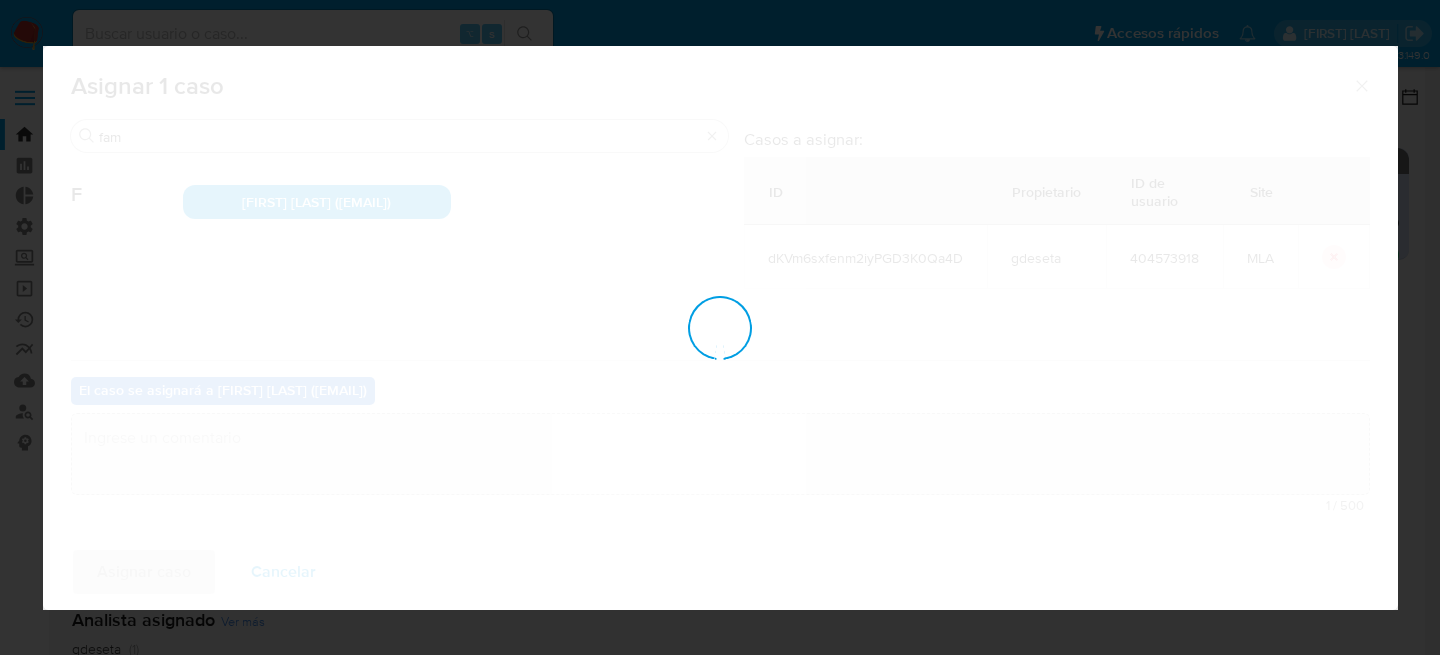checkbox on "false" 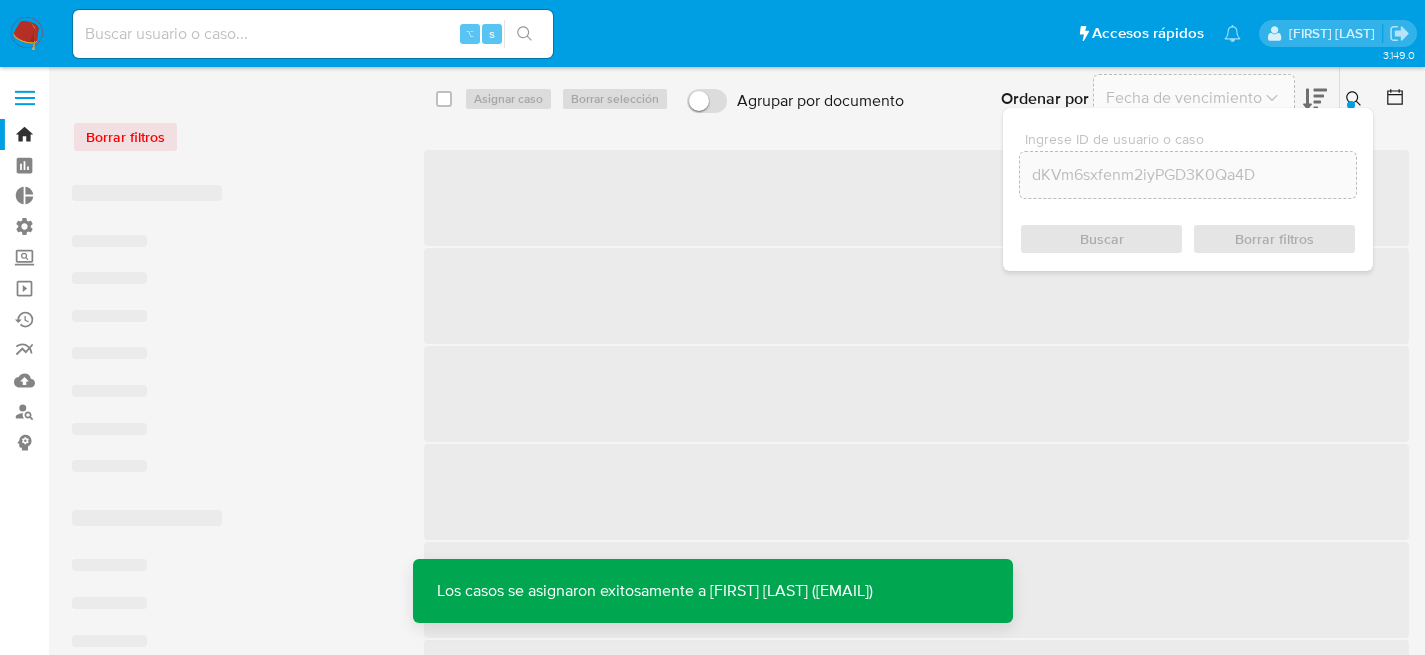 click 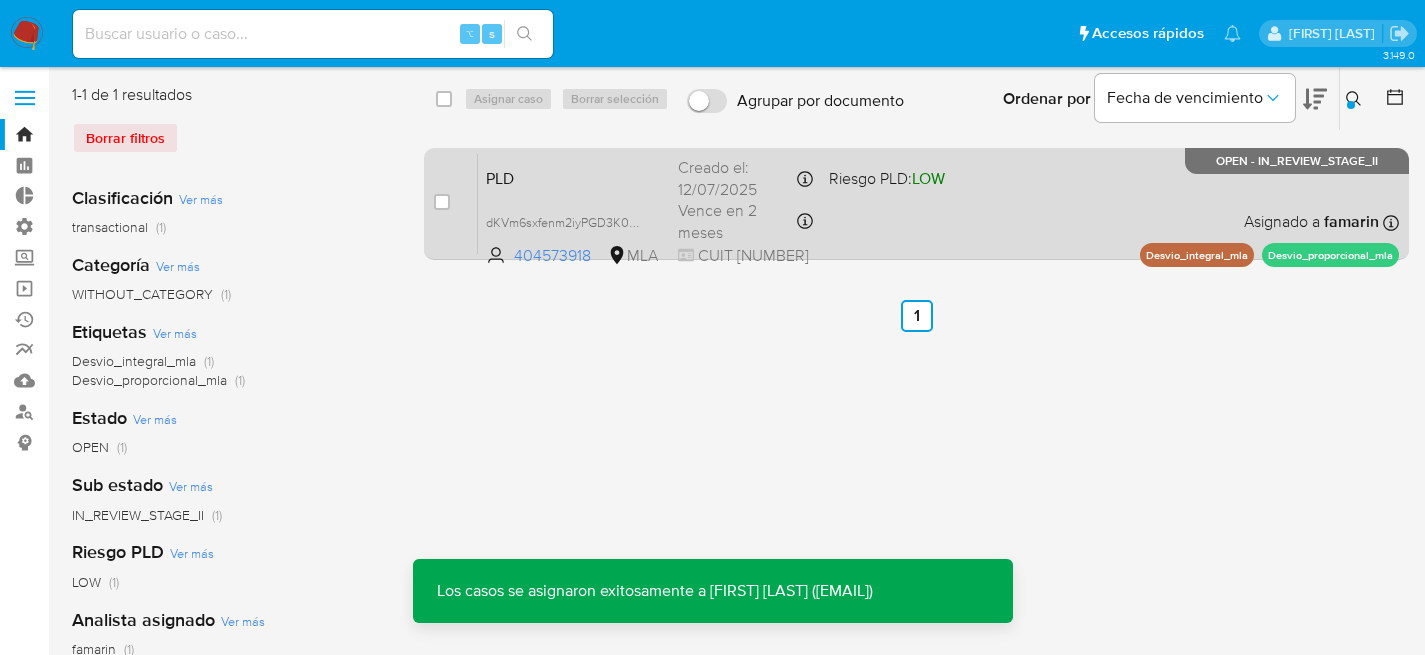 click on "Vence en 2 meses" at bounding box center [736, 221] 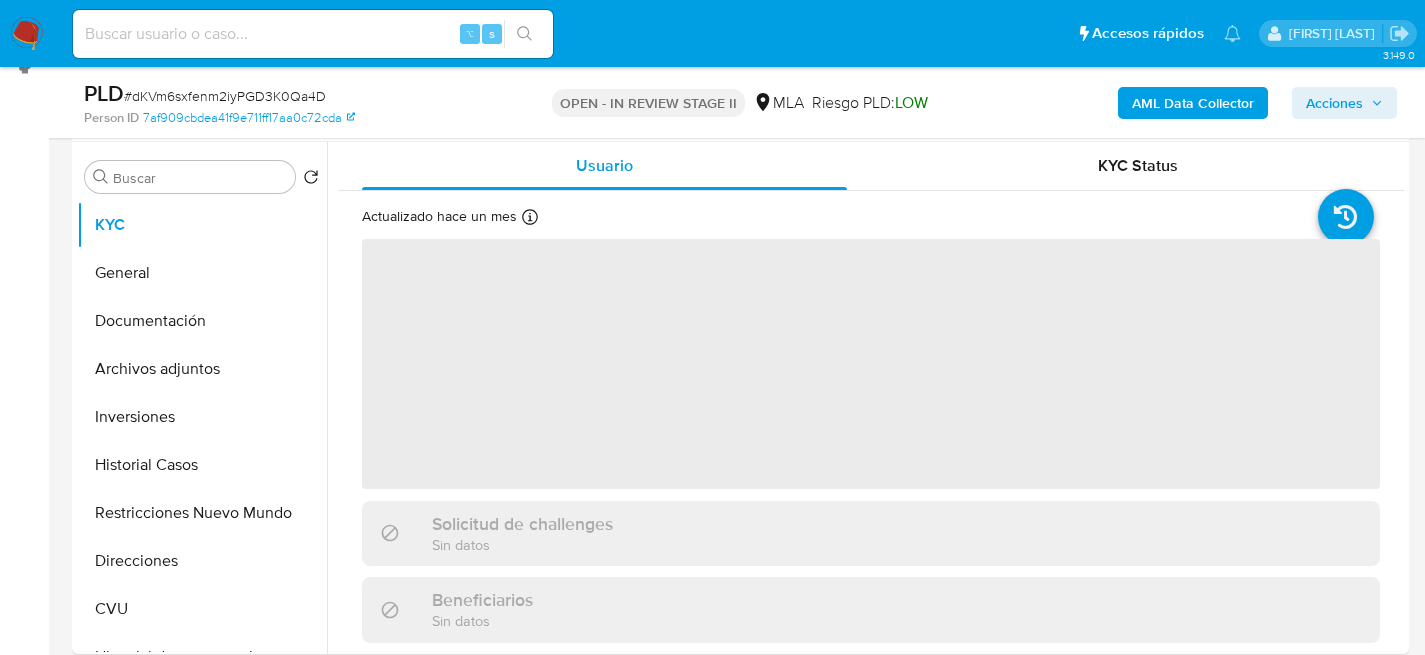 scroll, scrollTop: 0, scrollLeft: 0, axis: both 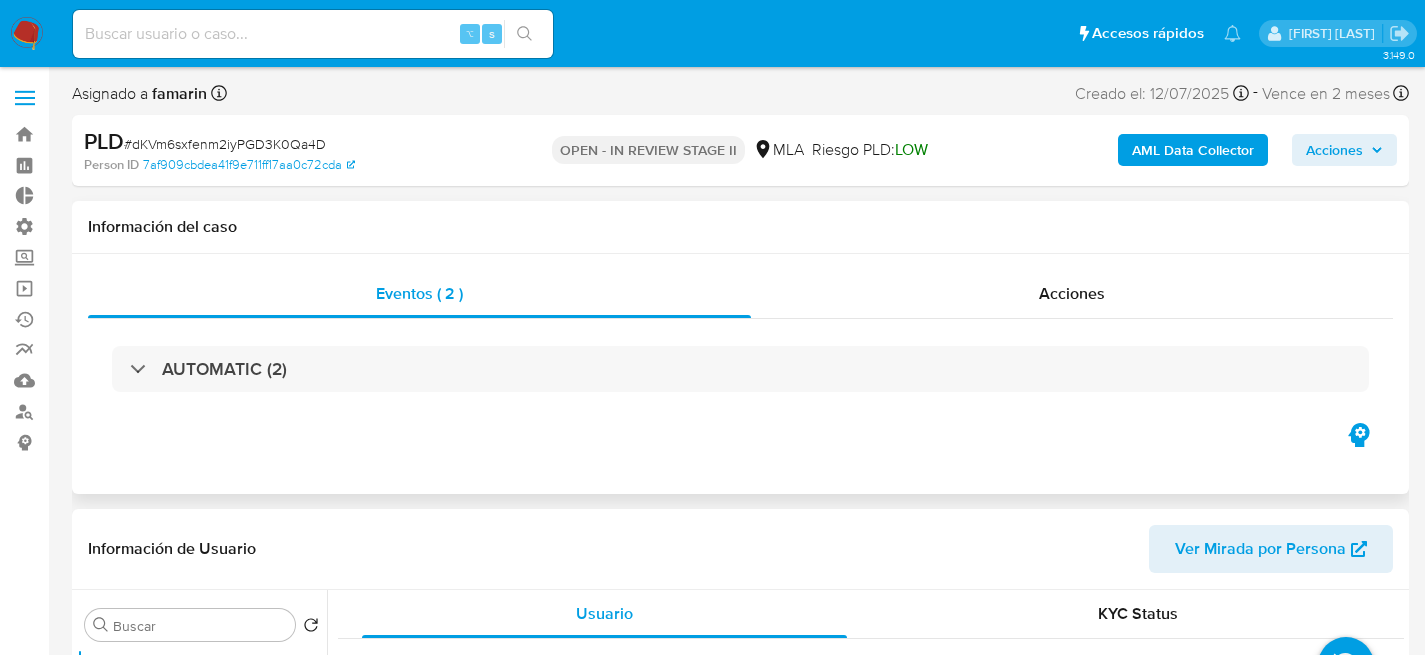 select on "10" 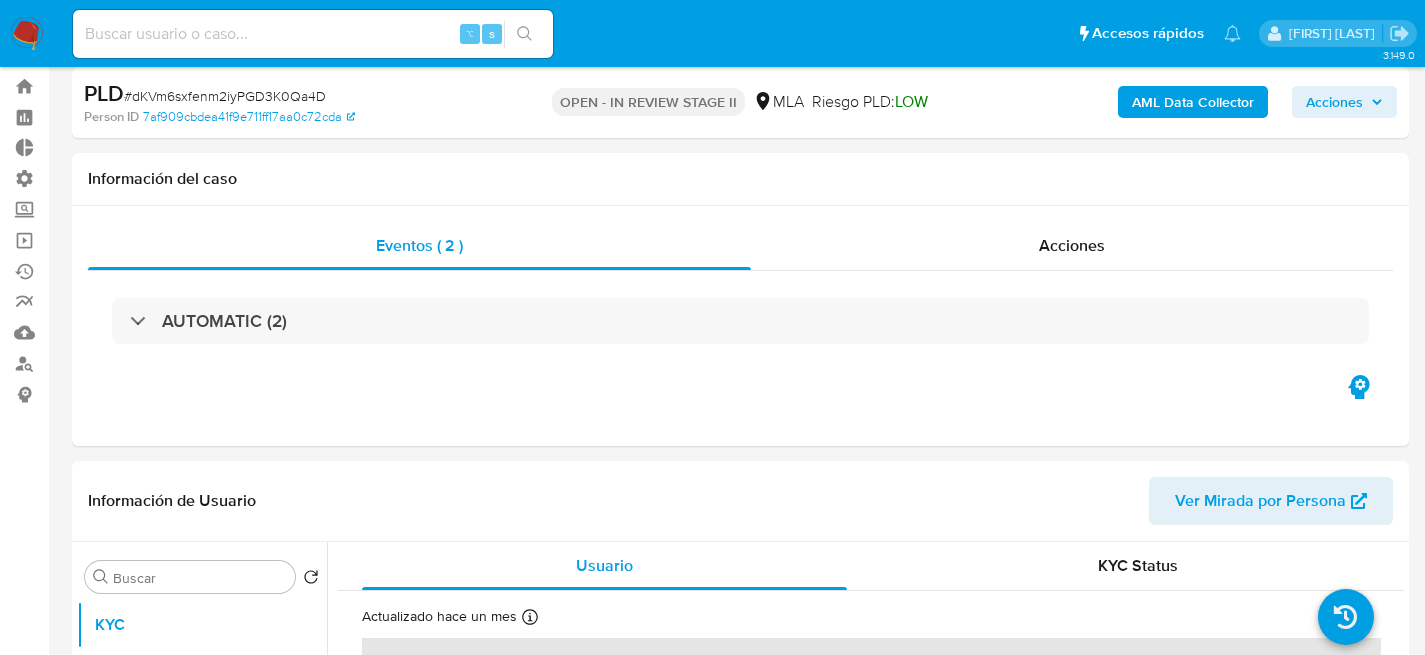 scroll, scrollTop: 147, scrollLeft: 0, axis: vertical 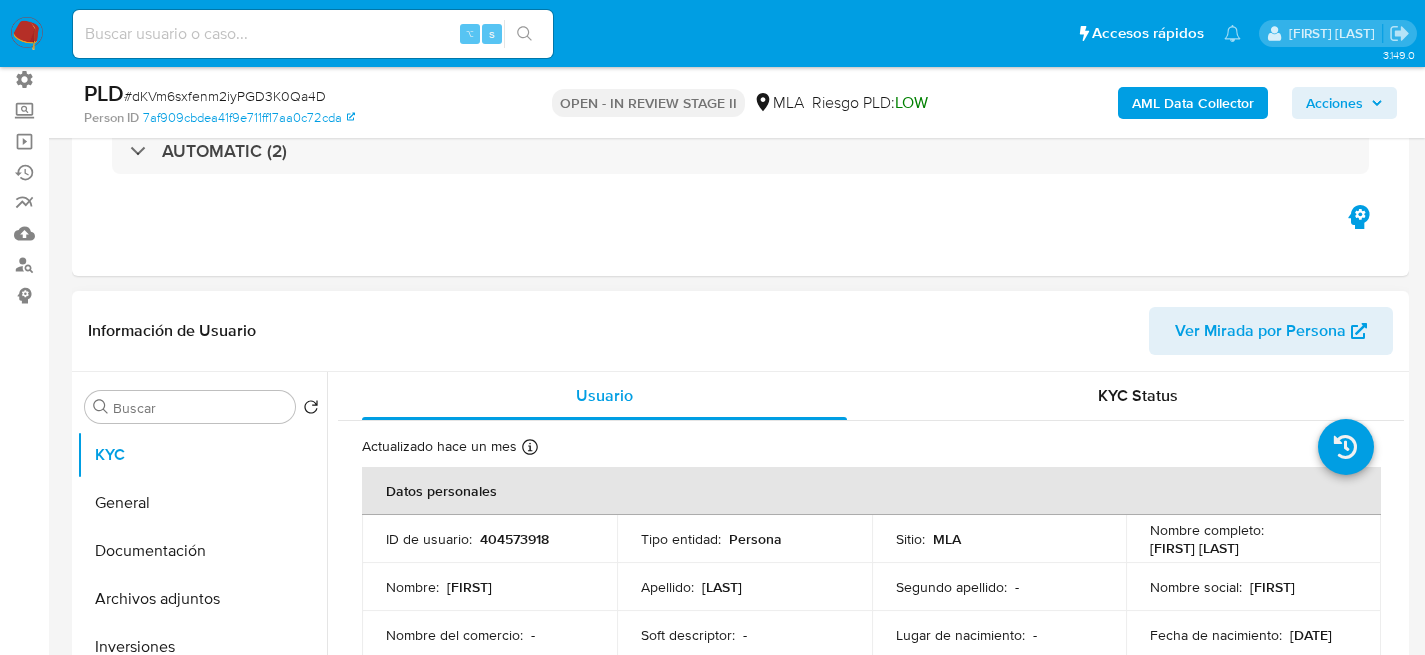 click on "Datos personales   ID de usuario :    [NUMBER]   Tipo entidad :    Persona   Sitio :    MLA   Nombre completo :    [FIRST] [LAST]   Nombre :    [FIRST]   Apellido :    [LAST]   Segundo apellido :    -   Nombre social :    [FIRST]   Nombre del comercio :    -   Soft descriptor :    -   Lugar de nacimiento :    -   Fecha de nacimiento :    [DATE]   Identificación :    CUIT [NUMBER]   Nacionalidad :    AR   País de residencia :    -   Género" at bounding box center [740, 628] 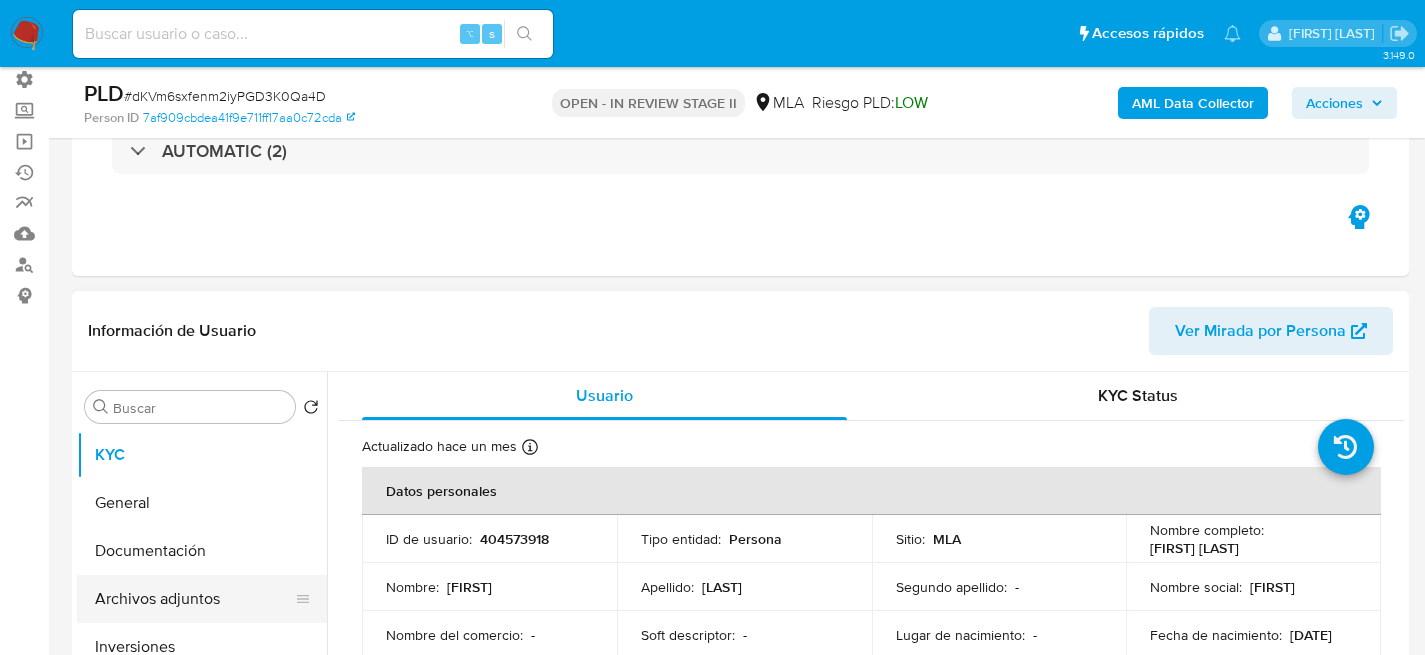 drag, startPoint x: 88, startPoint y: 592, endPoint x: 114, endPoint y: 592, distance: 26 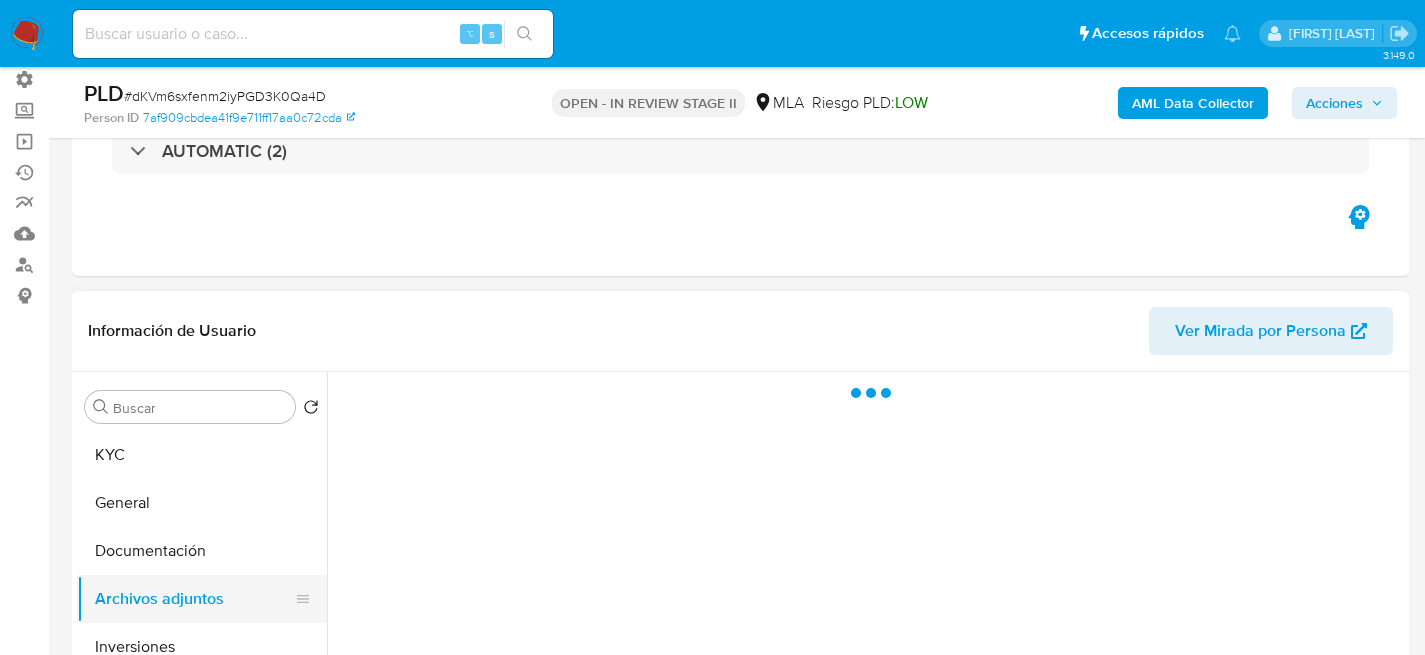 click on "Archivos adjuntos" at bounding box center (194, 599) 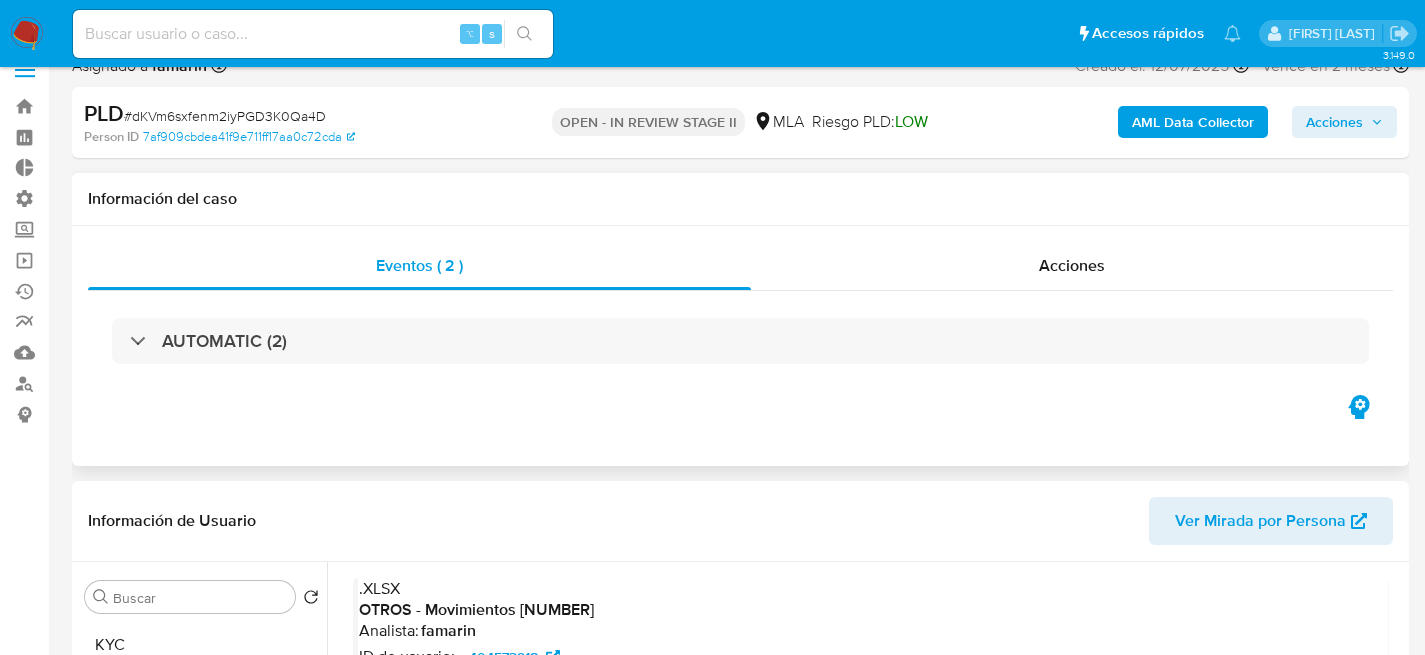 scroll, scrollTop: 0, scrollLeft: 0, axis: both 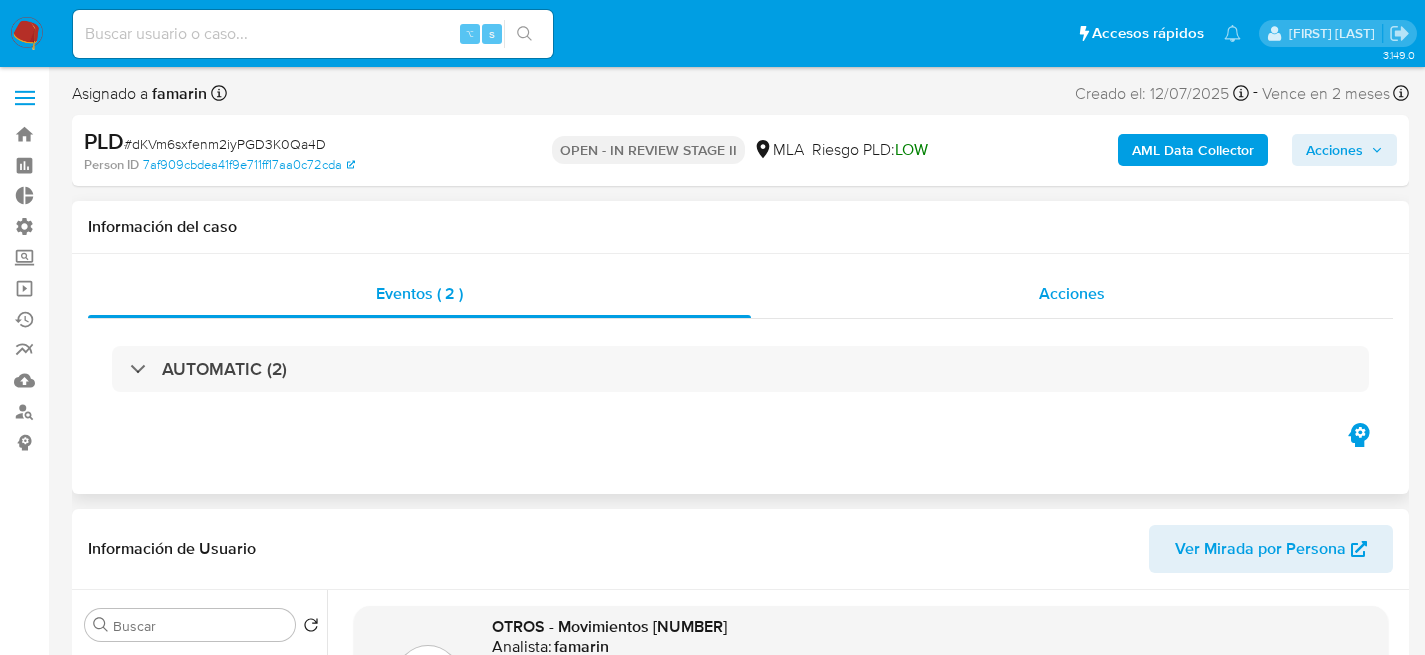 click on "Acciones" at bounding box center [1072, 294] 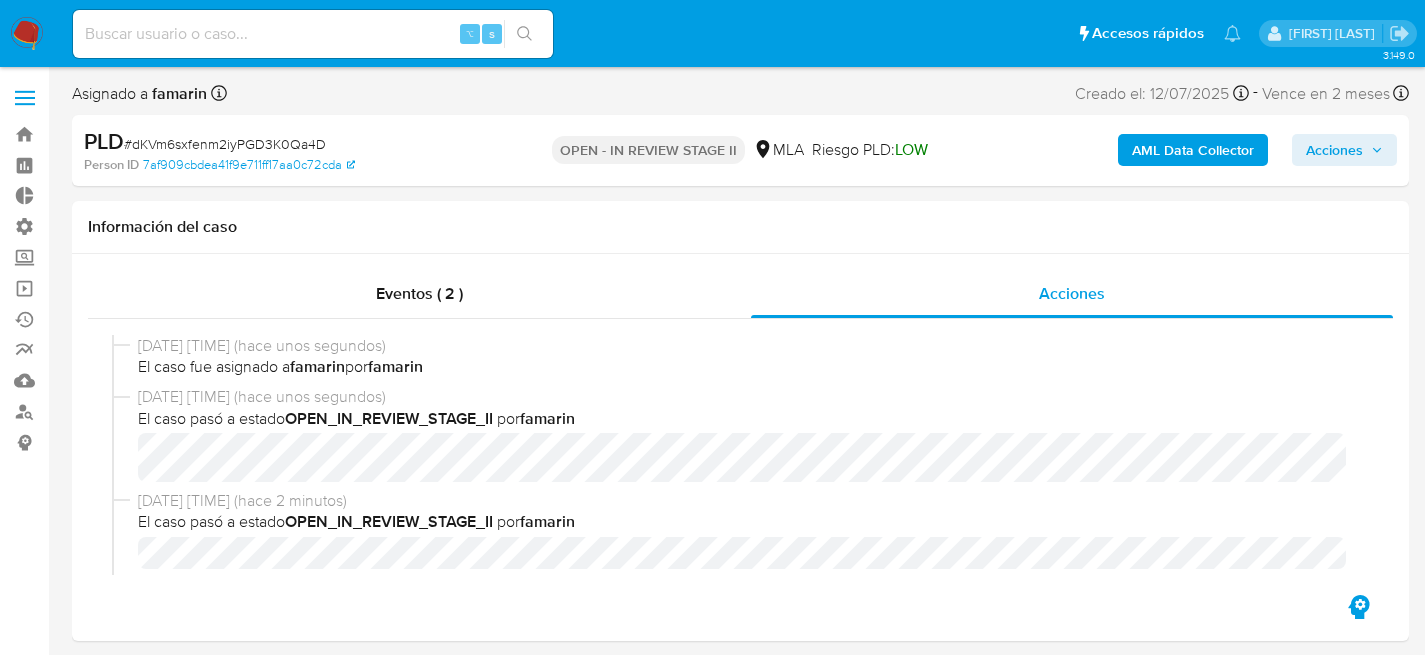 click on "Acciones" at bounding box center [1334, 150] 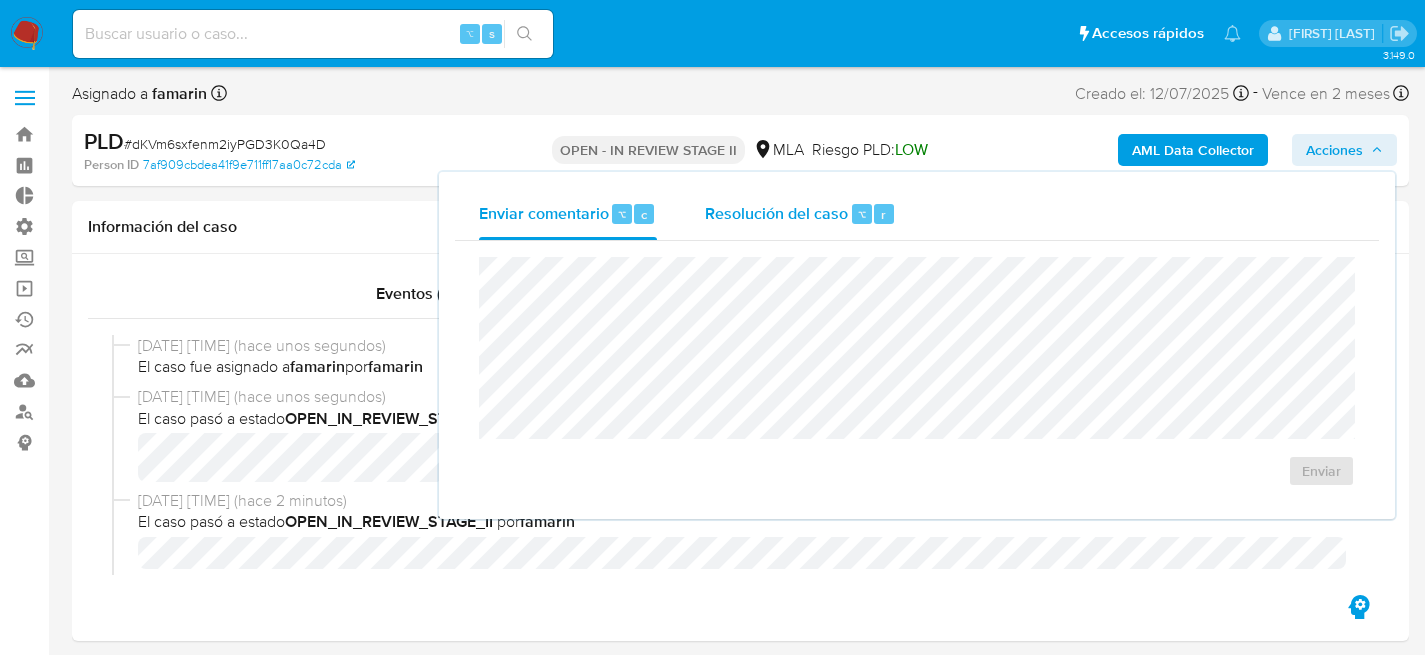 click on "Resolución del caso ⌥ r" at bounding box center [800, 214] 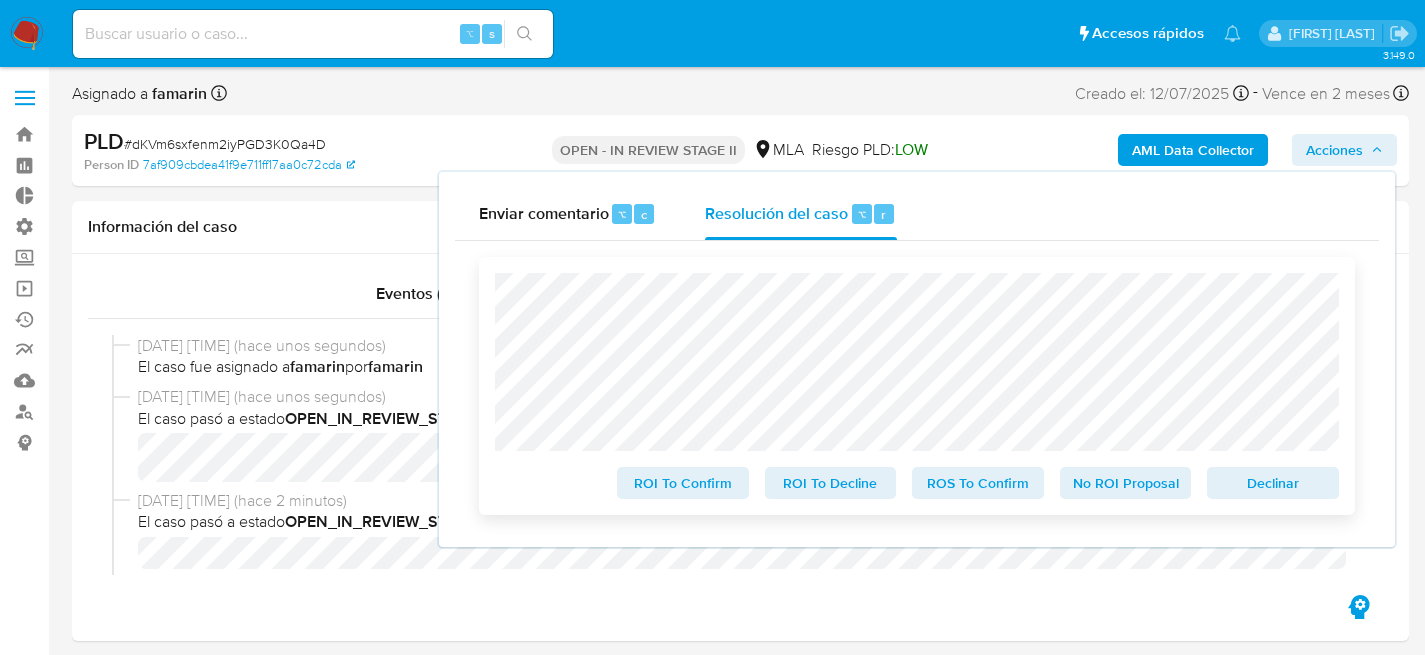 click on "No ROI Proposal" at bounding box center [1126, 483] 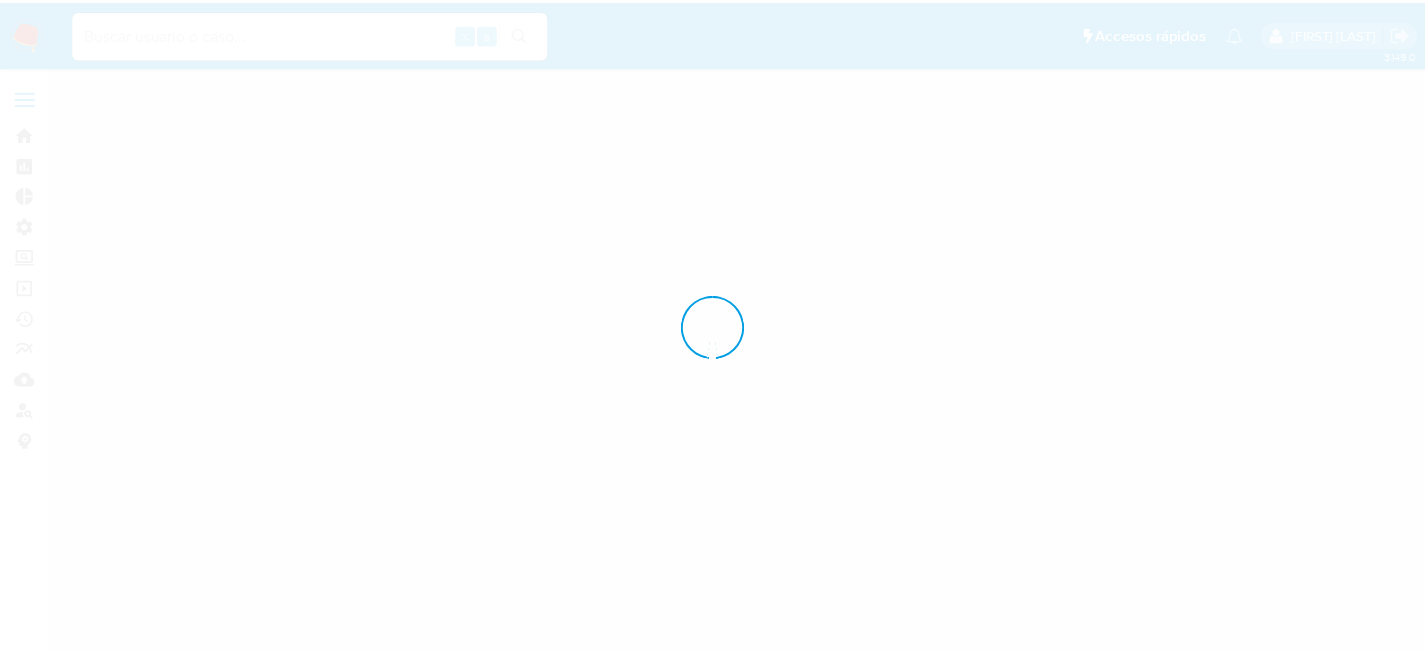 scroll, scrollTop: 0, scrollLeft: 0, axis: both 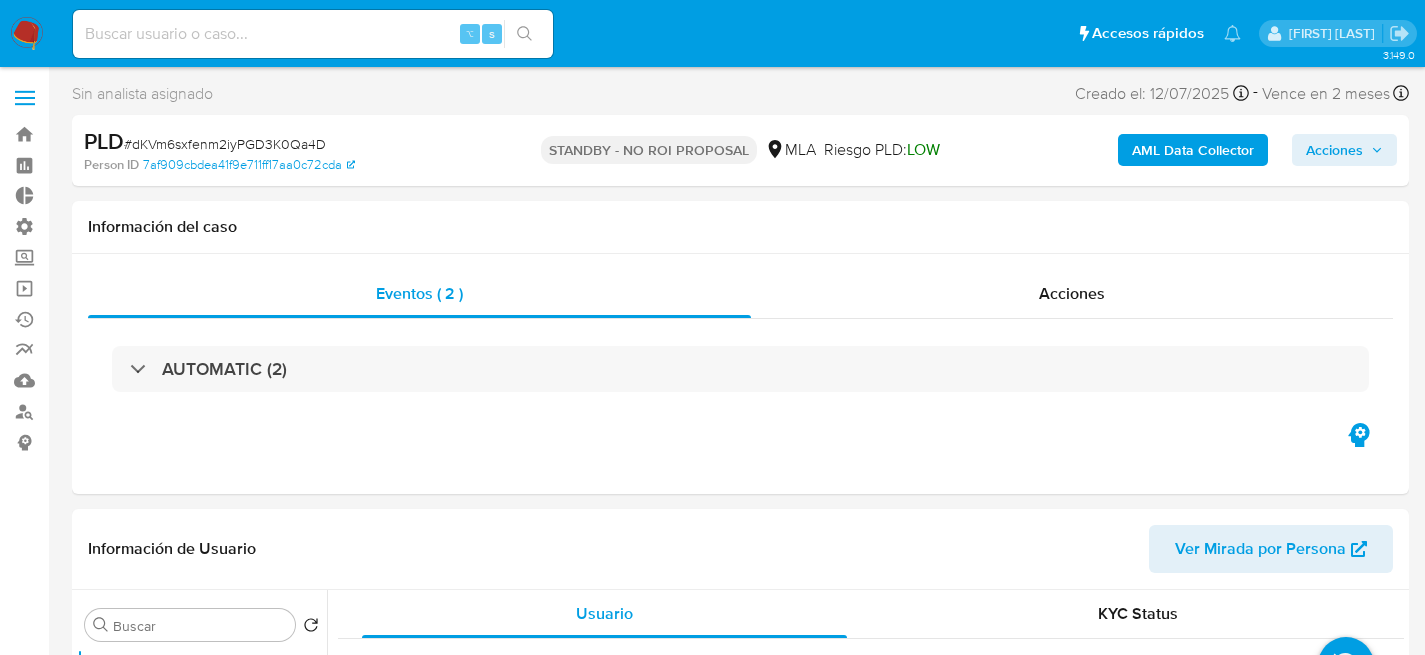 select on "10" 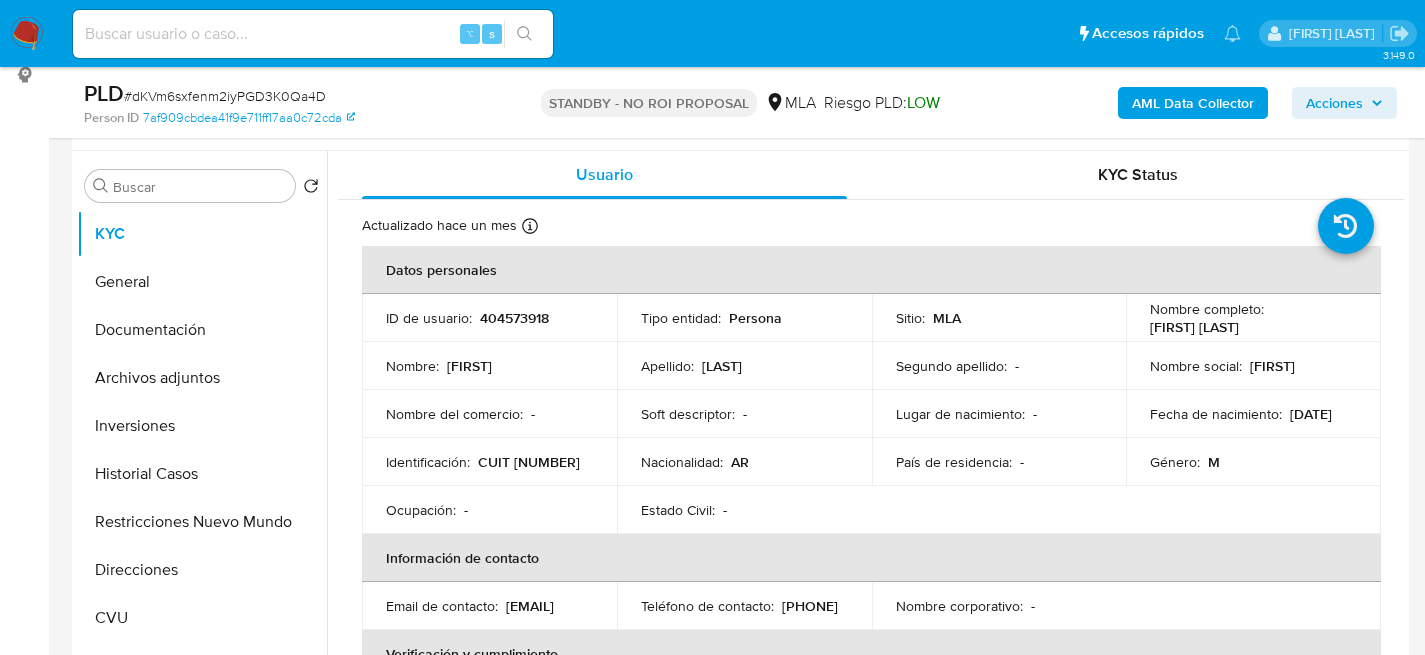 scroll, scrollTop: 448, scrollLeft: 0, axis: vertical 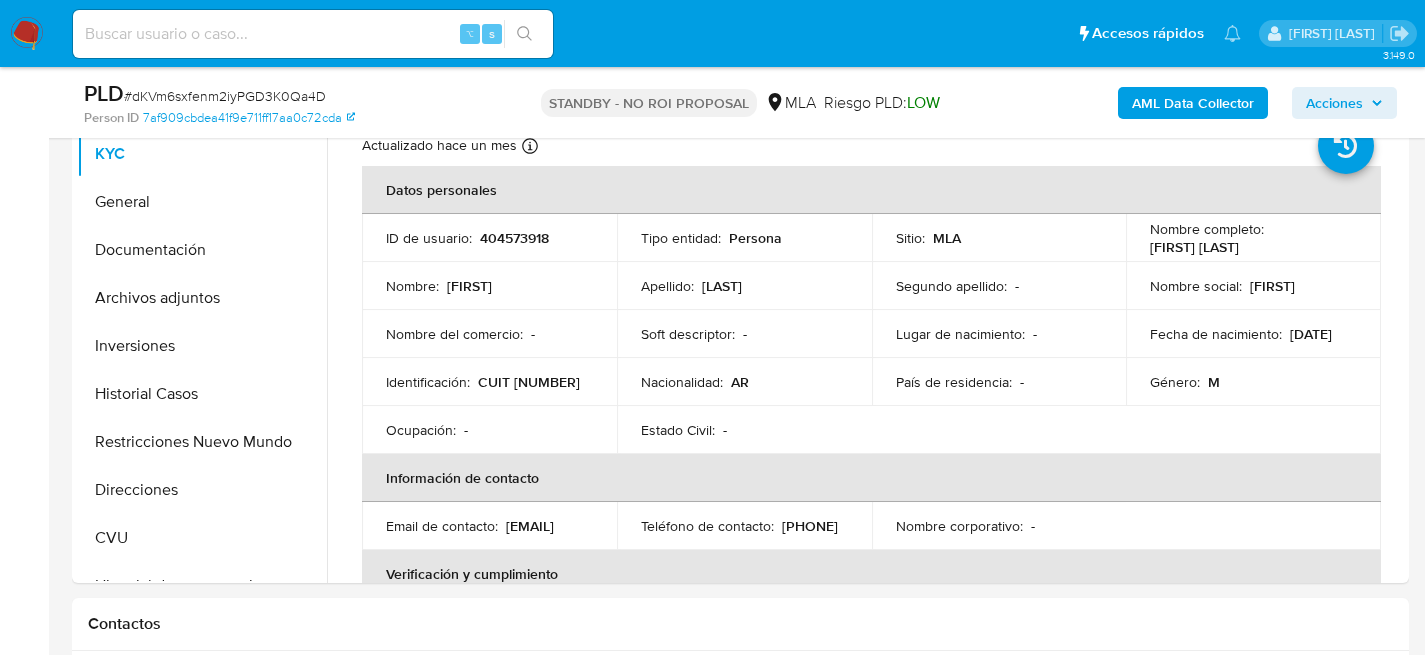 click on "Bandeja Tablero Tablero Externo Administración Reglas Usuarios Equipos Configuración de Casos Screening Screening por Frecuencia Búsqueda en Listas Watchlist Herramientas Operaciones masivas Ejecuciones automáticas Reportes Mulan Buscador de personas Consolidado" at bounding box center [24, 1315] 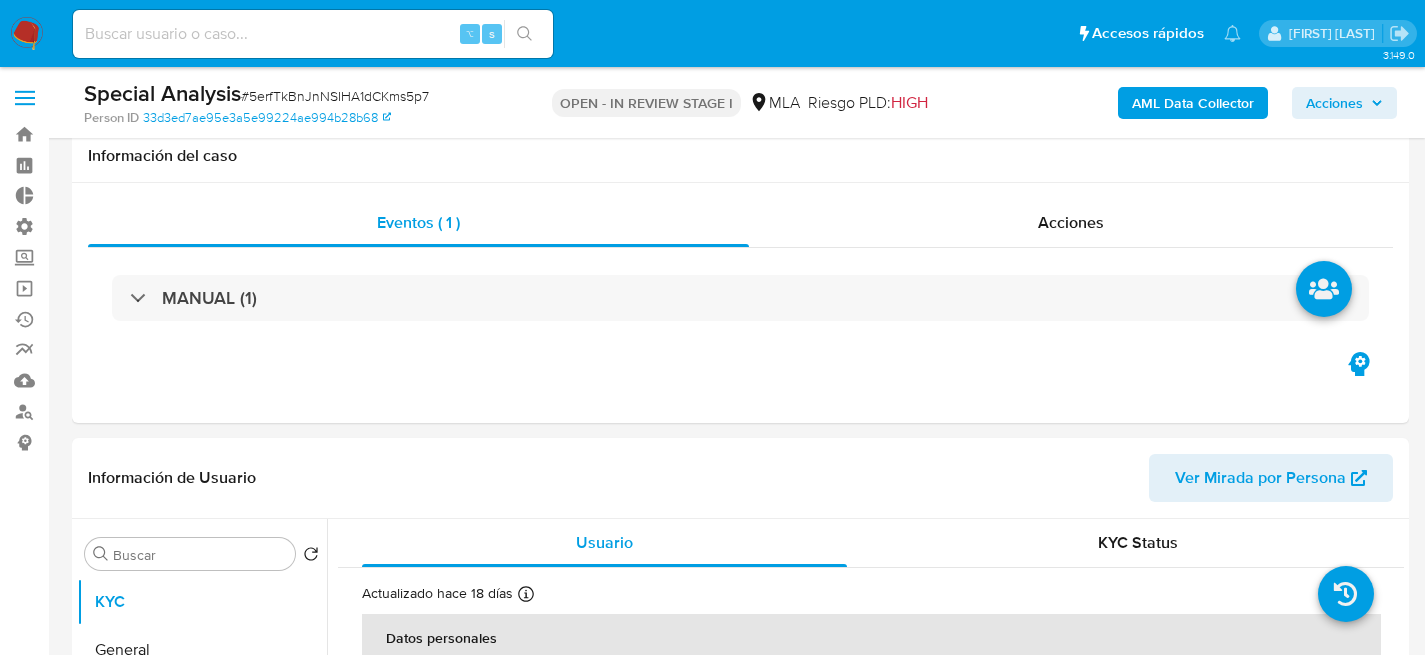 select on "10" 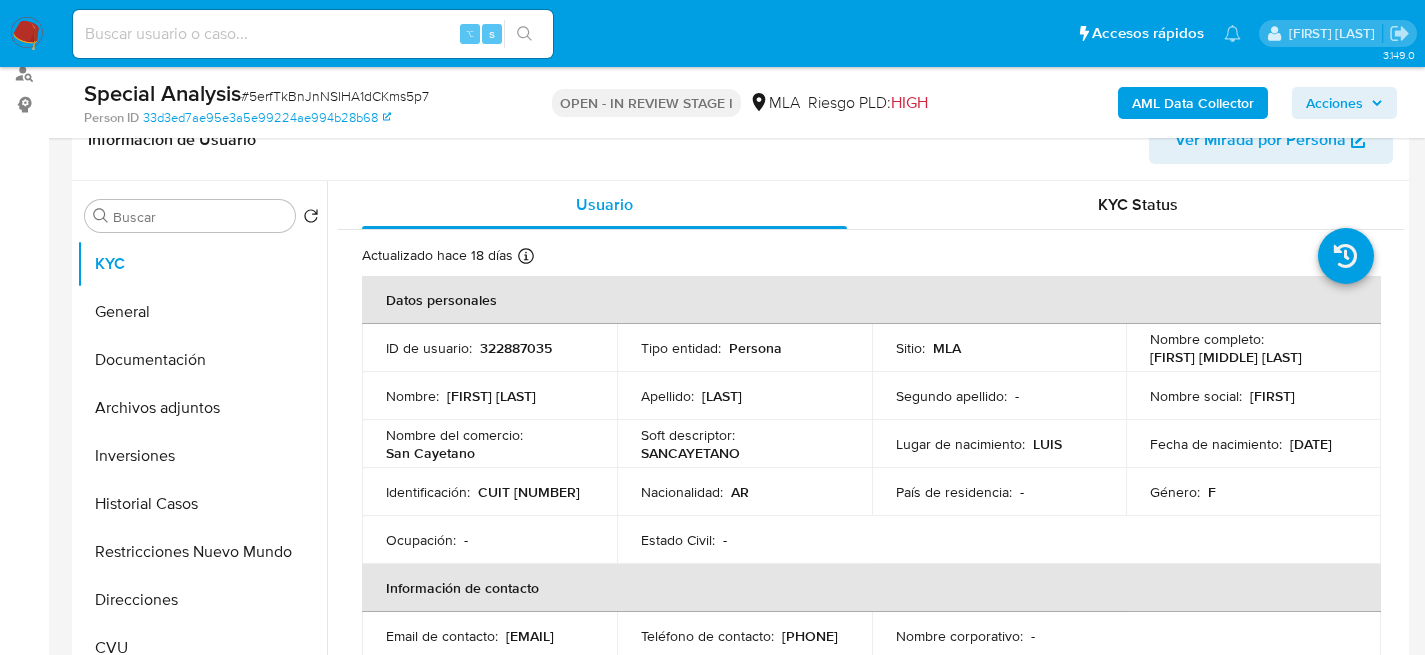 click on "⌥ s" at bounding box center [313, 34] 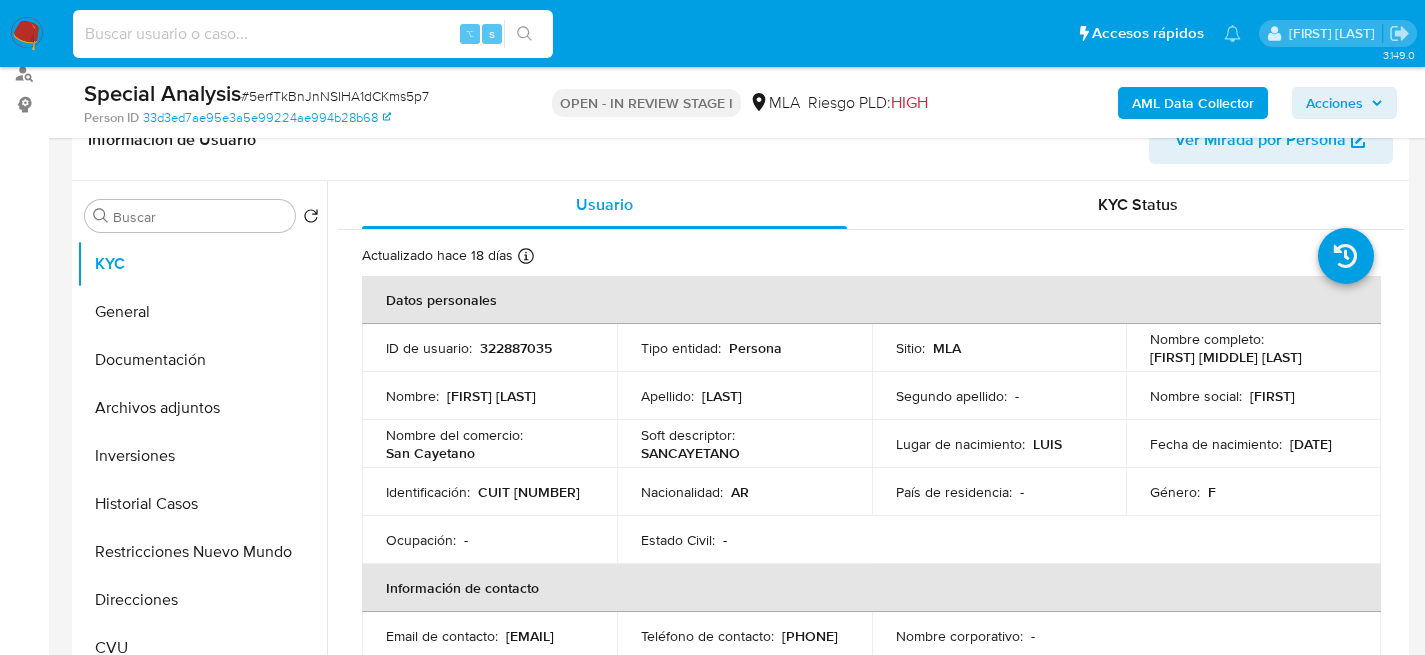 click at bounding box center [313, 34] 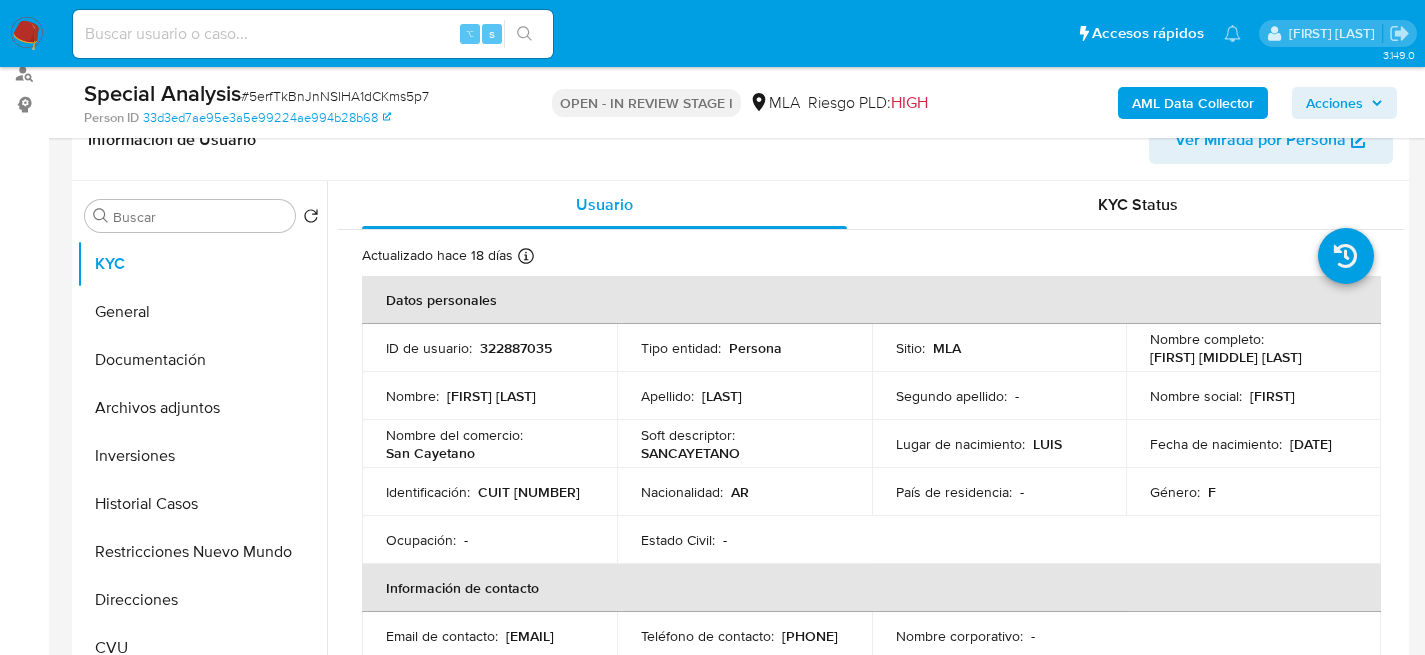 click at bounding box center [313, 34] 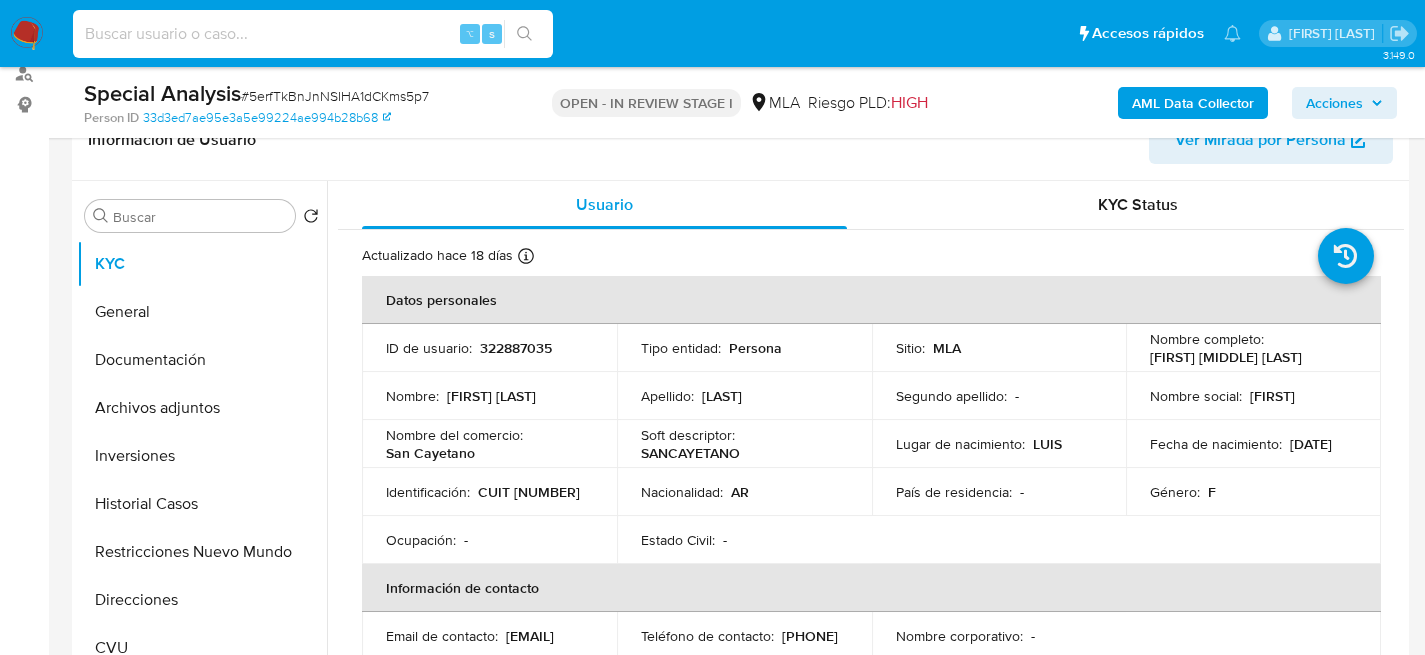 paste on "2450187718" 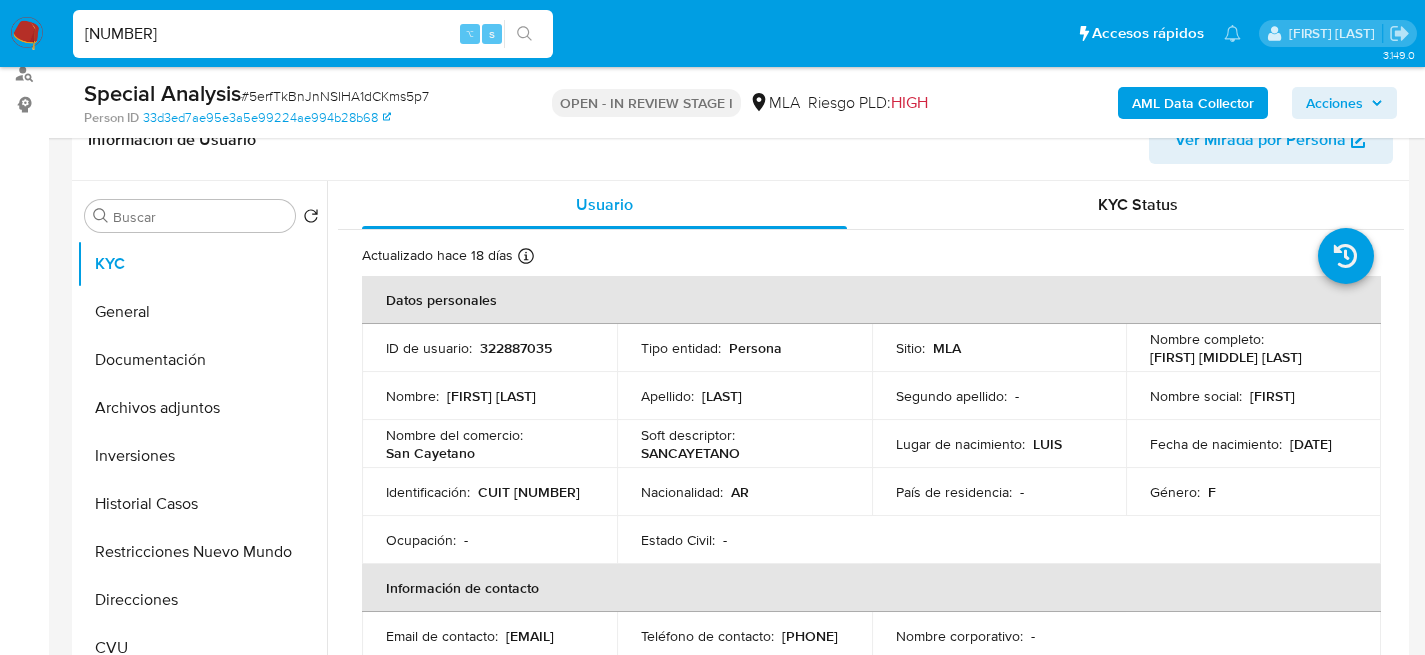 type on "2450187718" 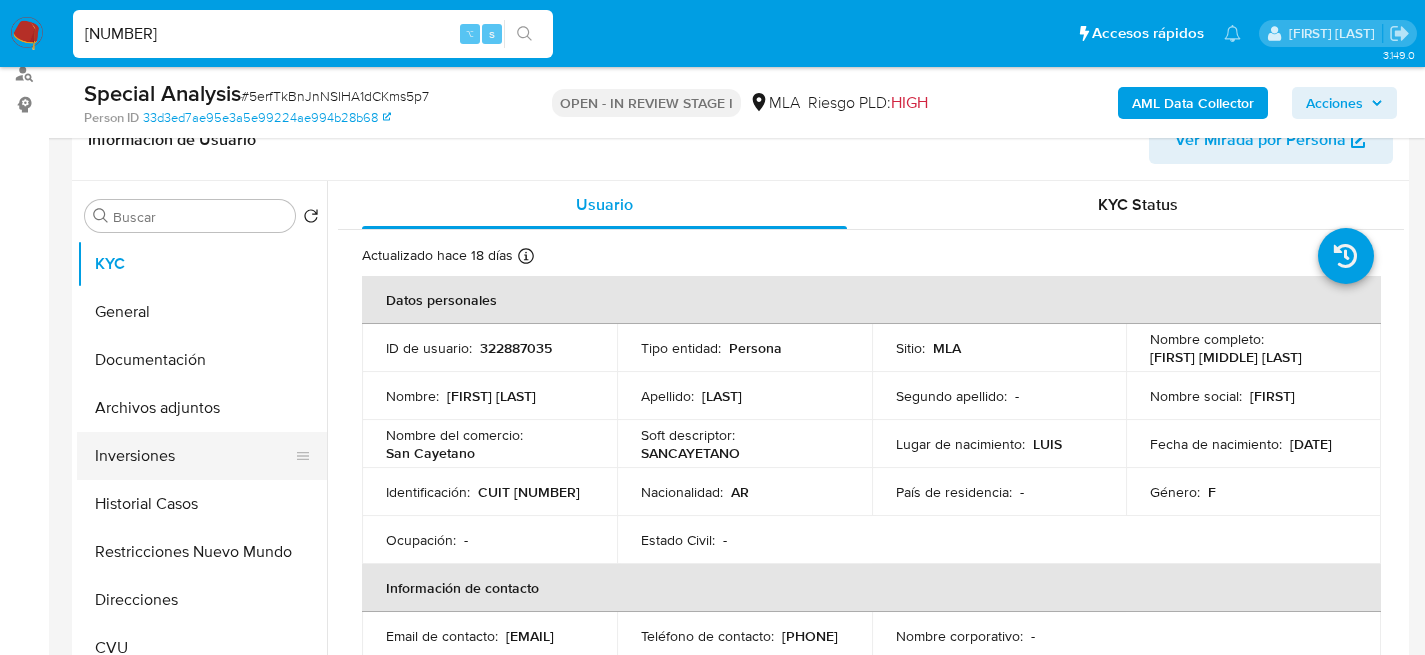 scroll, scrollTop: 0, scrollLeft: 0, axis: both 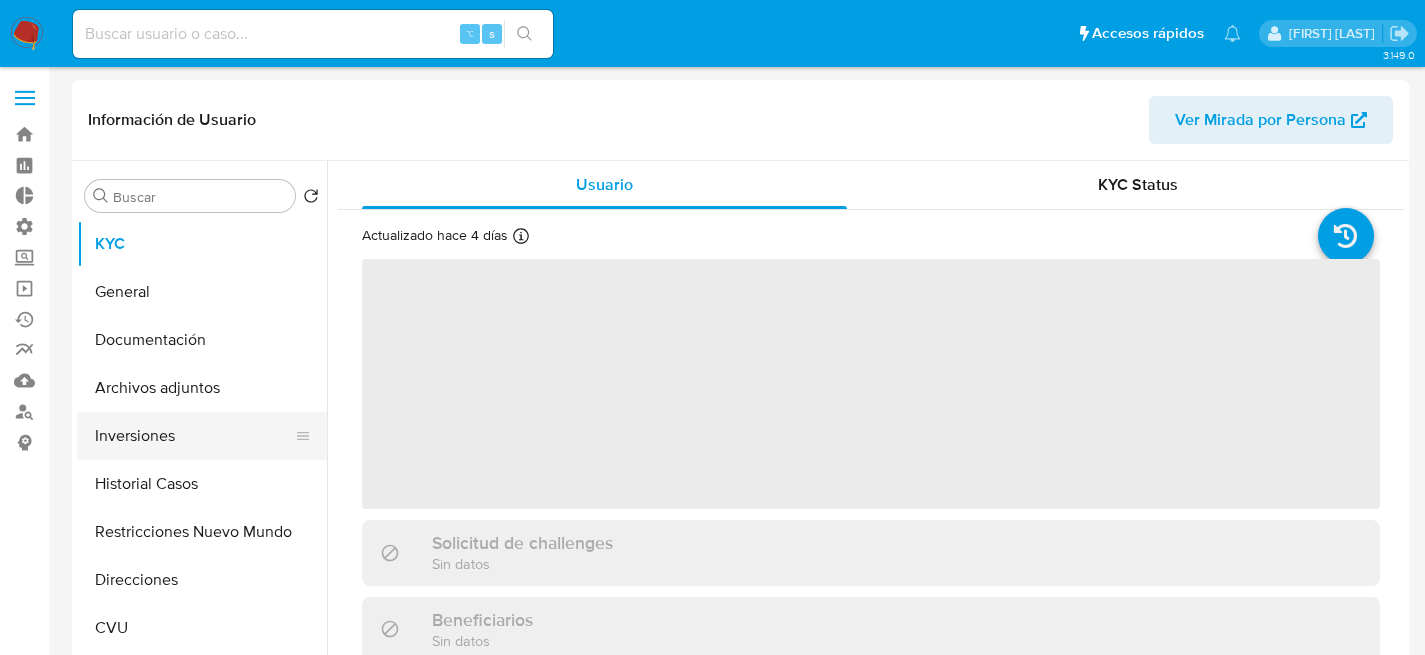 click on "Inversiones" at bounding box center [194, 436] 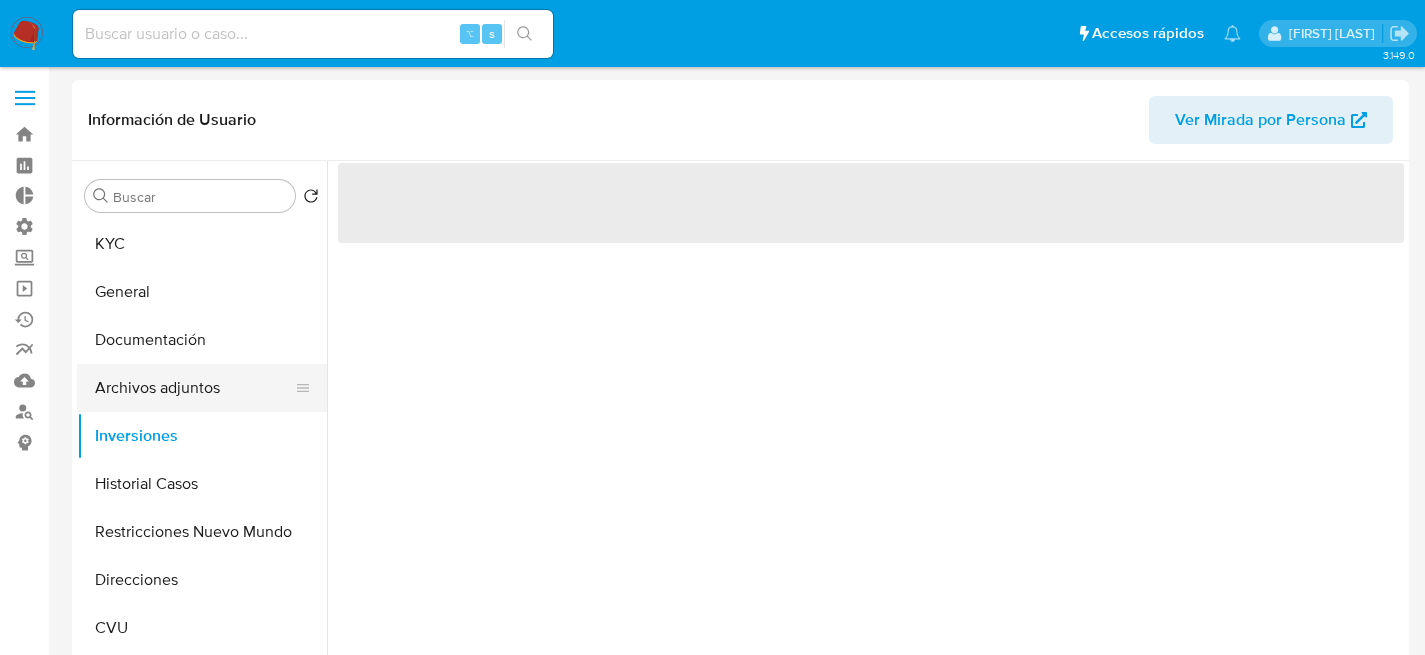 click on "Archivos adjuntos" at bounding box center [194, 388] 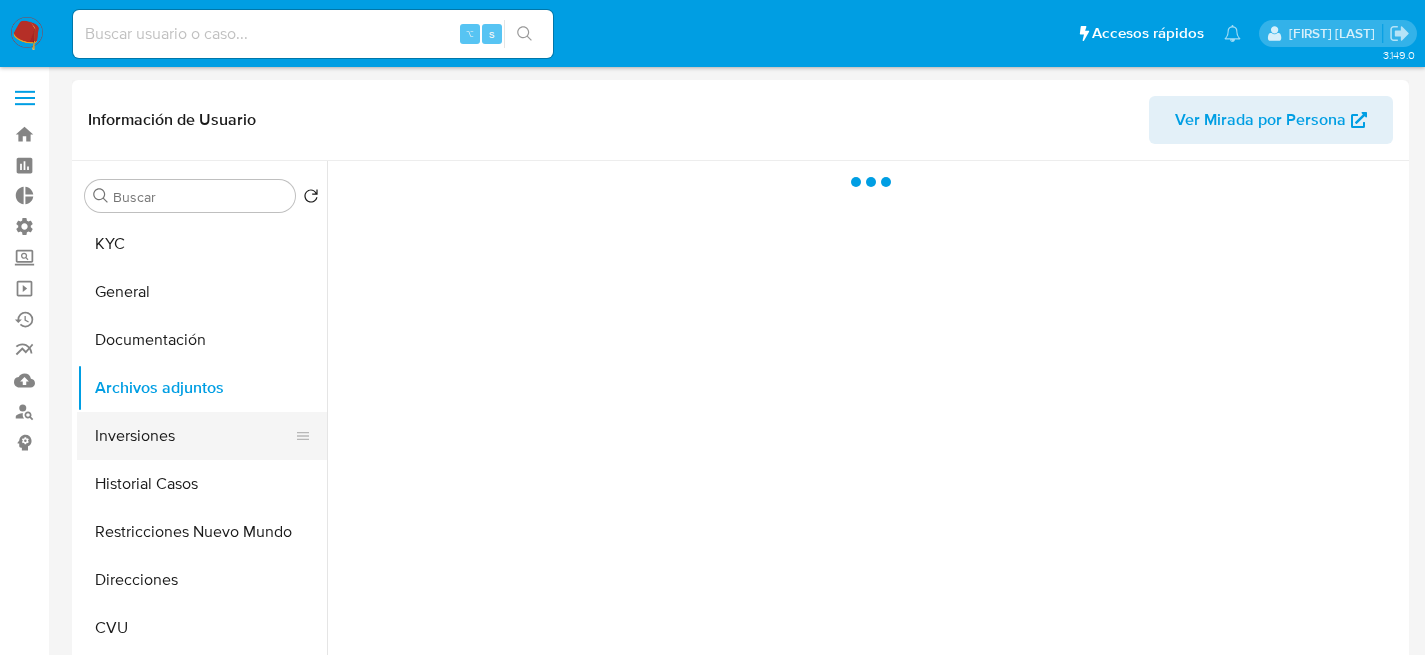 click on "Inversiones" at bounding box center [194, 436] 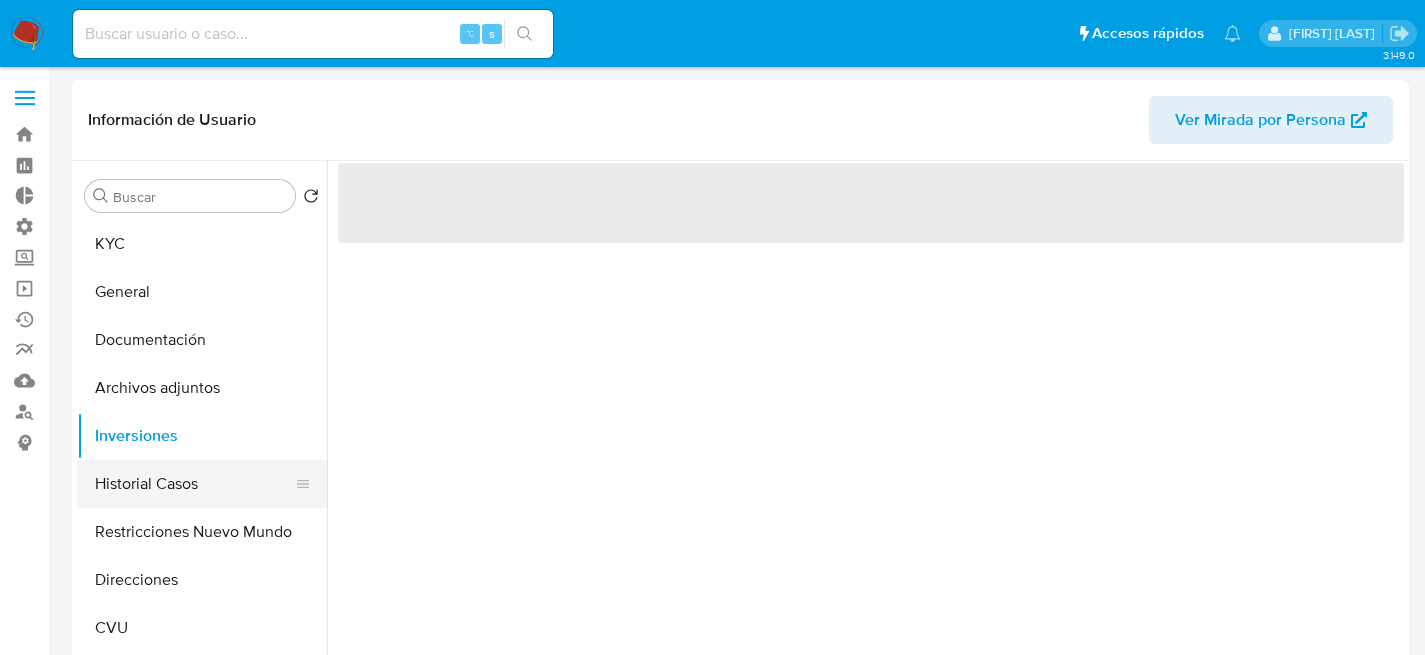 click on "Historial Casos" at bounding box center [194, 484] 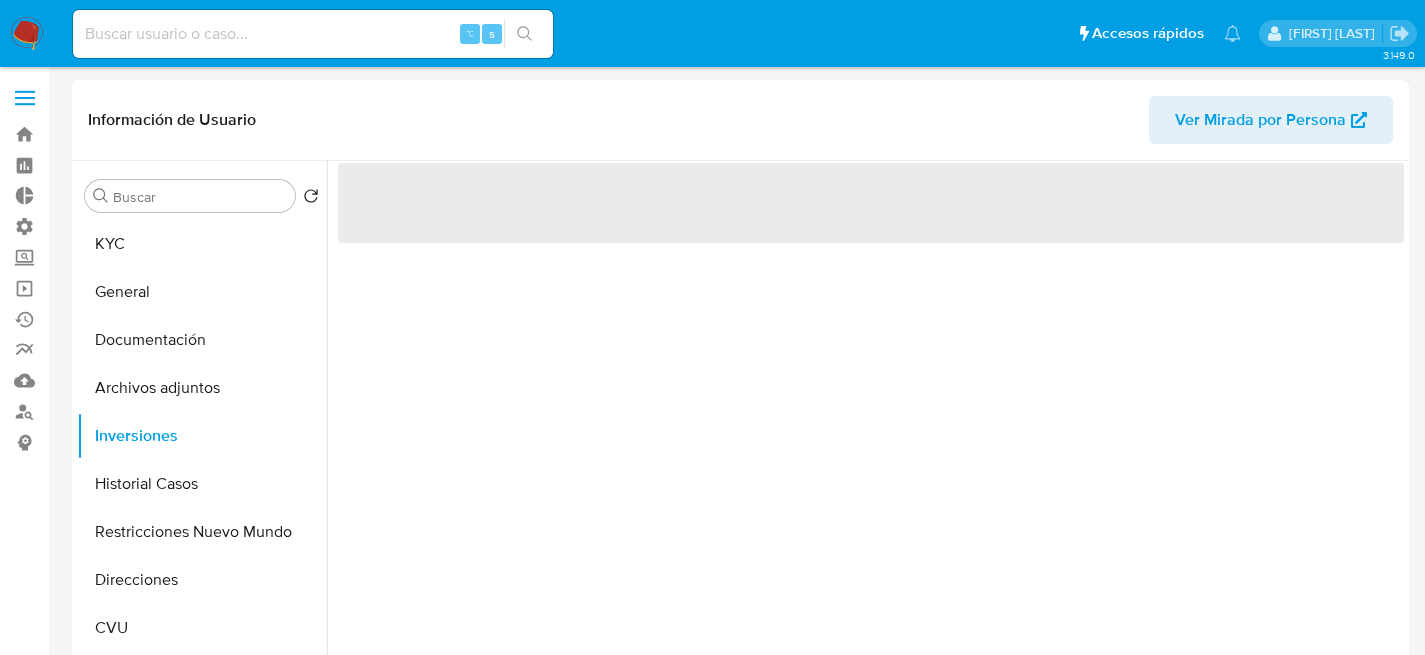 select on "10" 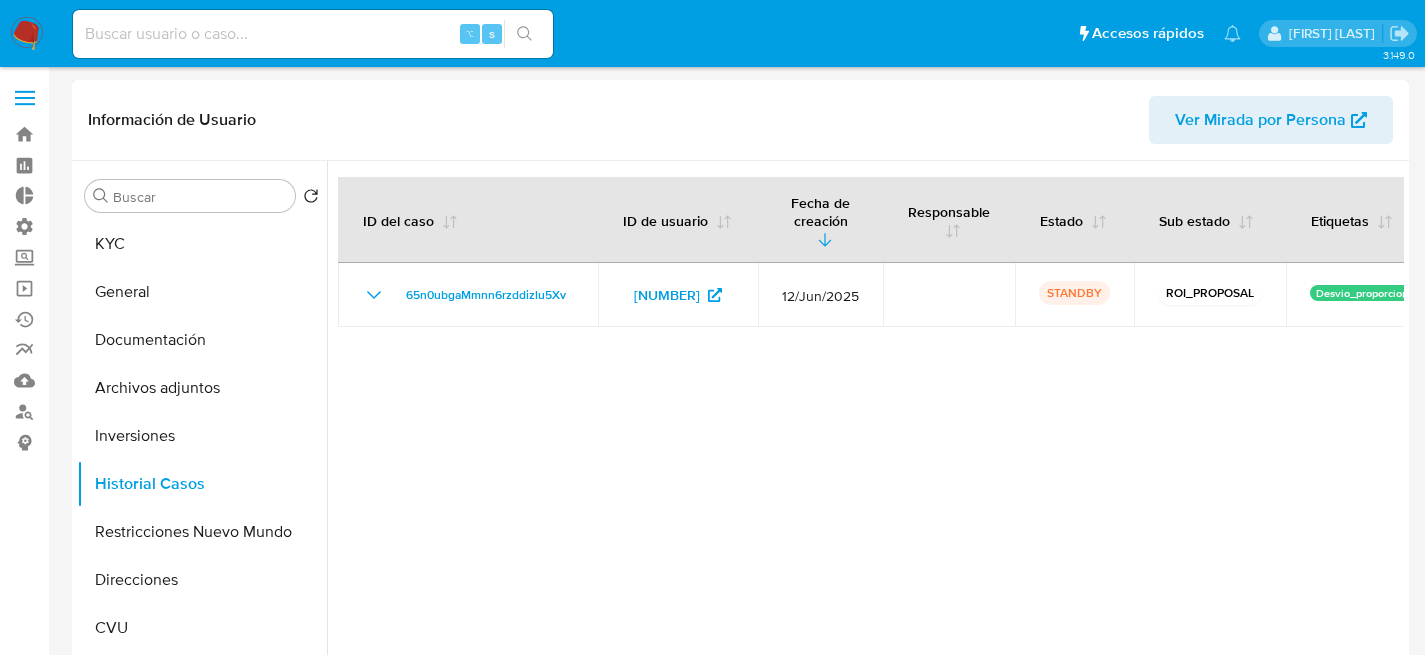 click at bounding box center [865, 417] 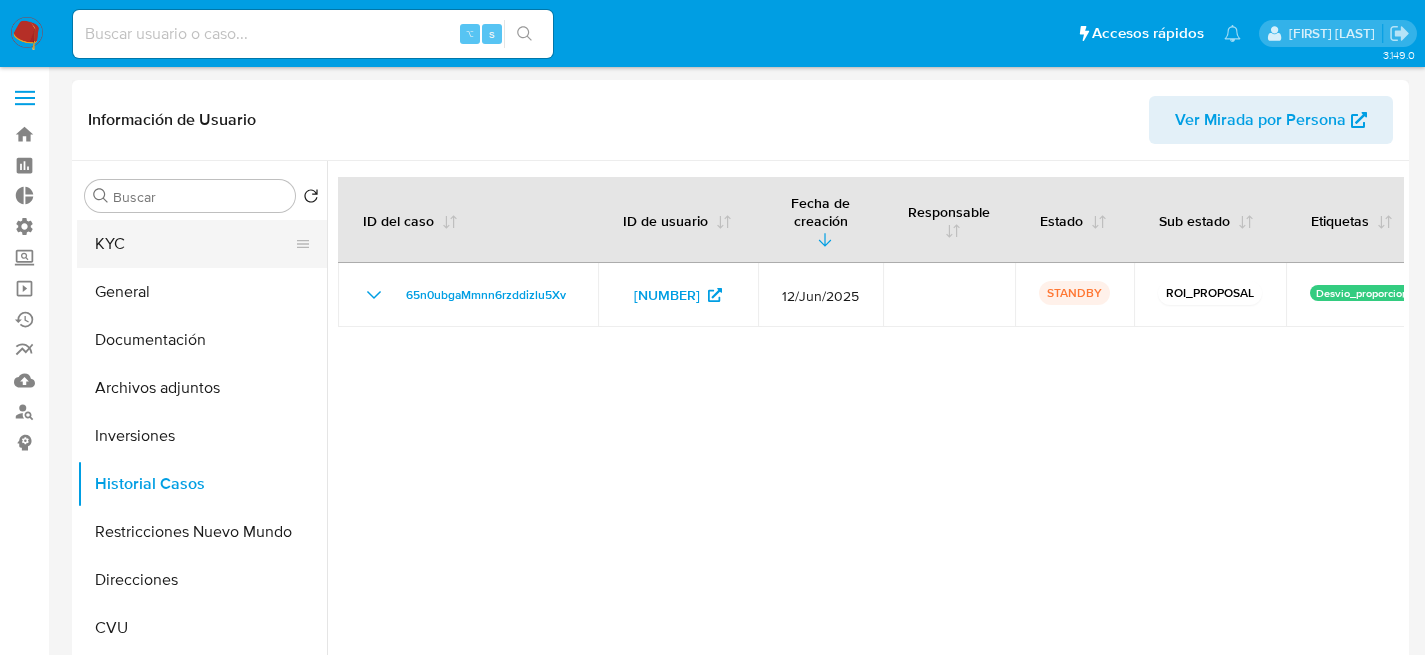 click on "KYC" at bounding box center (194, 244) 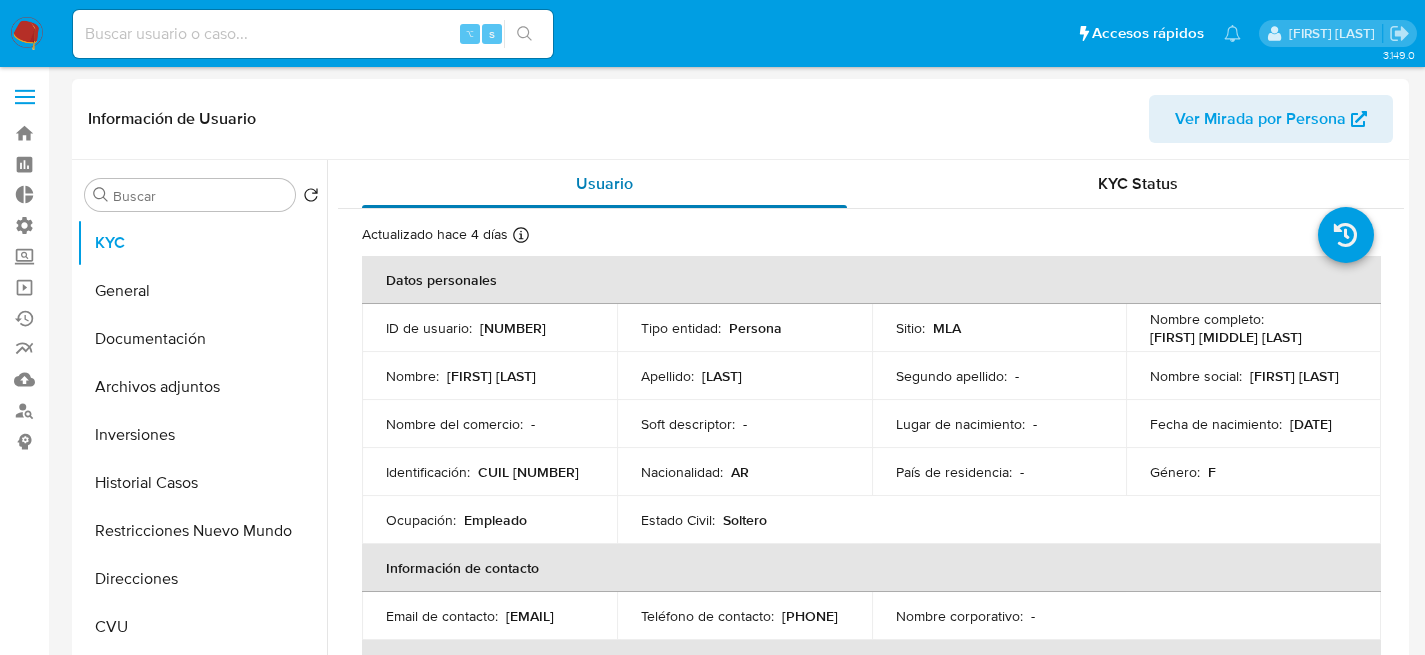 scroll, scrollTop: 0, scrollLeft: 0, axis: both 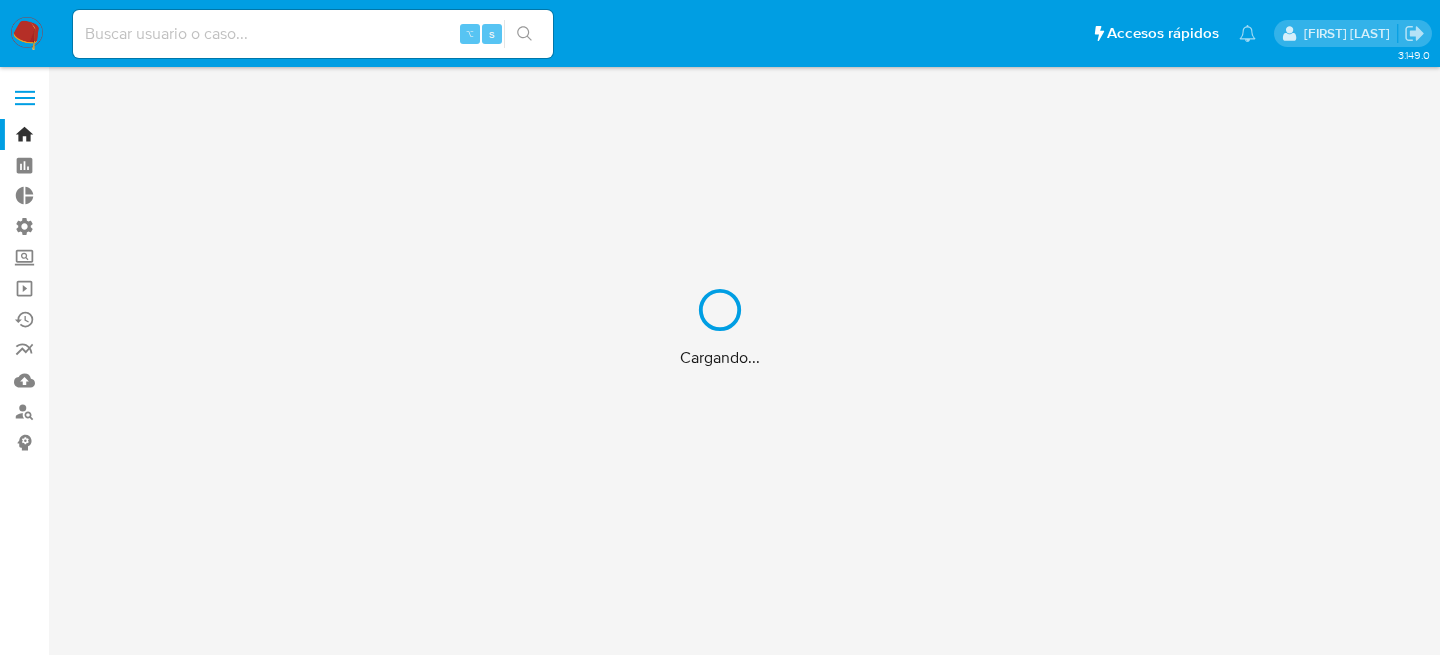 click on "Cargando..." at bounding box center (720, 327) 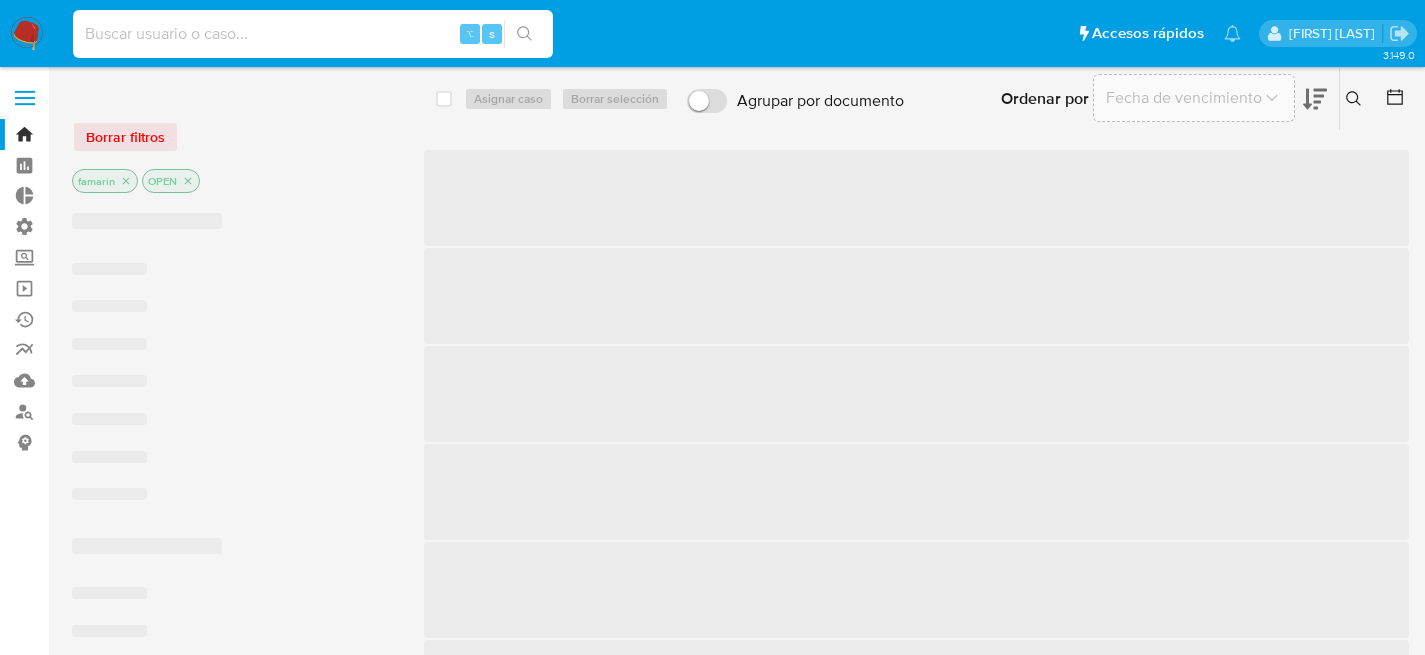 click at bounding box center [313, 34] 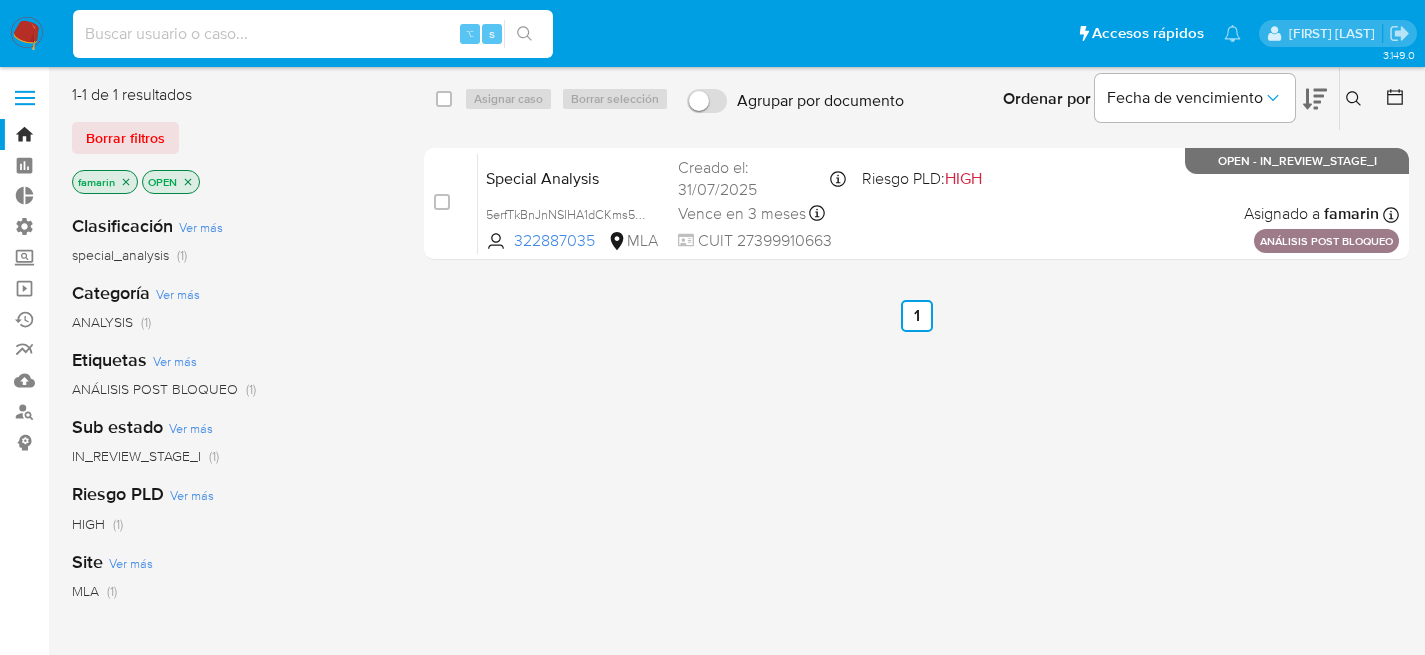 paste on "540628737" 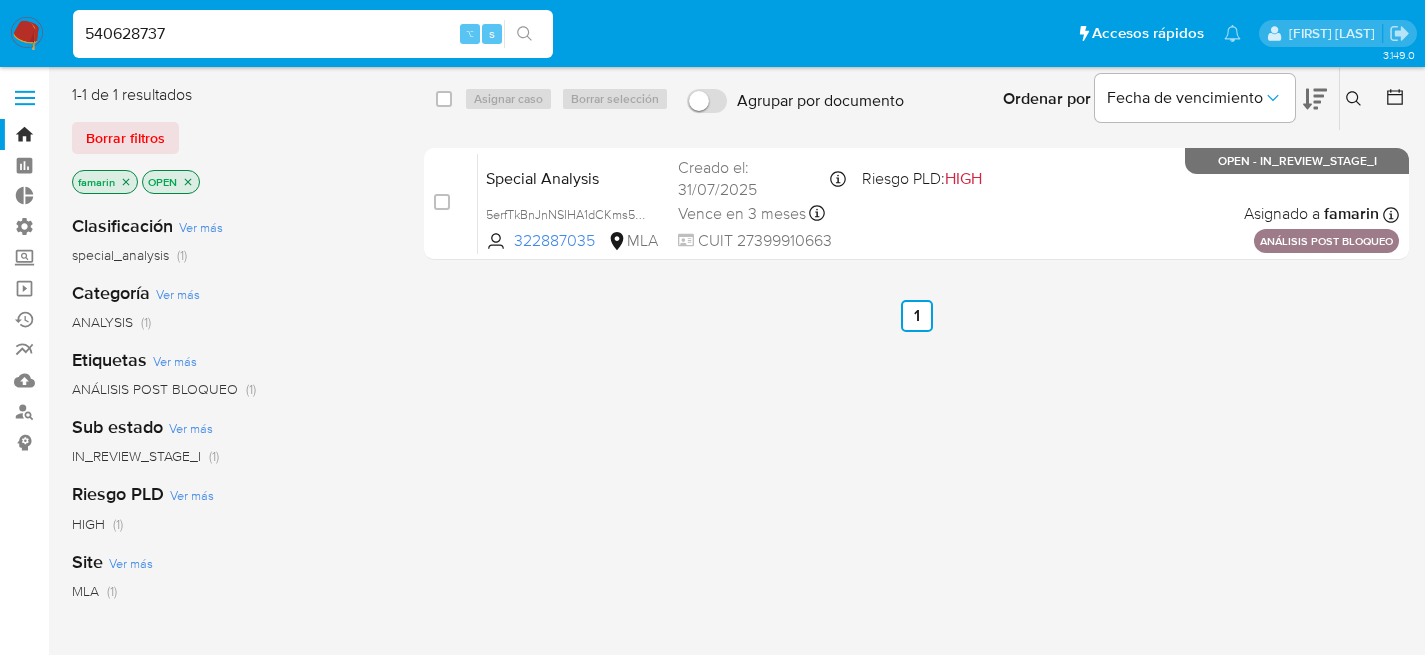 type on "540628737" 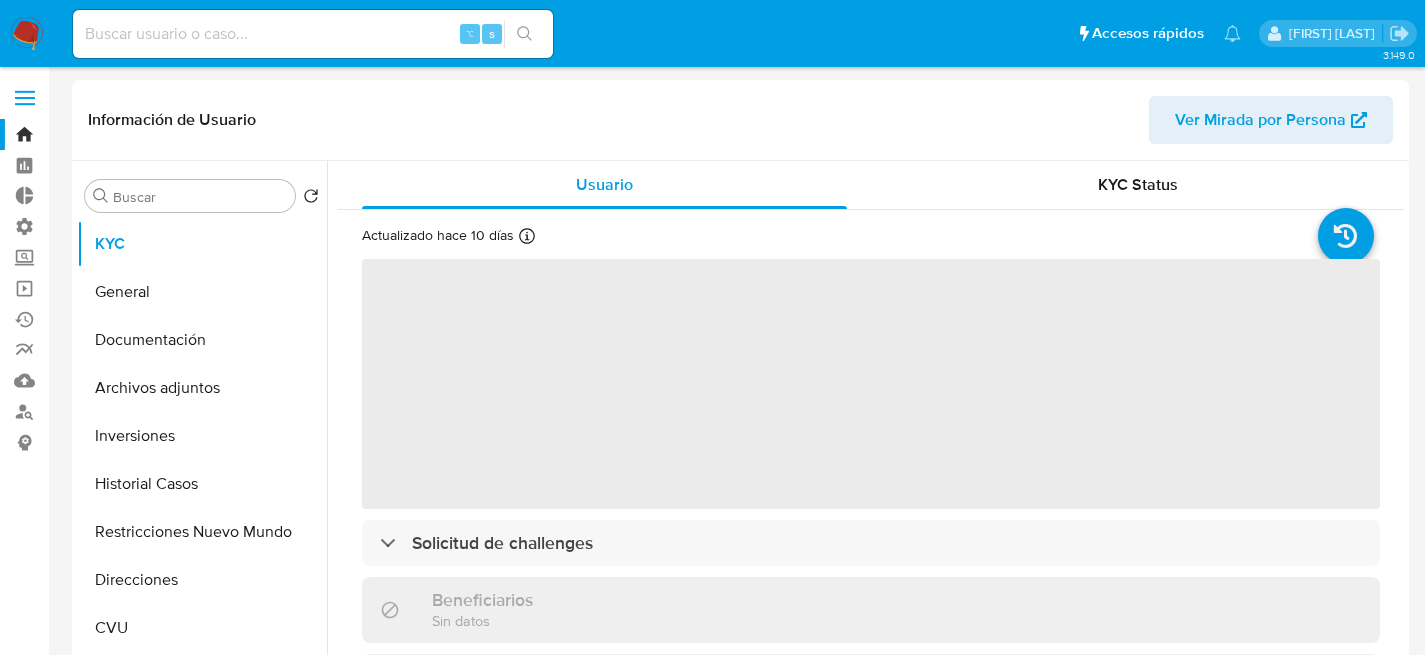 select on "10" 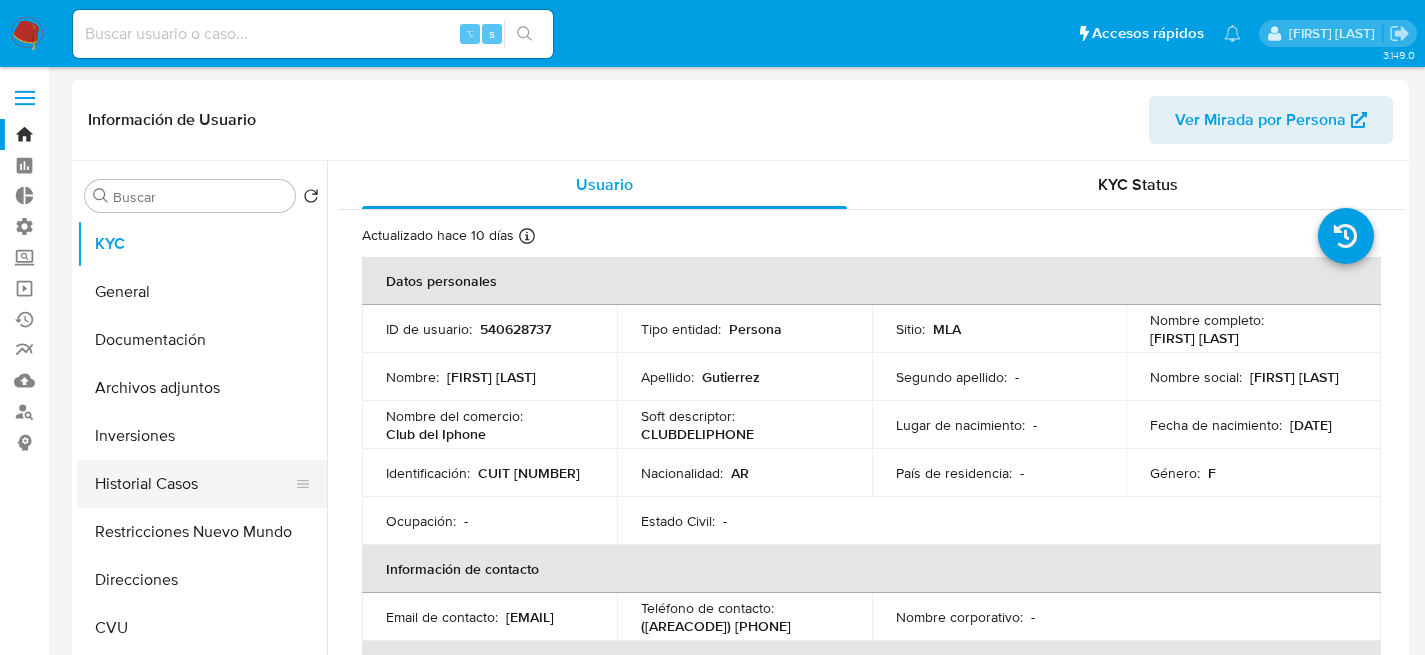 click on "Historial Casos" at bounding box center (194, 484) 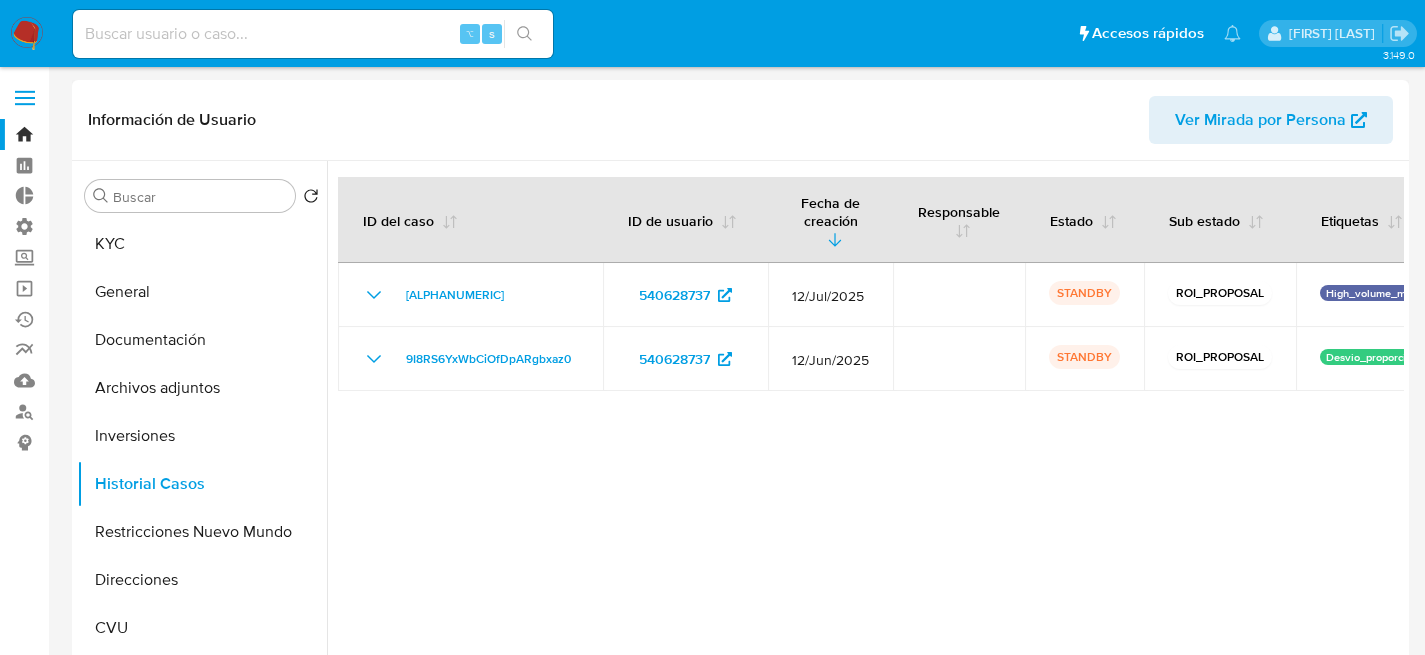 click at bounding box center (865, 417) 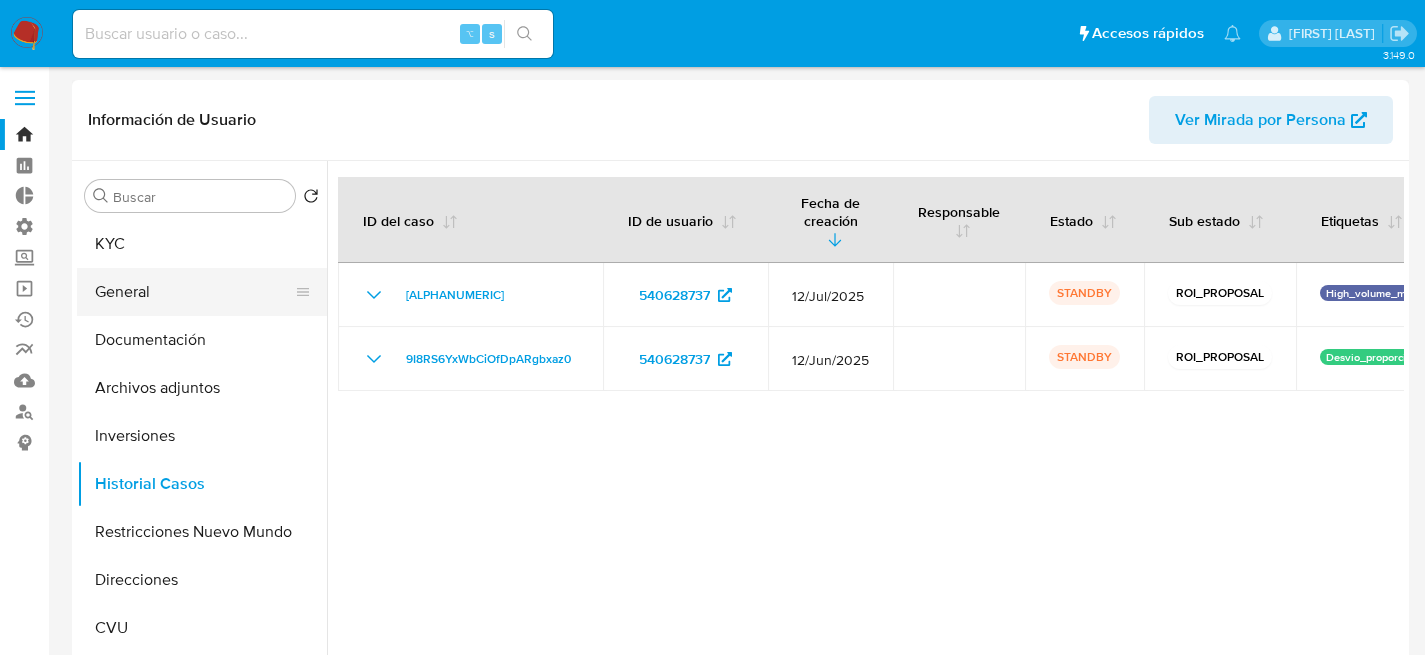 click on "General" at bounding box center [194, 292] 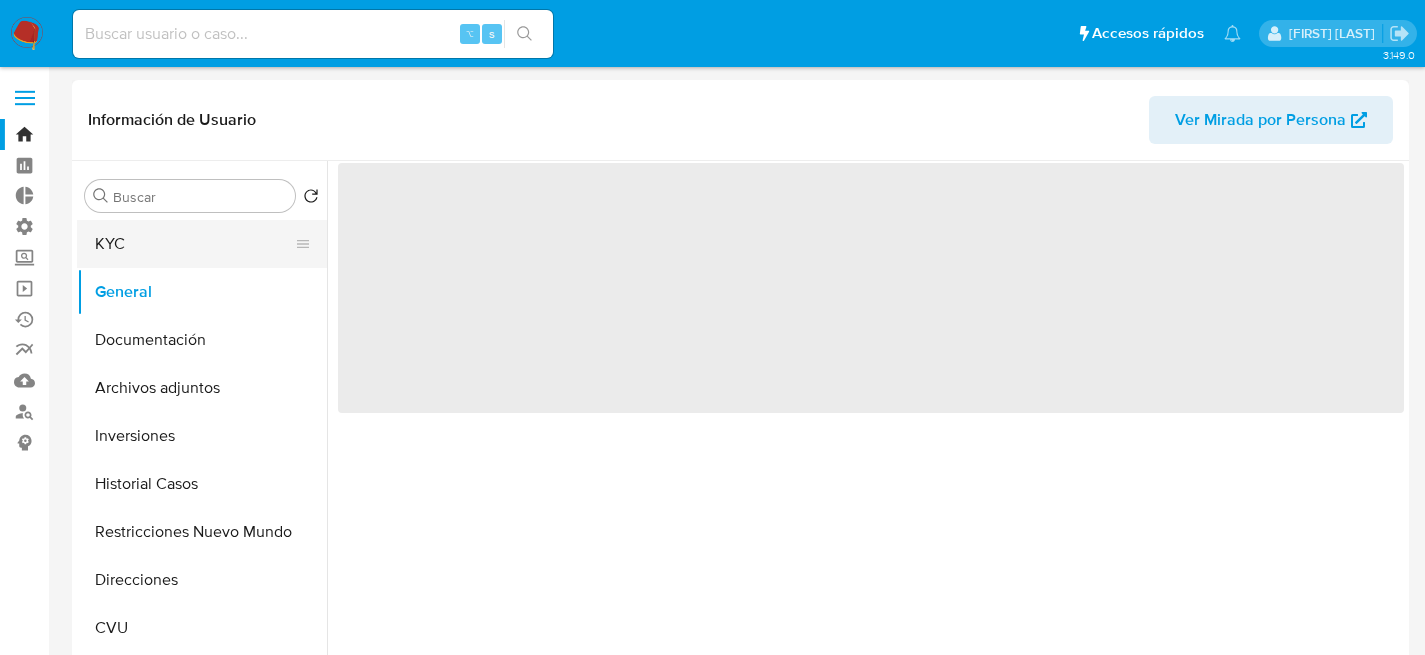 click on "KYC" at bounding box center [194, 244] 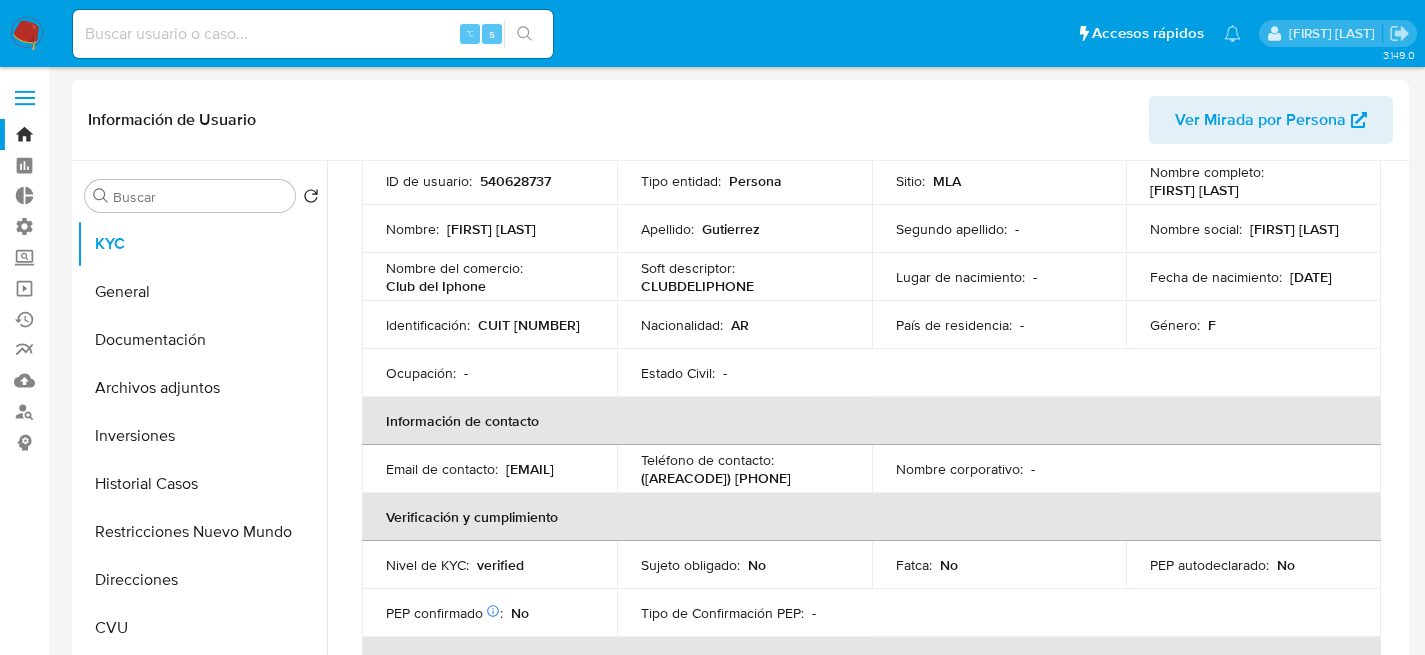 scroll, scrollTop: 166, scrollLeft: 0, axis: vertical 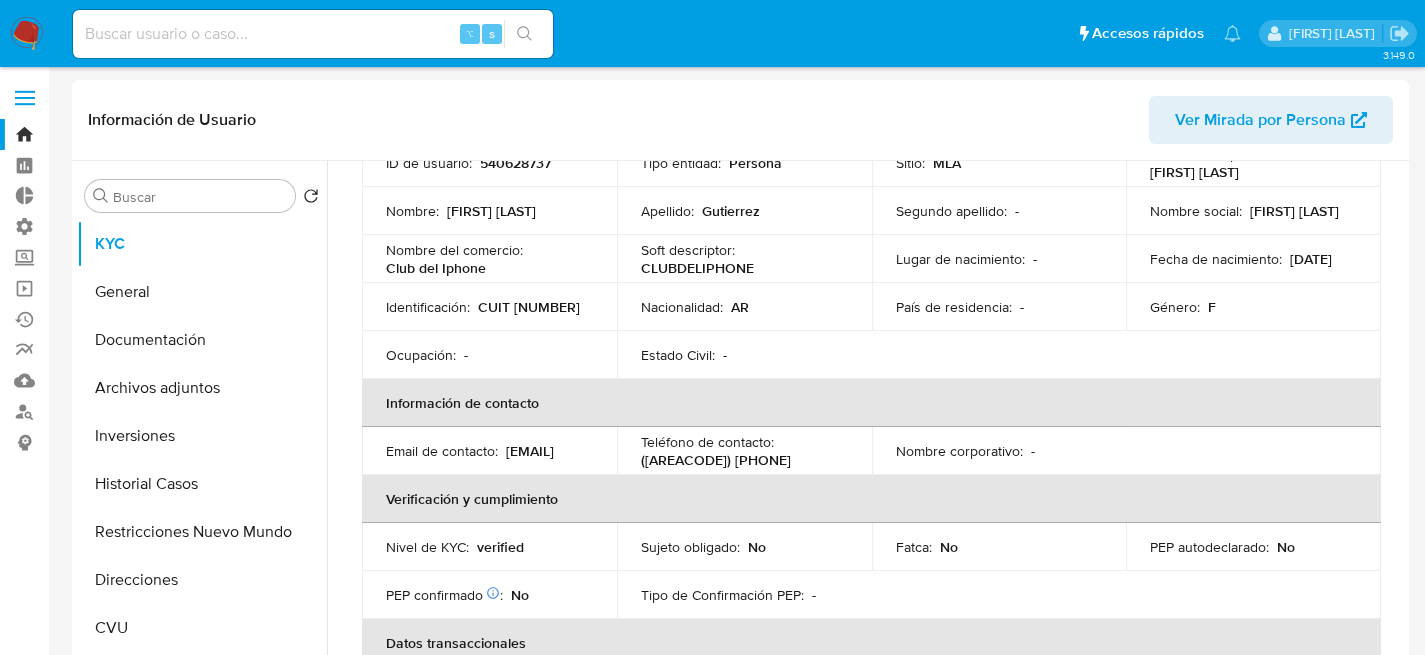 click at bounding box center [313, 34] 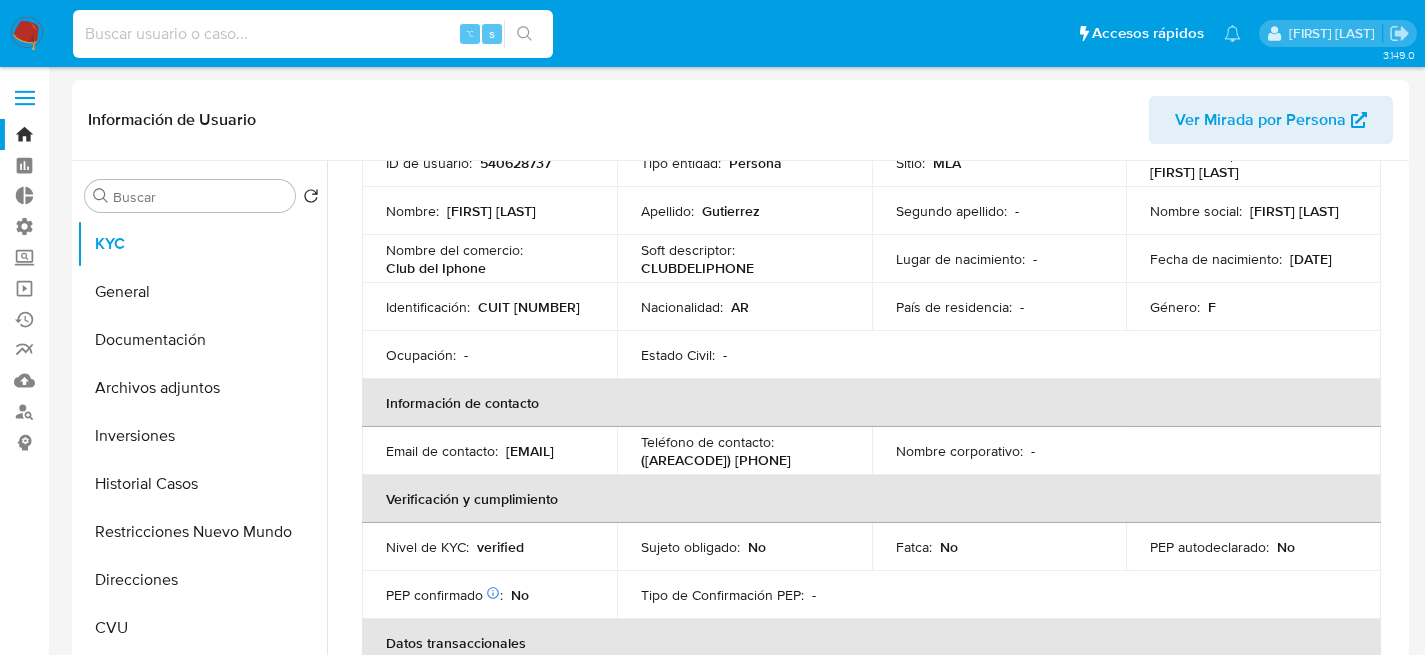 paste on "2088885525" 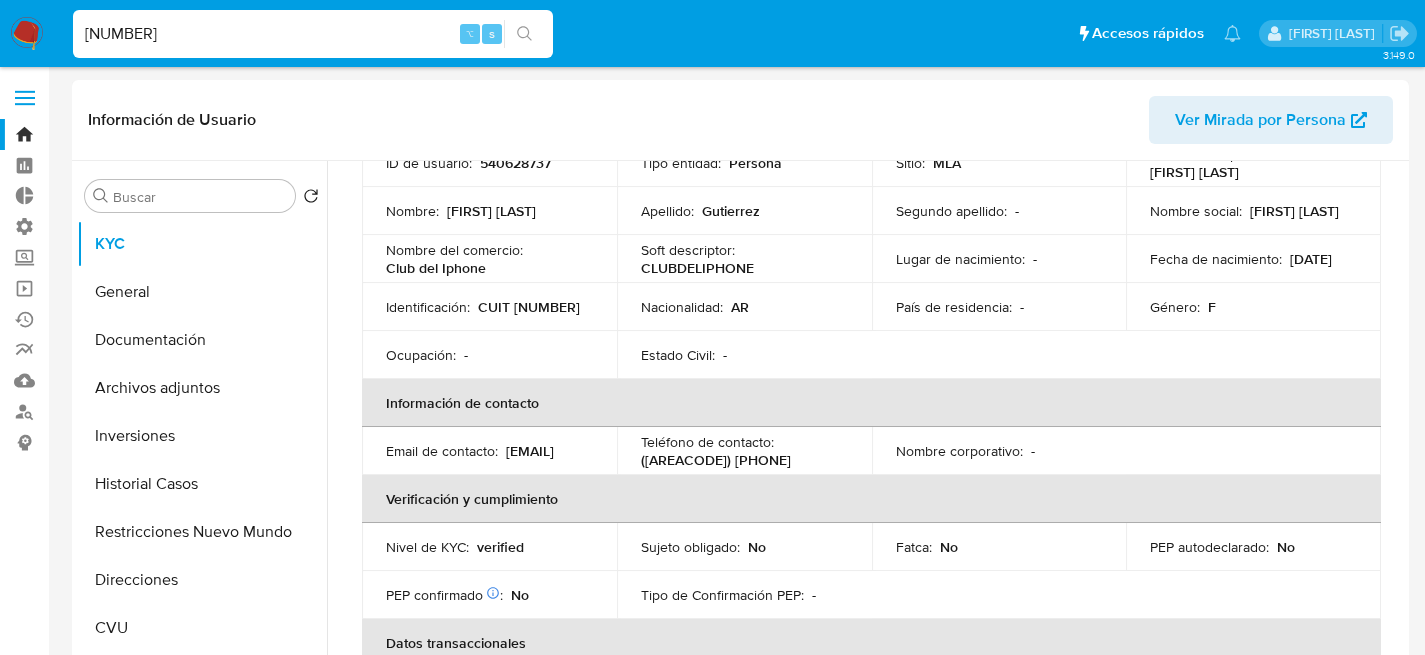 type on "2088885525" 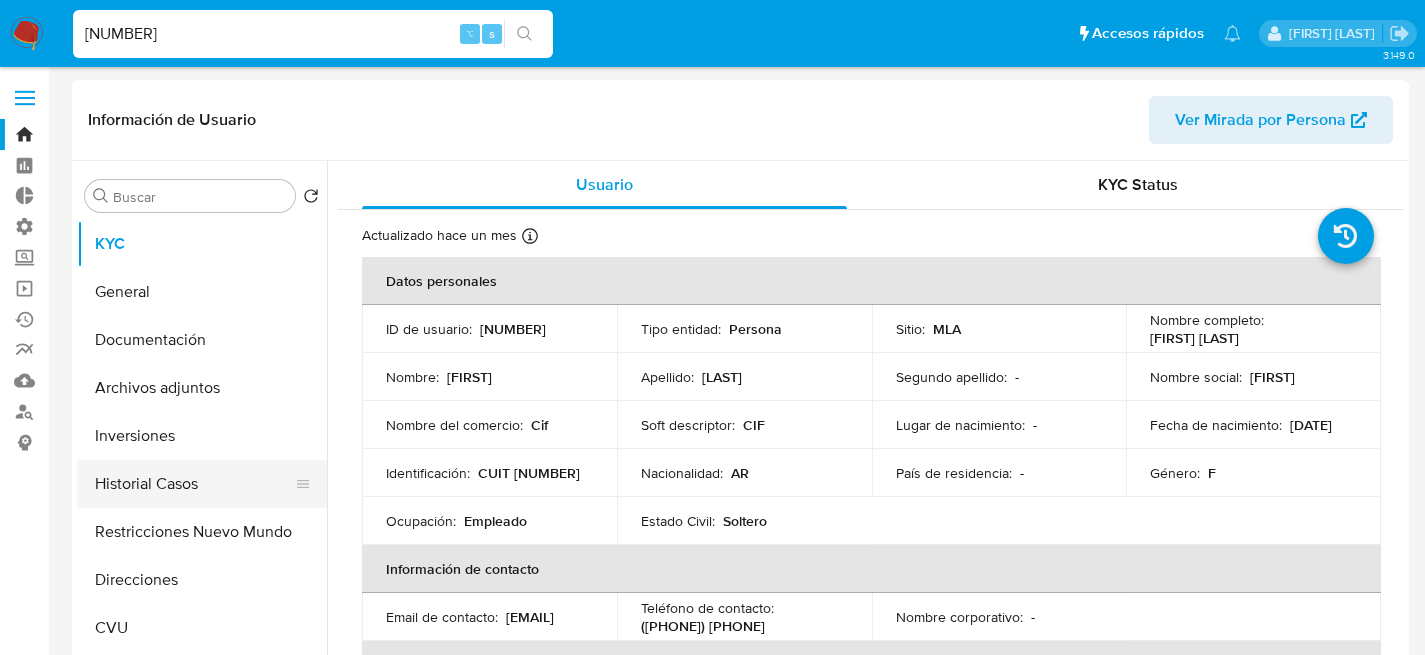 click on "Historial Casos" at bounding box center (194, 484) 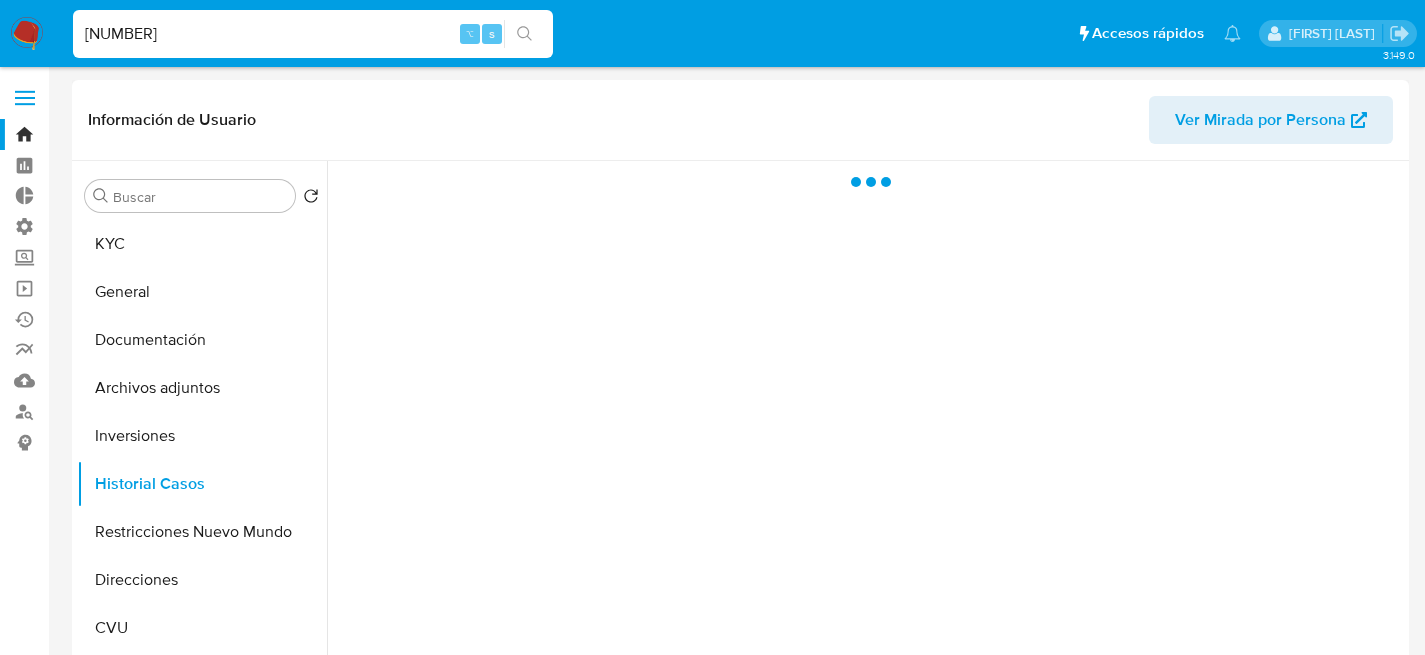 select on "10" 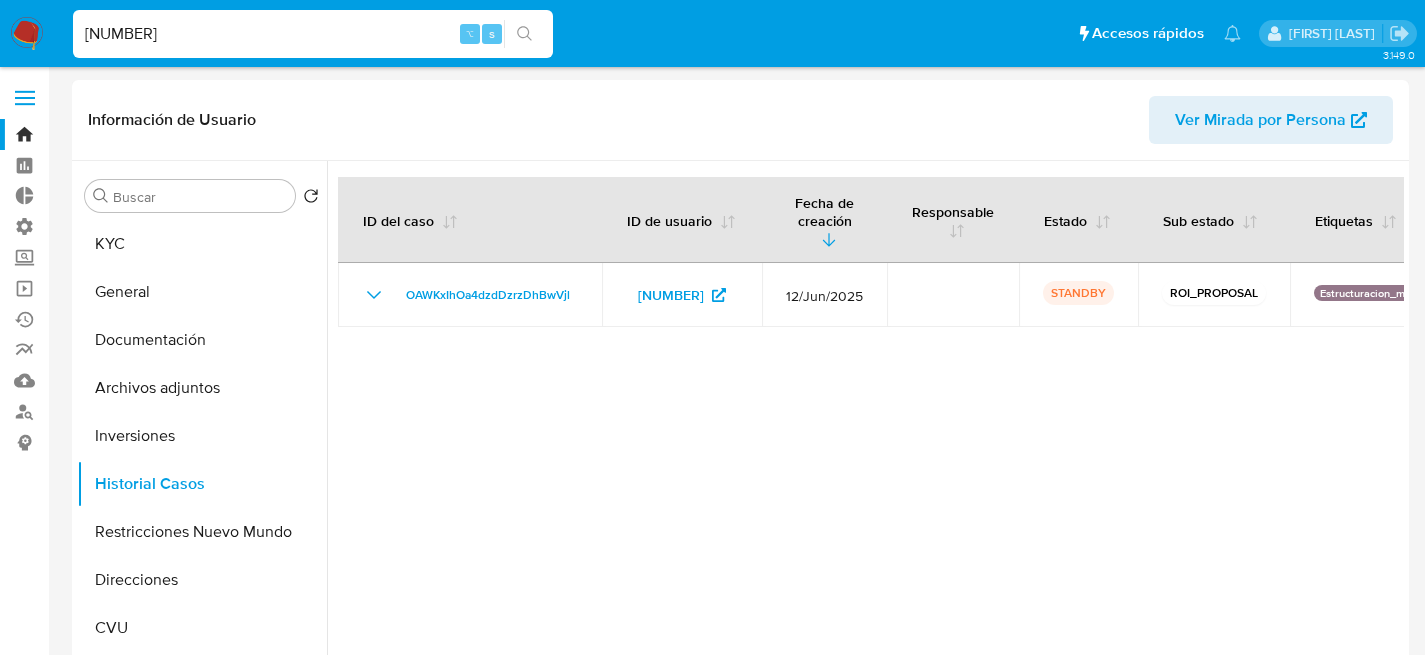 click on "2088885525" at bounding box center [313, 34] 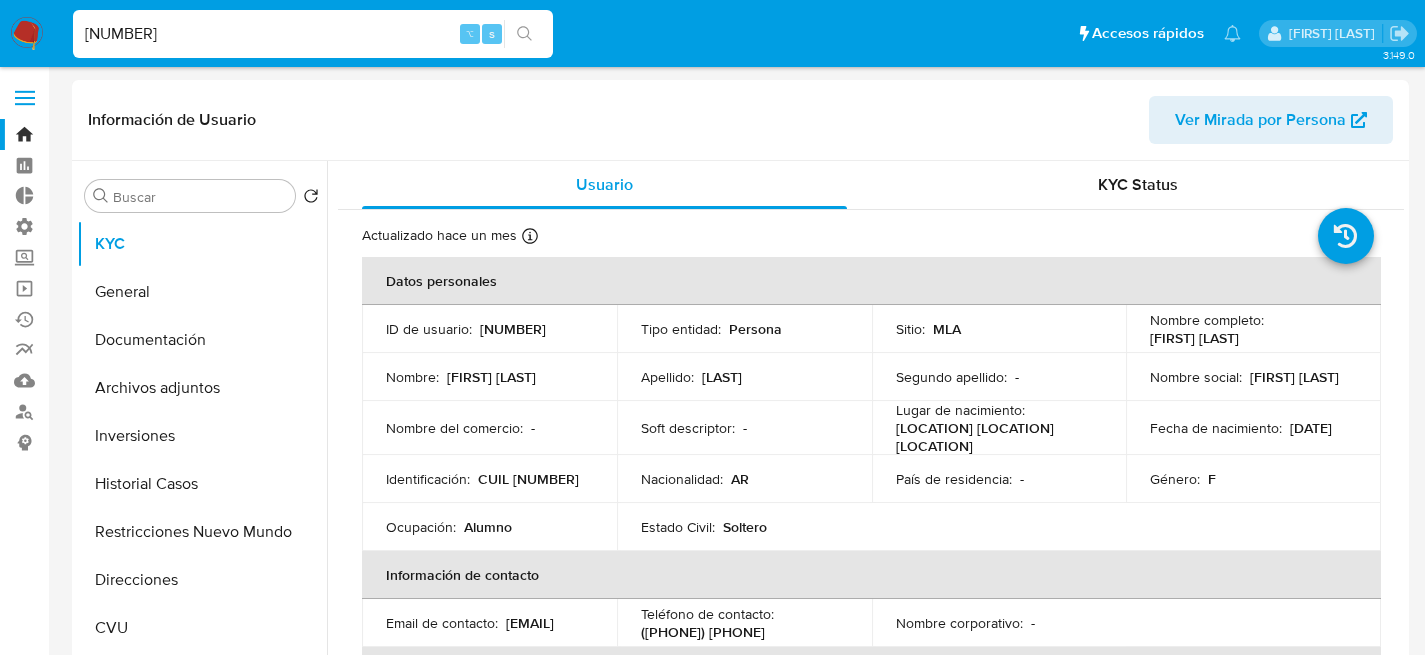 select on "10" 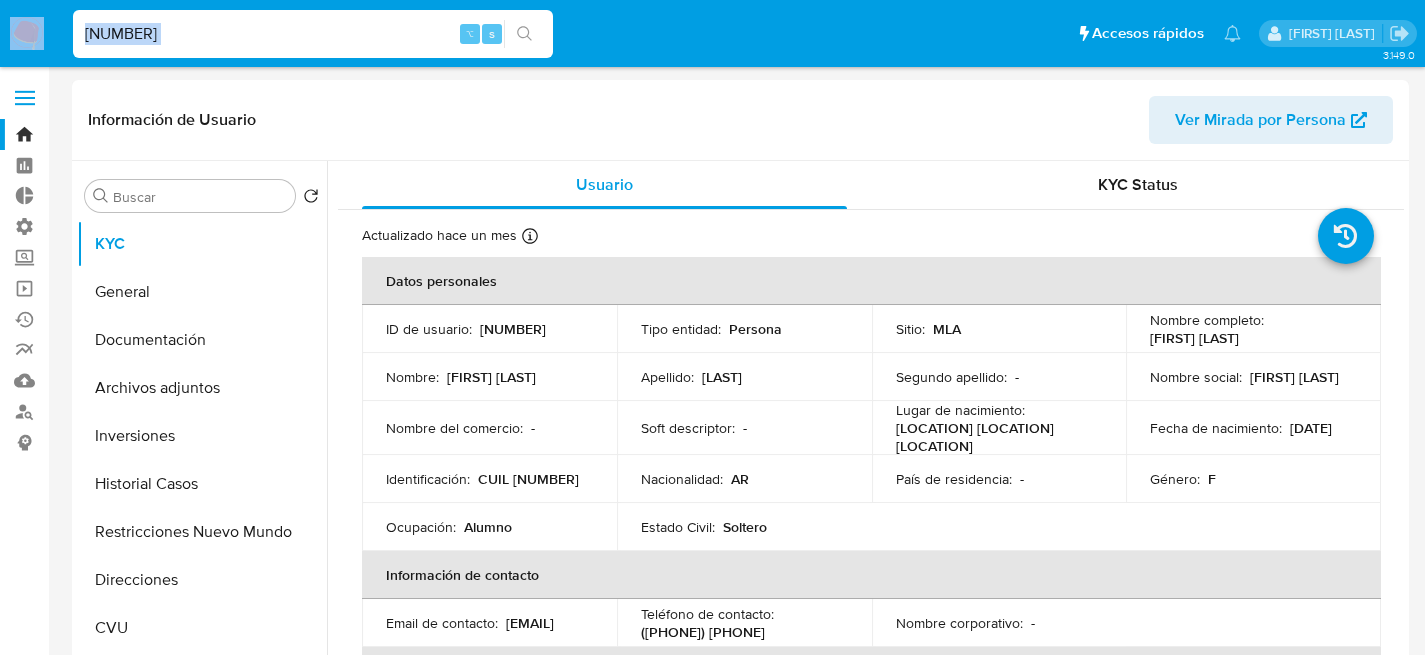 click on "1092404455 ⌥ s" at bounding box center [313, 34] 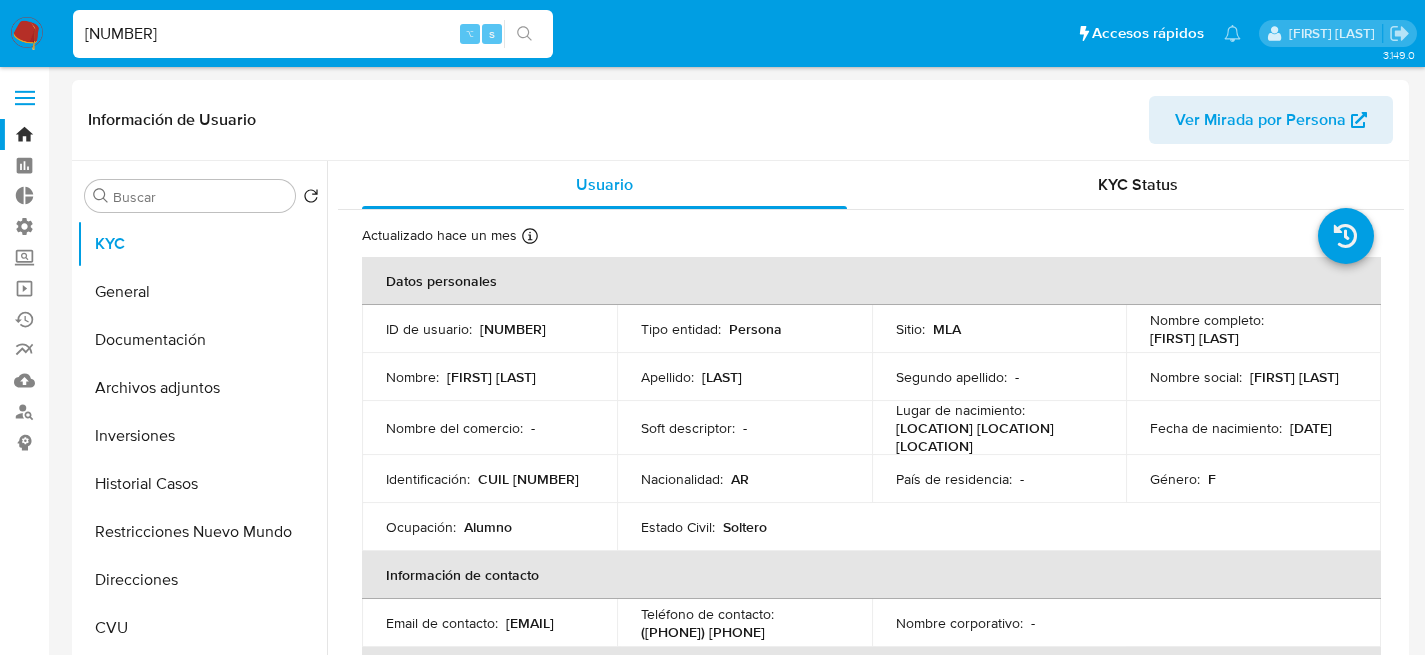 click on "1092404455" at bounding box center (313, 34) 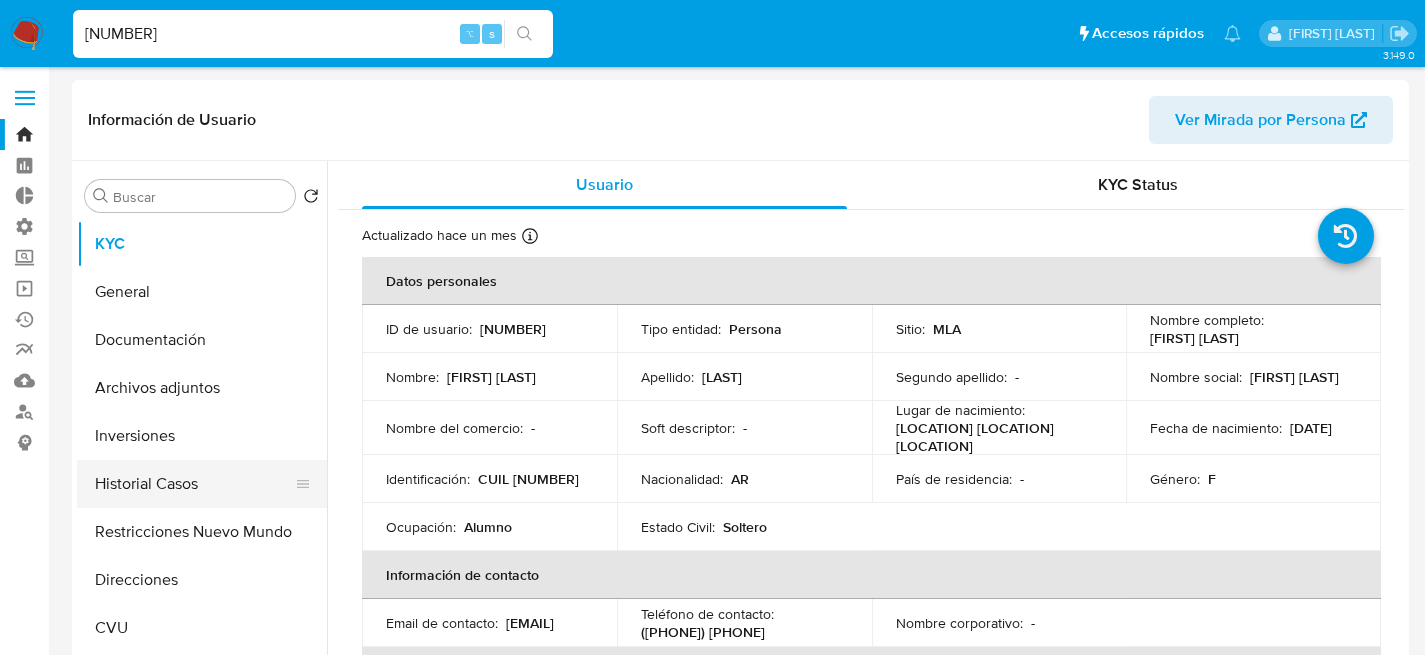 click on "Historial Casos" at bounding box center [194, 484] 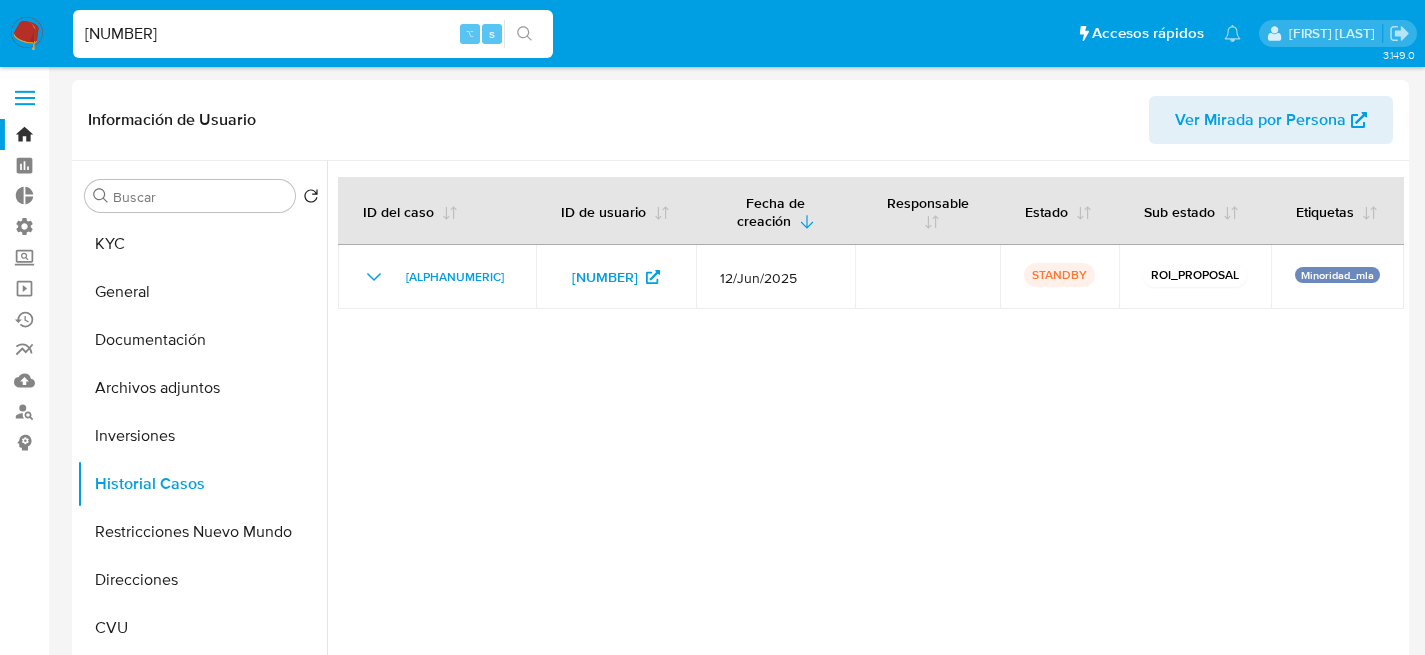 click on "1092404455" at bounding box center (313, 34) 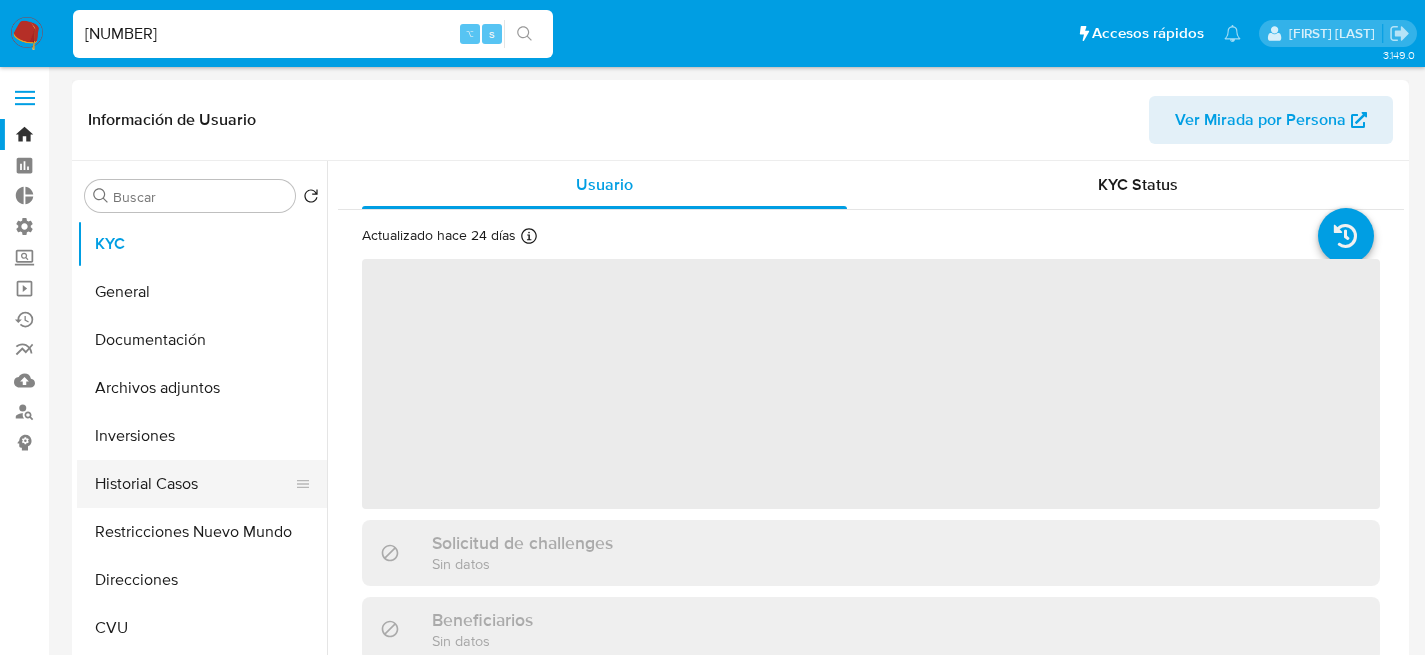 click on "Historial Casos" at bounding box center [194, 484] 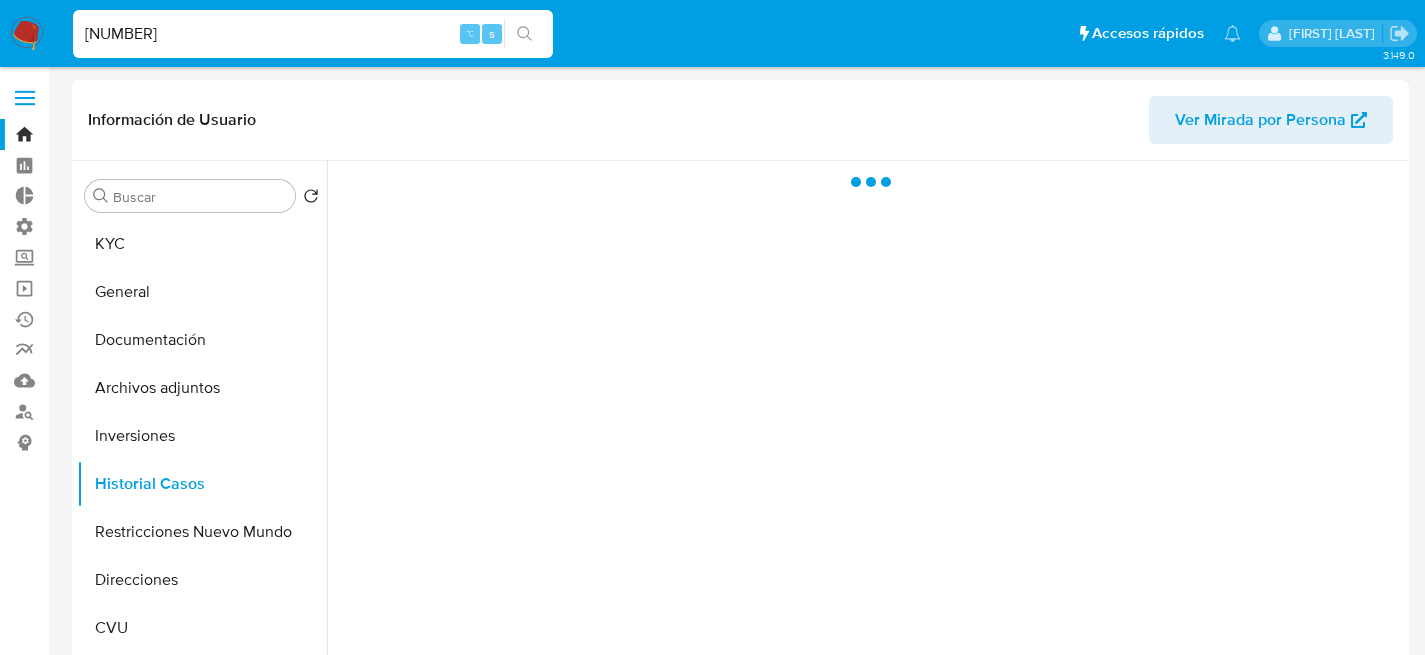 select on "10" 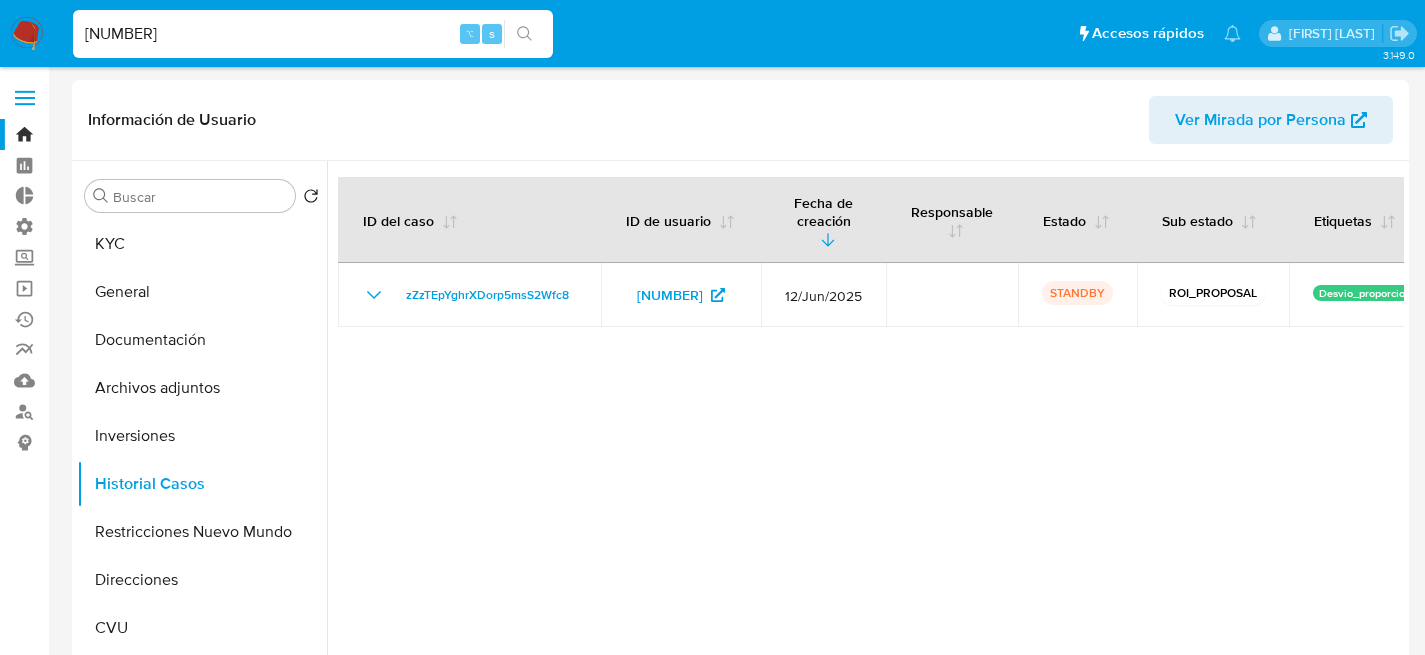 click on "2412758455 ⌥ s" at bounding box center [313, 34] 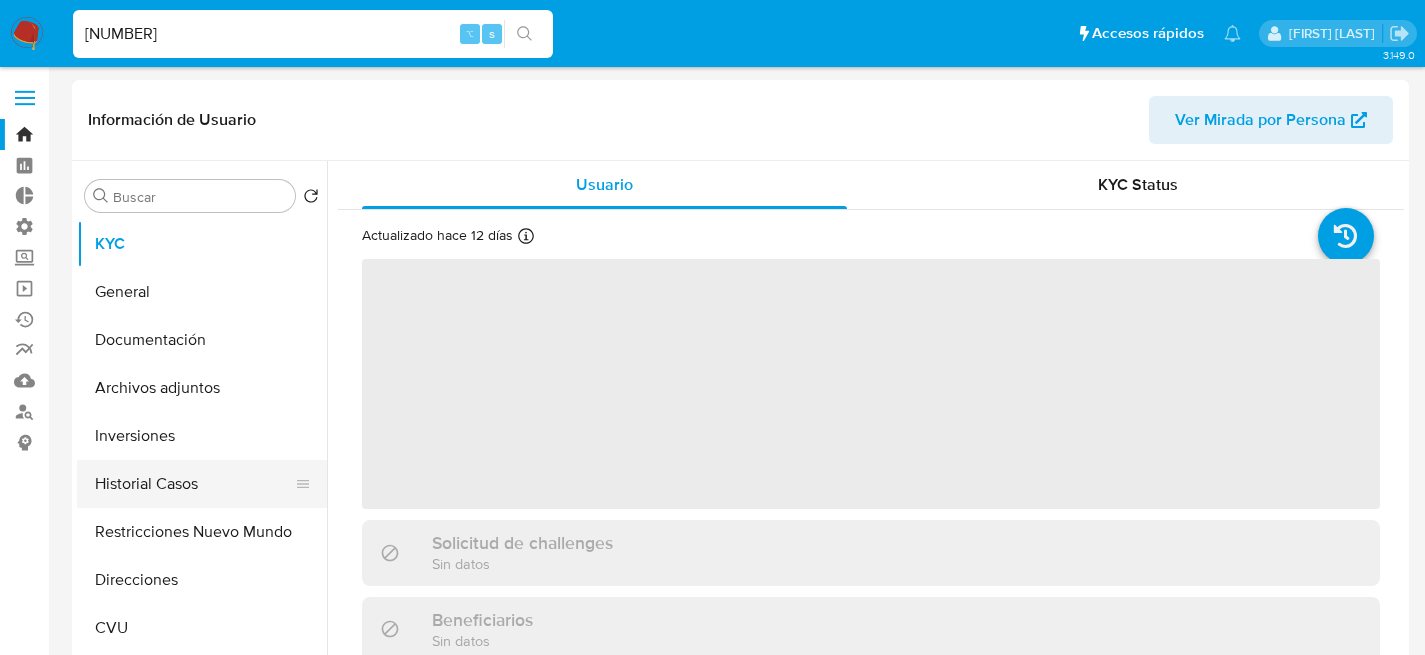 click on "Historial Casos" at bounding box center (194, 484) 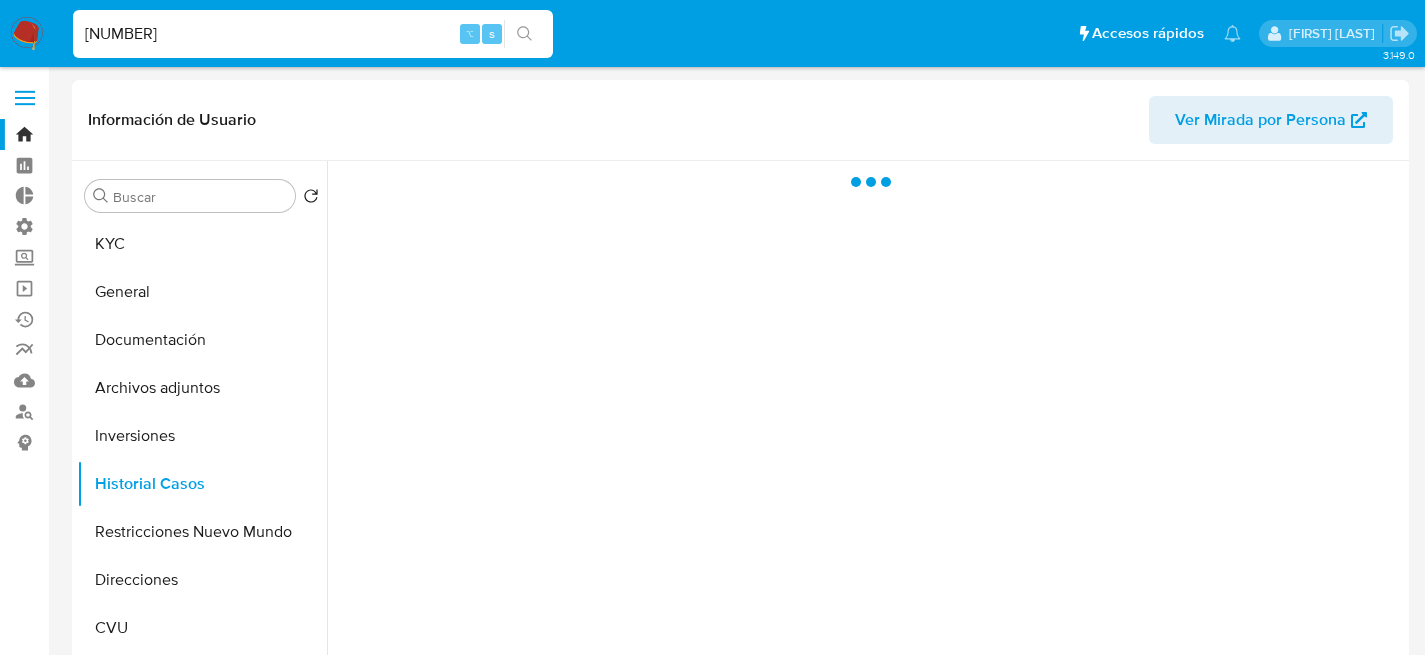 select on "10" 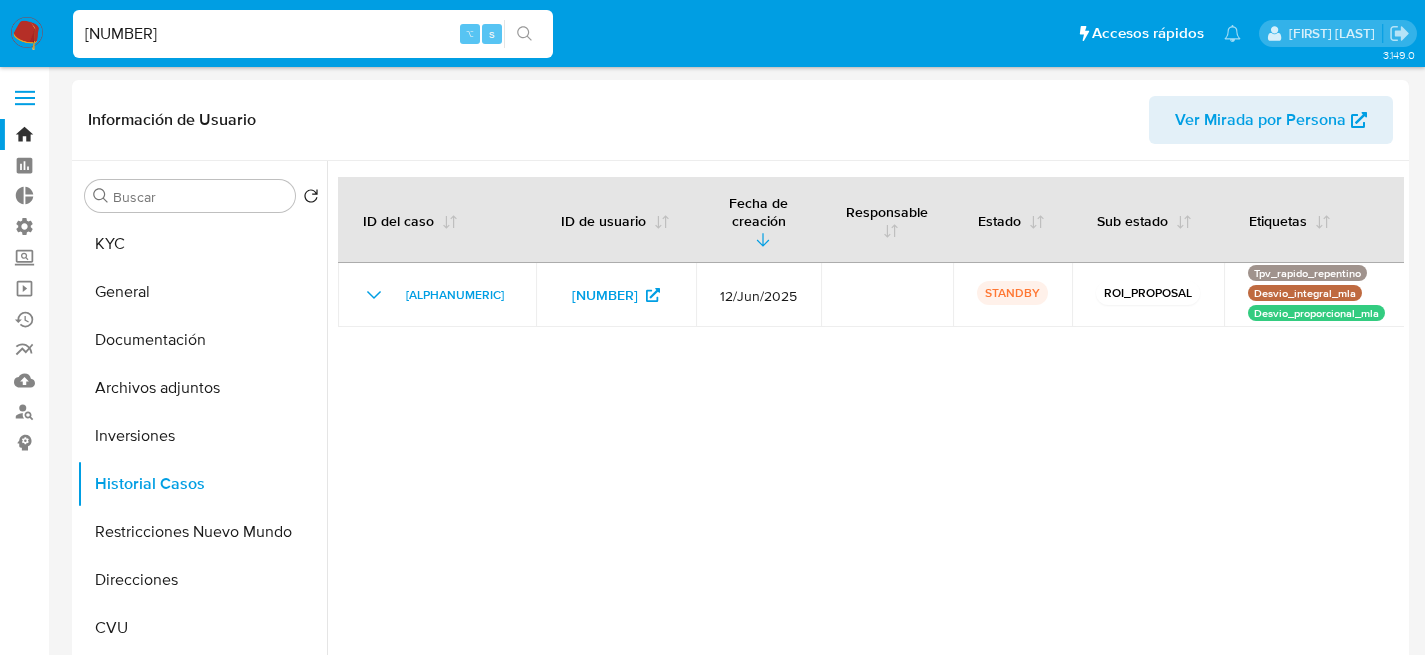 click on "2455986102 ⌥ s" at bounding box center (313, 34) 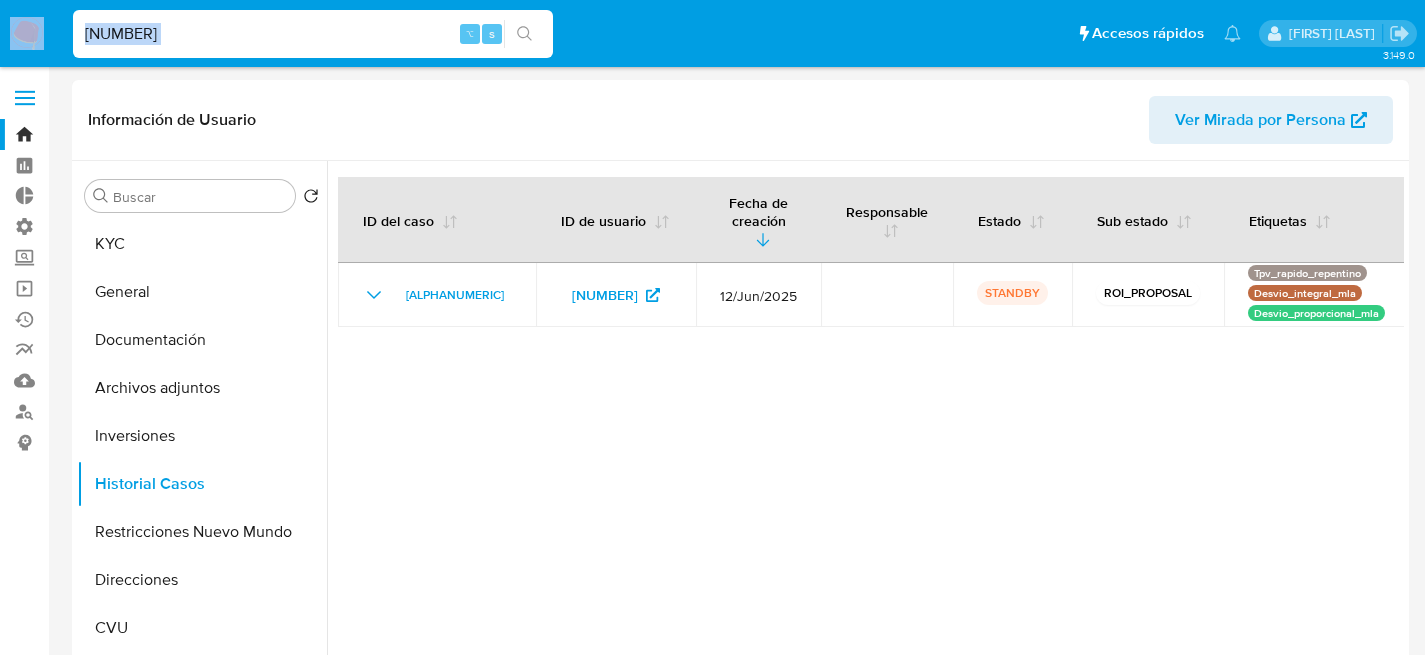 click on "2455986102 ⌥ s" at bounding box center (313, 34) 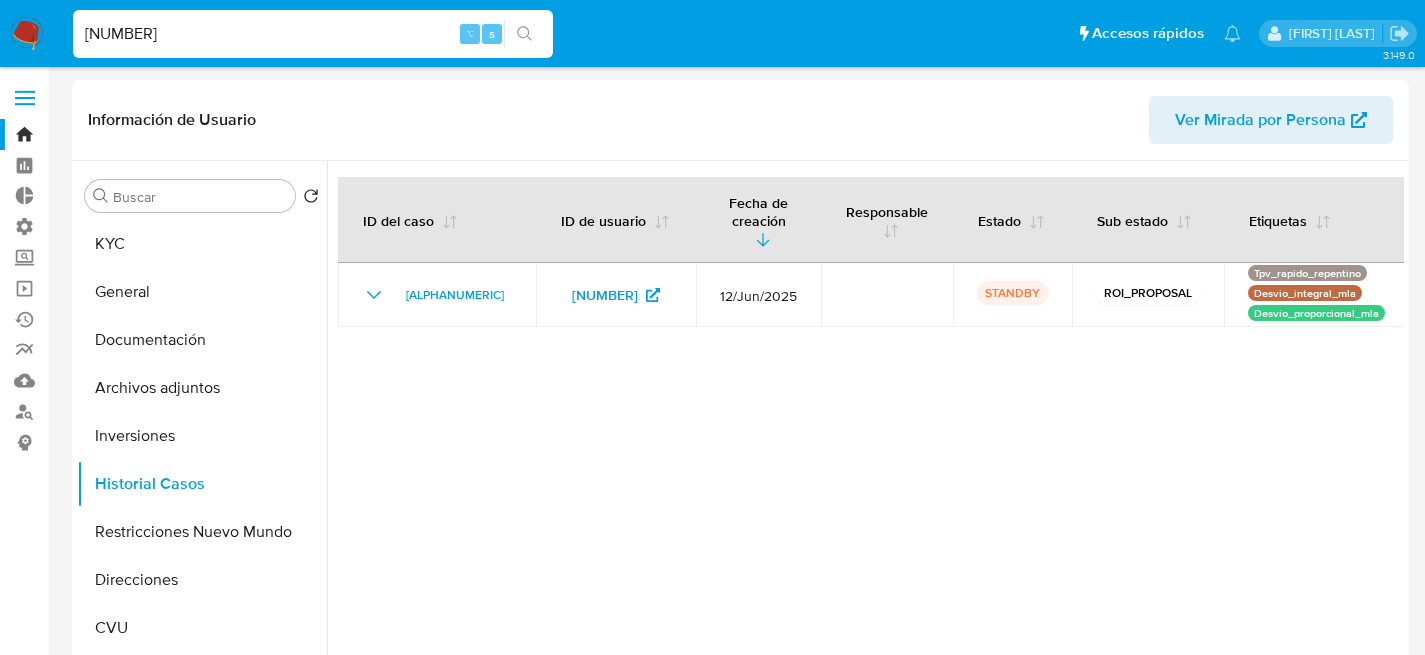 click on "2455986102" at bounding box center (313, 34) 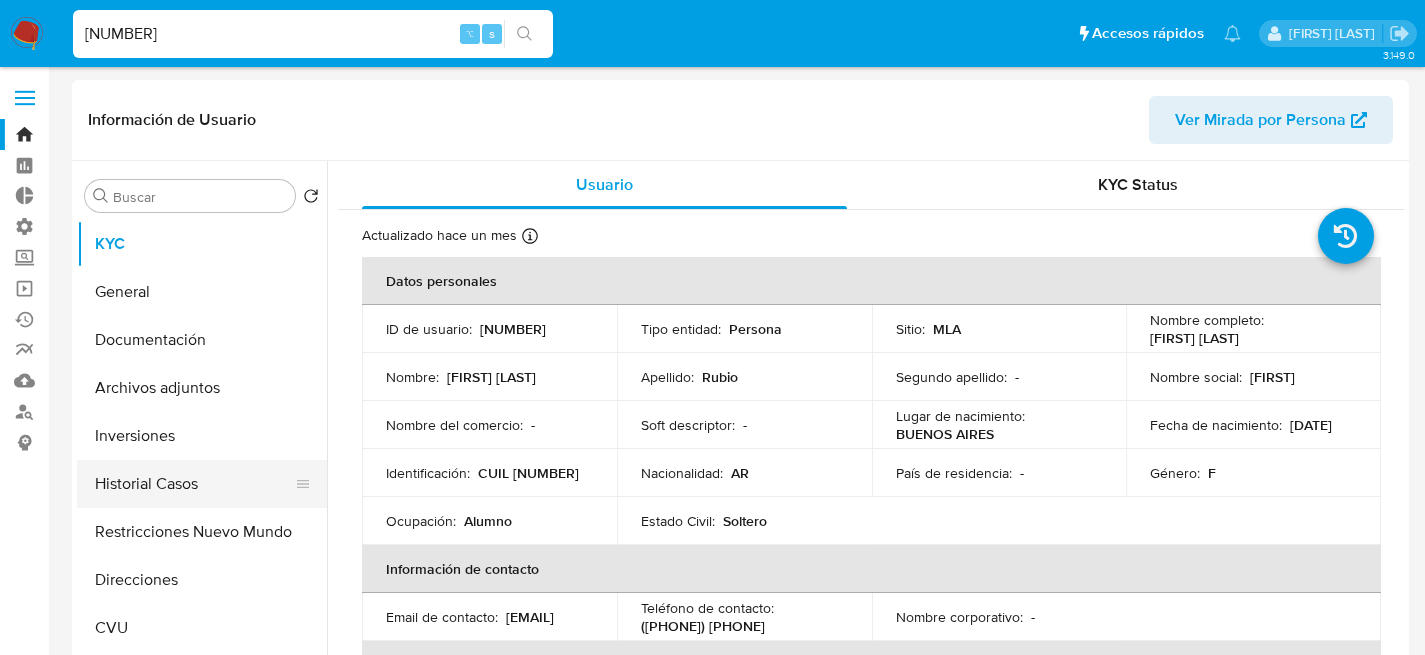 click on "Historial Casos" at bounding box center [194, 484] 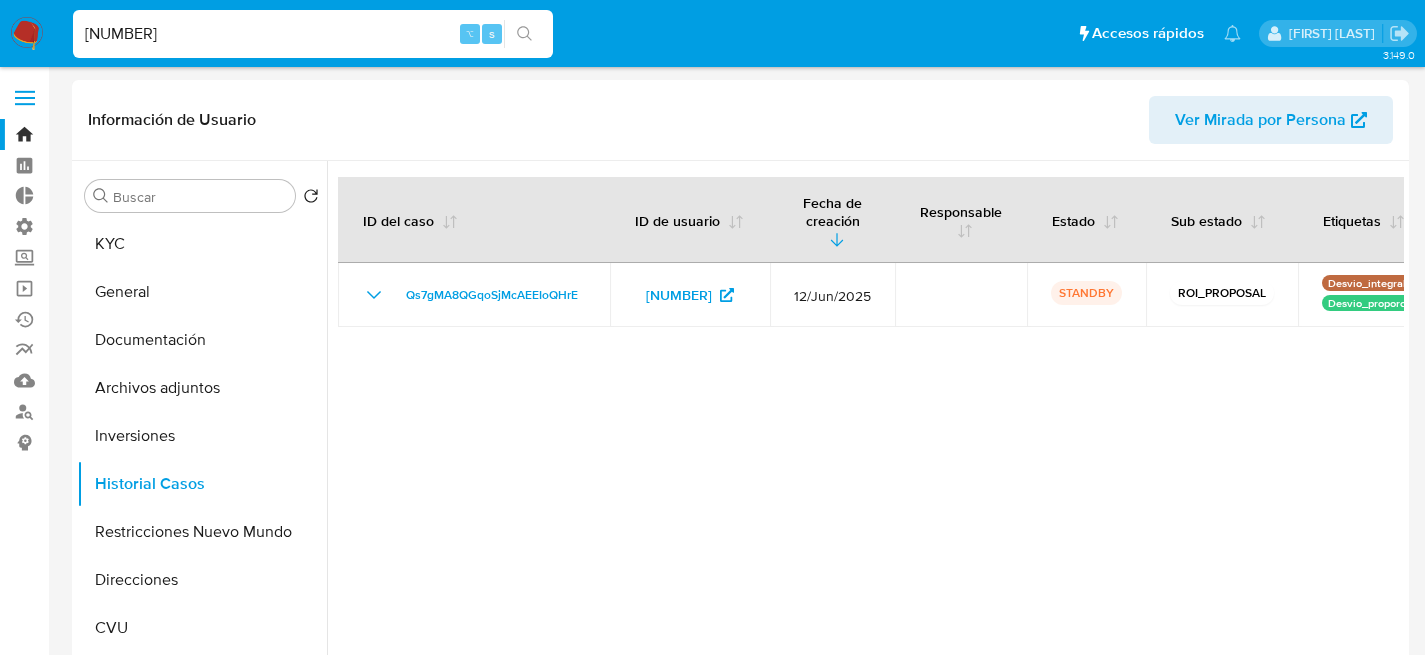 click on "Pausado Ver notificaciones 707196170 ⌥ s Accesos rápidos   Presiona las siguientes teclas para acceder a algunas de las funciones Buscar caso o usuario ⌥ s Volver al home ⌥ h Agregar un archivo adjunto ⌥ a Facundo Marin" at bounding box center (712, 33) 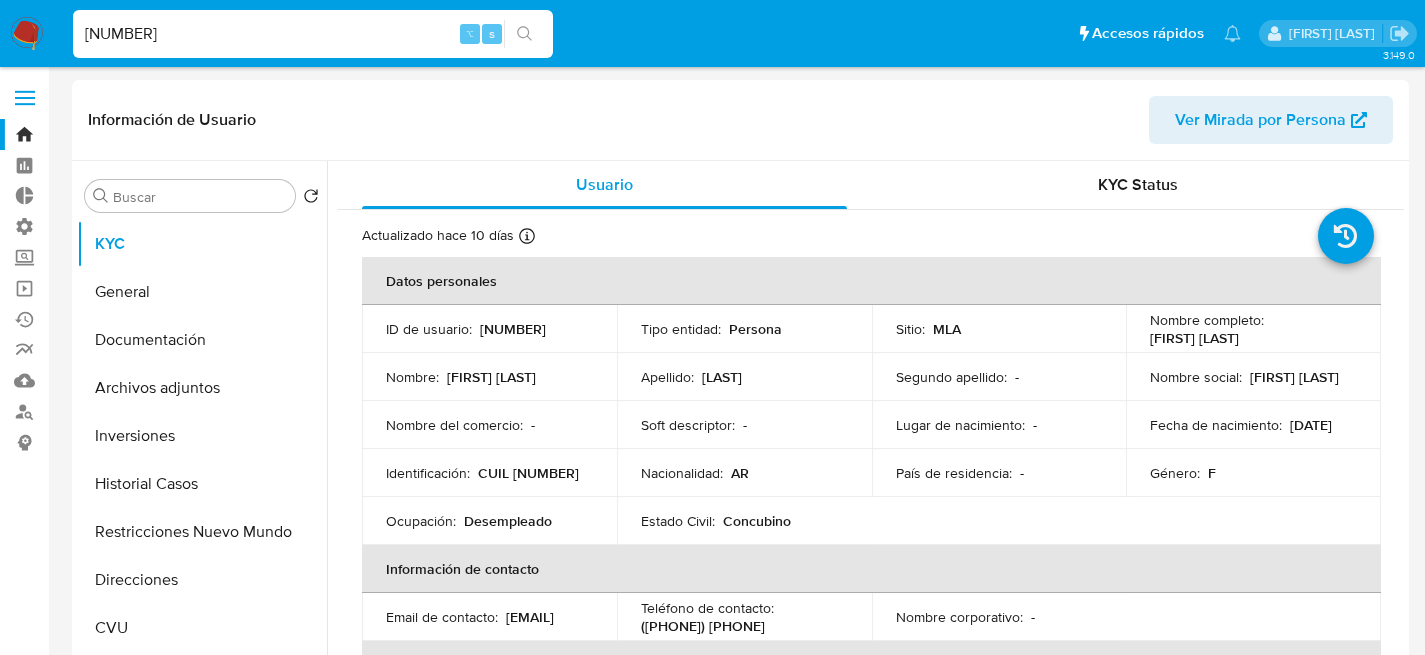 select on "10" 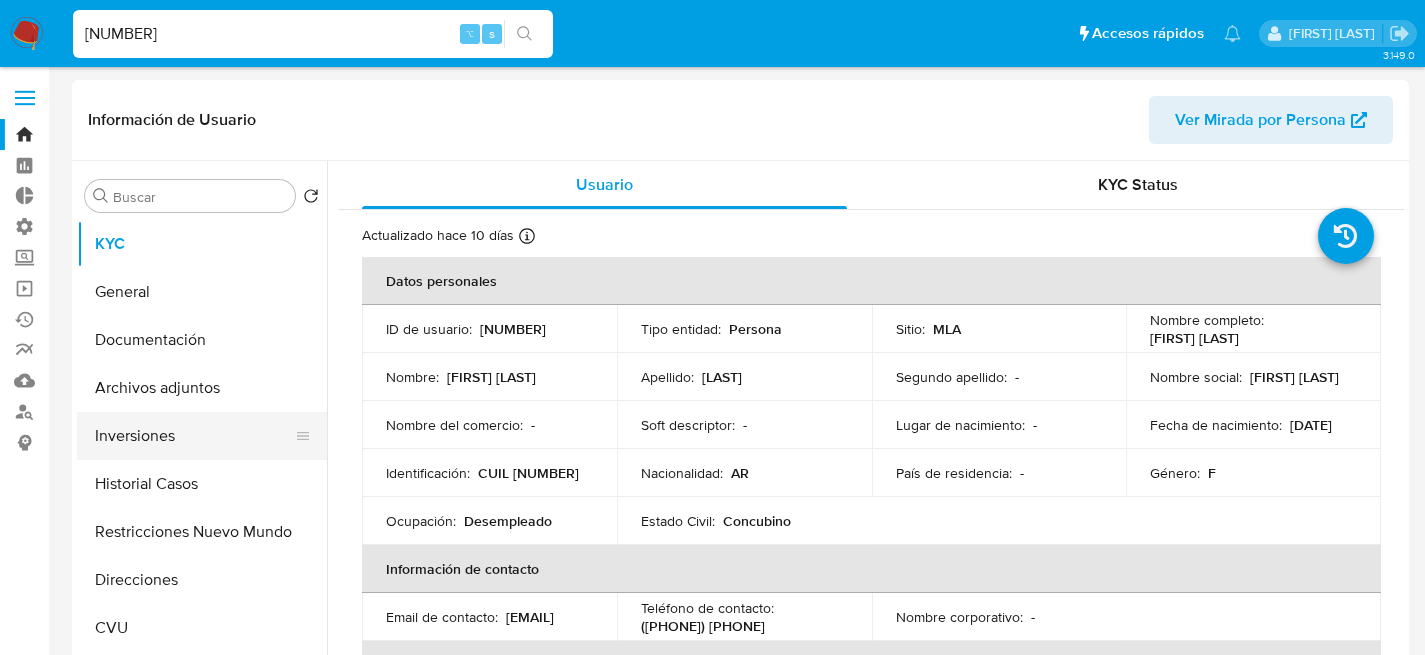 click on "Inversiones" at bounding box center (194, 436) 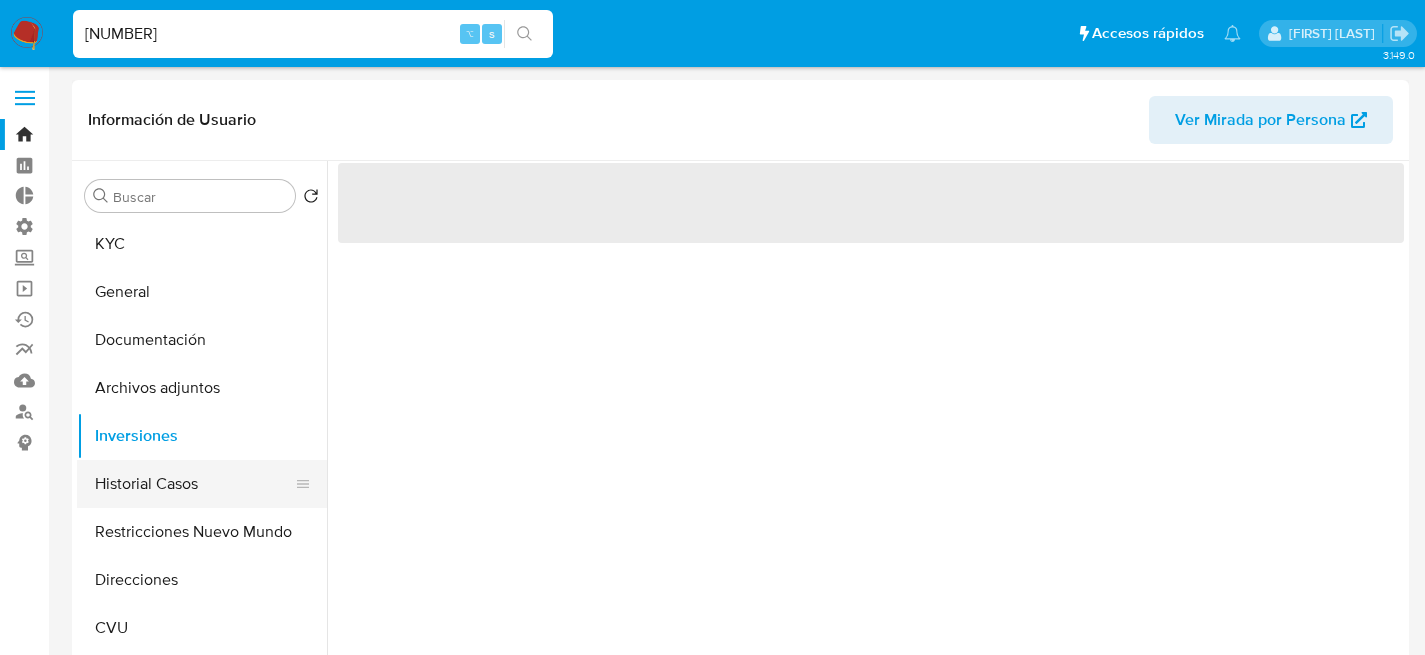 click on "Historial Casos" at bounding box center [194, 484] 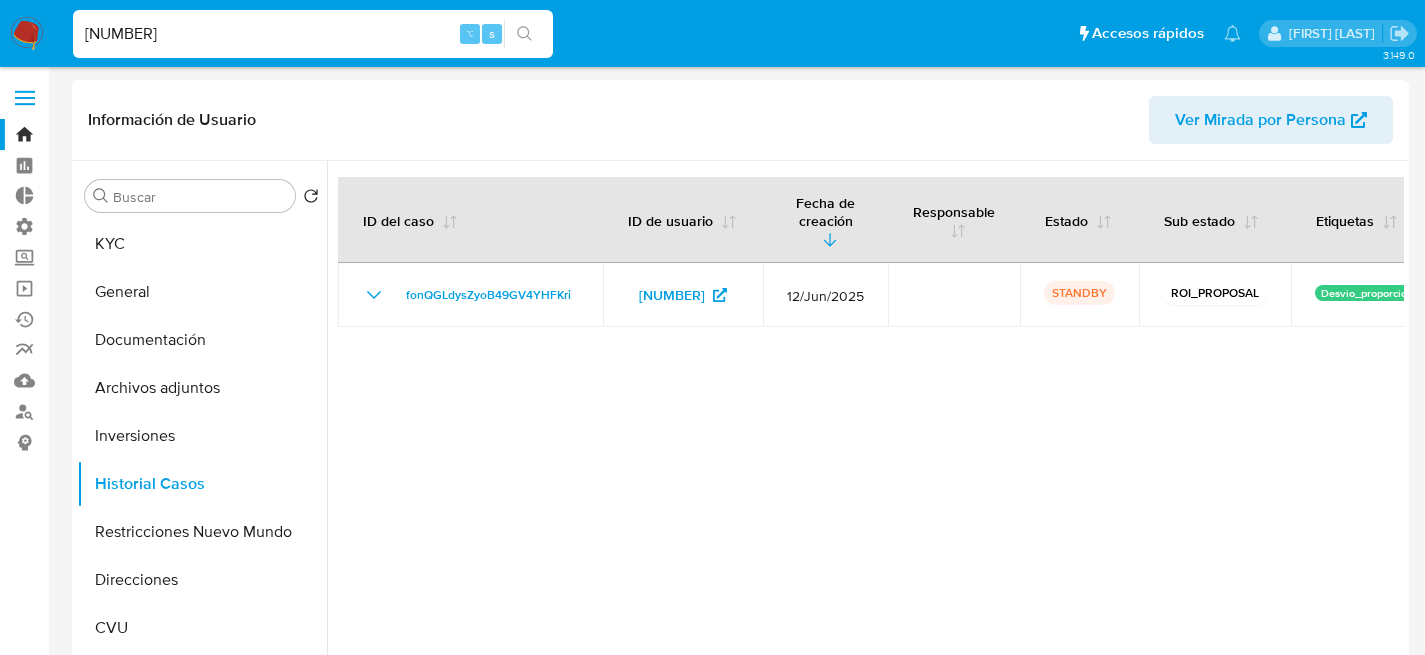 click on "1968921785" at bounding box center (313, 34) 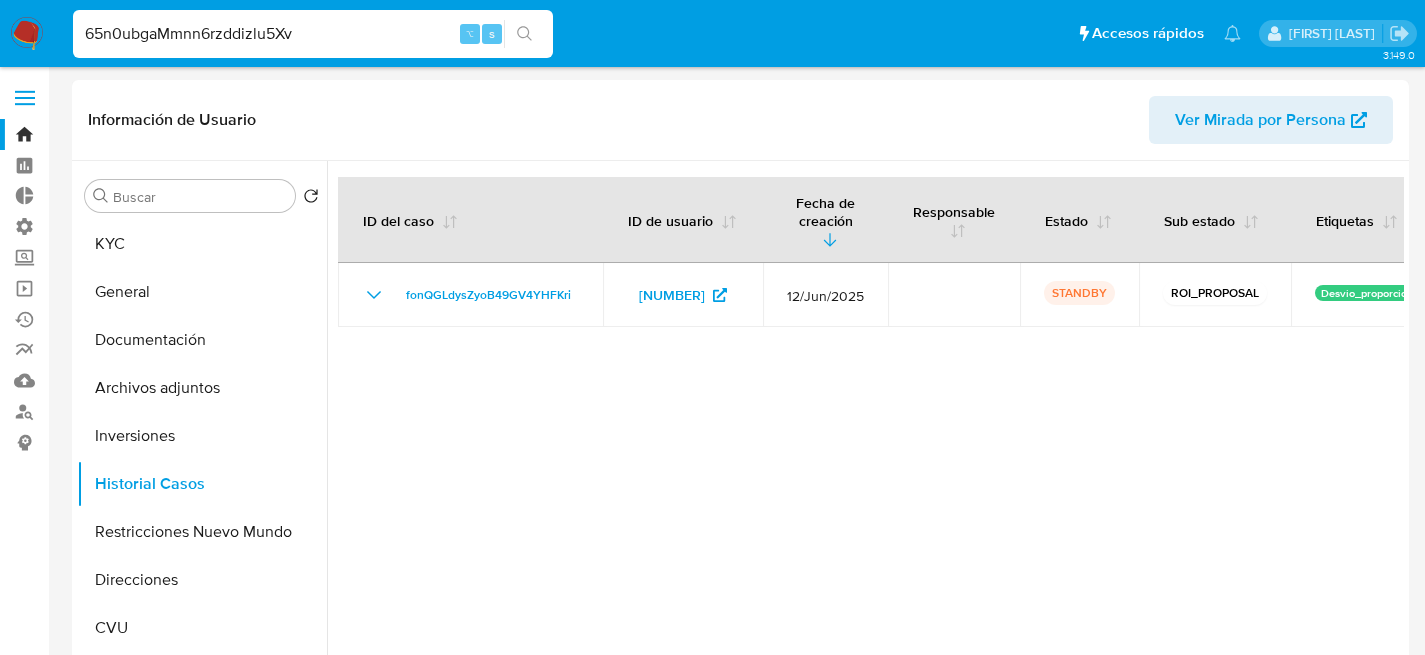 type on "65n0ubgaMmnn6rzddizlu5Xv" 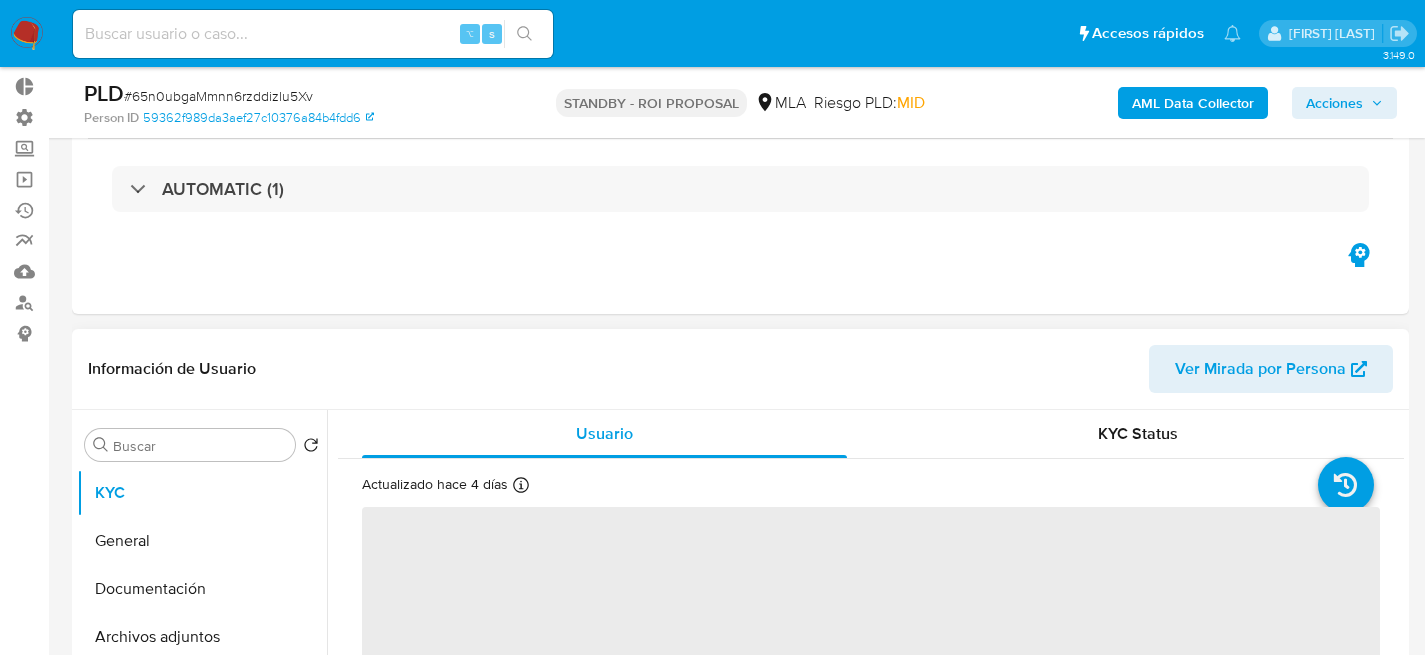 scroll, scrollTop: 184, scrollLeft: 0, axis: vertical 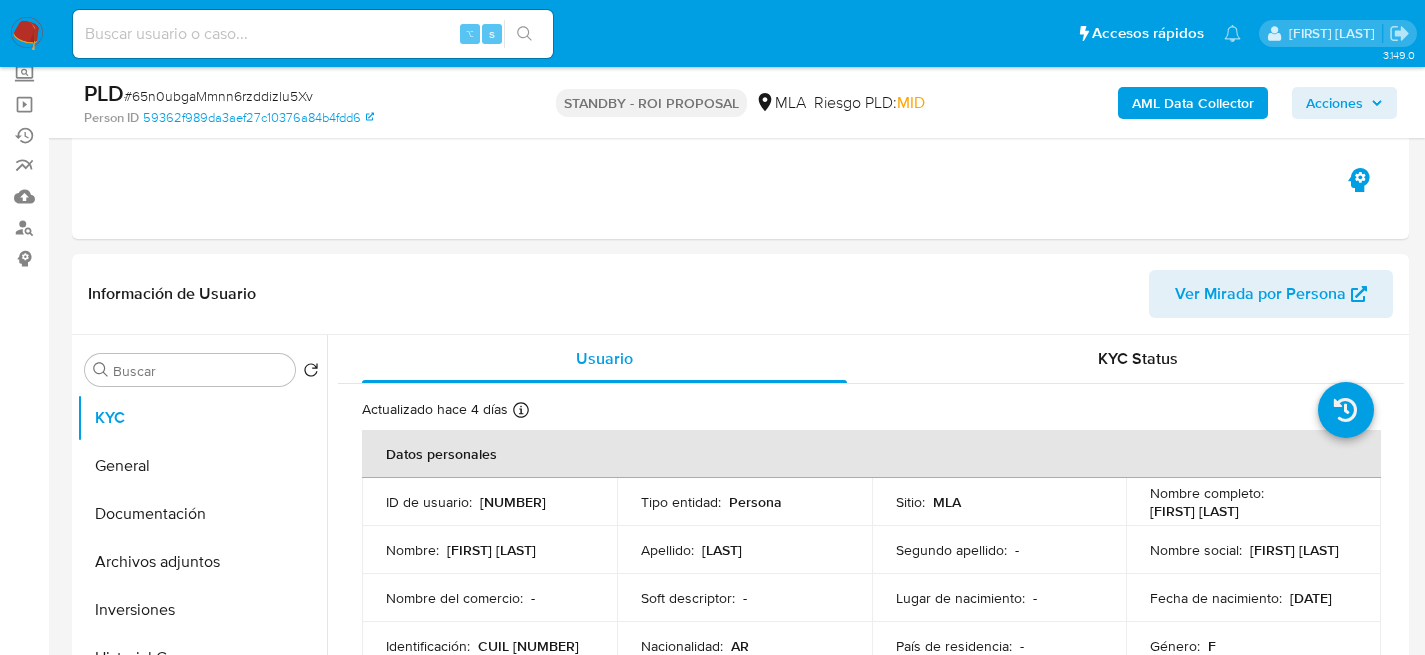 select on "10" 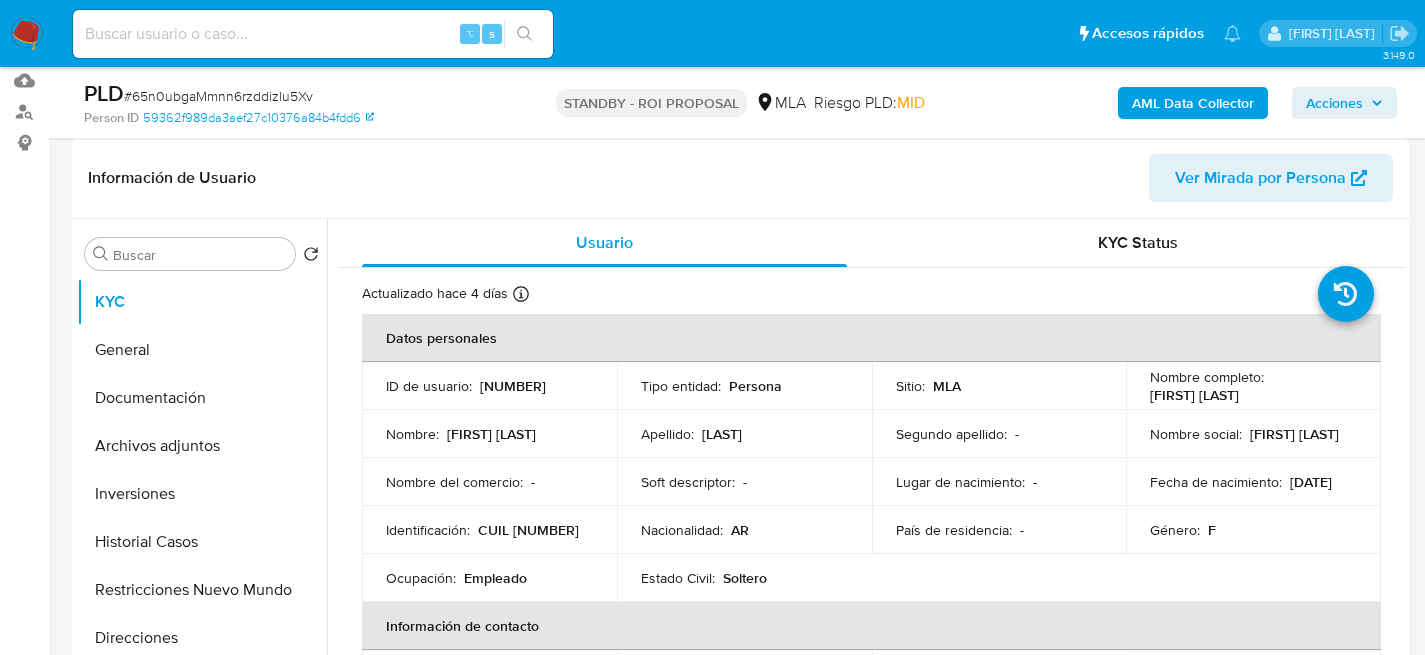 scroll, scrollTop: 309, scrollLeft: 0, axis: vertical 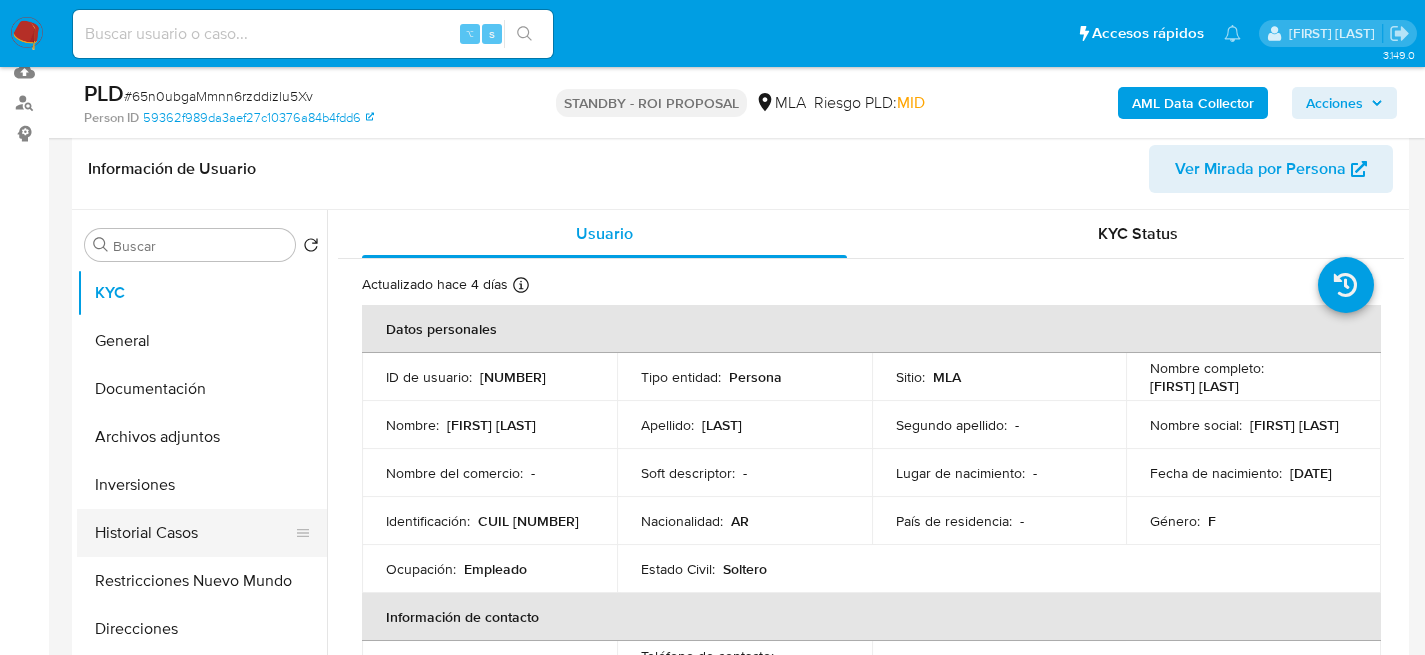 click on "Historial Casos" at bounding box center [194, 533] 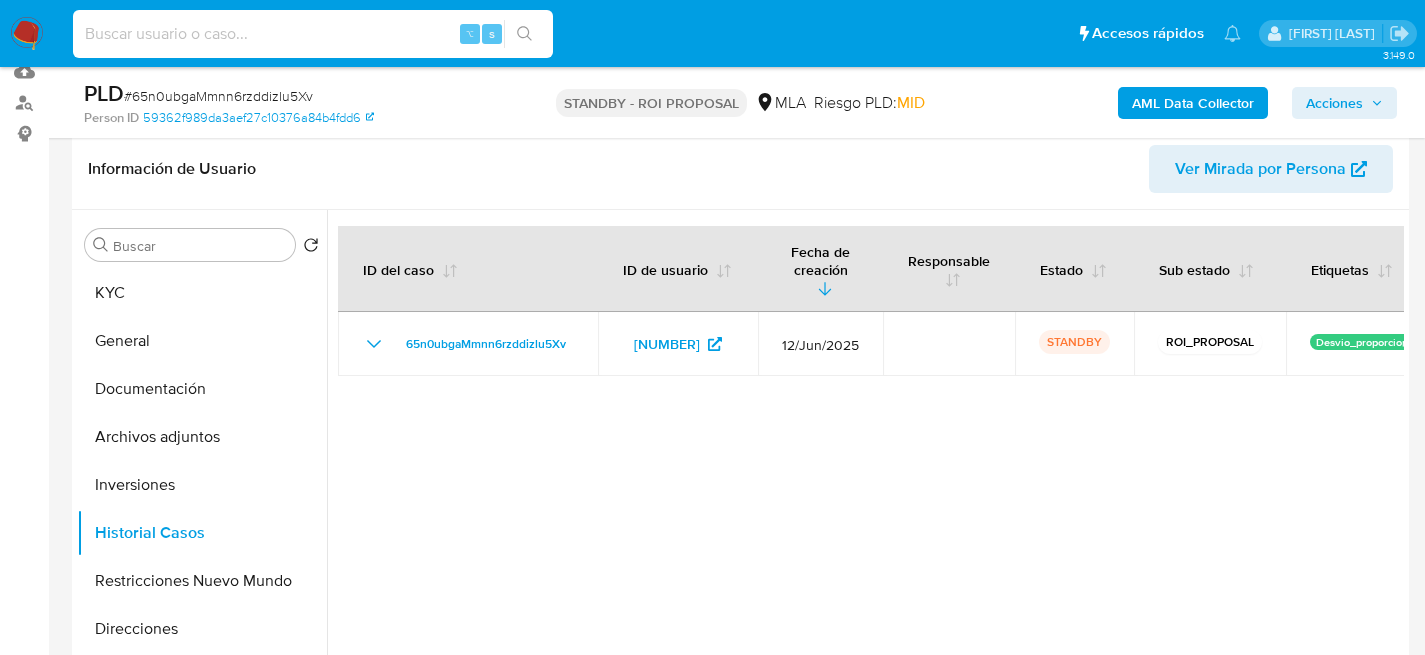 click at bounding box center [313, 34] 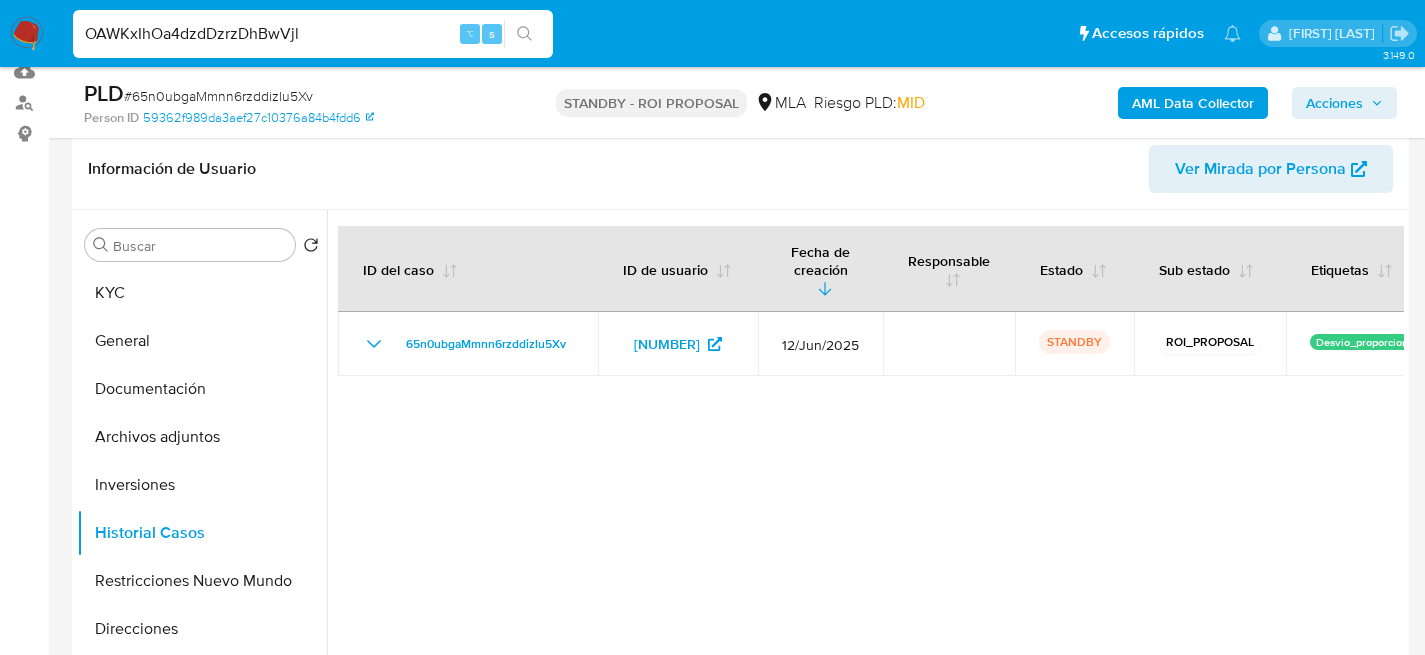 type on "OAWKxIhOa4dzdDzrzDhBwVjl" 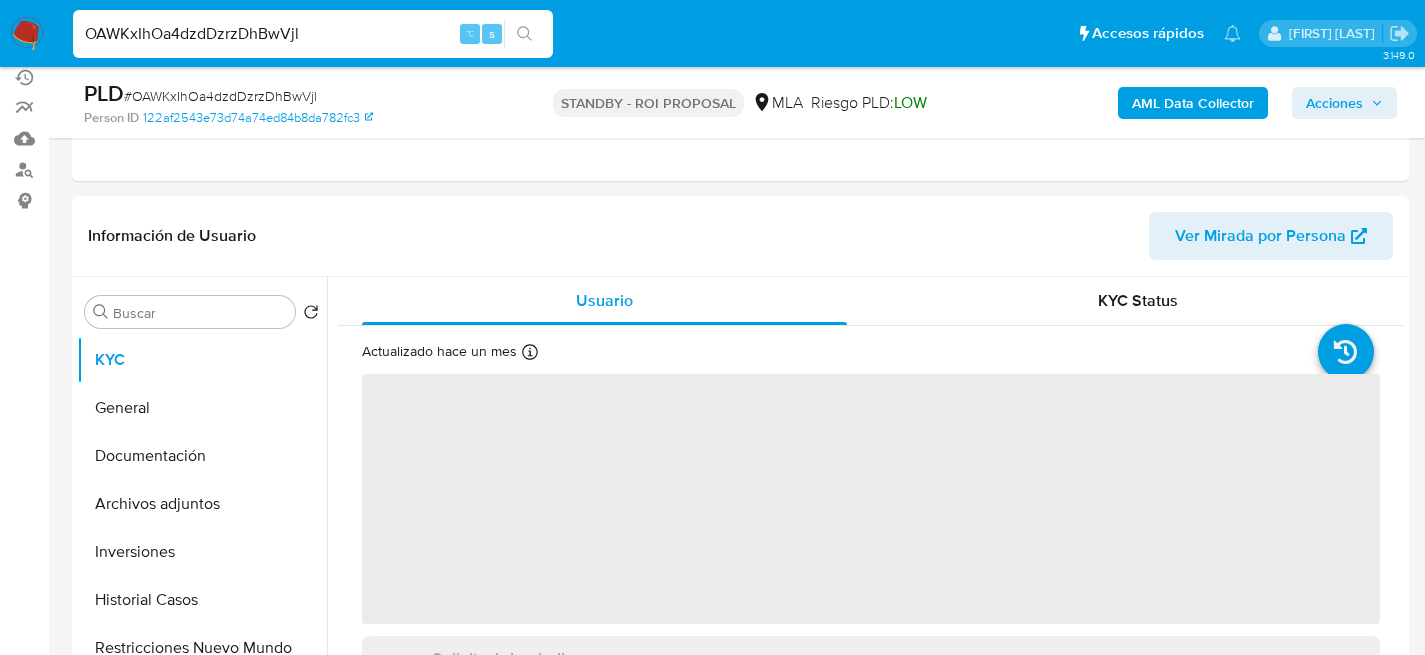 scroll, scrollTop: 290, scrollLeft: 0, axis: vertical 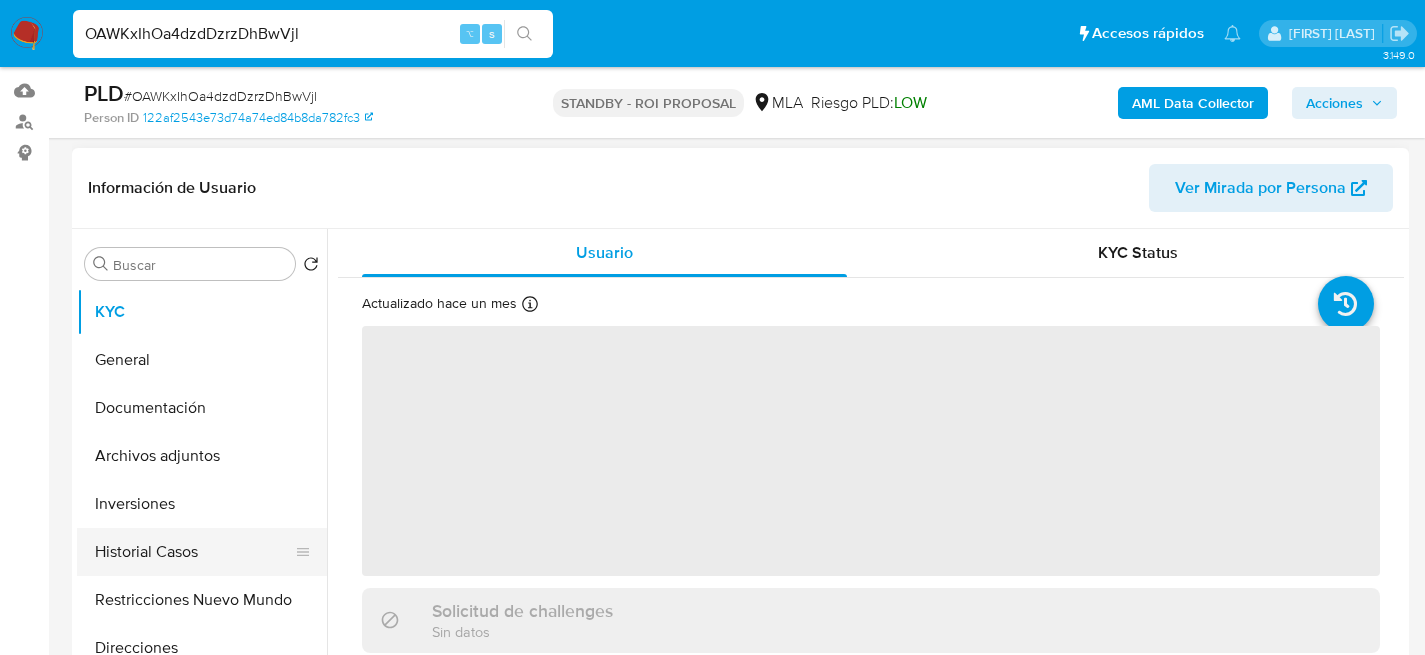 click on "Historial Casos" at bounding box center (194, 552) 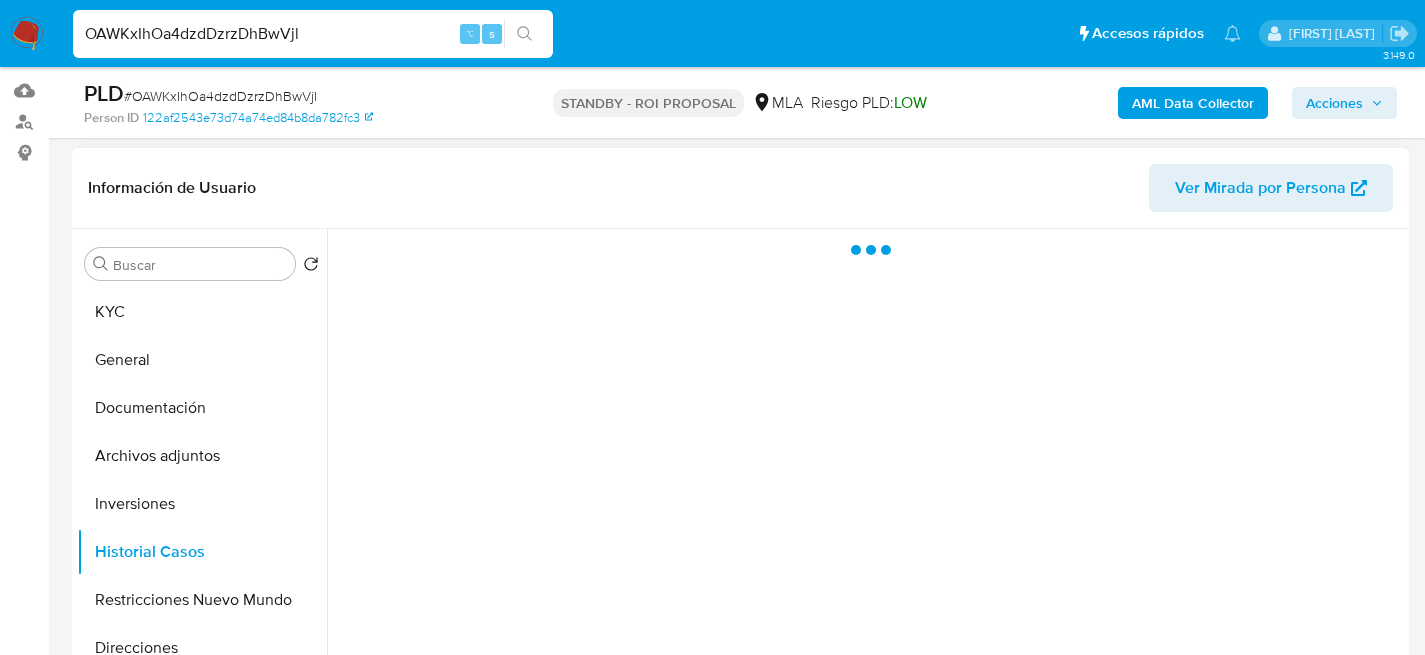 select on "10" 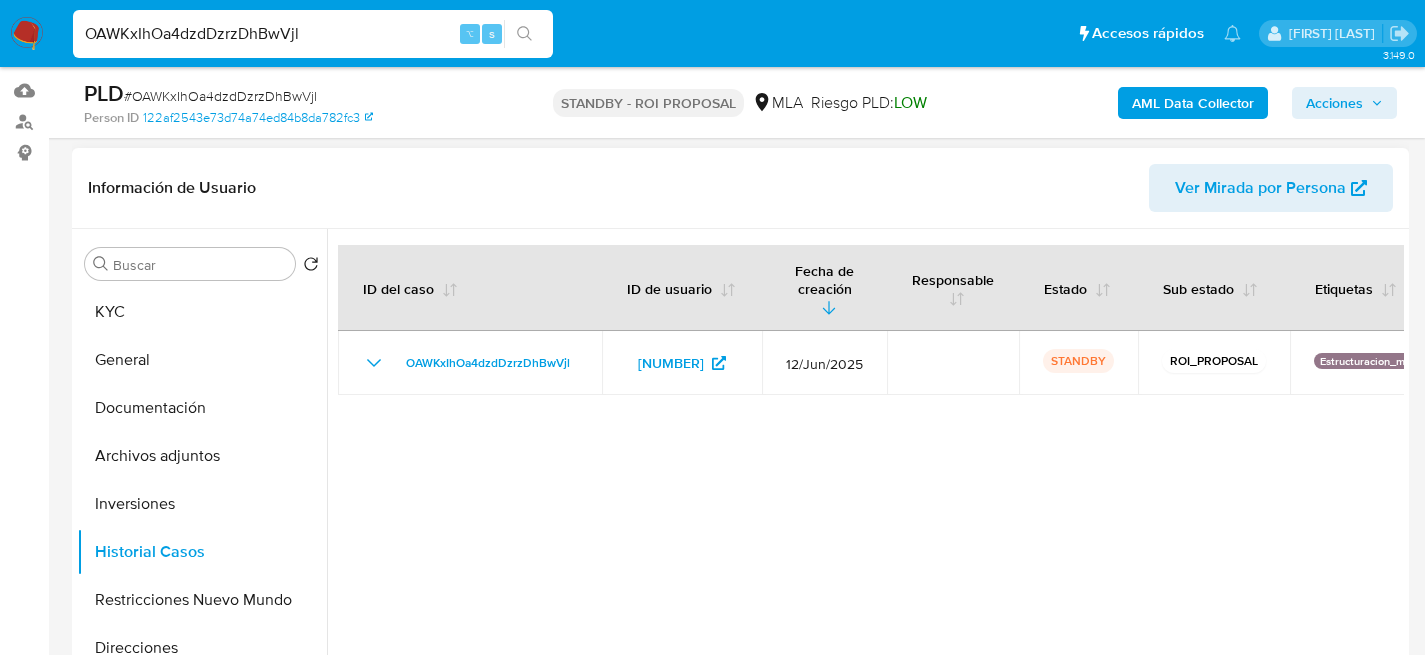 click on "OAWKxIhOa4dzdDzrzDhBwVjl" at bounding box center (313, 34) 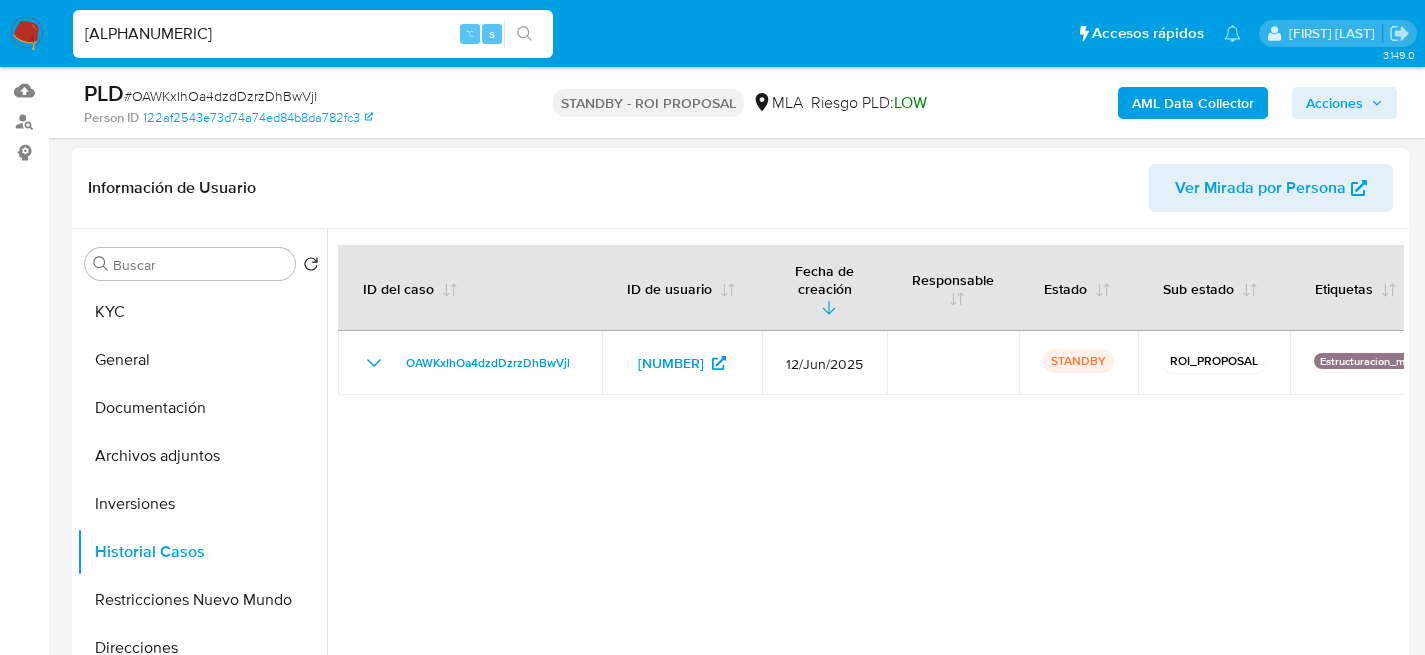 type on "3CPIClO1dj4WlOIUJfKQeA8S" 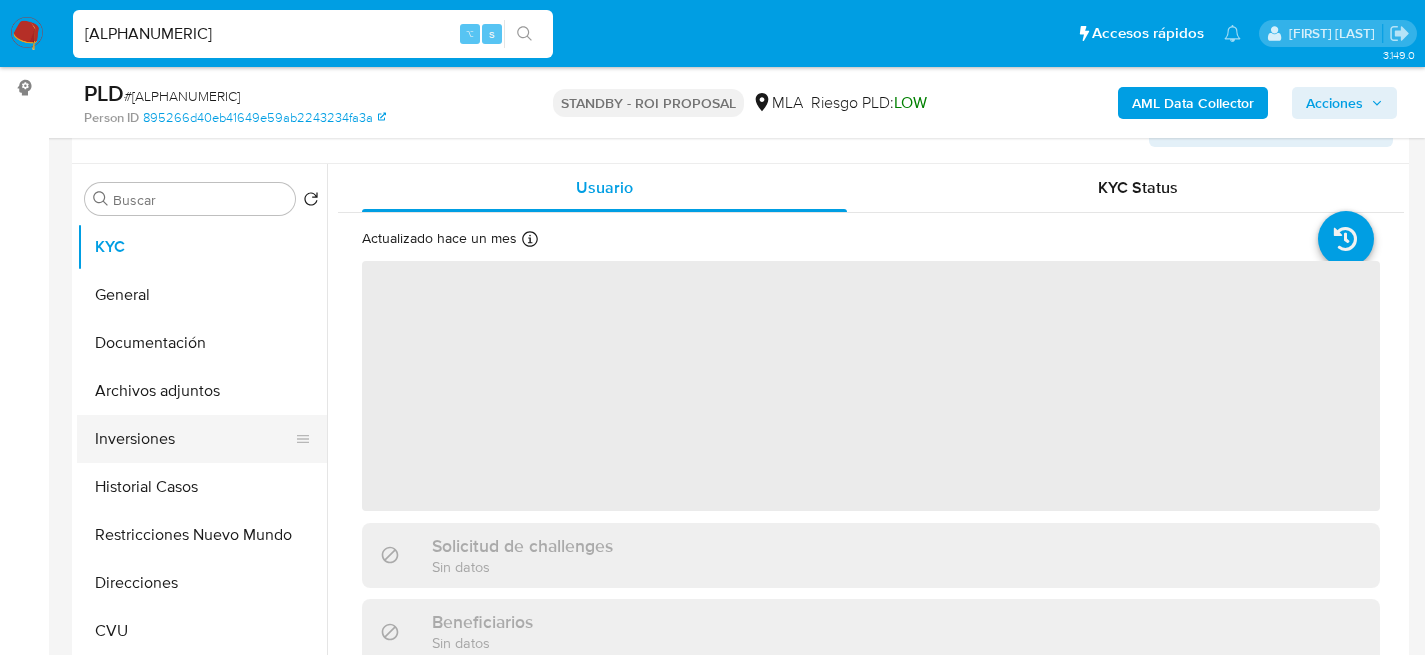 scroll, scrollTop: 362, scrollLeft: 0, axis: vertical 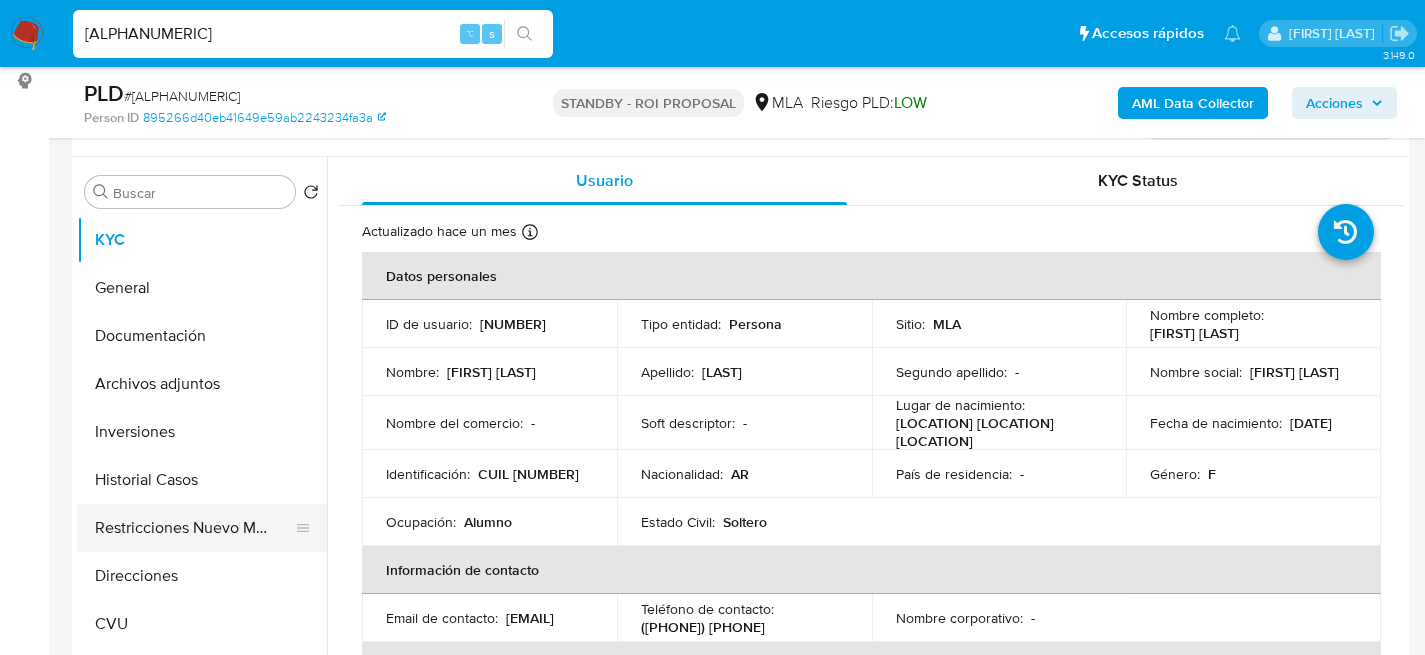 select on "10" 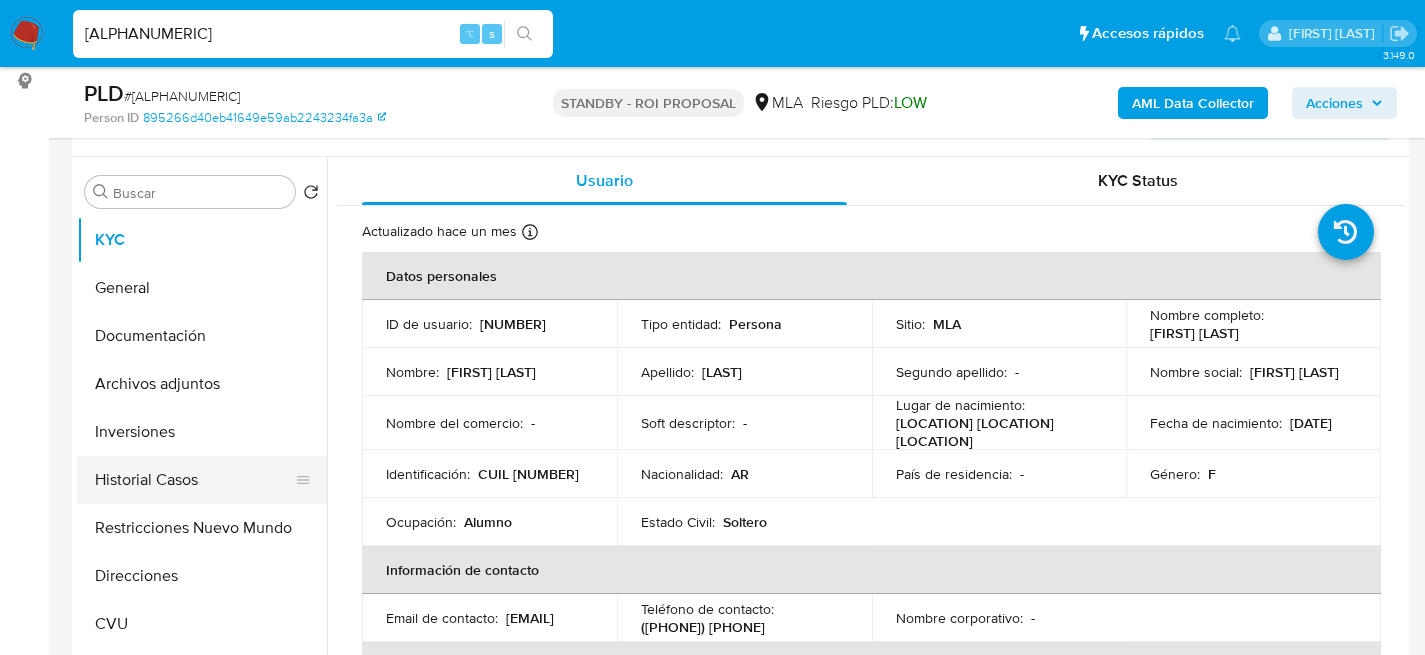 click on "Historial Casos" at bounding box center (194, 480) 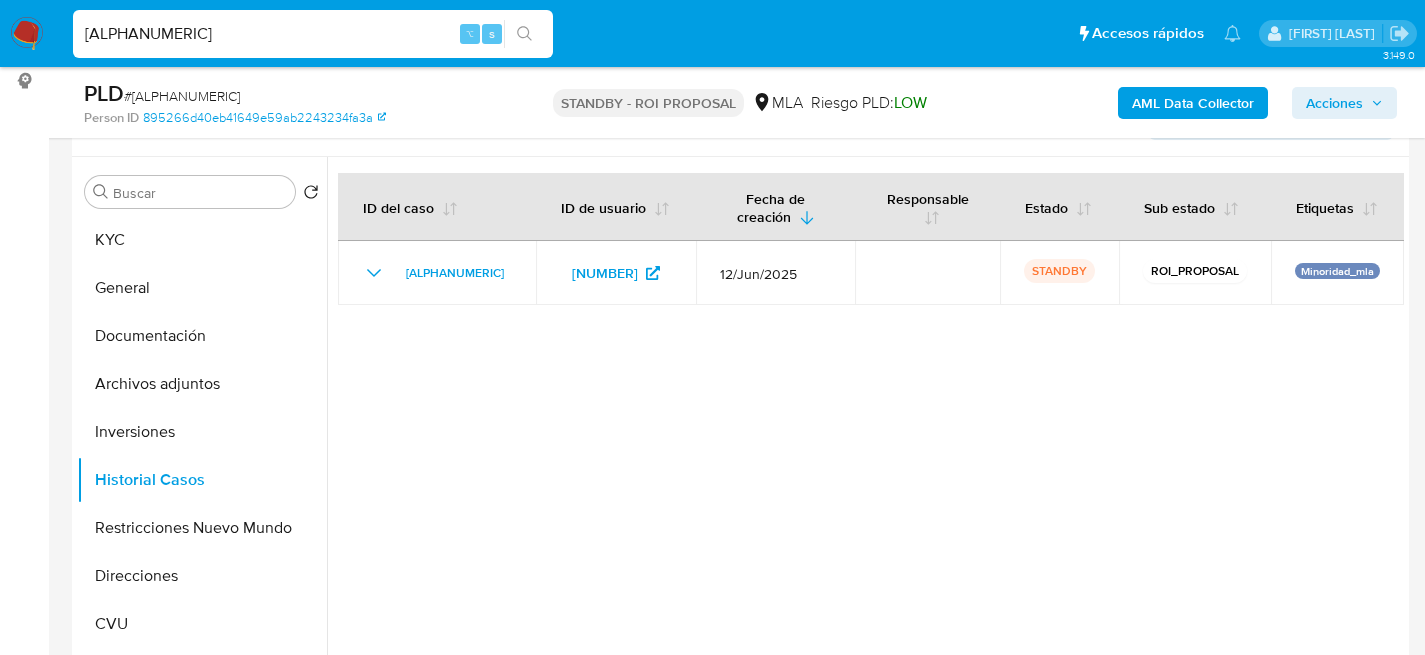 click on "3CPIClO1dj4WlOIUJfKQeA8S" at bounding box center (313, 34) 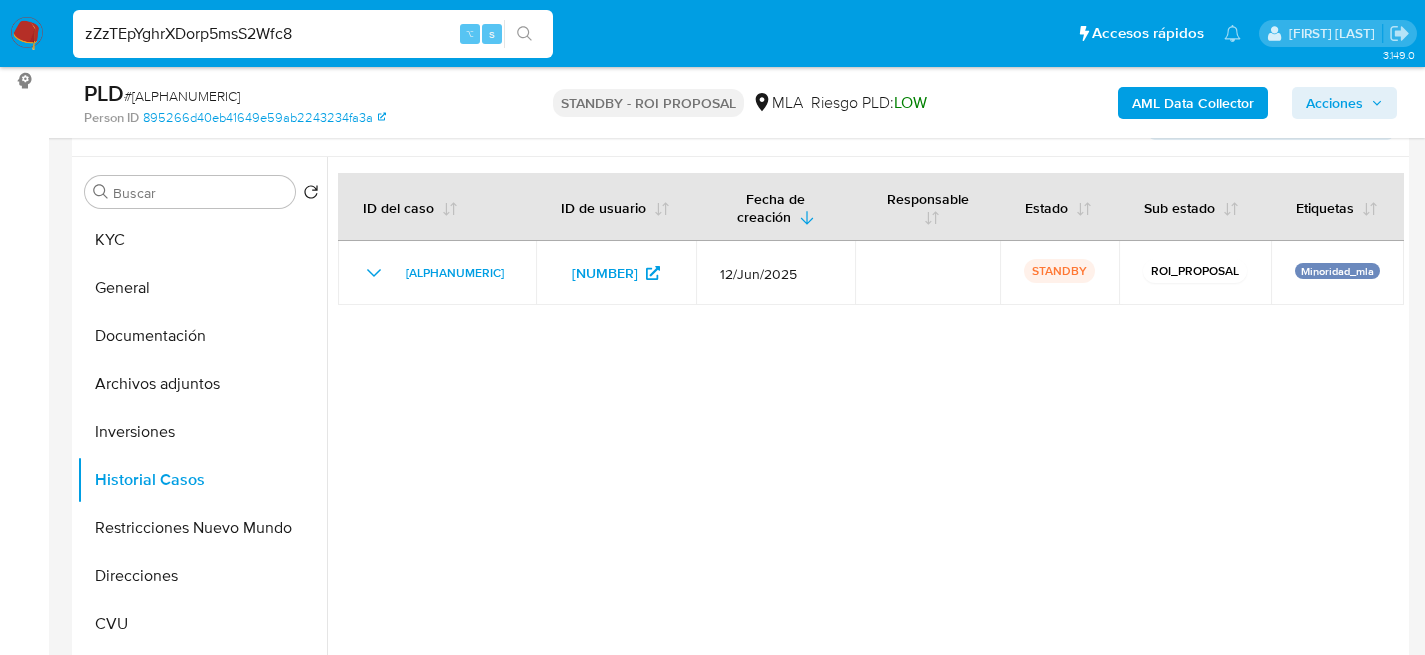 type on "zZzTEpYghrXDorp5msS2Wfc8" 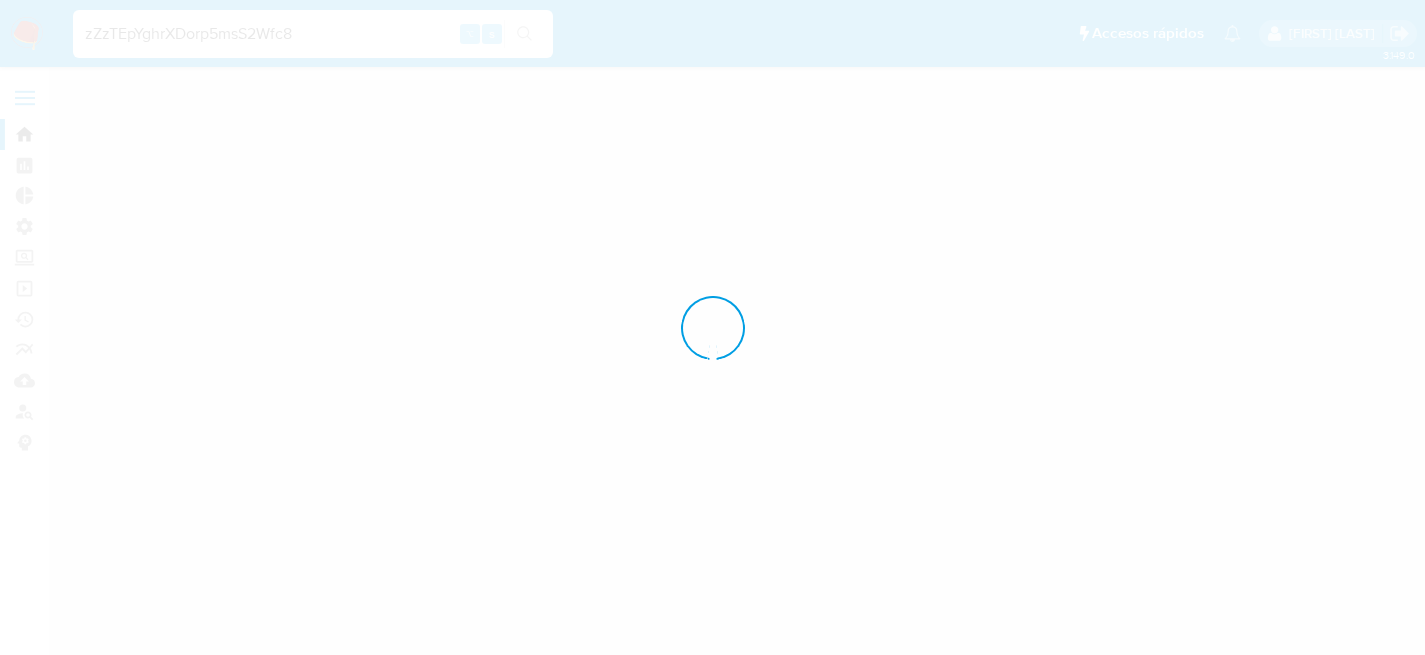 scroll, scrollTop: 0, scrollLeft: 0, axis: both 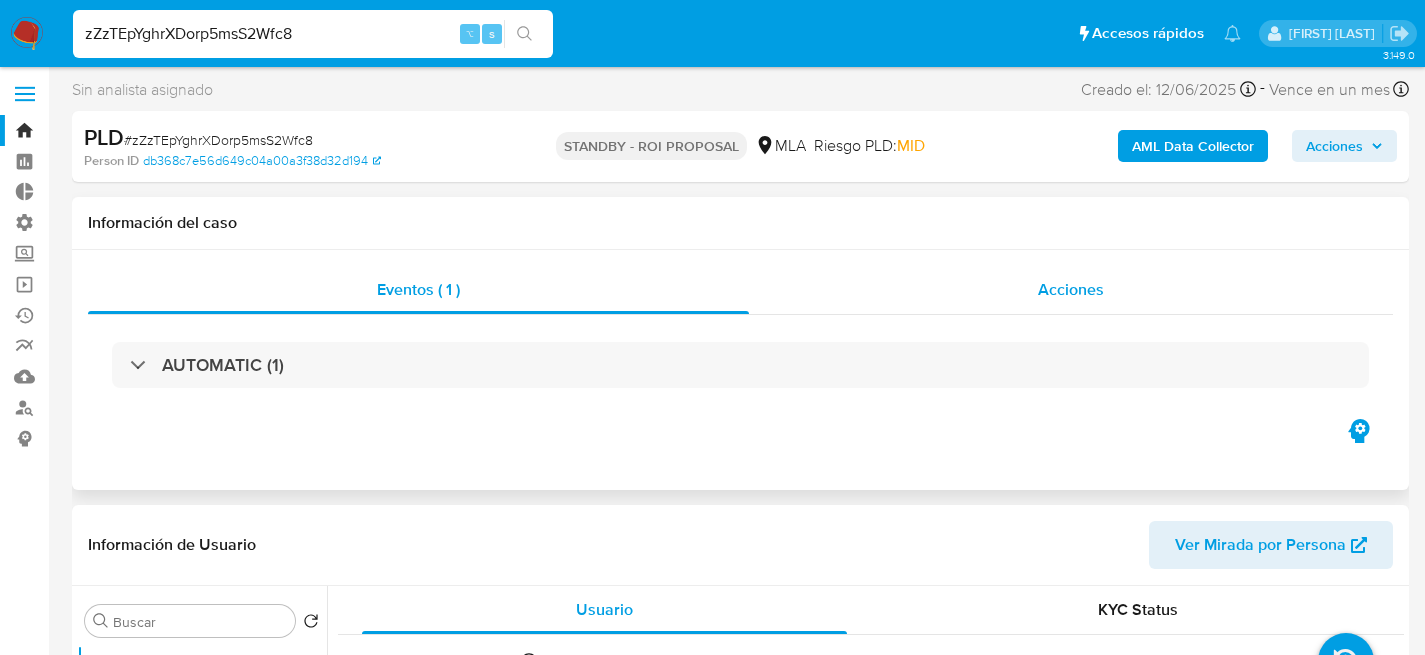 select on "10" 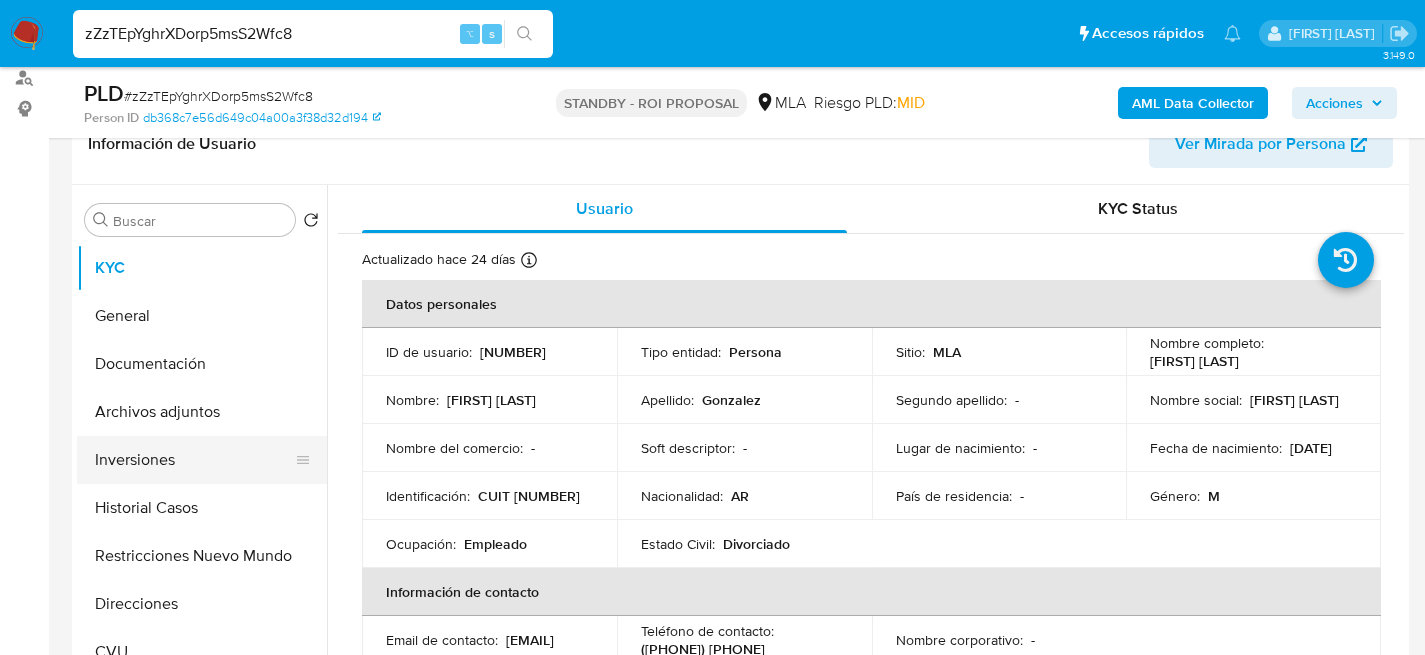 scroll, scrollTop: 348, scrollLeft: 0, axis: vertical 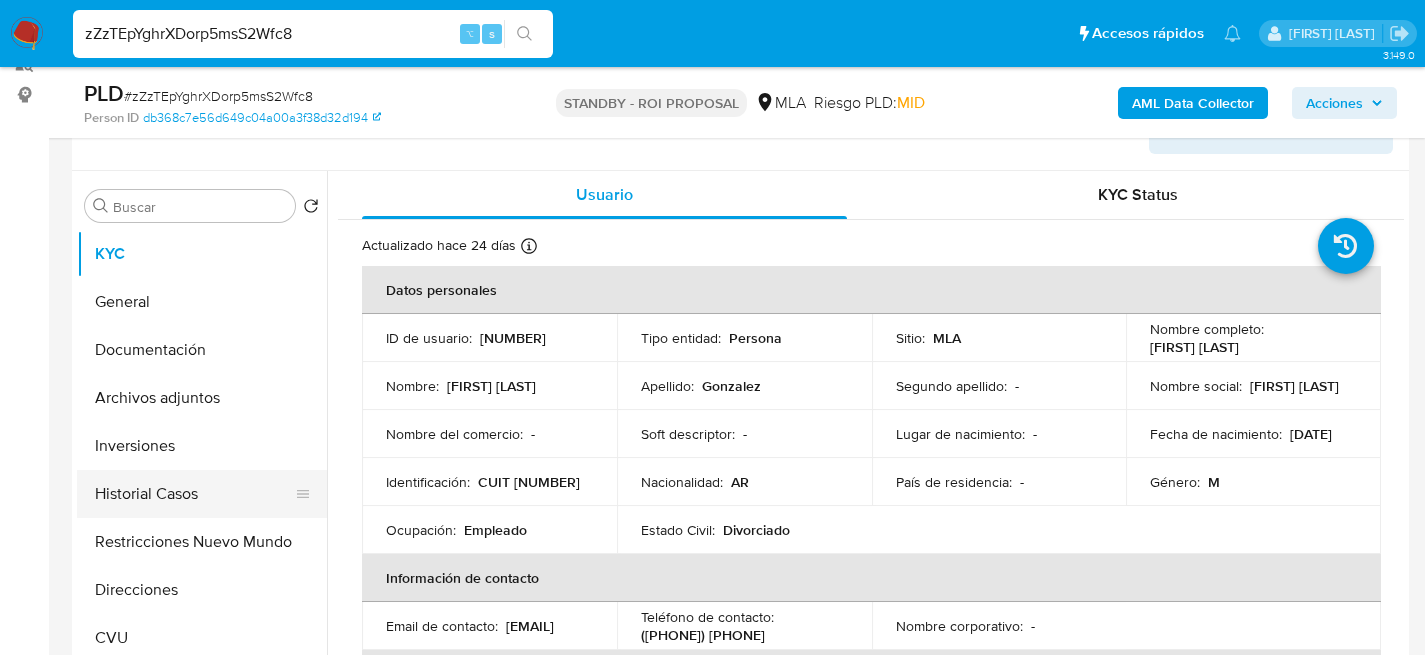 click on "Historial Casos" at bounding box center (194, 494) 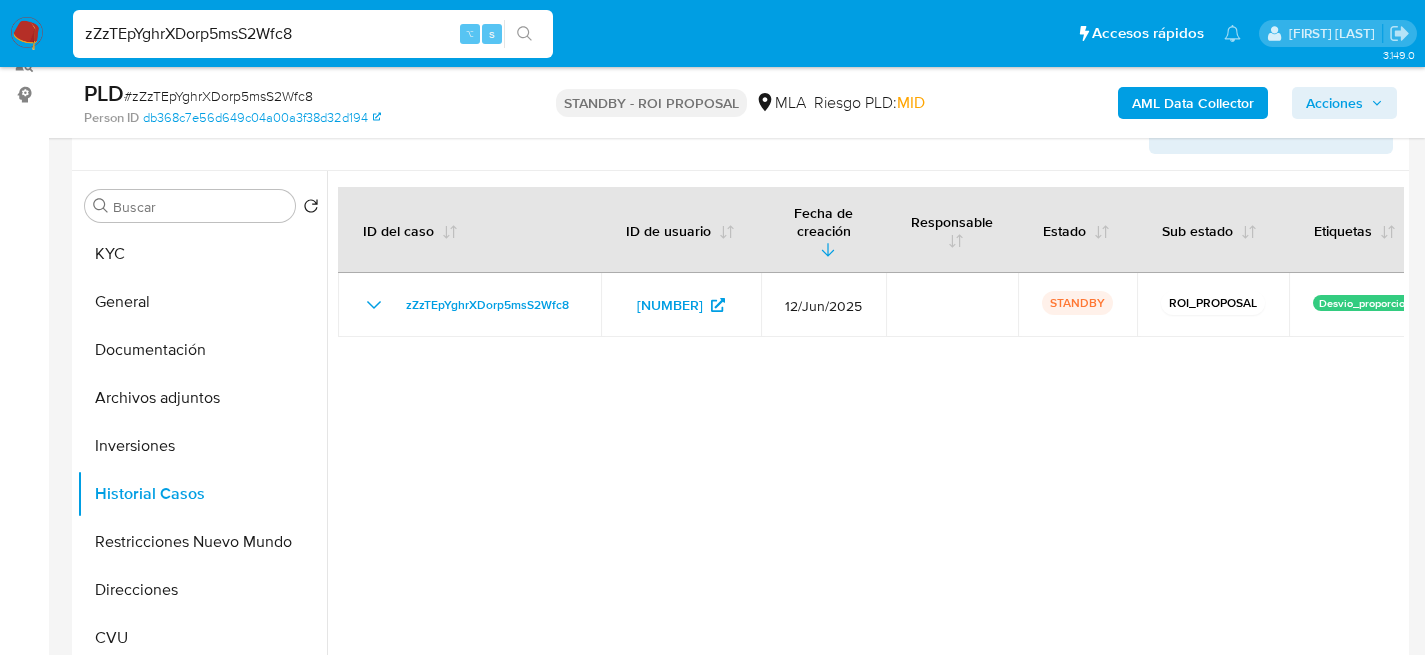 click on "zZzTEpYghrXDorp5msS2Wfc8" at bounding box center [313, 34] 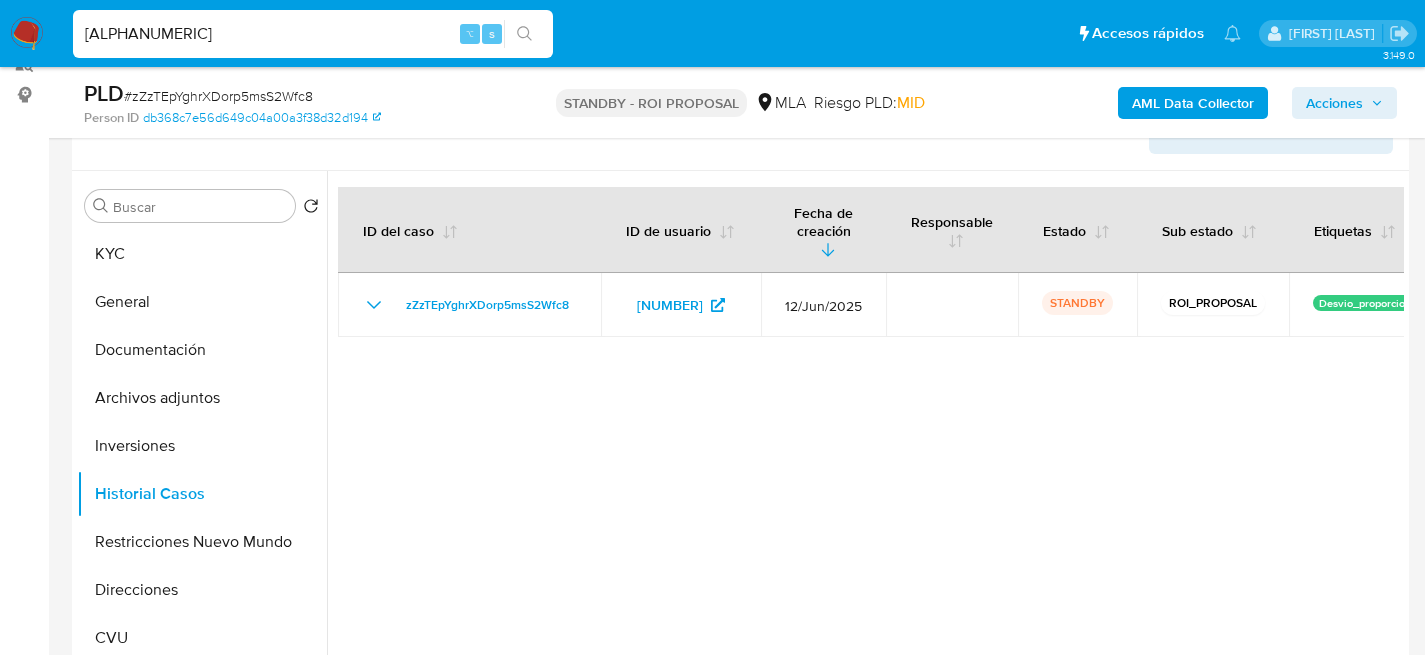 type on "keQq6b7gQwjD00iQCfxw63h8" 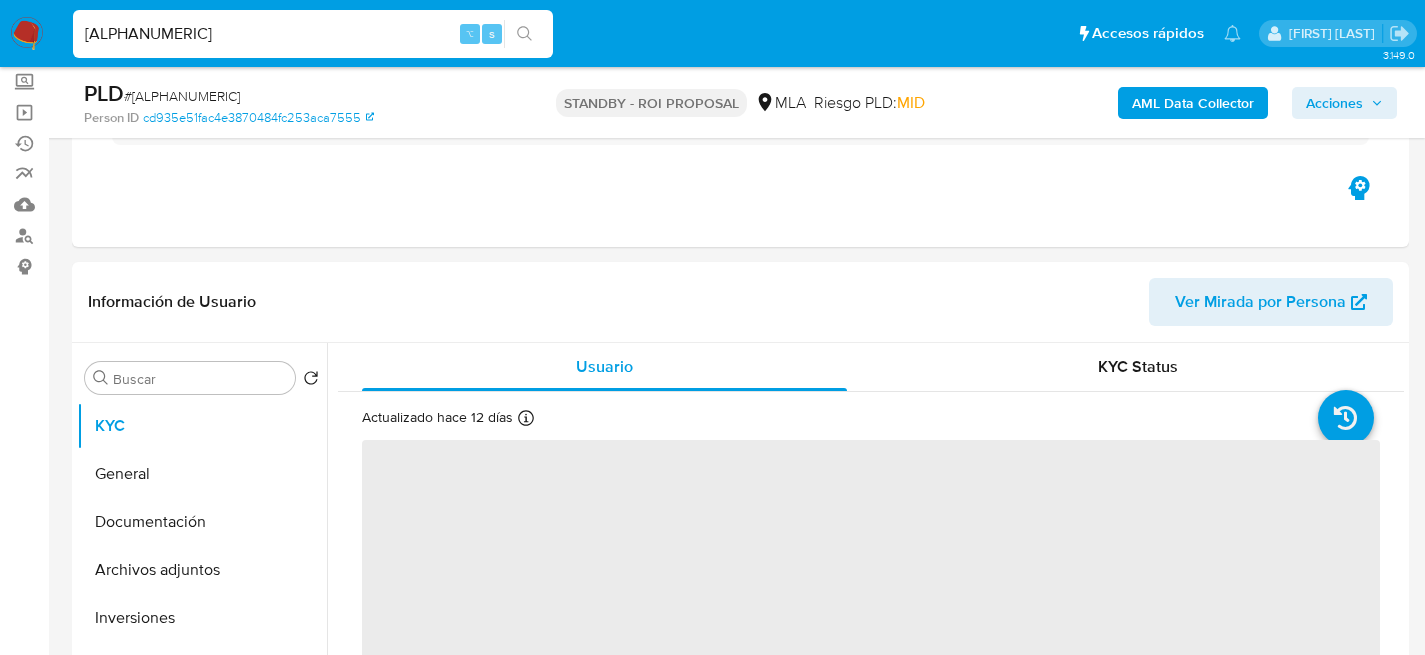 select on "10" 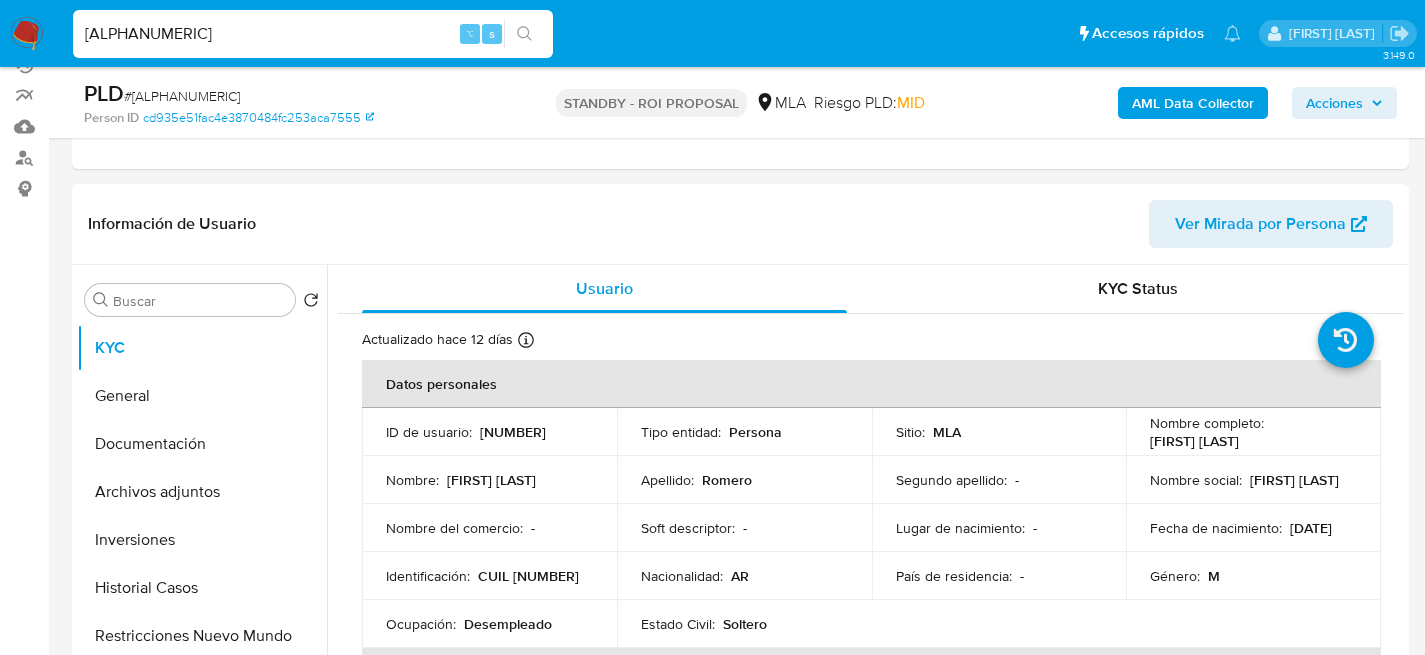 scroll, scrollTop: 344, scrollLeft: 0, axis: vertical 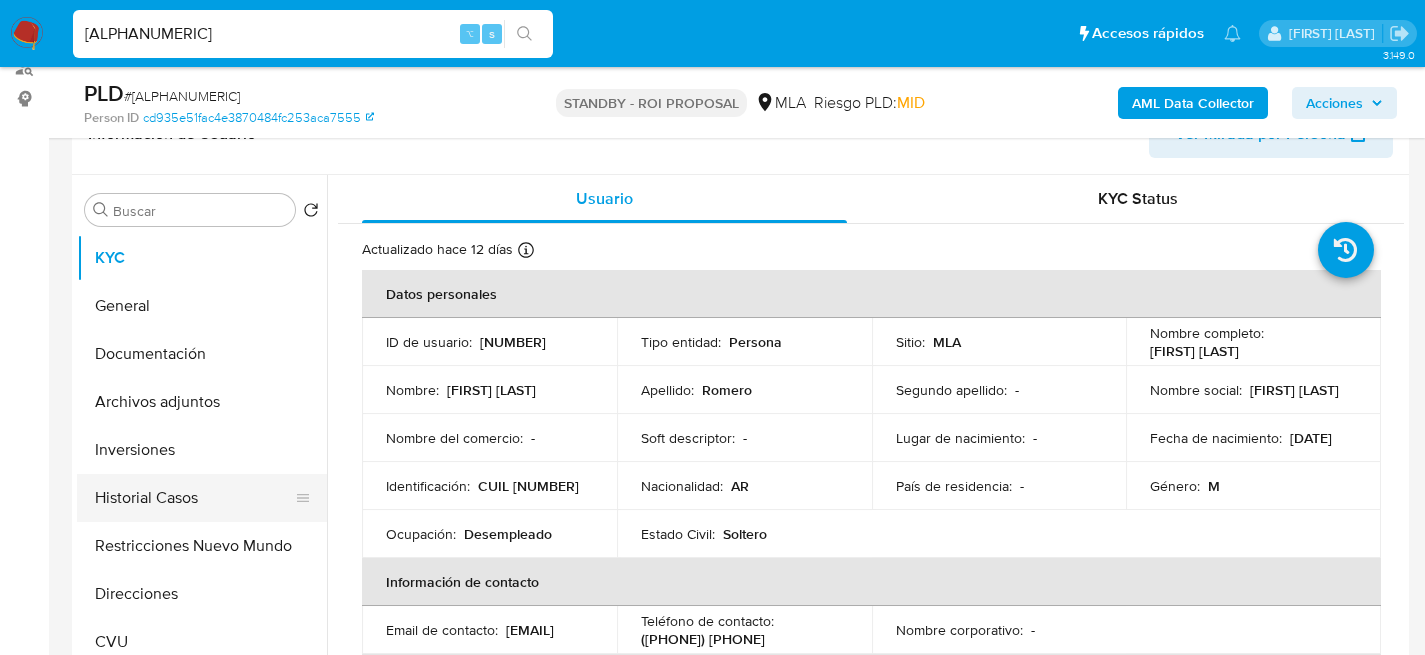 click on "Historial Casos" at bounding box center [194, 498] 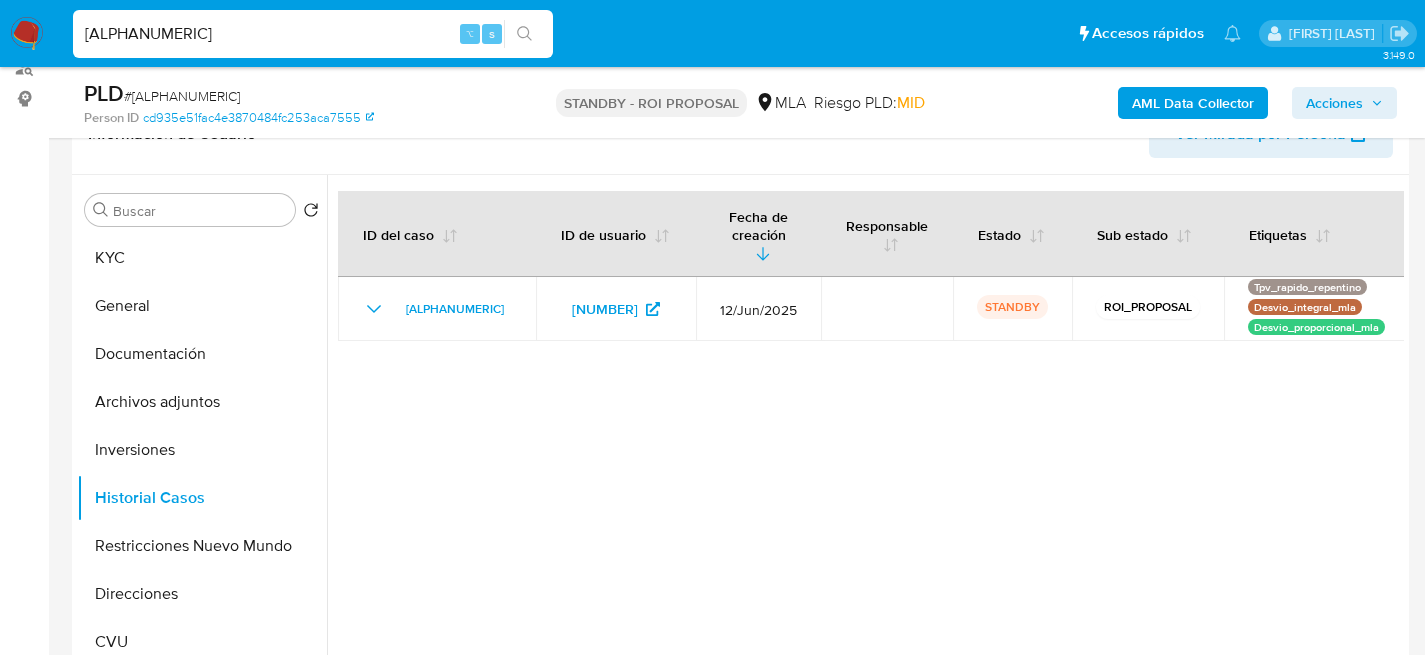 click on "keQq6b7gQwjD00iQCfxw63h8" at bounding box center (313, 34) 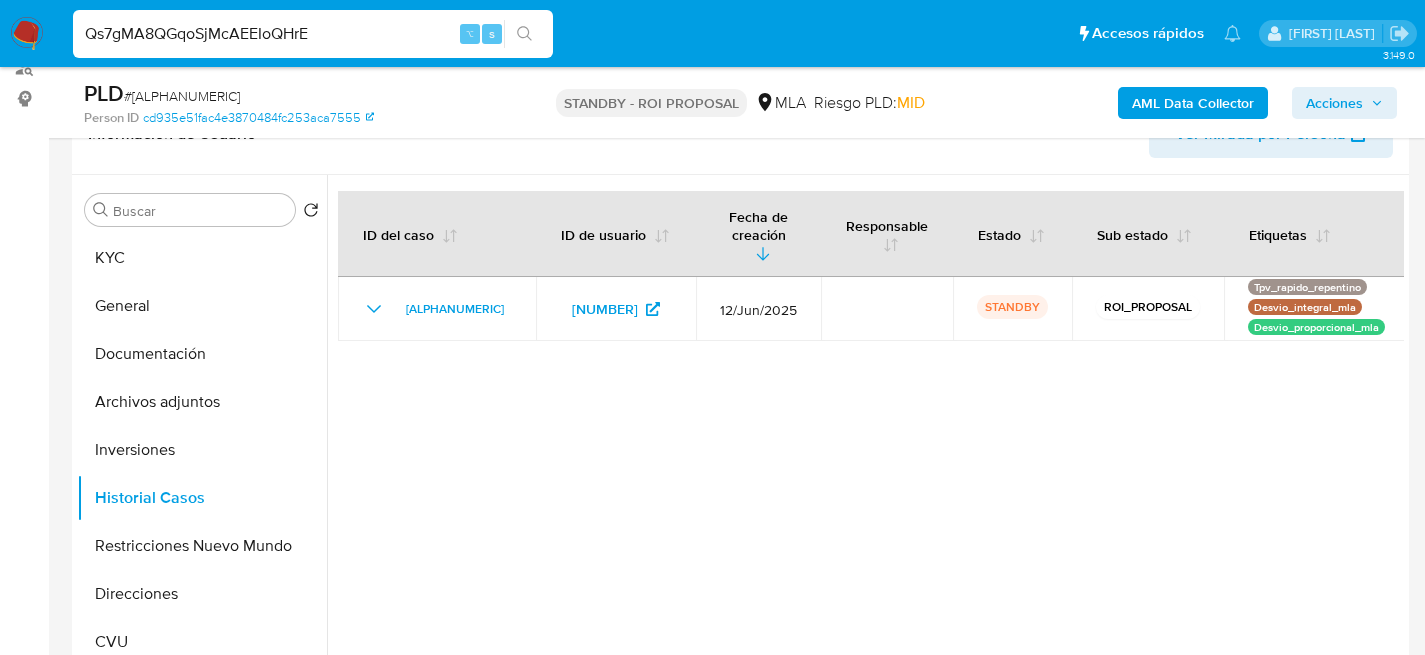 type on "Qs7gMA8QGqoSjMcAEEIoQHrE" 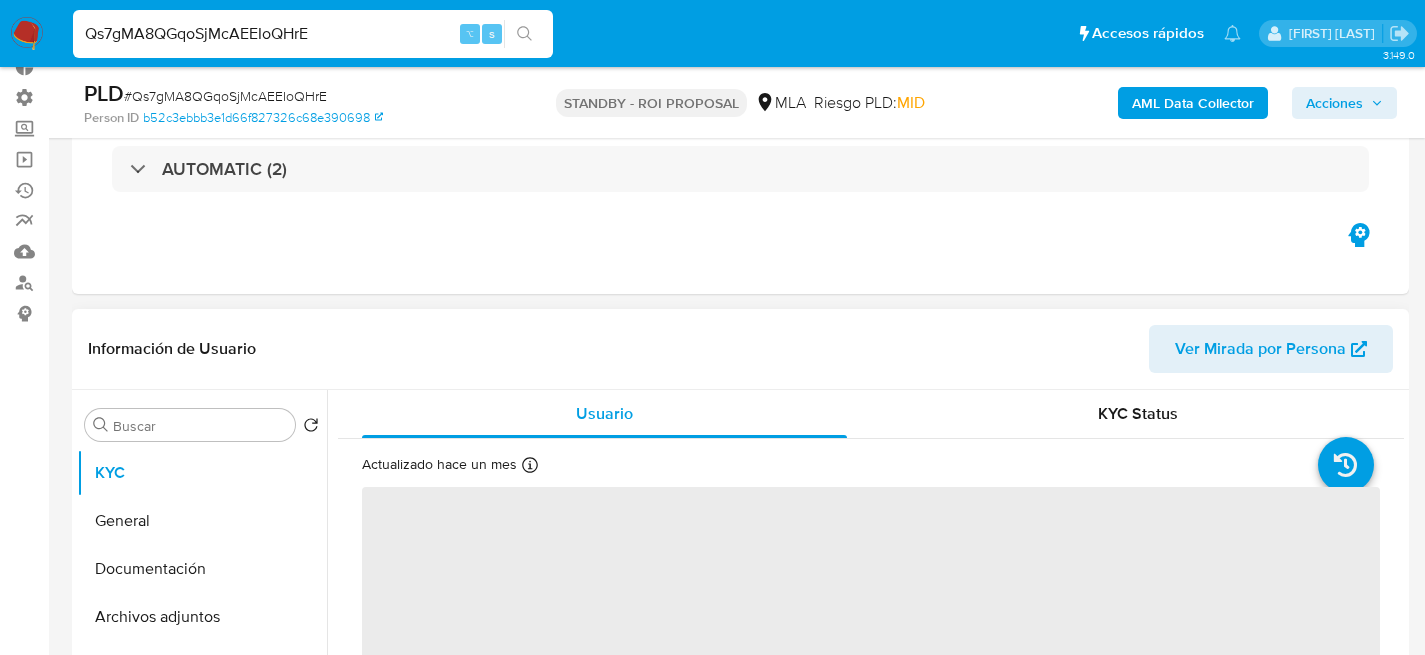 scroll, scrollTop: 286, scrollLeft: 0, axis: vertical 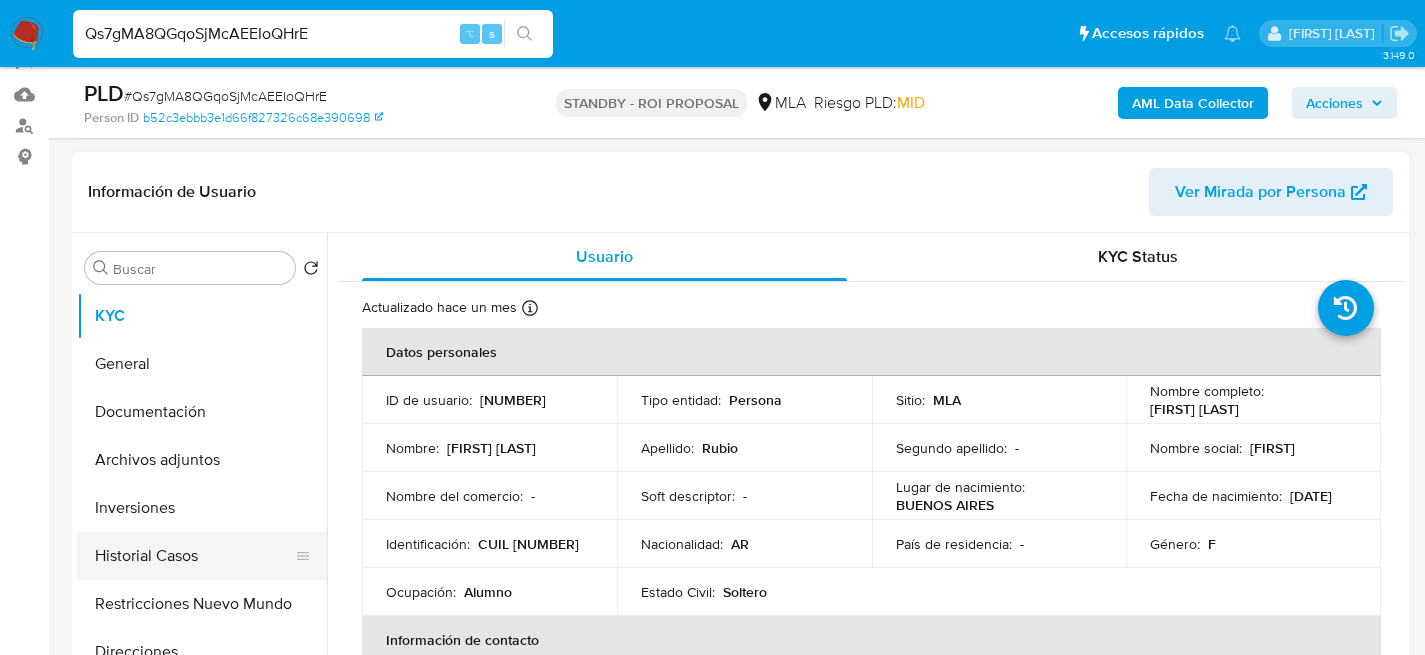 click on "Historial Casos" at bounding box center (194, 556) 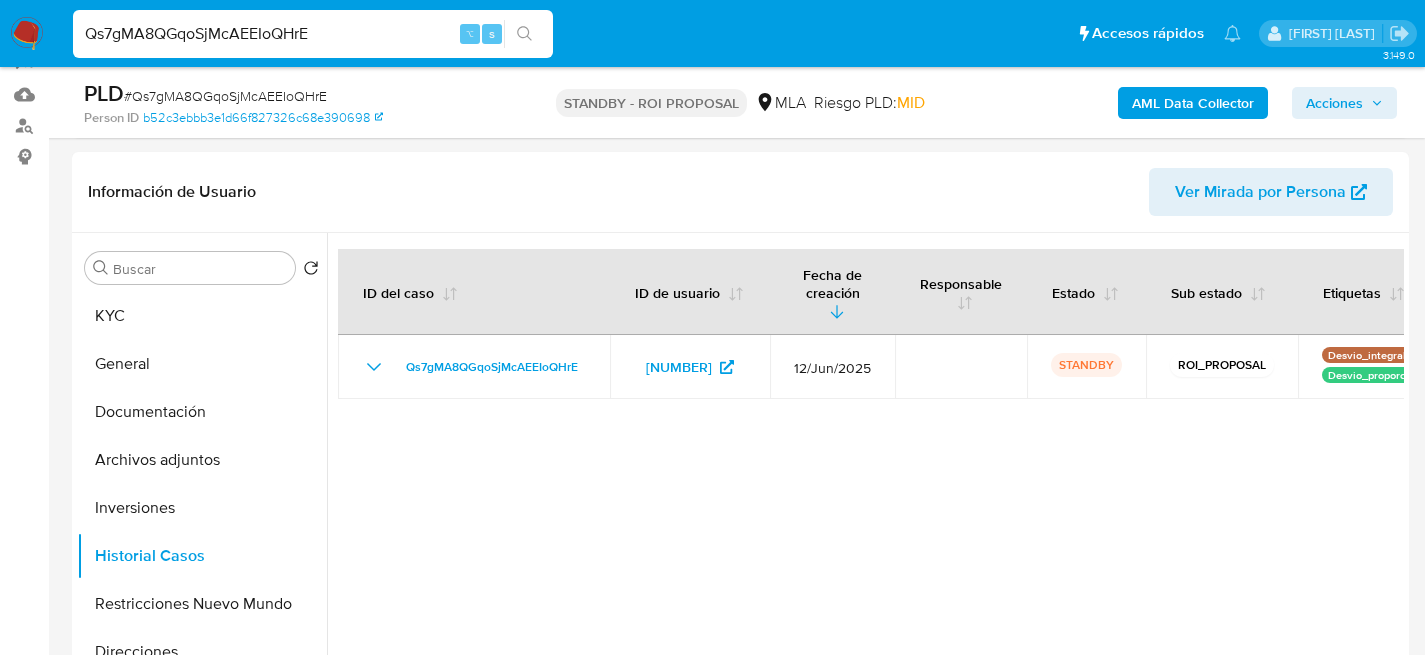 click on "Qs7gMA8QGqoSjMcAEEIoQHrE" at bounding box center (313, 34) 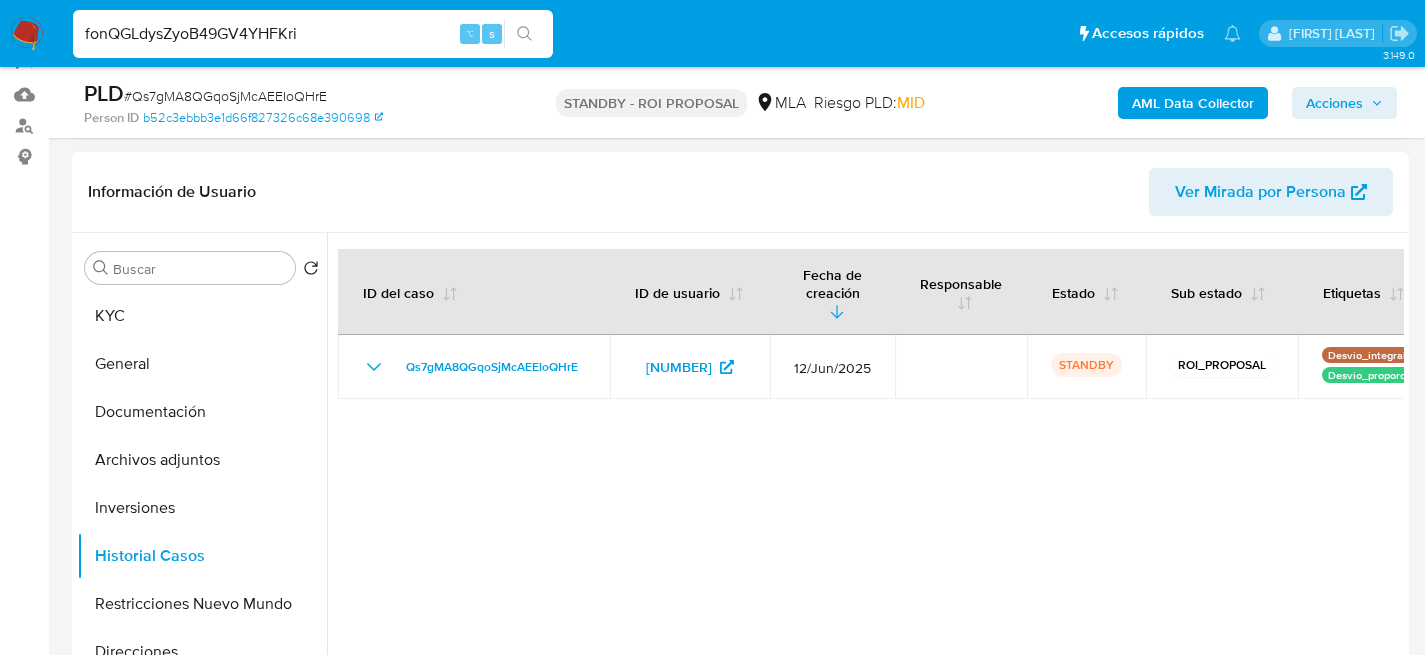 type on "fonQGLdysZyoB49GV4YHFKri" 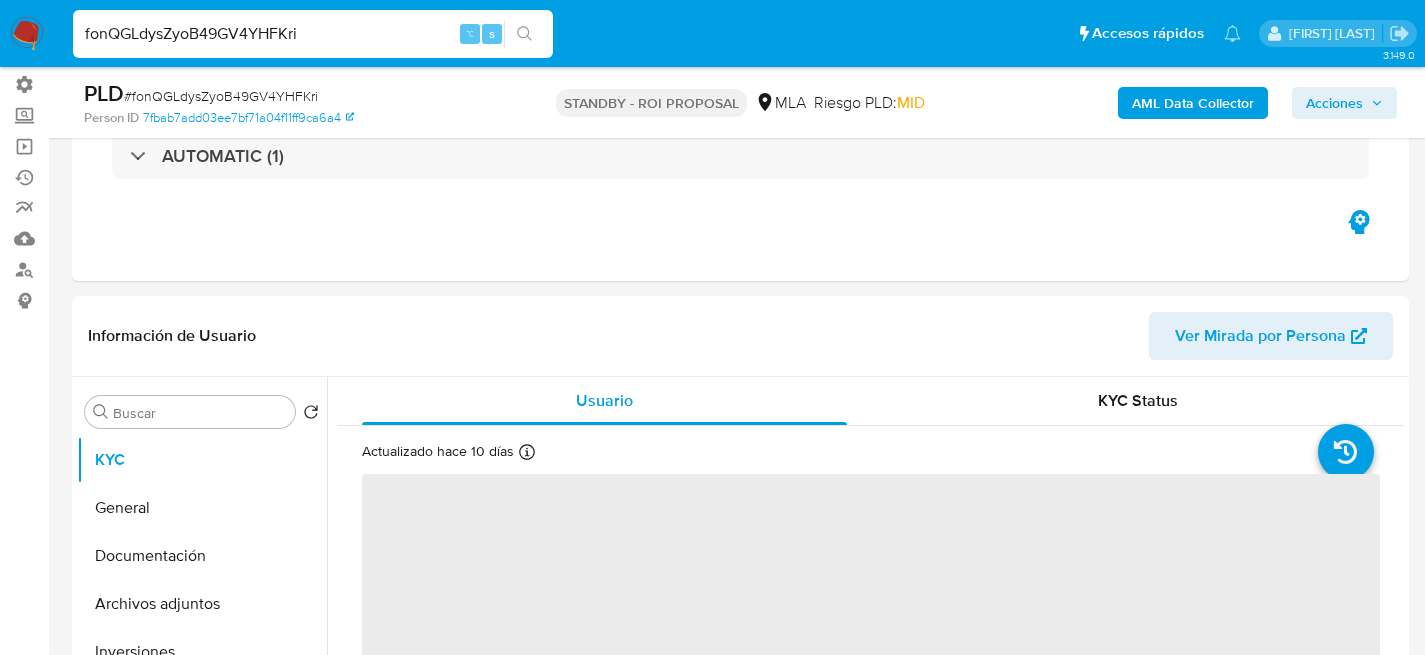 scroll, scrollTop: 310, scrollLeft: 0, axis: vertical 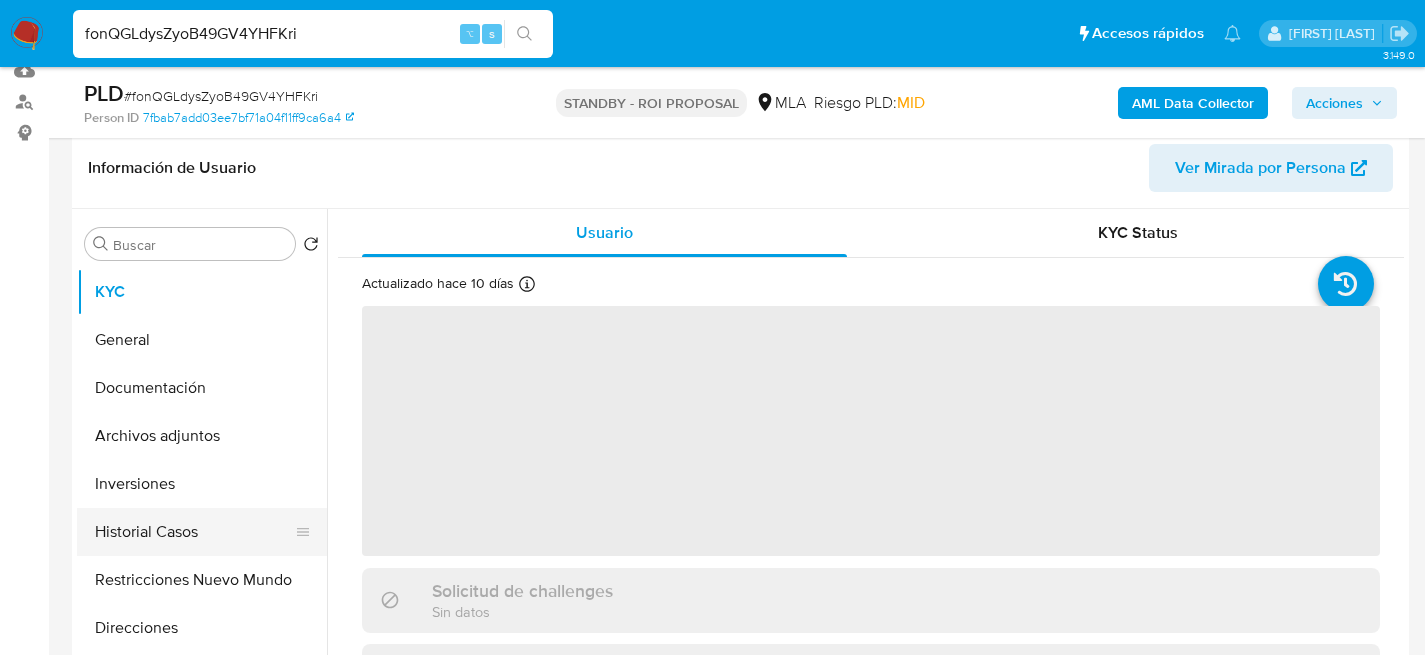 click on "Historial Casos" at bounding box center [194, 532] 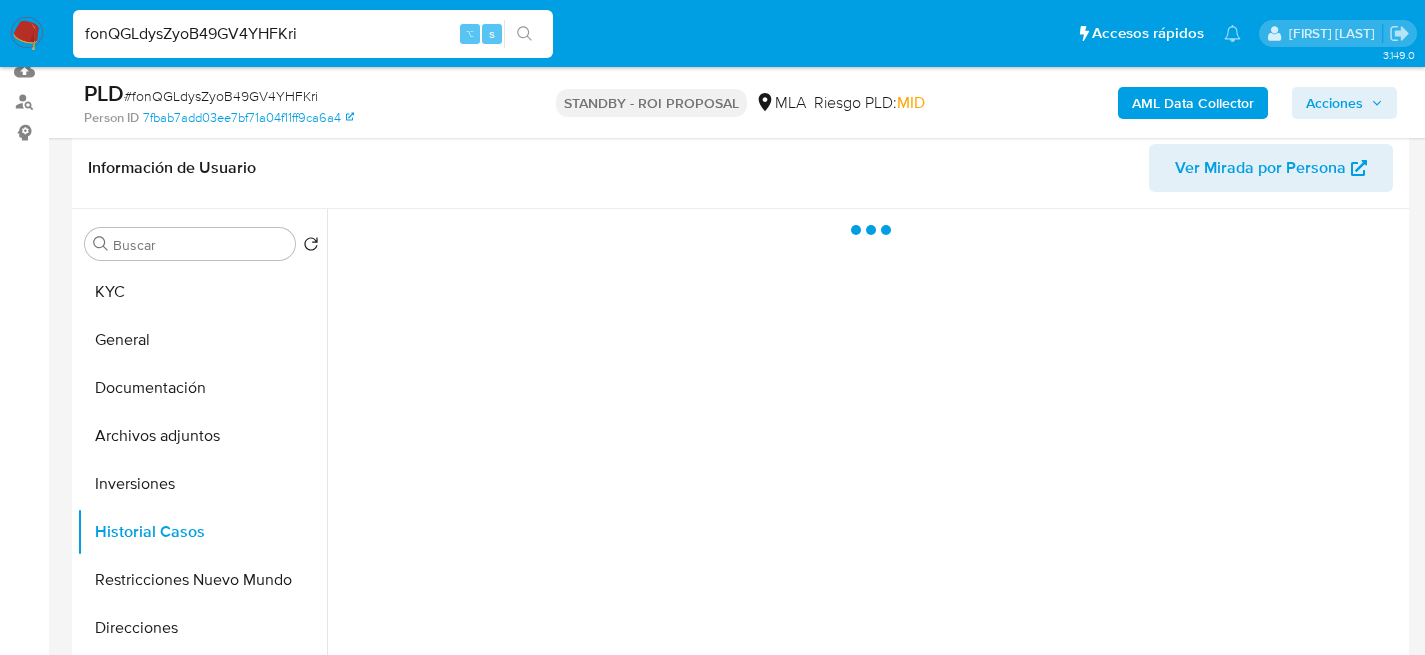 select on "10" 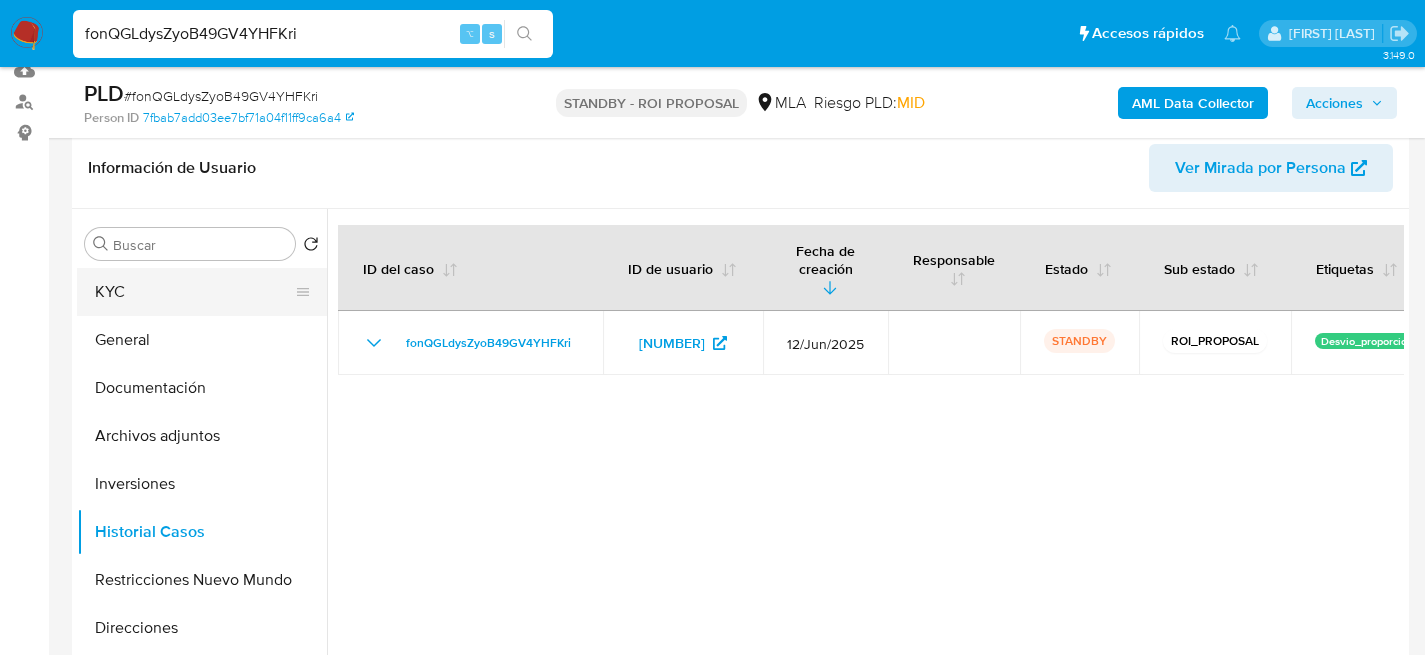 click on "KYC" at bounding box center (194, 292) 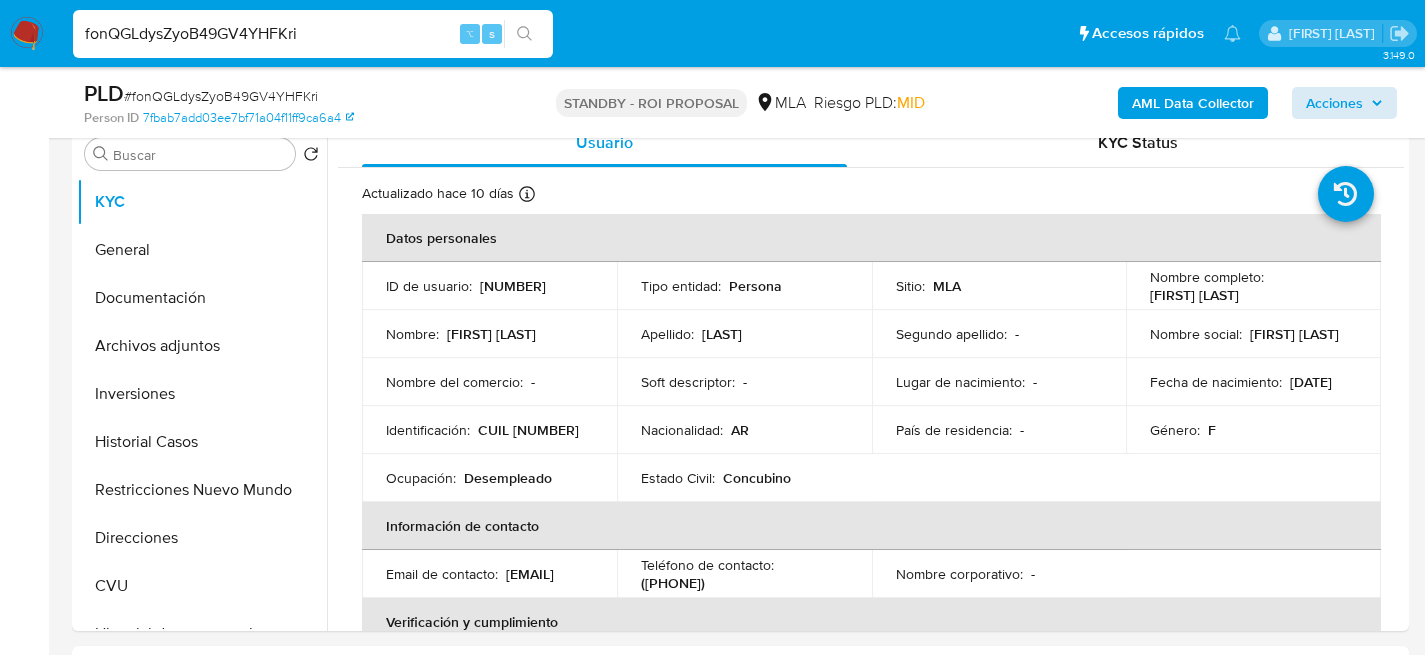 scroll, scrollTop: 401, scrollLeft: 0, axis: vertical 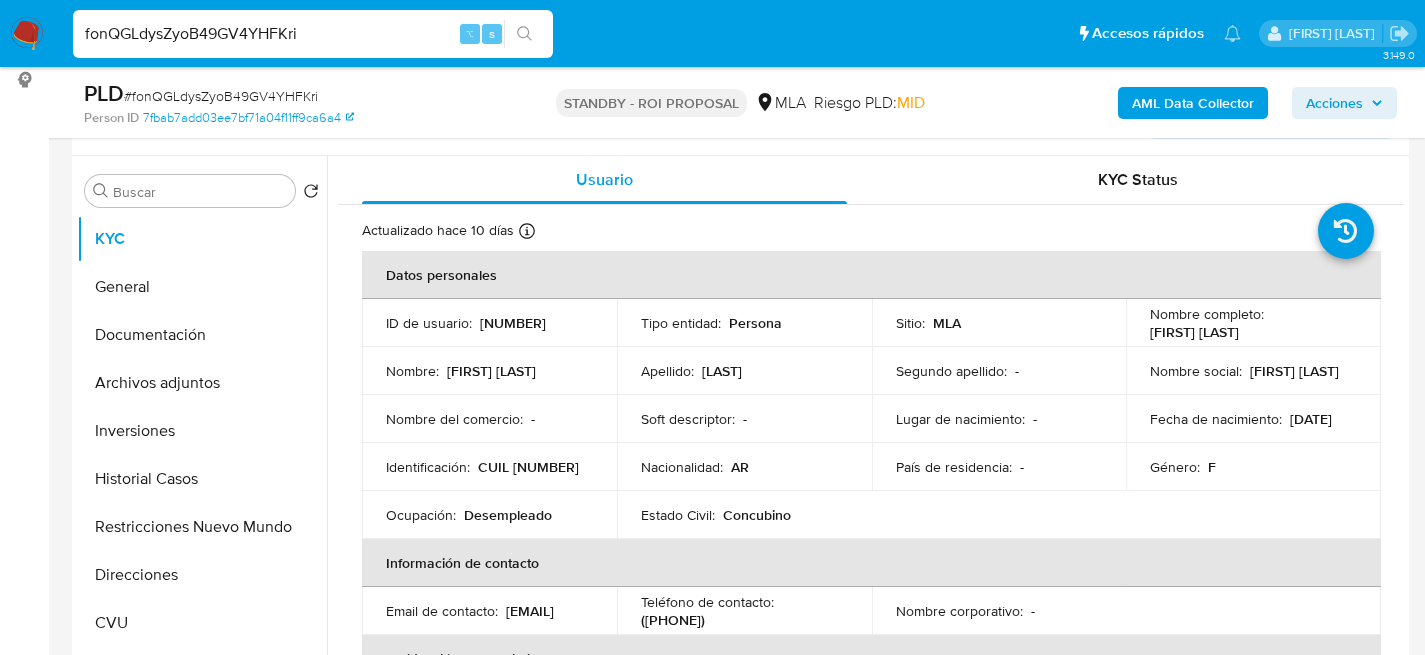 click at bounding box center [27, 34] 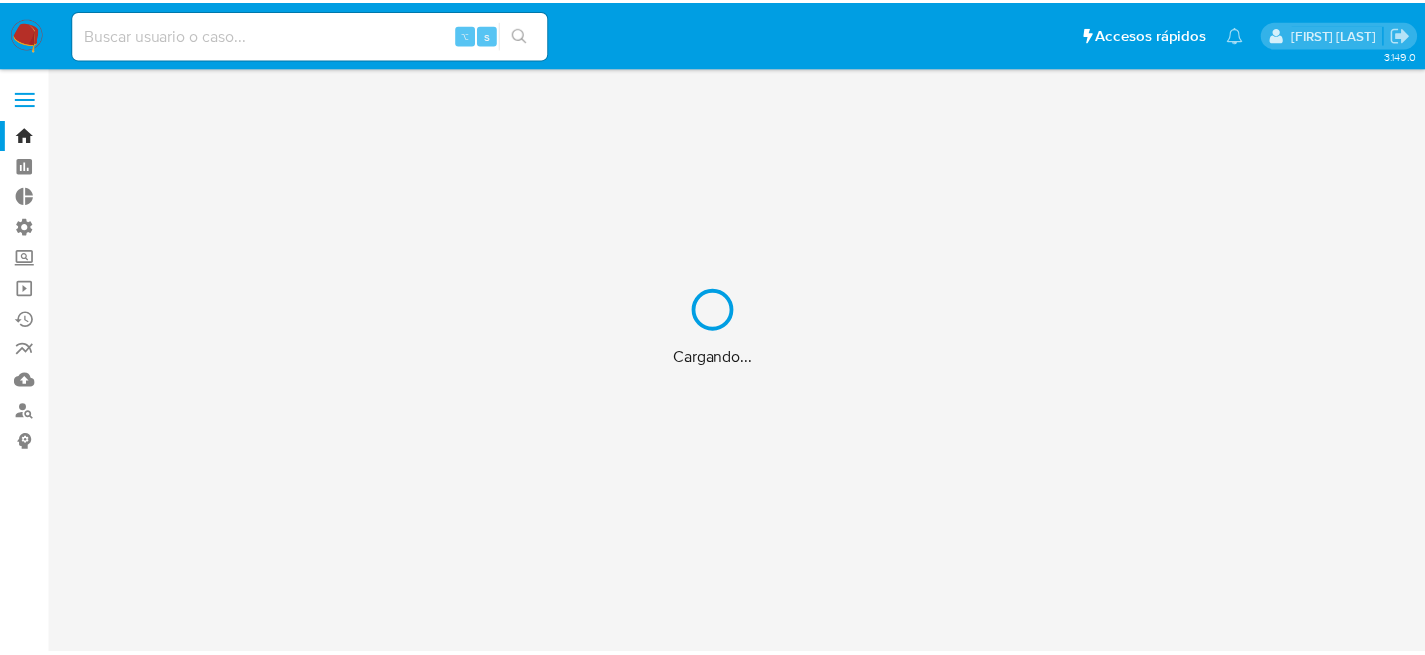 scroll, scrollTop: 0, scrollLeft: 0, axis: both 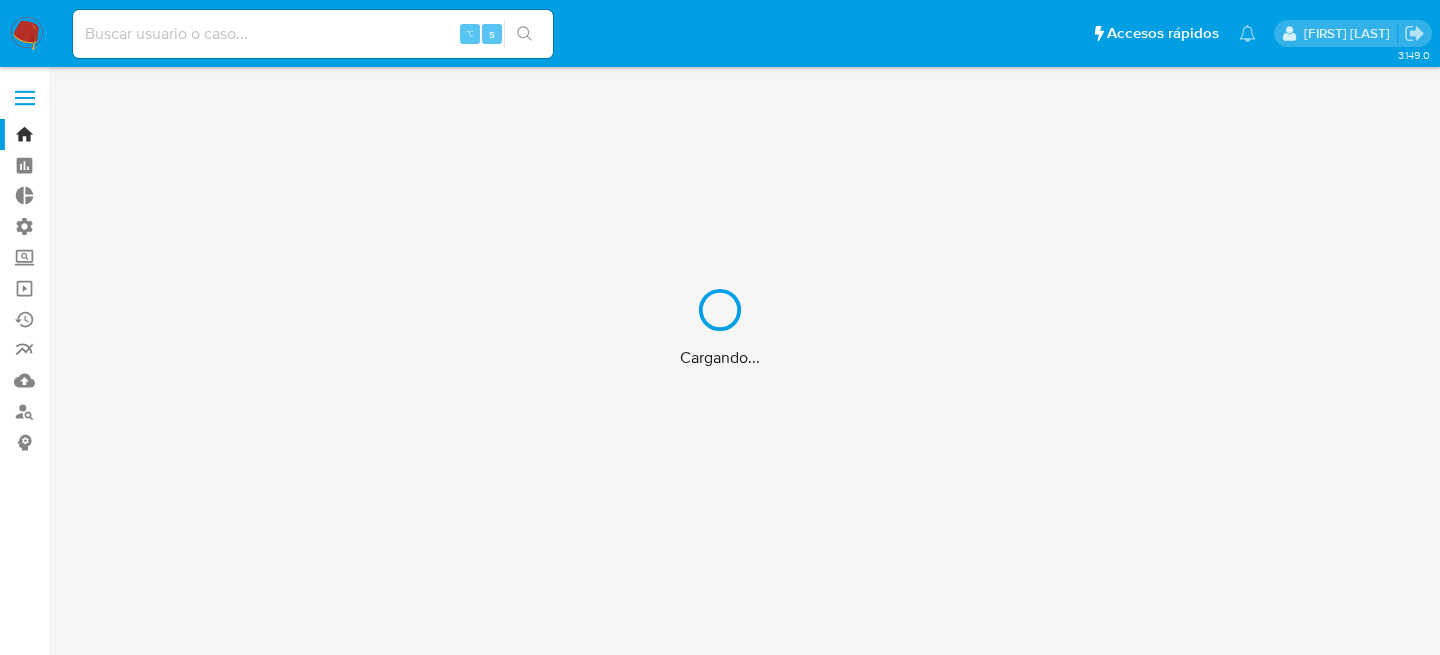 click on "Cargando..." at bounding box center (720, 327) 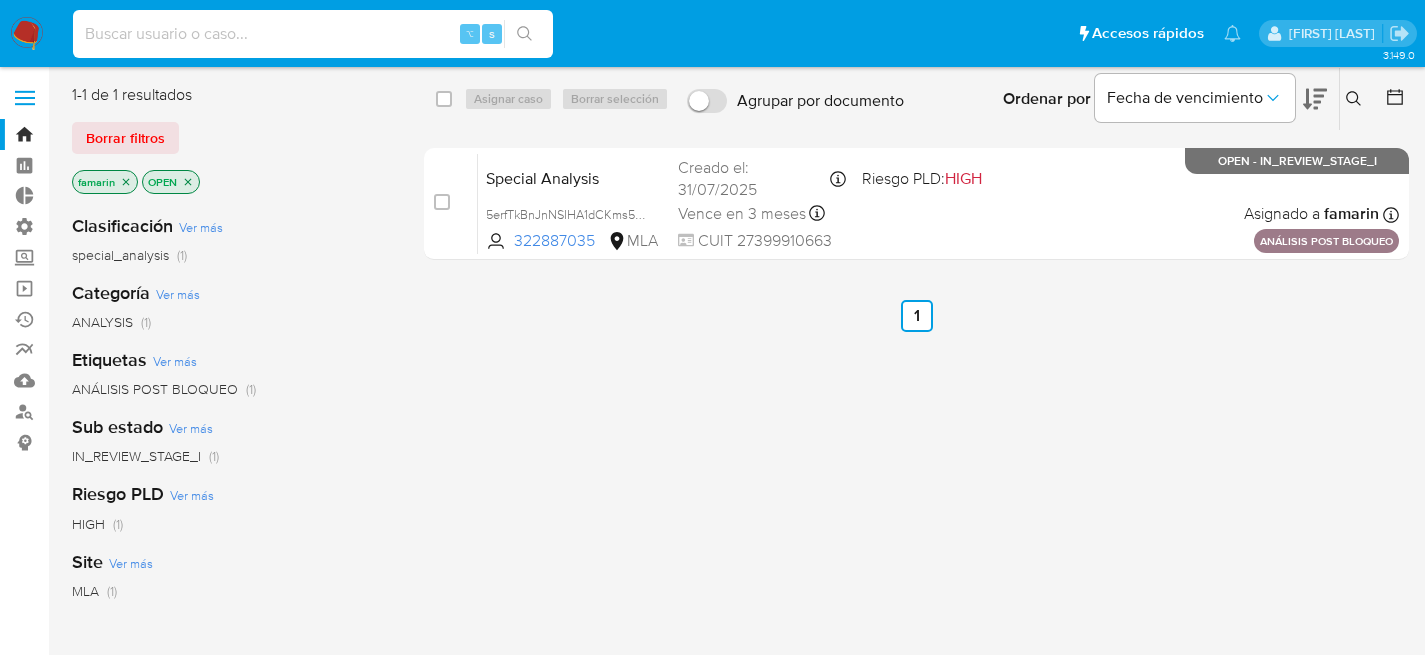 click at bounding box center (313, 34) 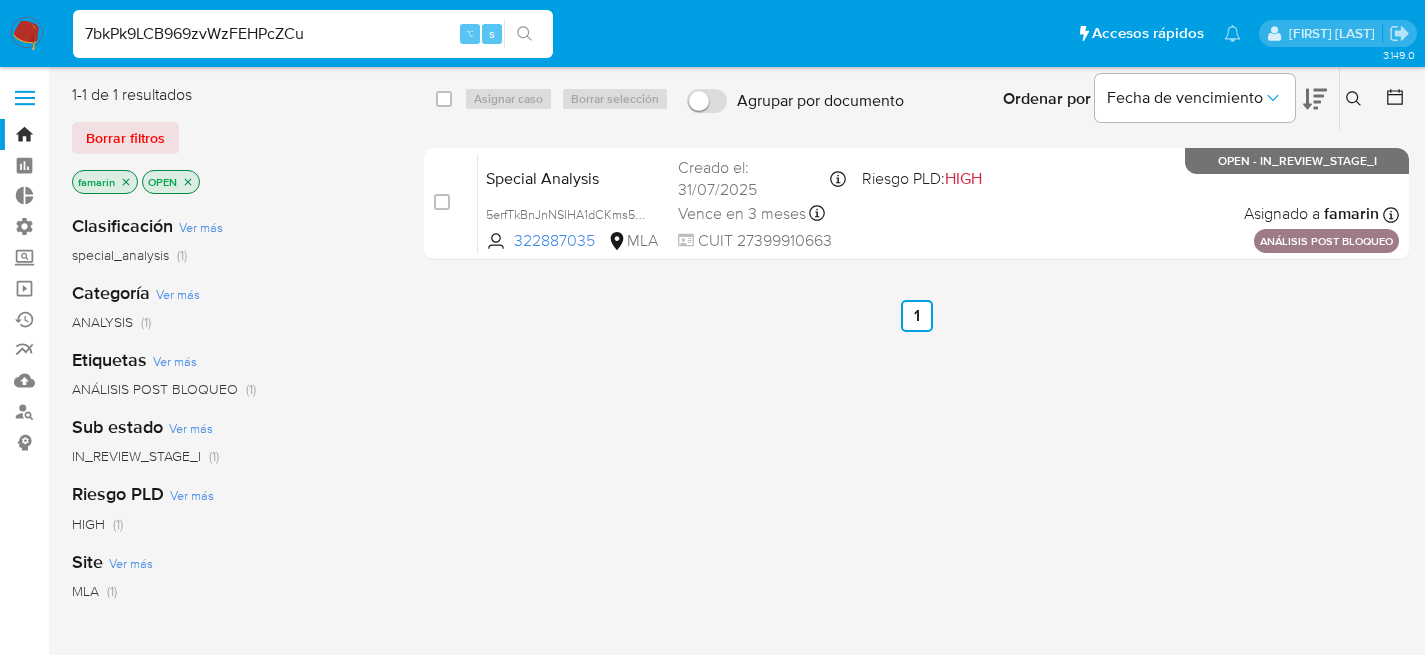 type on "7bkPk9LCB969zvWzFEHPcZCu" 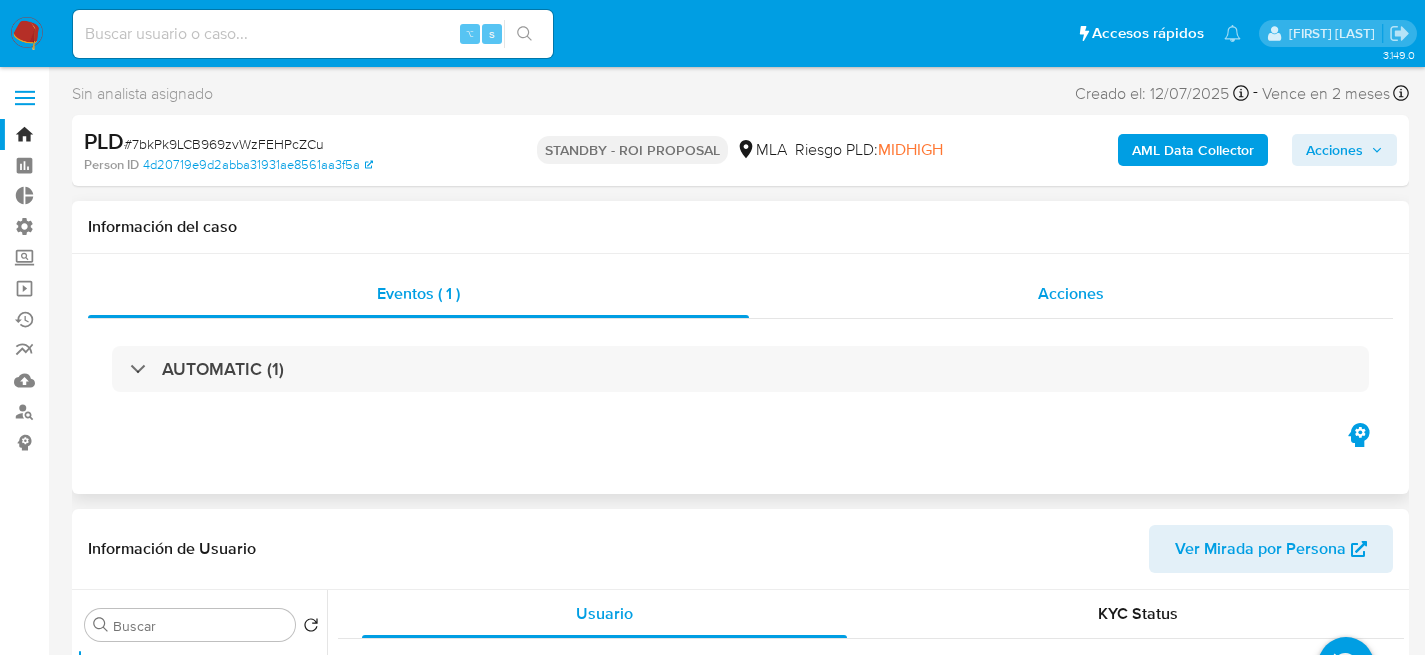 click on "Acciones" at bounding box center [1071, 294] 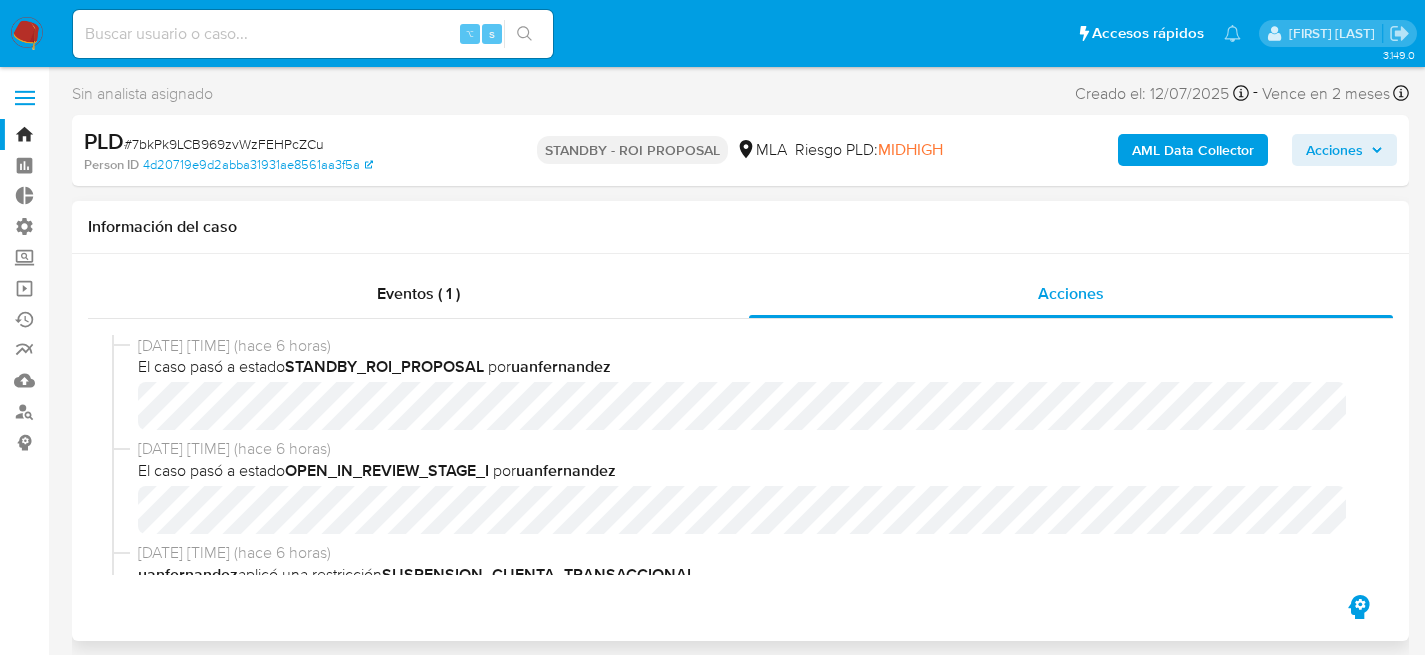 select on "10" 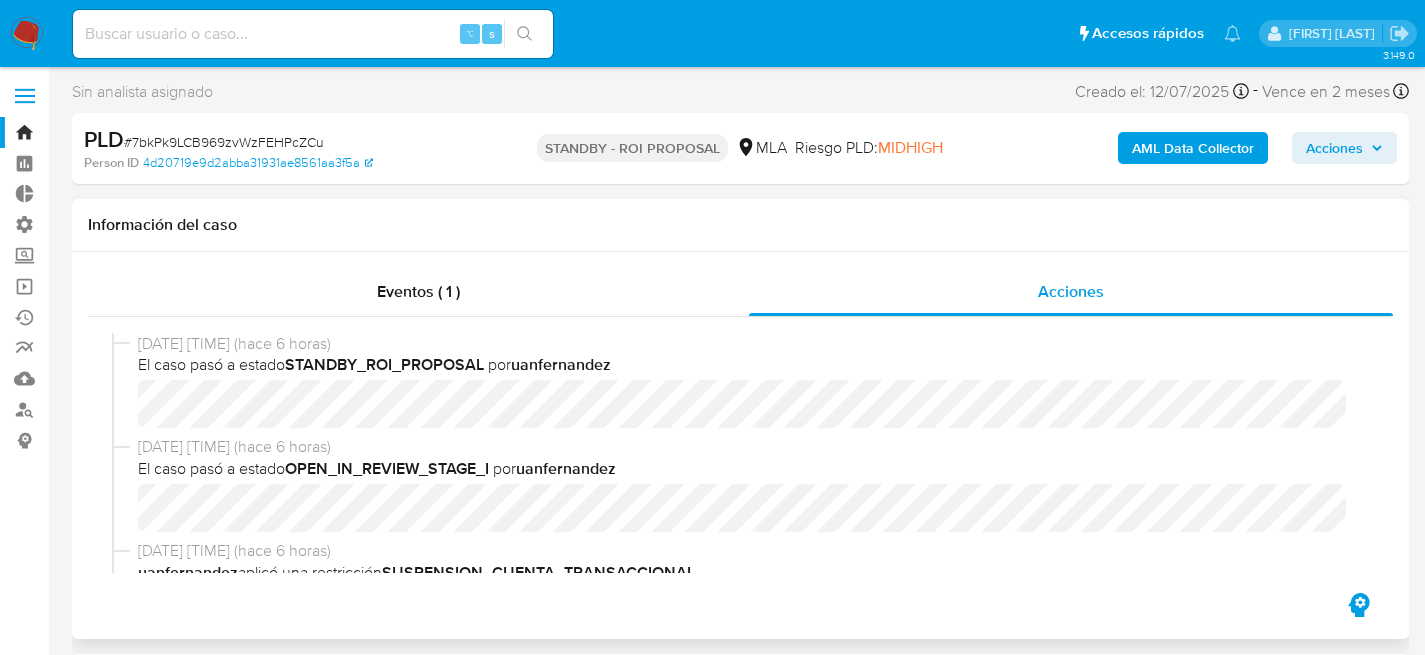 scroll, scrollTop: 4, scrollLeft: 0, axis: vertical 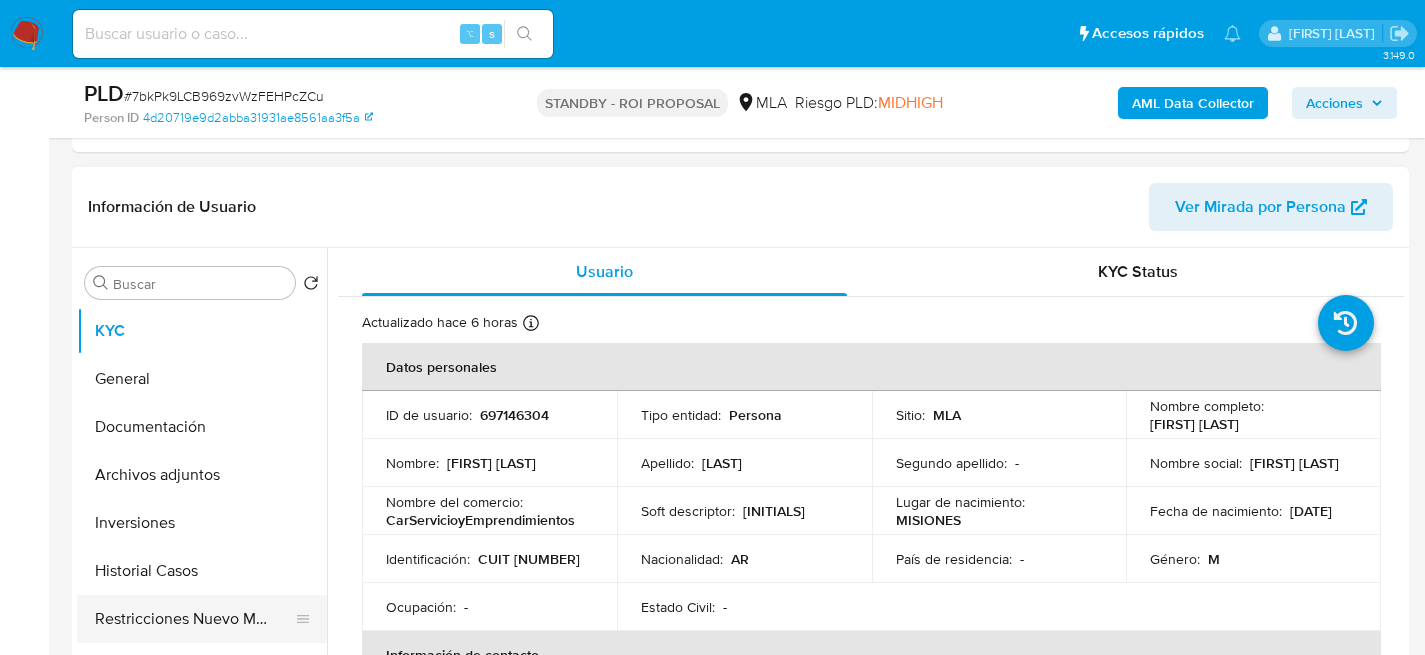 click on "Restricciones Nuevo Mundo" at bounding box center (194, 619) 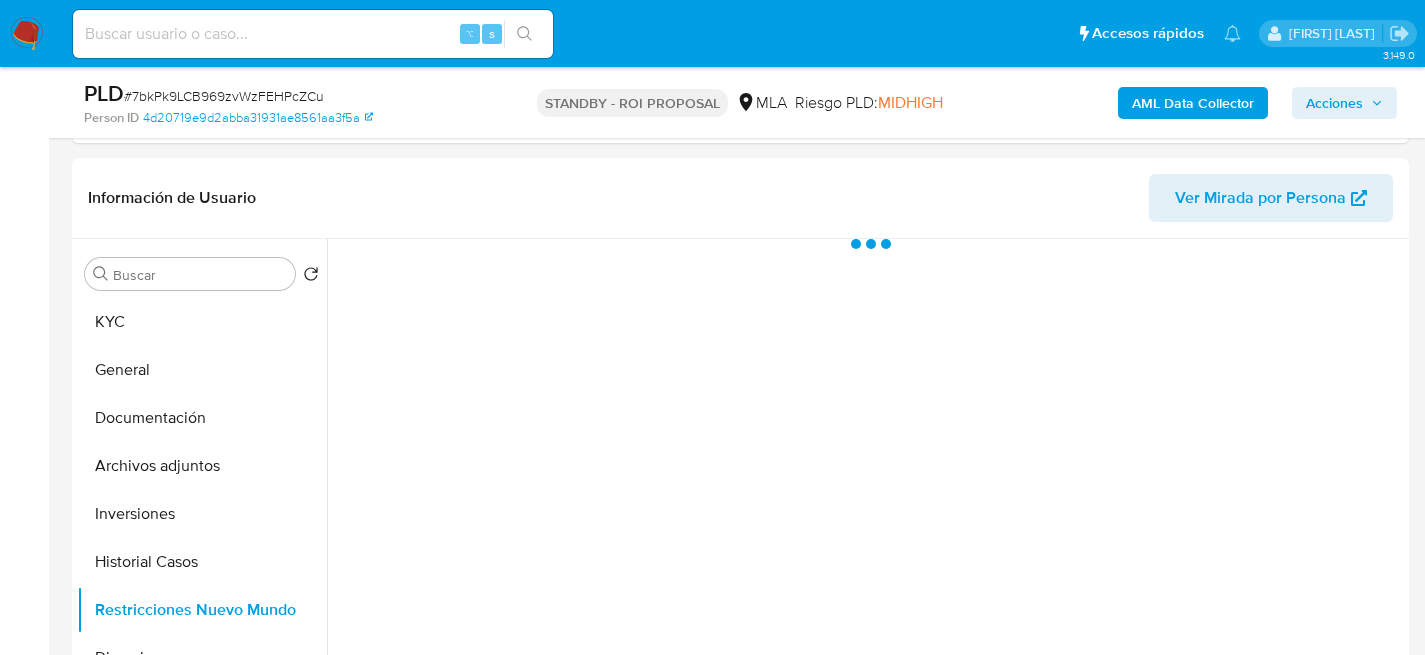 scroll, scrollTop: 441, scrollLeft: 0, axis: vertical 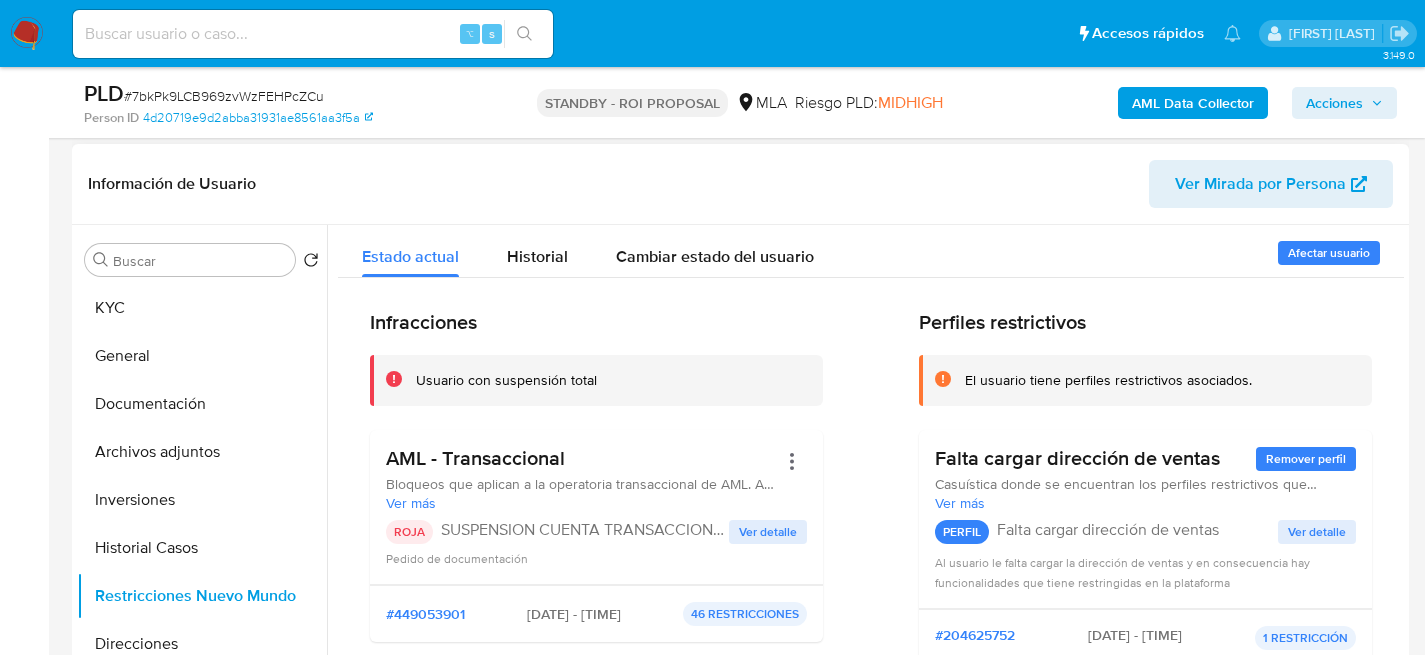 type 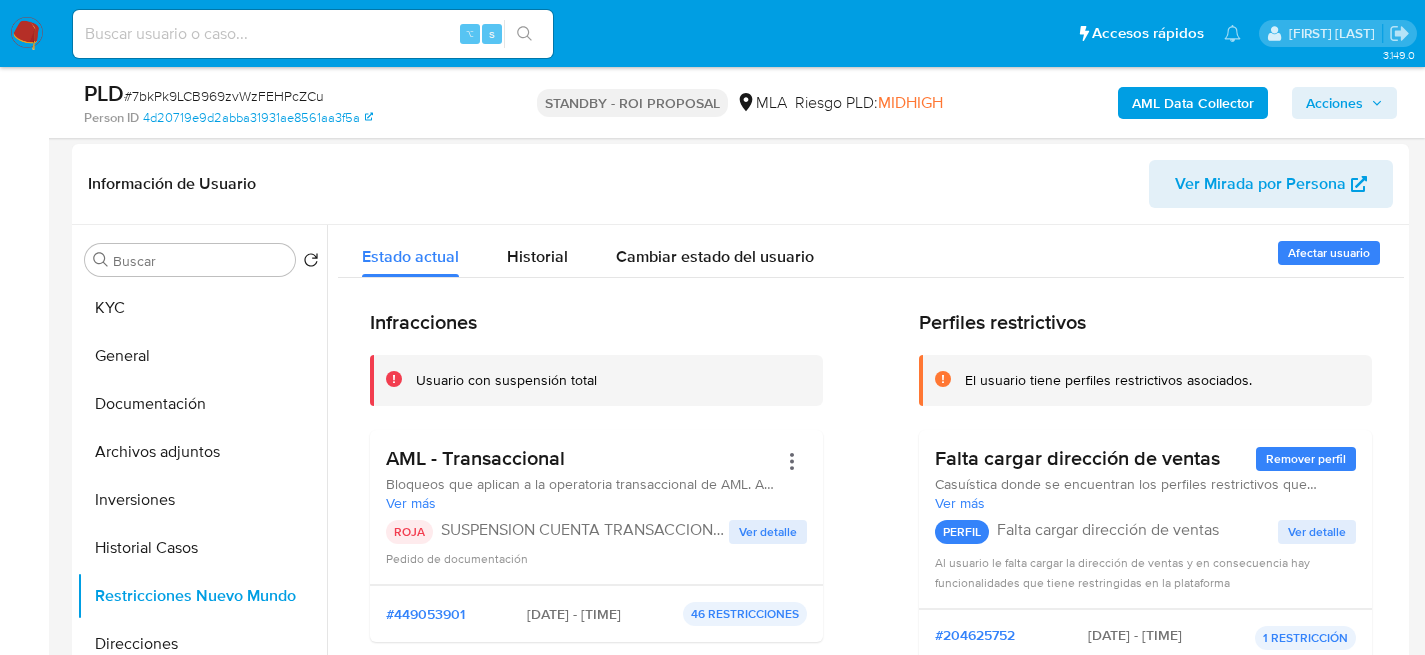click at bounding box center [313, 34] 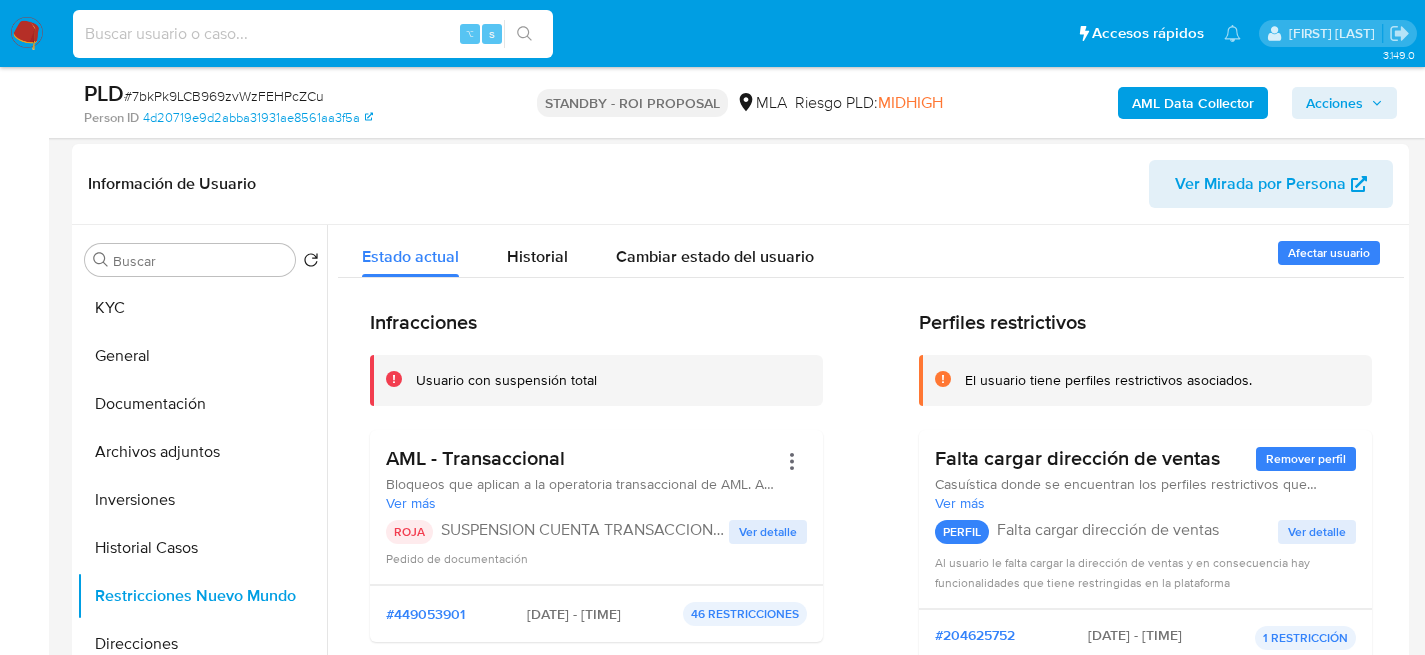 paste on "7u3aGPnejnsrwlLjqwiEg49j" 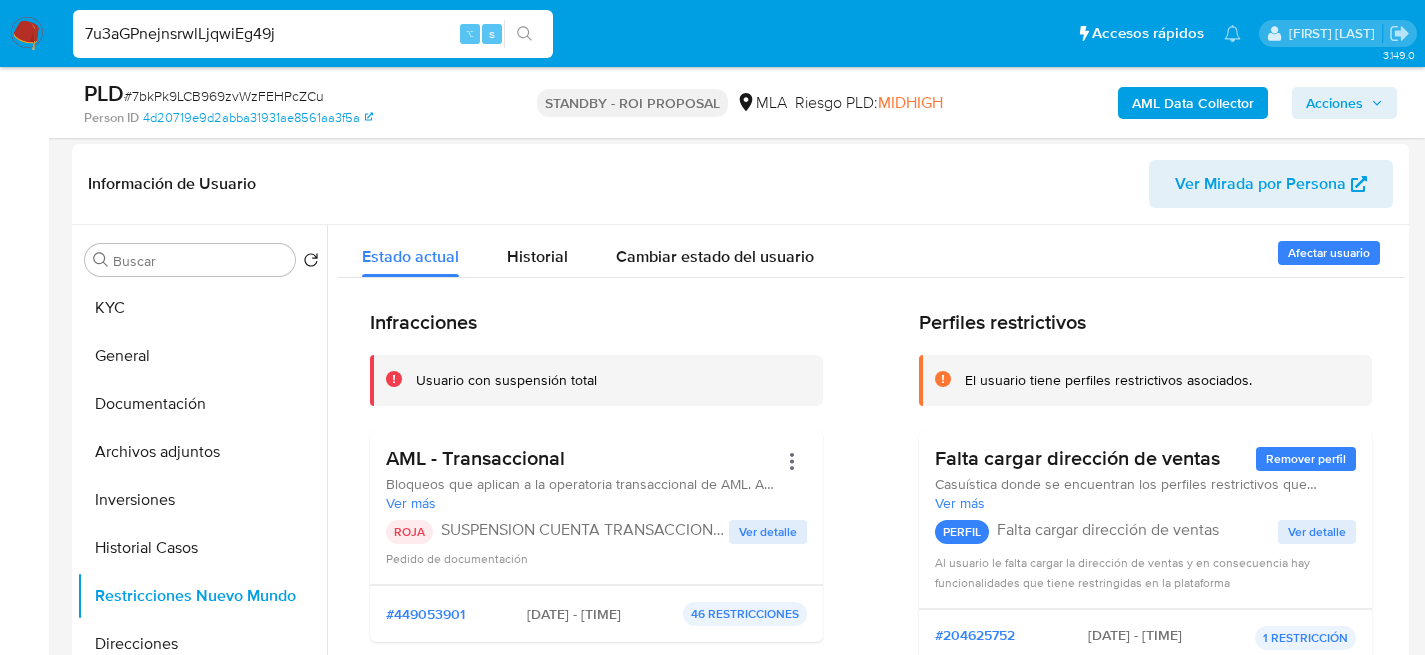 type on "7u3aGPnejnsrwlLjqwiEg49j" 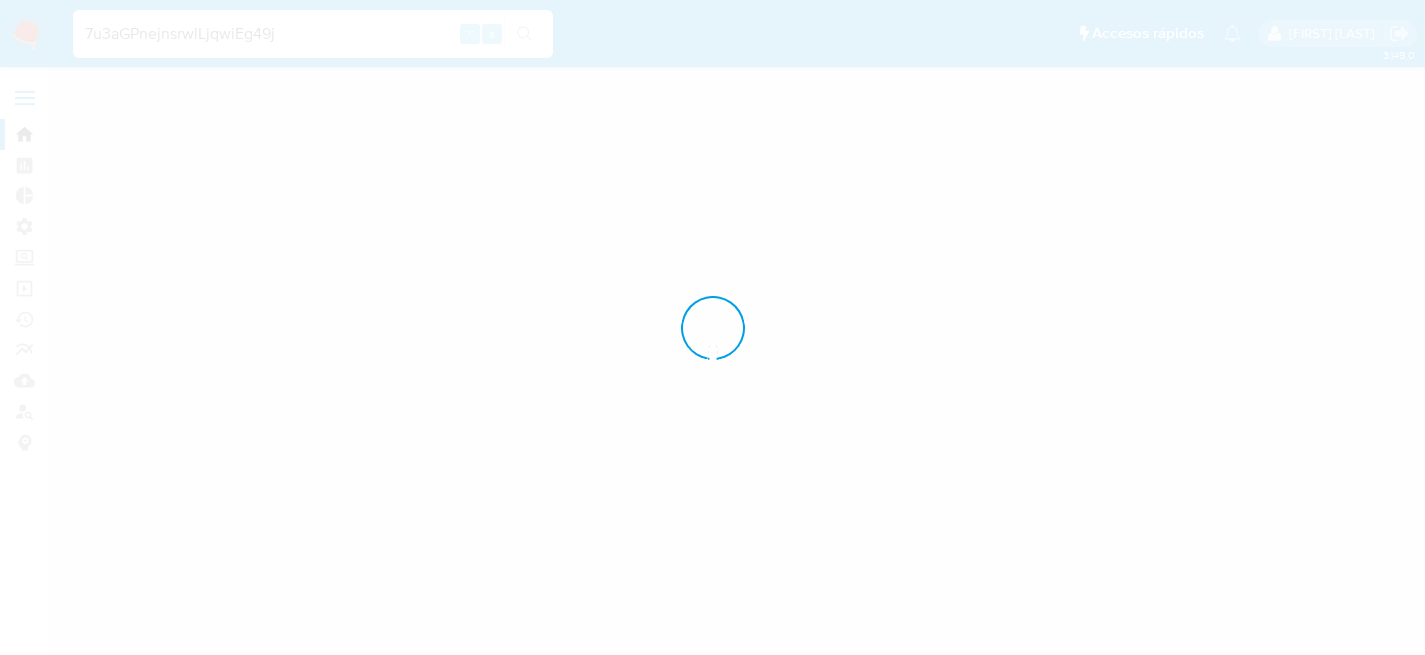 scroll, scrollTop: 0, scrollLeft: 0, axis: both 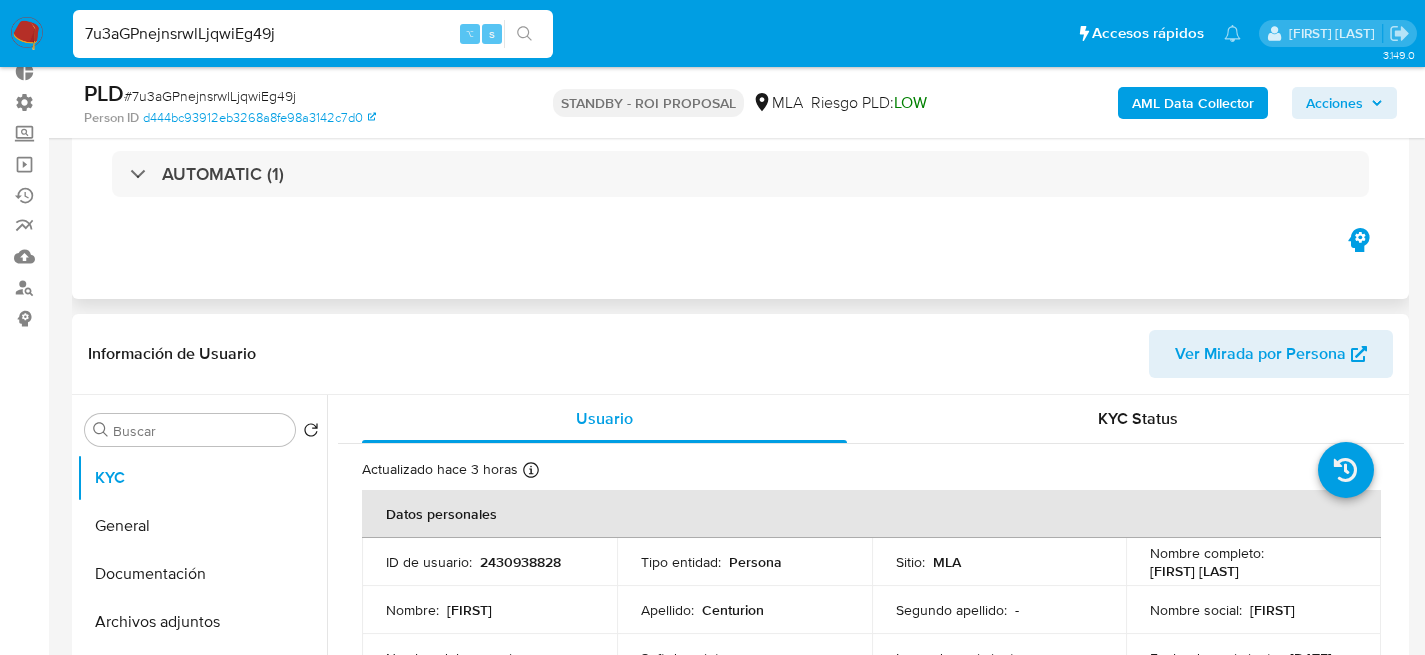 select on "10" 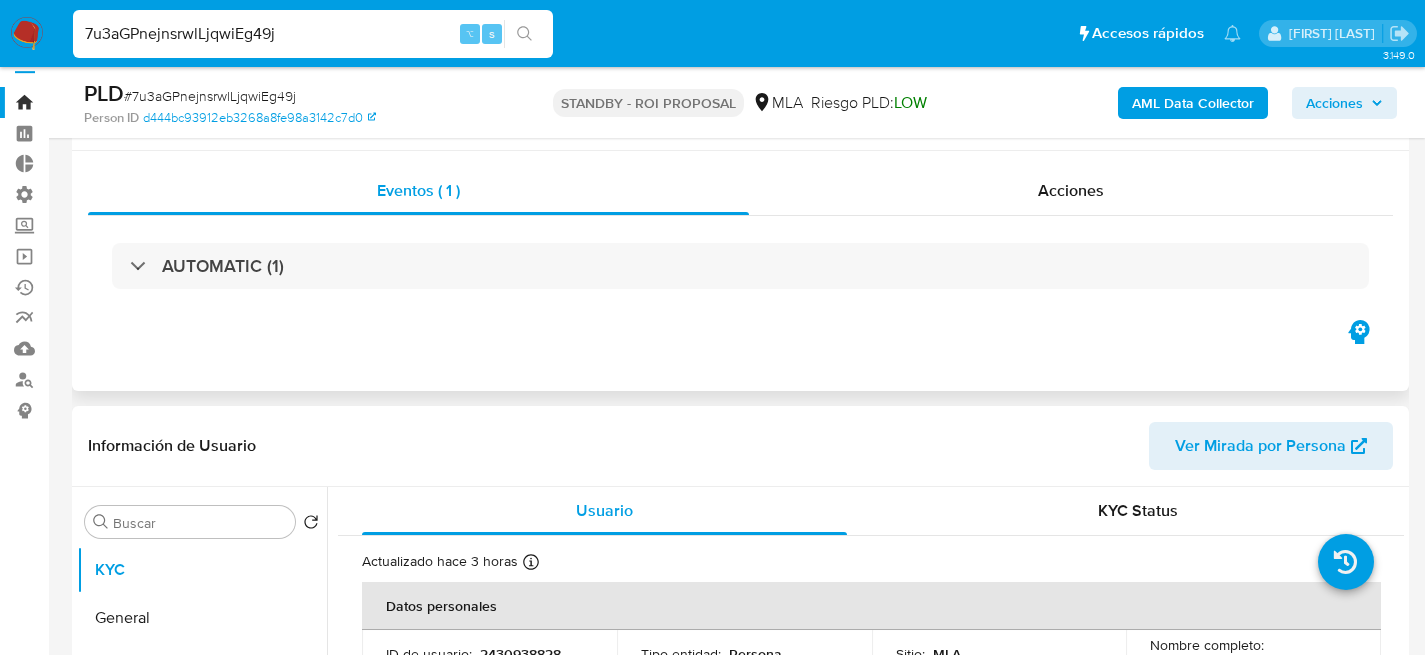 scroll, scrollTop: 0, scrollLeft: 0, axis: both 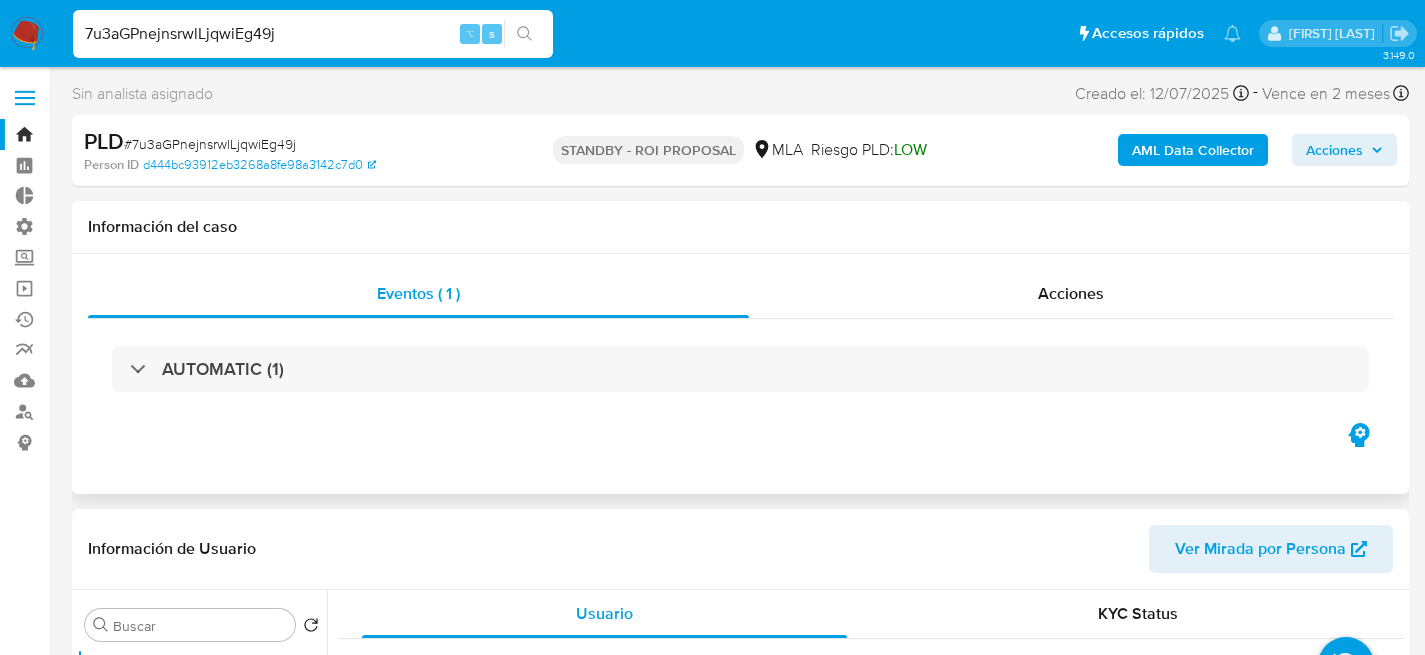 click on "Información del caso" at bounding box center [740, 227] 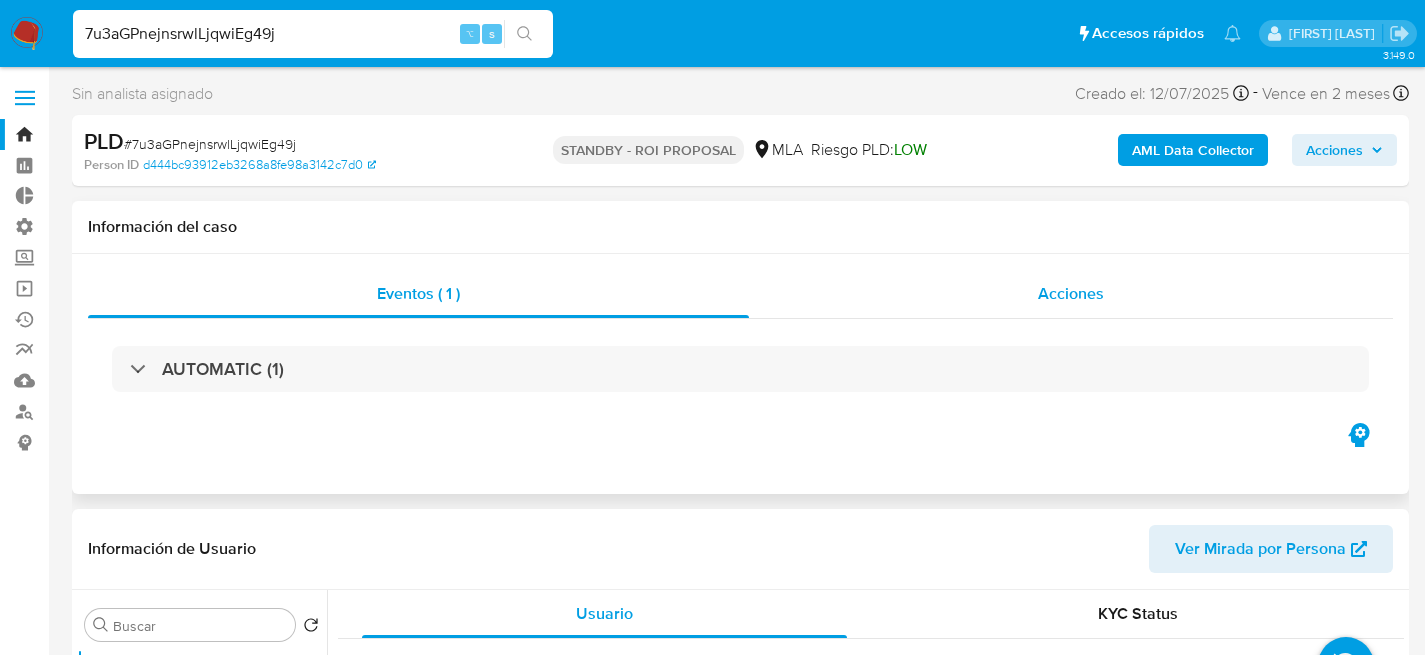 click on "Acciones" at bounding box center [1071, 294] 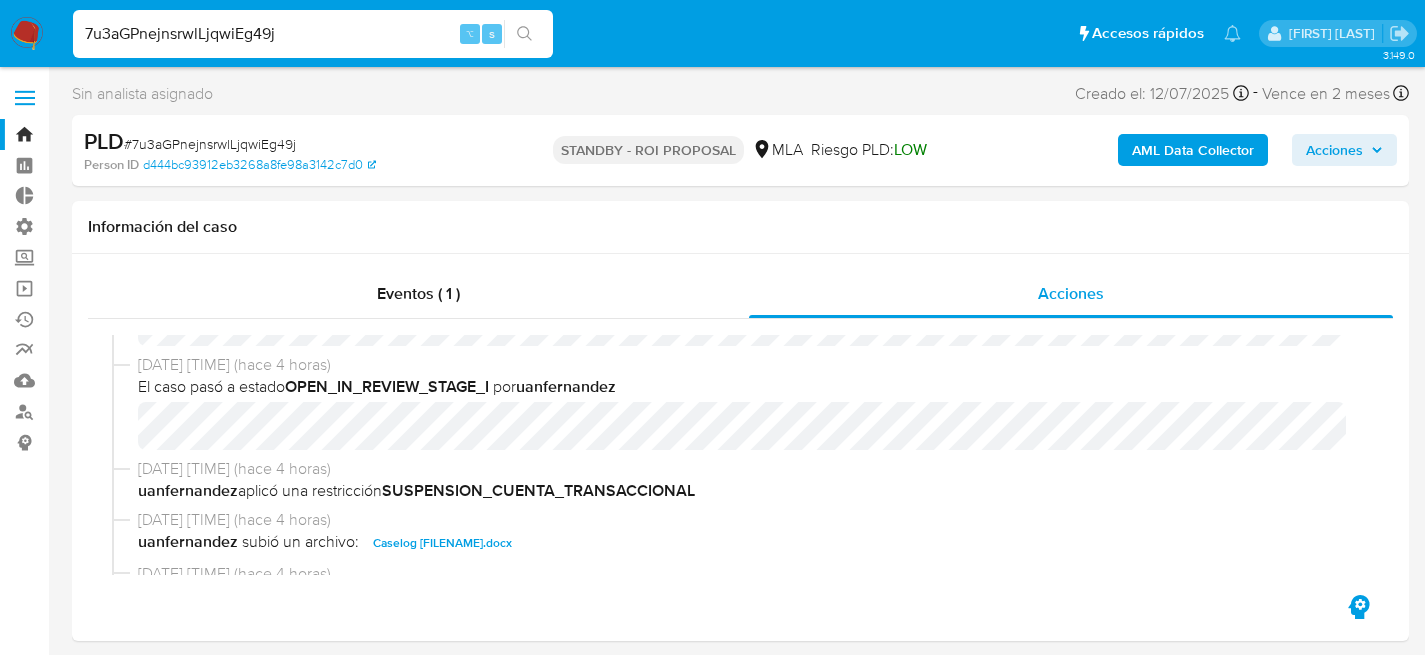 scroll, scrollTop: 85, scrollLeft: 0, axis: vertical 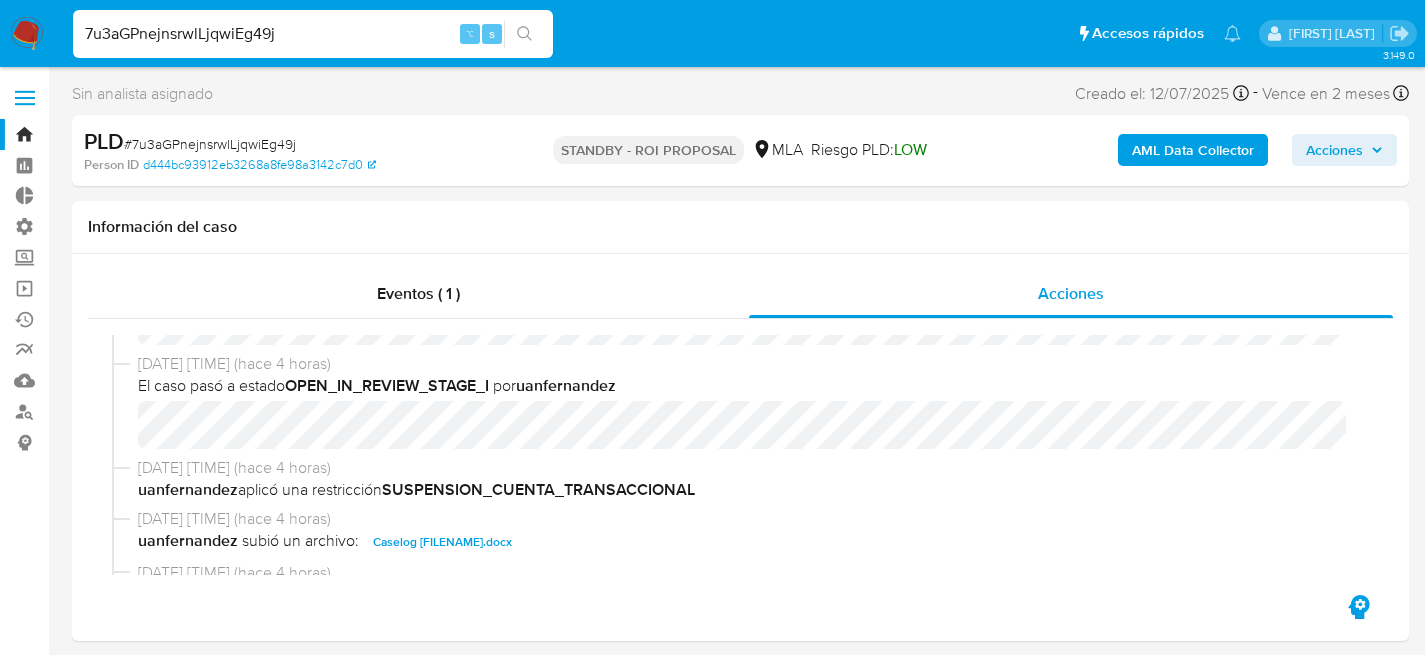 click at bounding box center (27, 34) 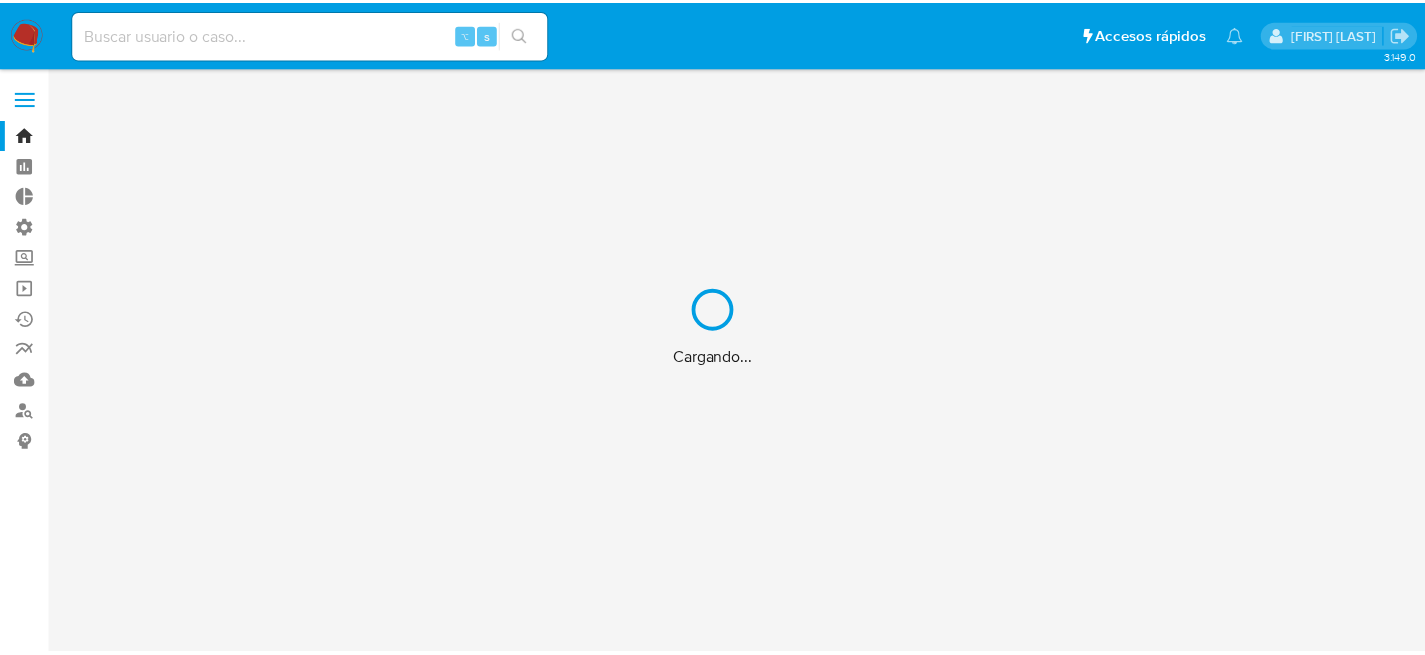 scroll, scrollTop: 0, scrollLeft: 0, axis: both 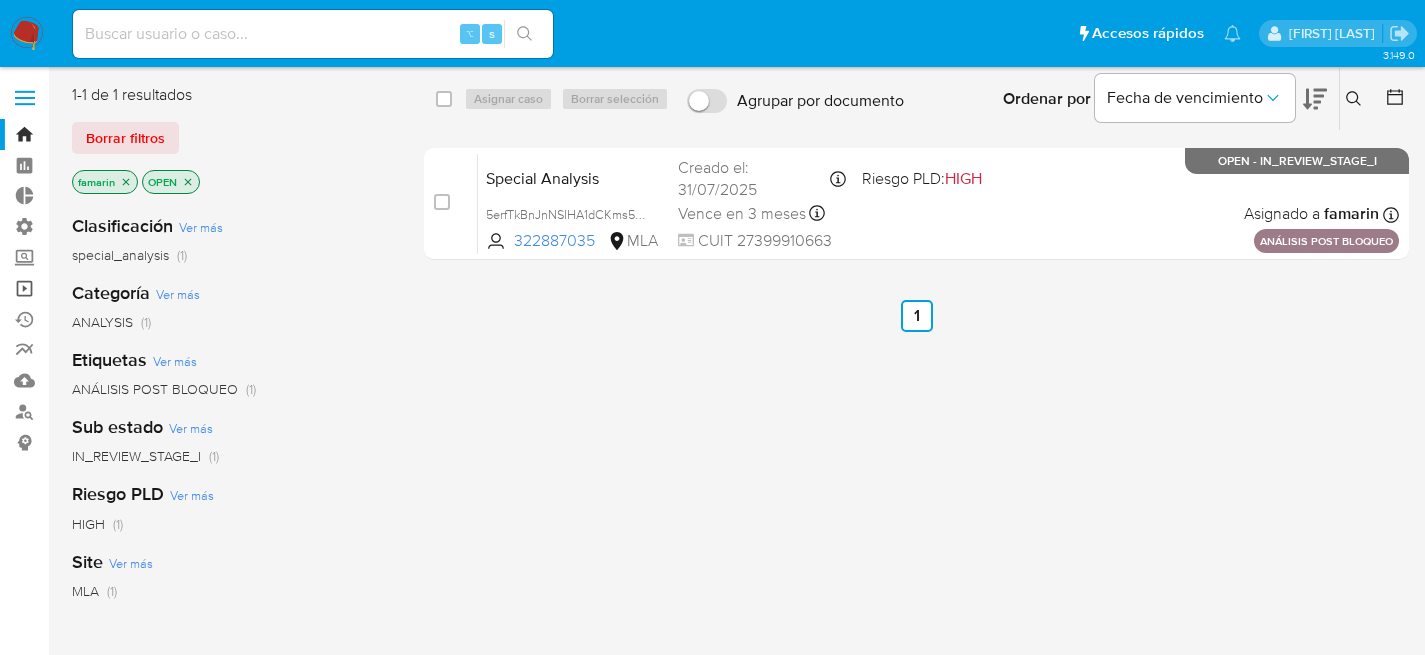 click on "Operaciones masivas" at bounding box center (119, 288) 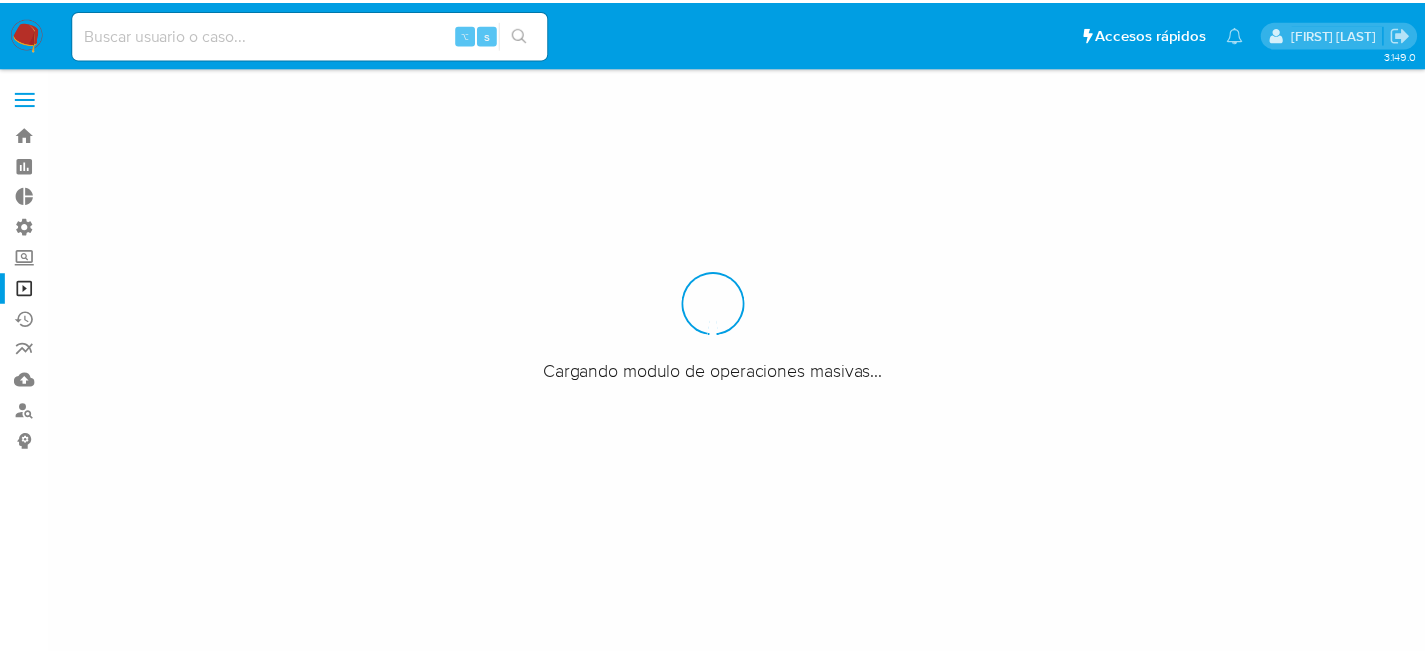 scroll, scrollTop: 0, scrollLeft: 0, axis: both 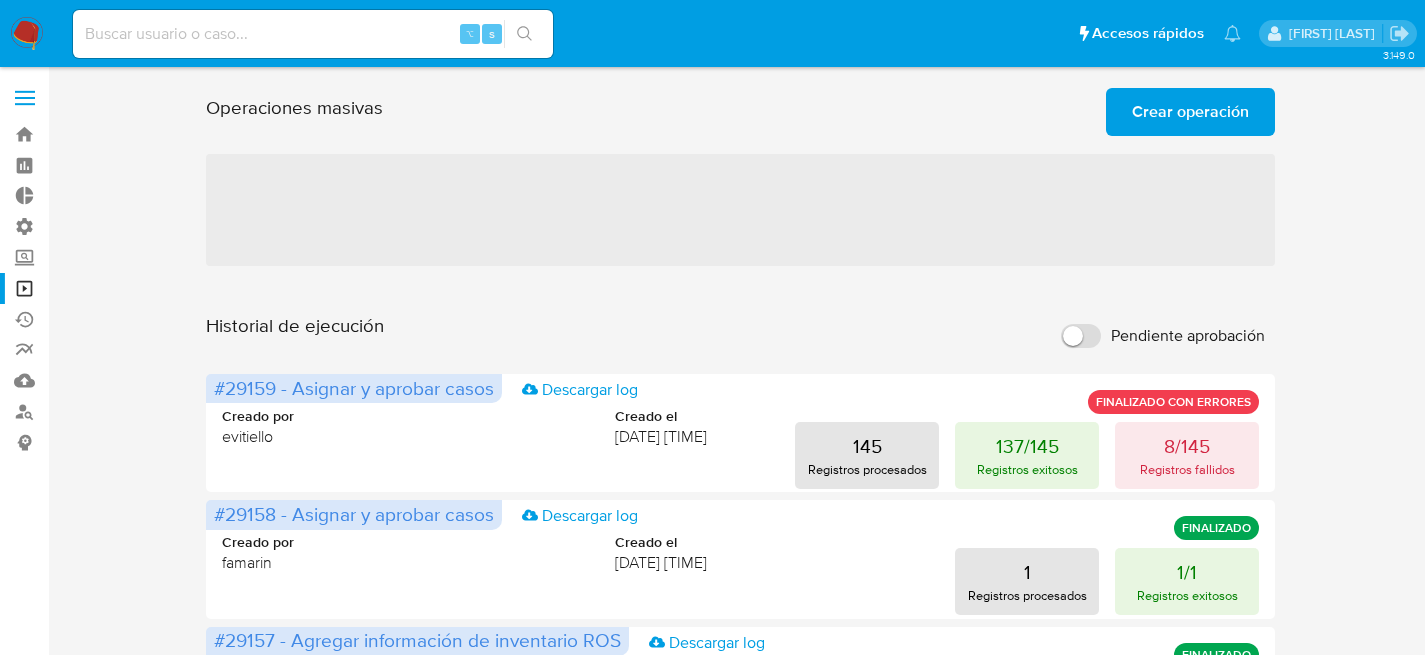click on "Crear operación" at bounding box center (1190, 112) 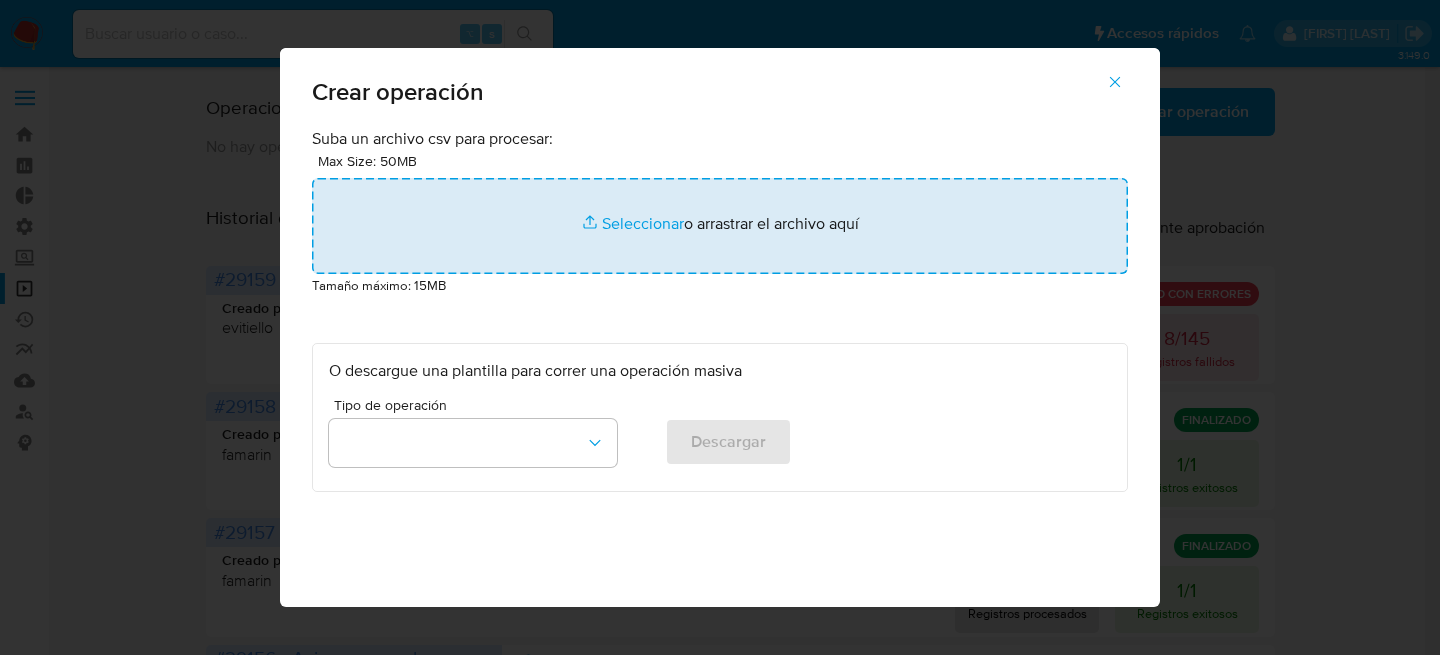 click at bounding box center [720, 226] 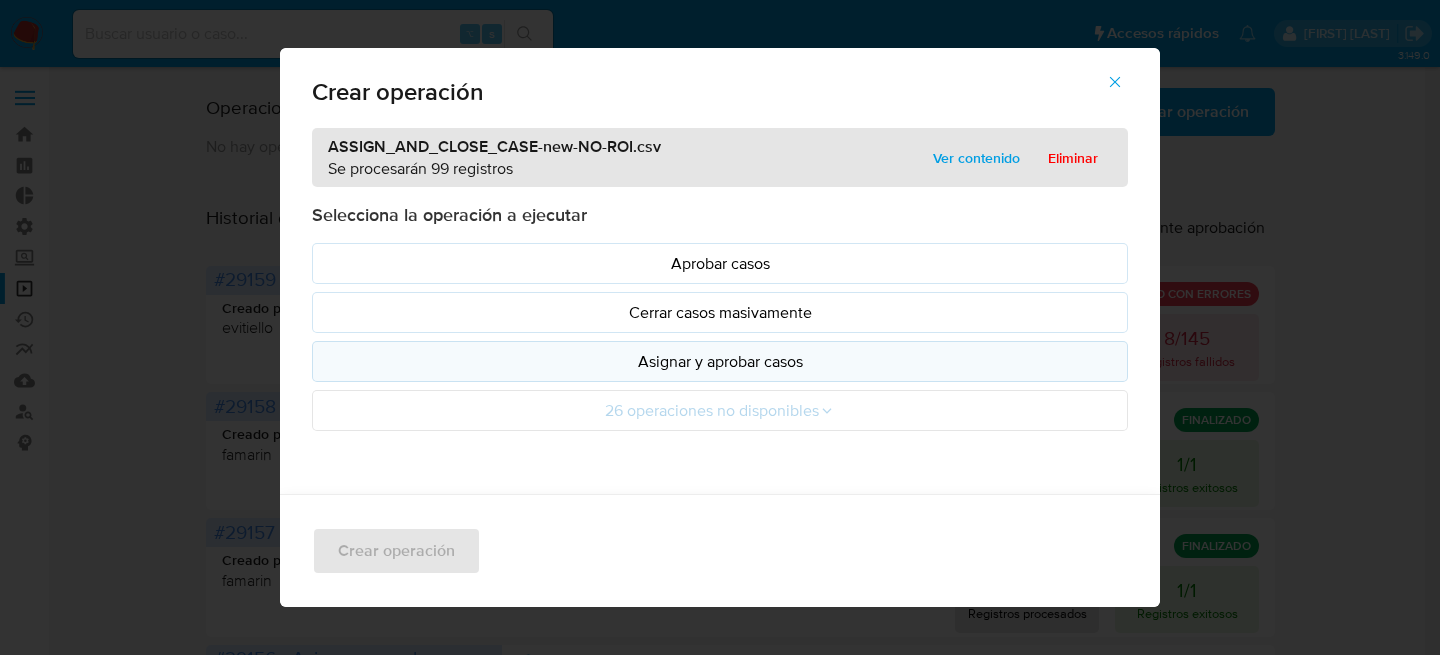 click on "Asignar y aprobar casos" at bounding box center [720, 361] 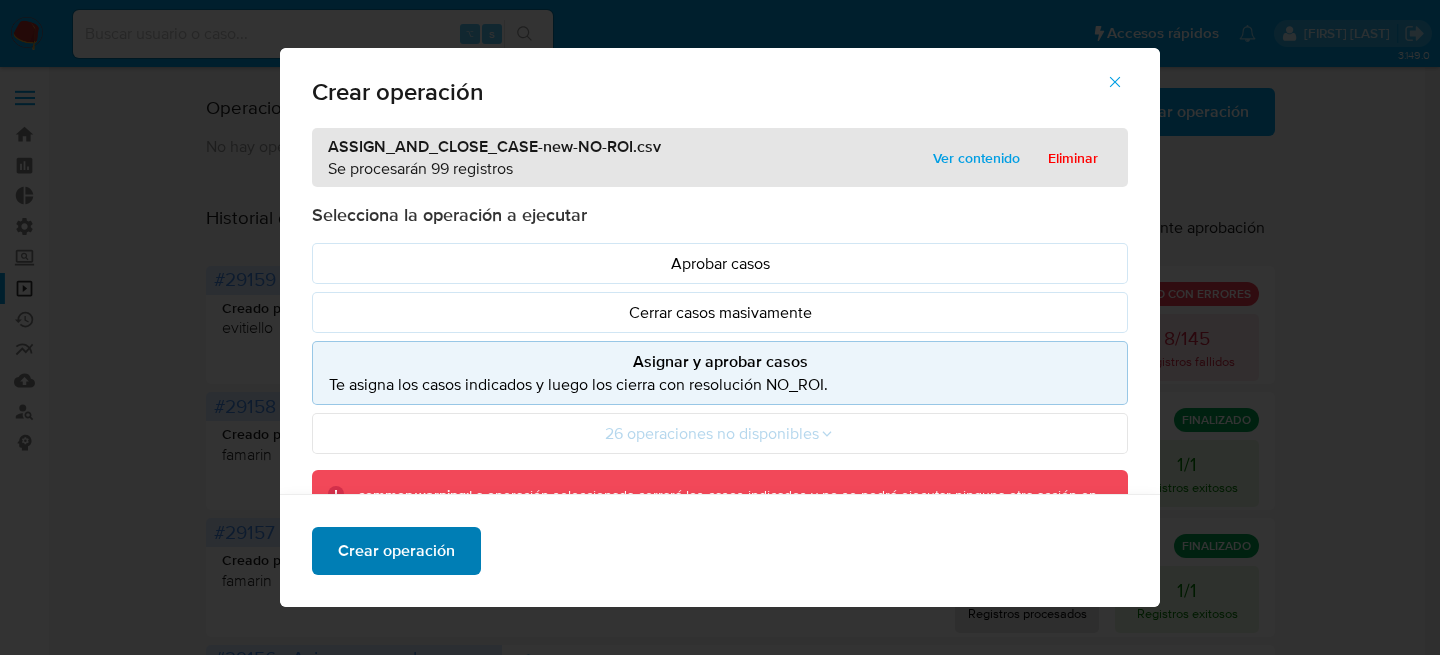click on "Crear operación" at bounding box center (396, 551) 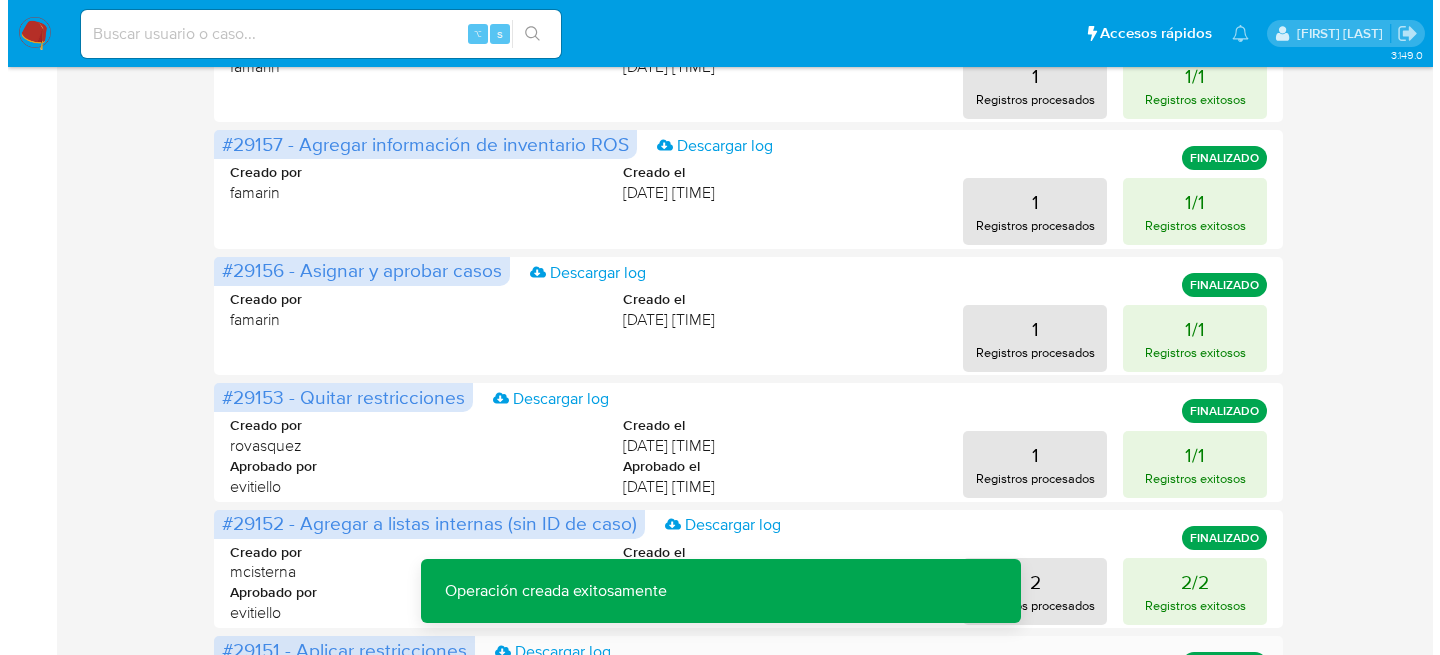 scroll, scrollTop: 0, scrollLeft: 0, axis: both 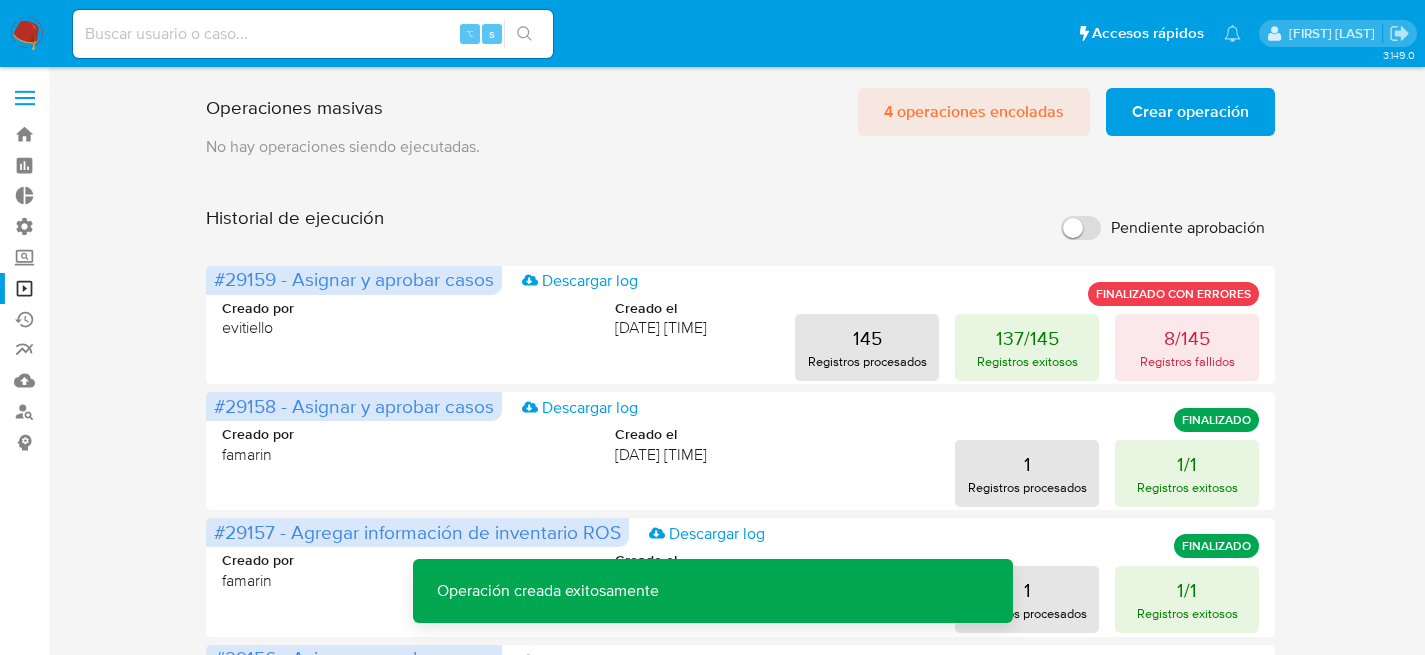 click on "4 operaciones encoladas" at bounding box center [974, 112] 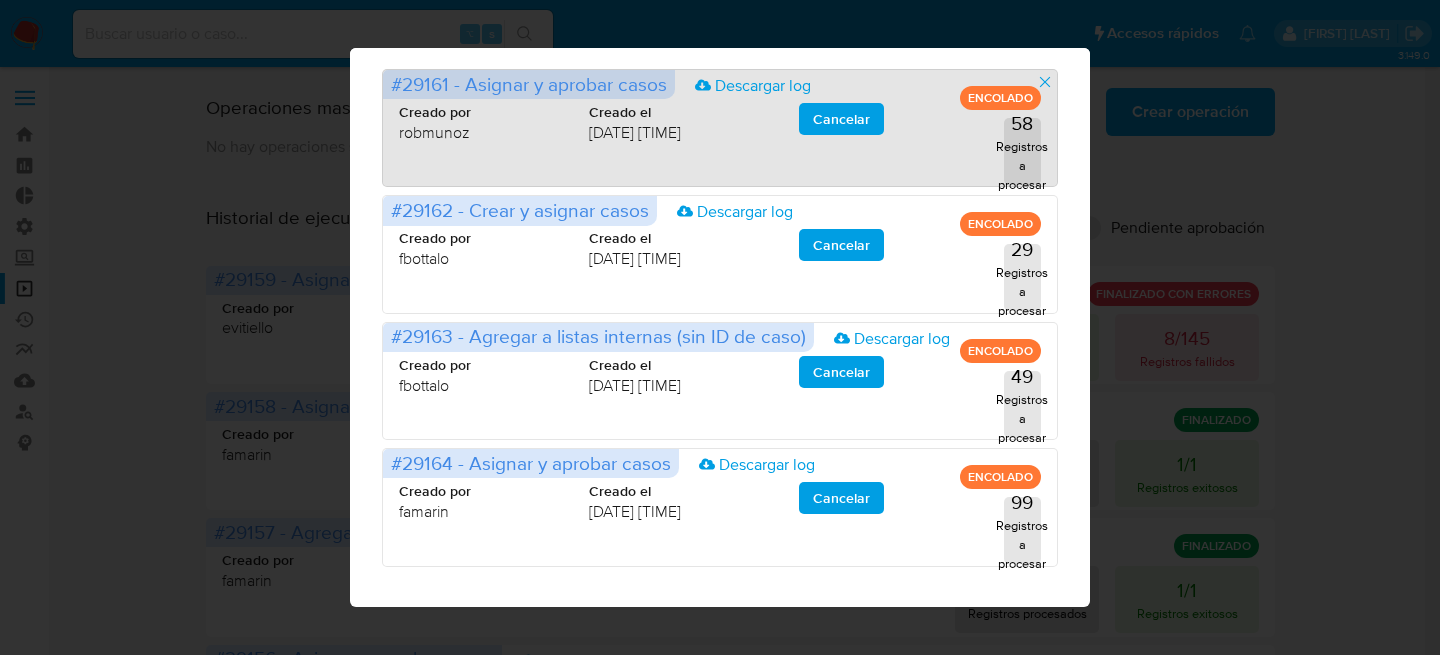 scroll, scrollTop: 66, scrollLeft: 0, axis: vertical 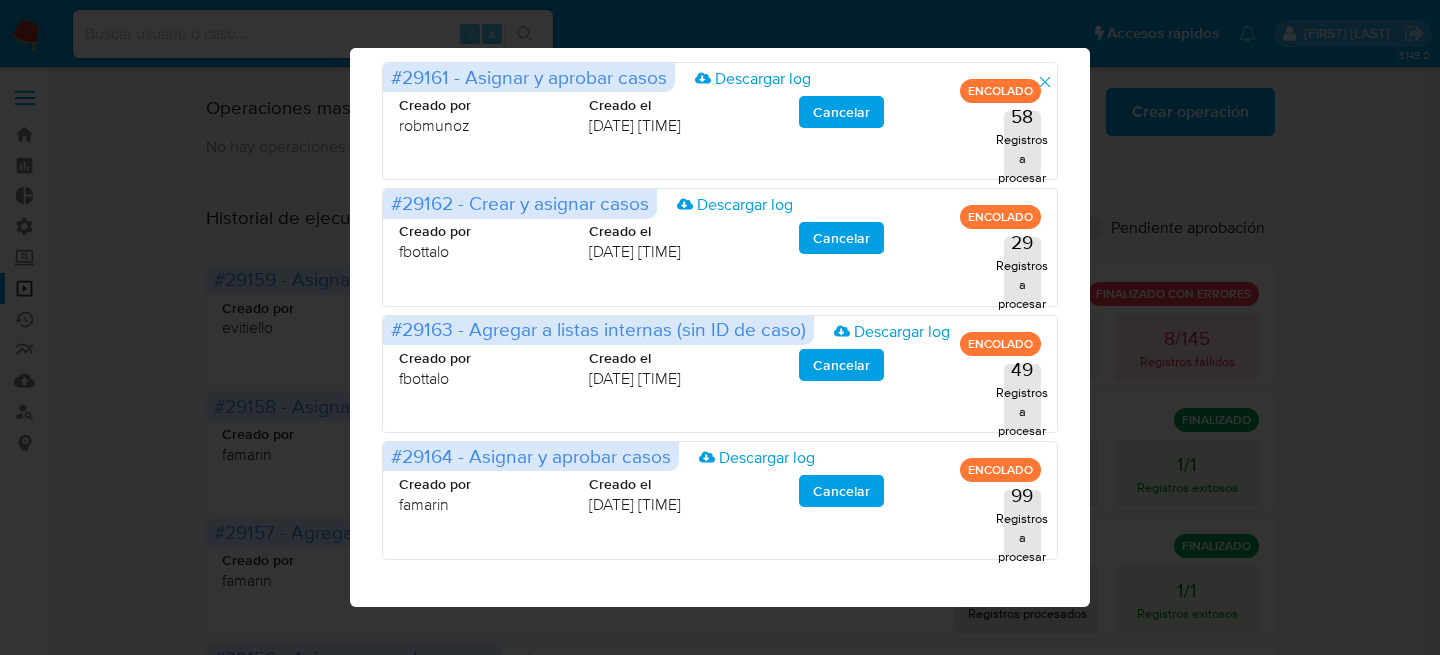 click on "Operaciones encoladas #29161 - Asignar y aprobar casos   Descargar log ENCOLADO Creado por robmunoz Creado el 06/08/2025 15:25:30 Cancelar 58 Registros a procesar #29162 - Crear y asignar casos   Descargar log ENCOLADO Creado por fbottalo Creado el 06/08/2025 15:26:24 Cancelar 29 Registros a procesar #29163 - Agregar a listas internas (sin ID de caso)   Descargar log ENCOLADO Creado por fbottalo Creado el 06/08/2025 15:26:50 Cancelar 49 Registros a procesar #29164 - Asignar y aprobar casos   Descargar log ENCOLADO Creado por famarin Creado el 06/08/2025 15:28:30 Cancelar 99 Registros a procesar" at bounding box center [720, 327] 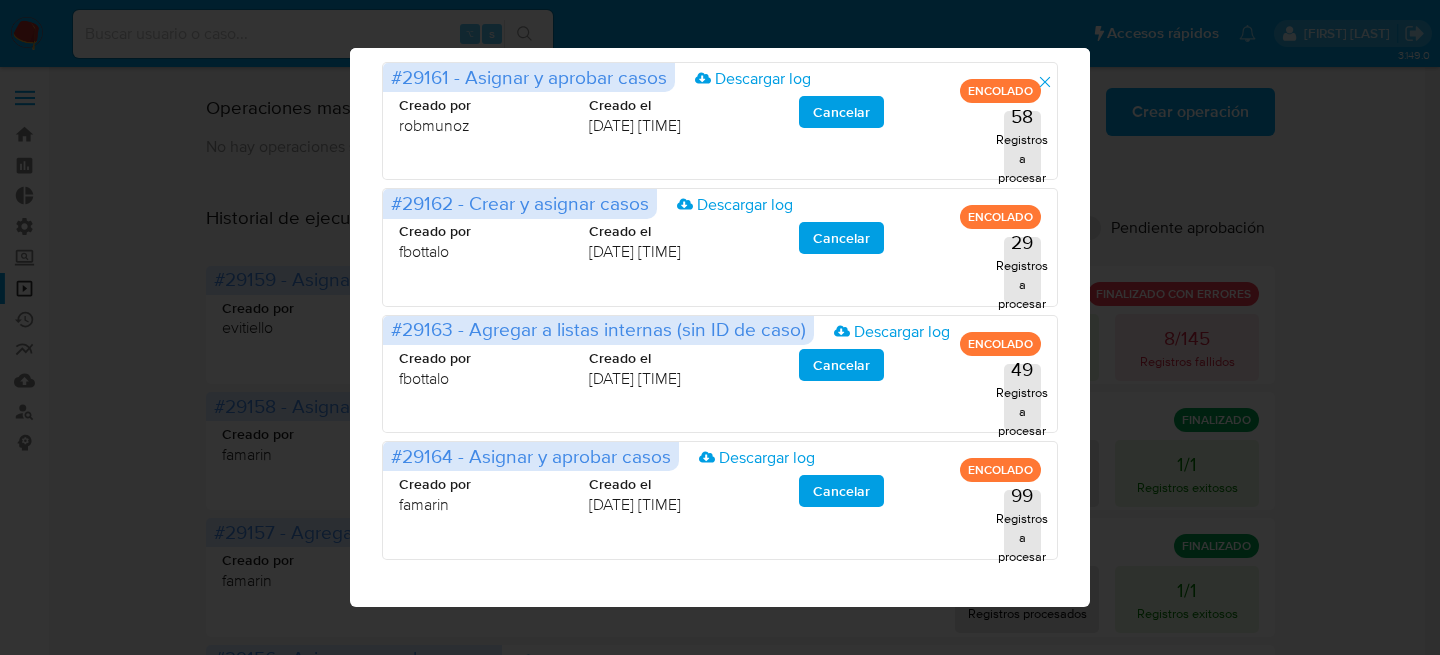 click at bounding box center [1045, 82] 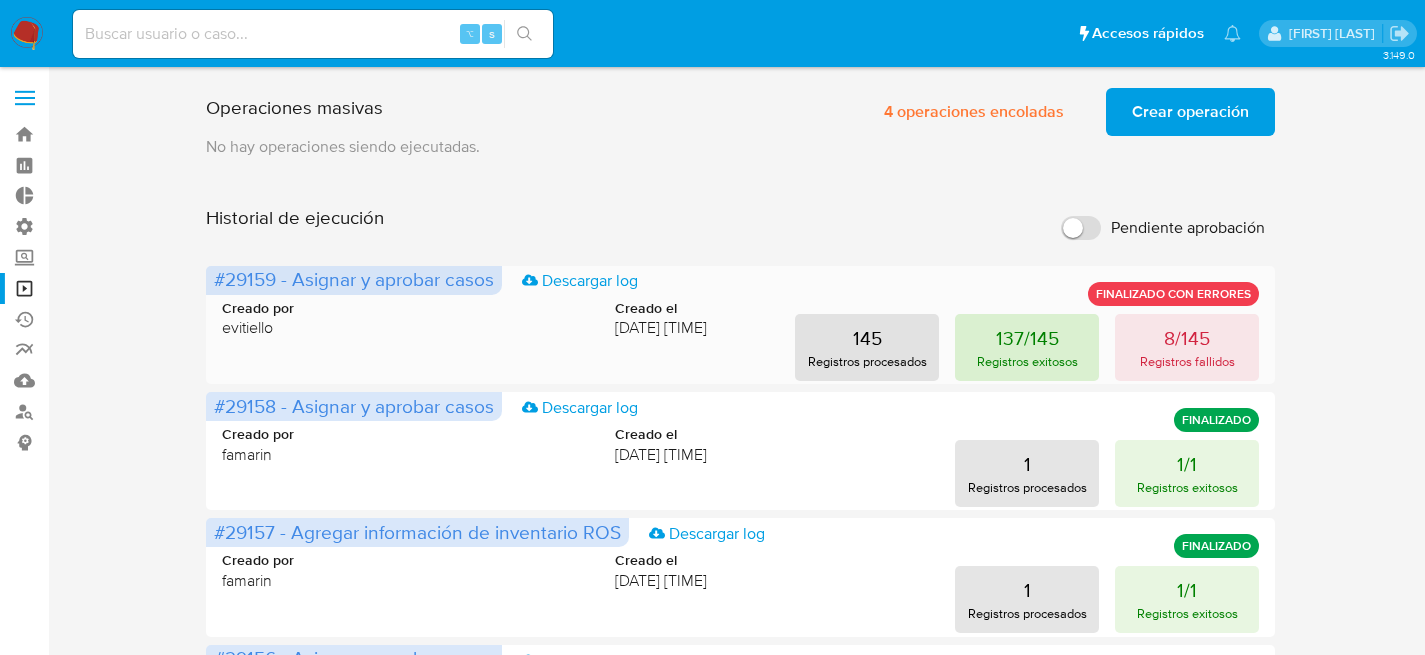 click on "Registros exitosos" at bounding box center (1027, 361) 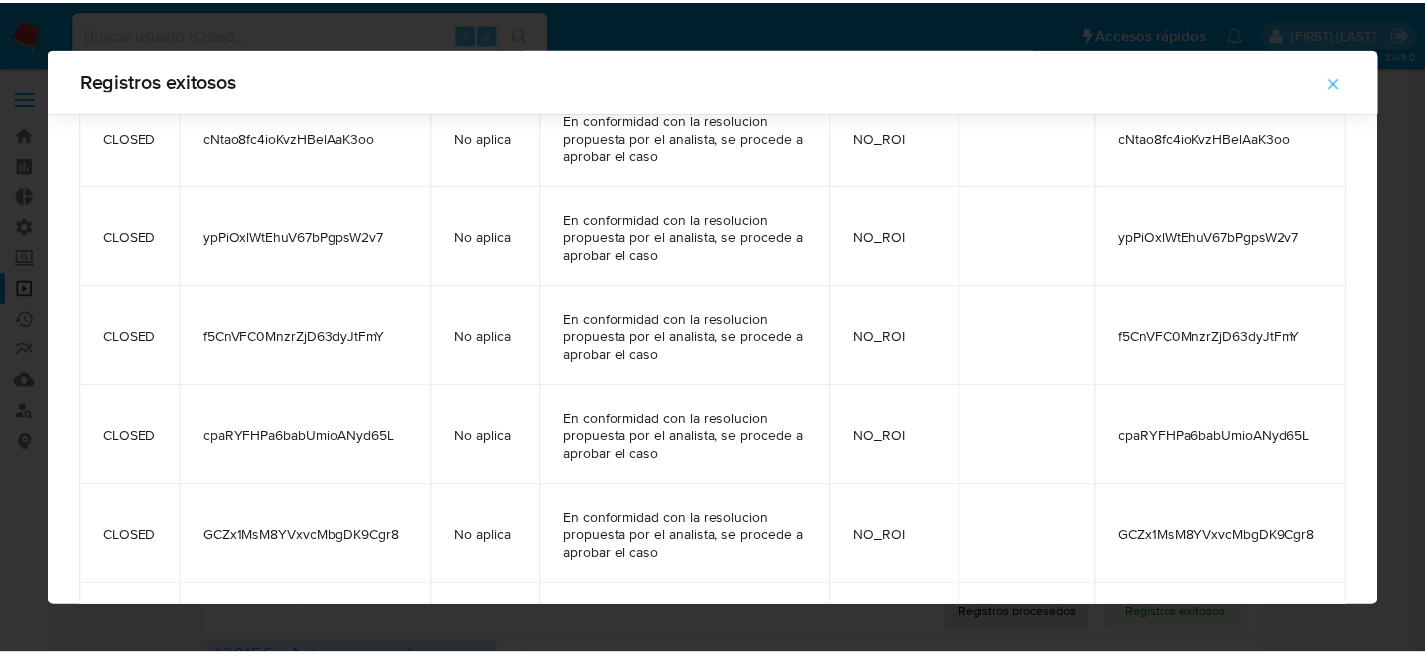 scroll, scrollTop: 4730, scrollLeft: 0, axis: vertical 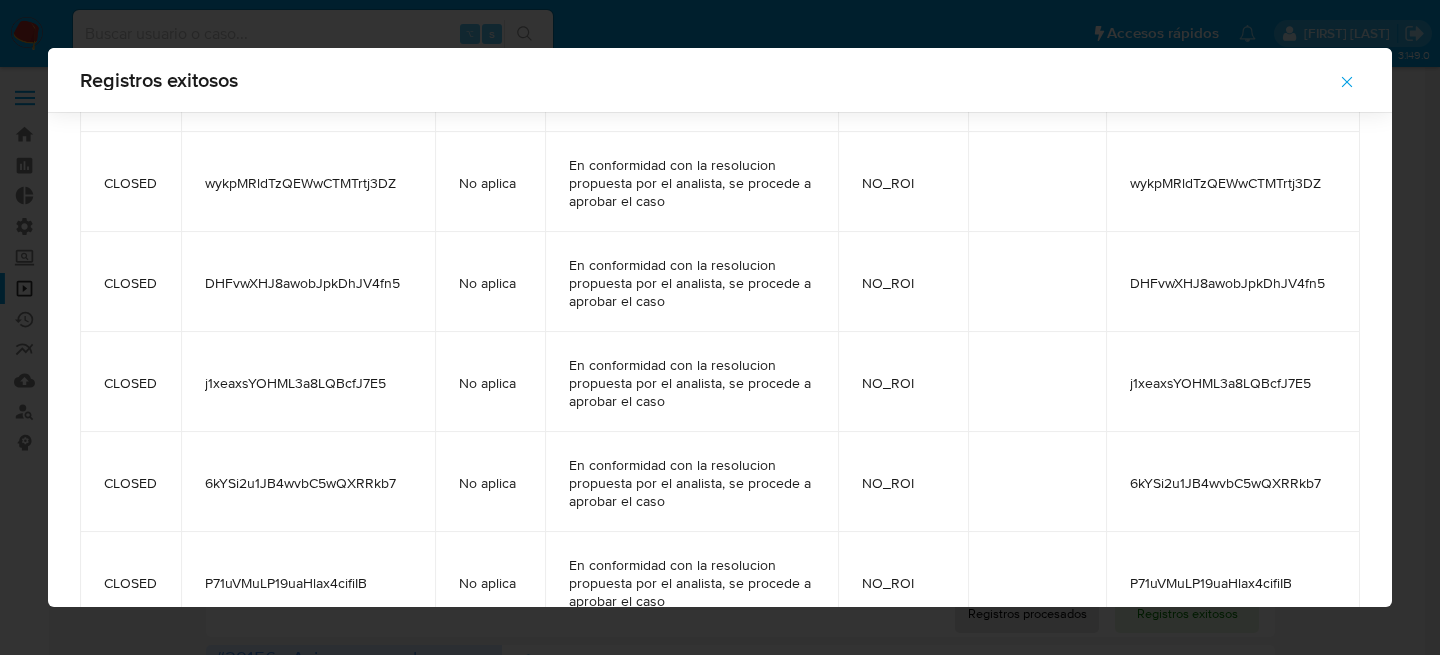 click 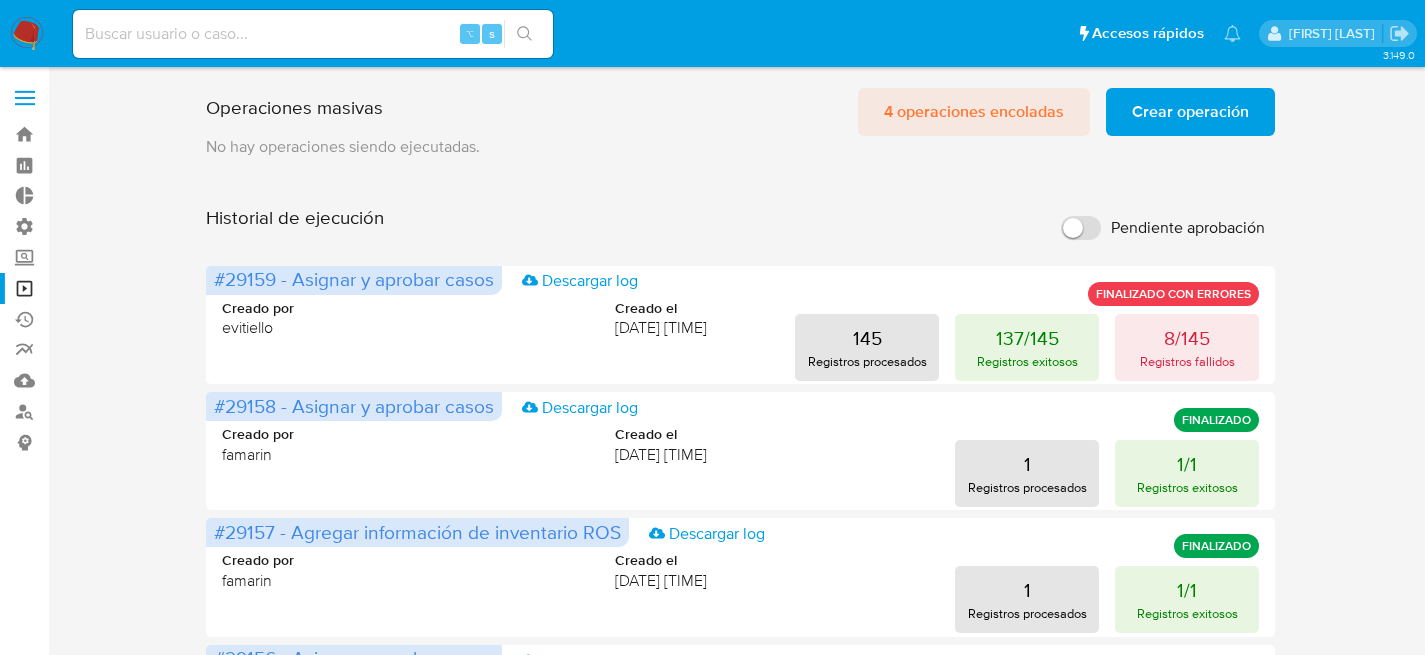 click on "4 operaciones encoladas" at bounding box center [974, 112] 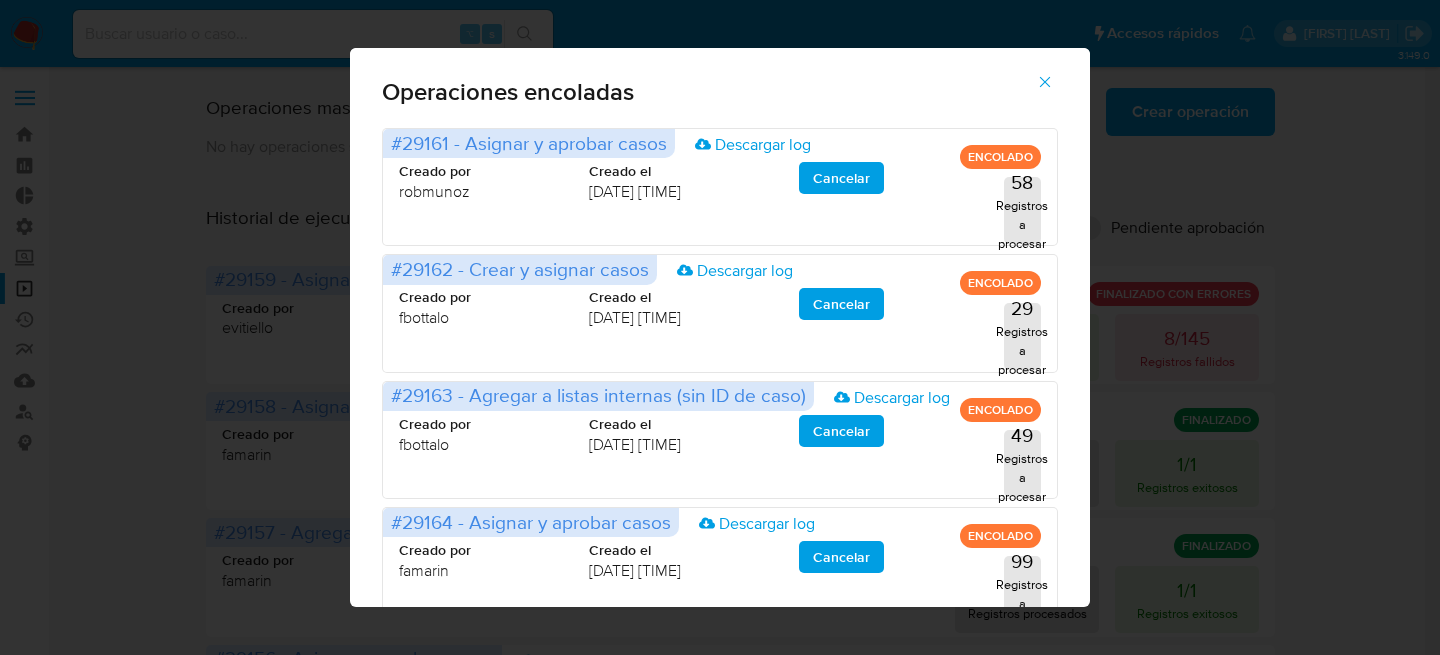 click at bounding box center [1045, 82] 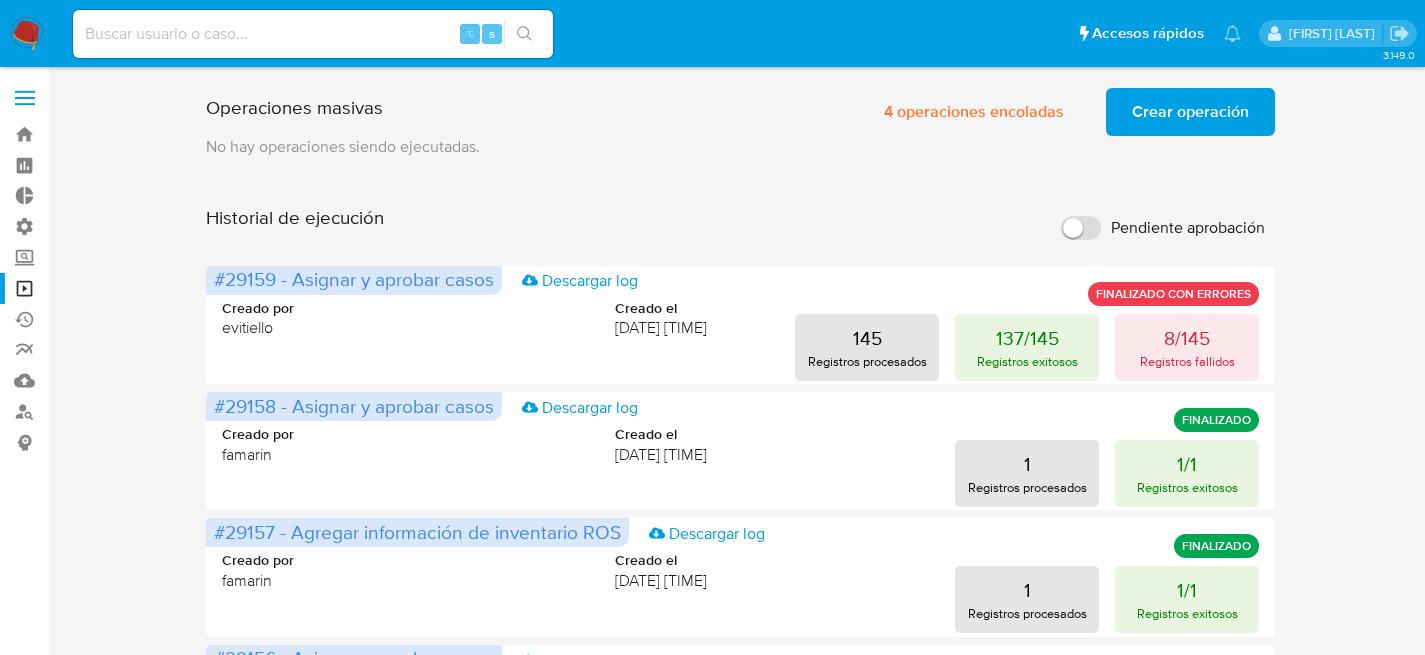 click on "Pausado Ver notificaciones ⌥ s Accesos rápidos   Presiona las siguientes teclas para acceder a algunas de las funciones Buscar caso o usuario ⌥ s Volver al home ⌥ h Facundo Marin" at bounding box center [712, 33] 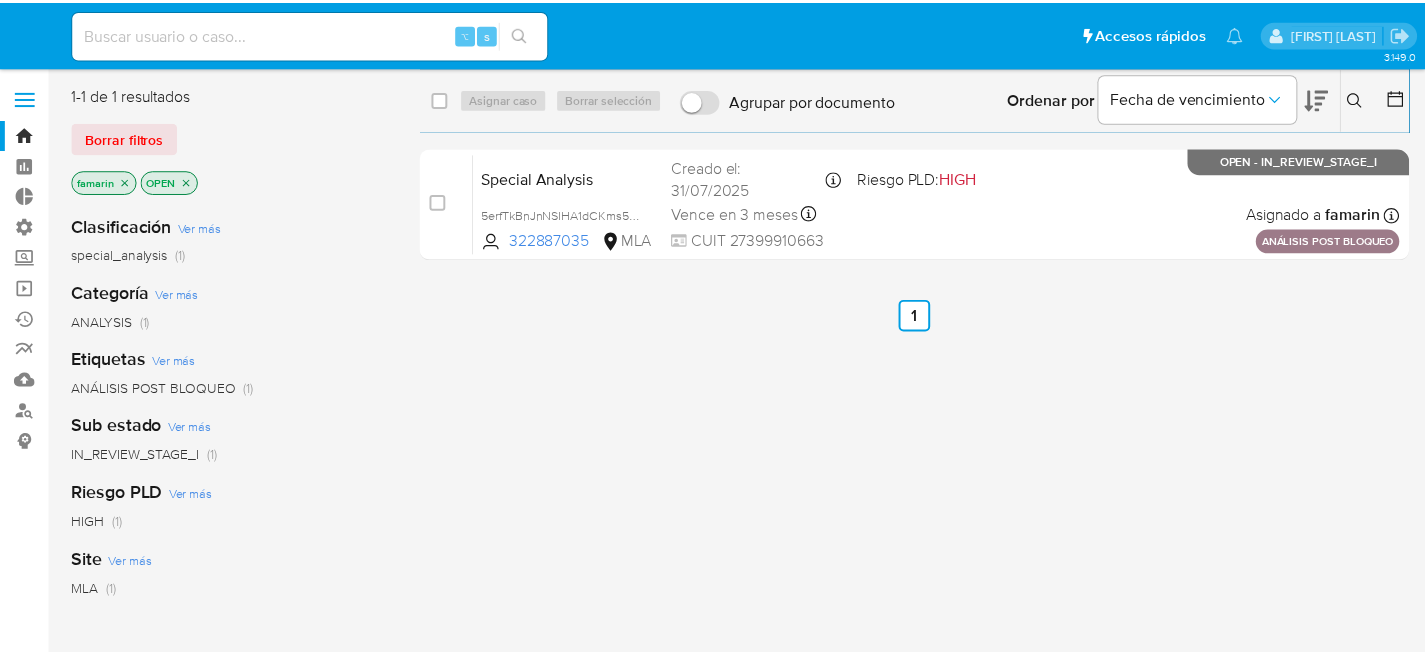 scroll, scrollTop: 0, scrollLeft: 0, axis: both 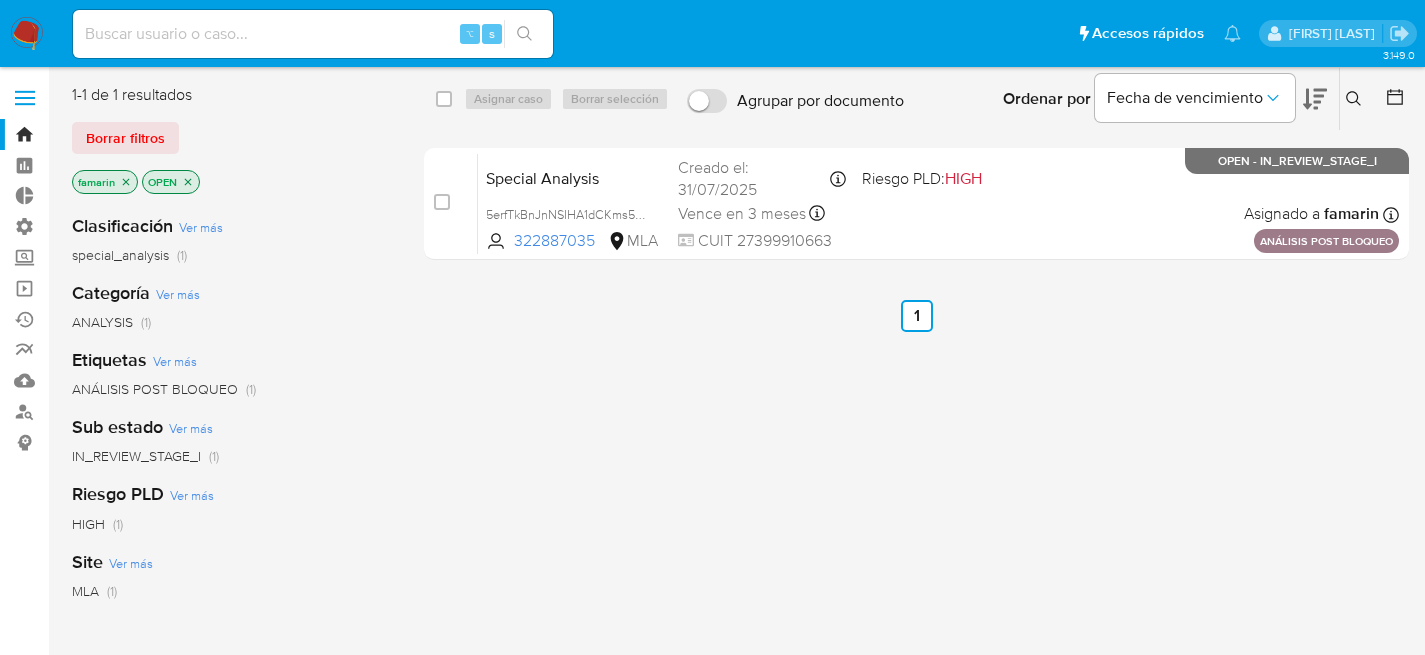 click on "⌥ s" at bounding box center (313, 34) 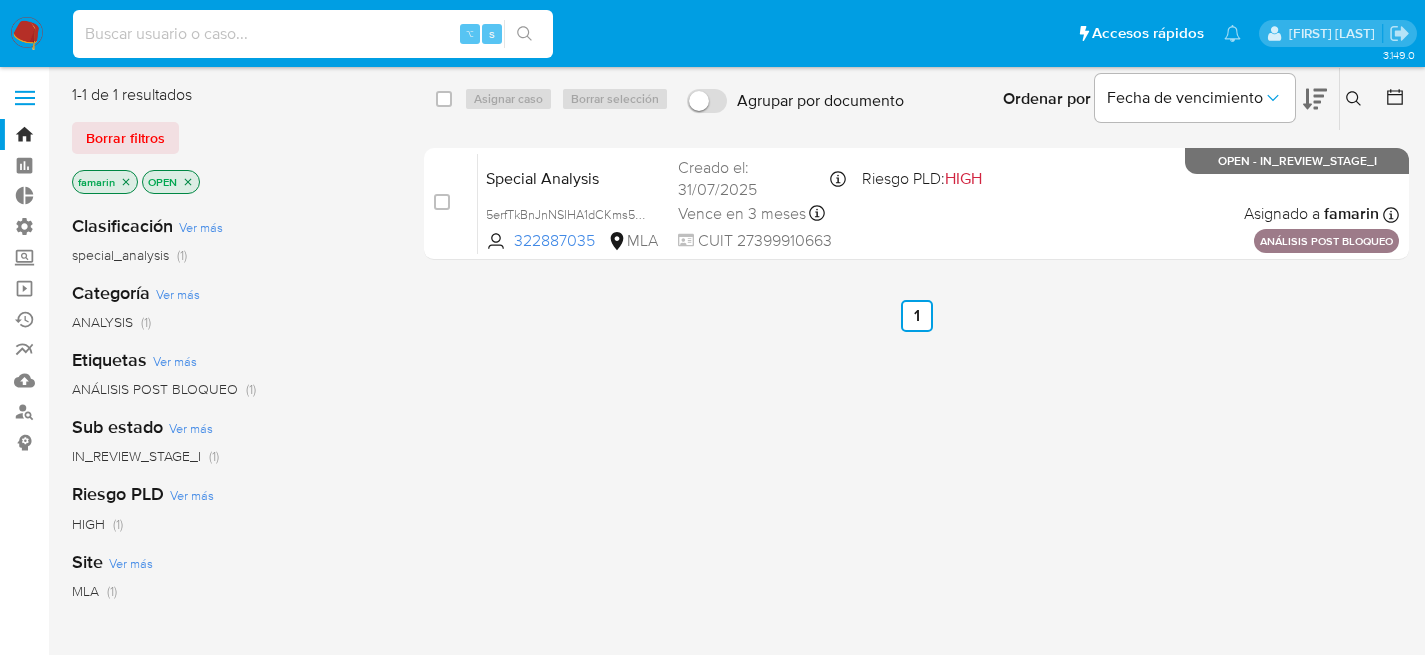 click at bounding box center (313, 34) 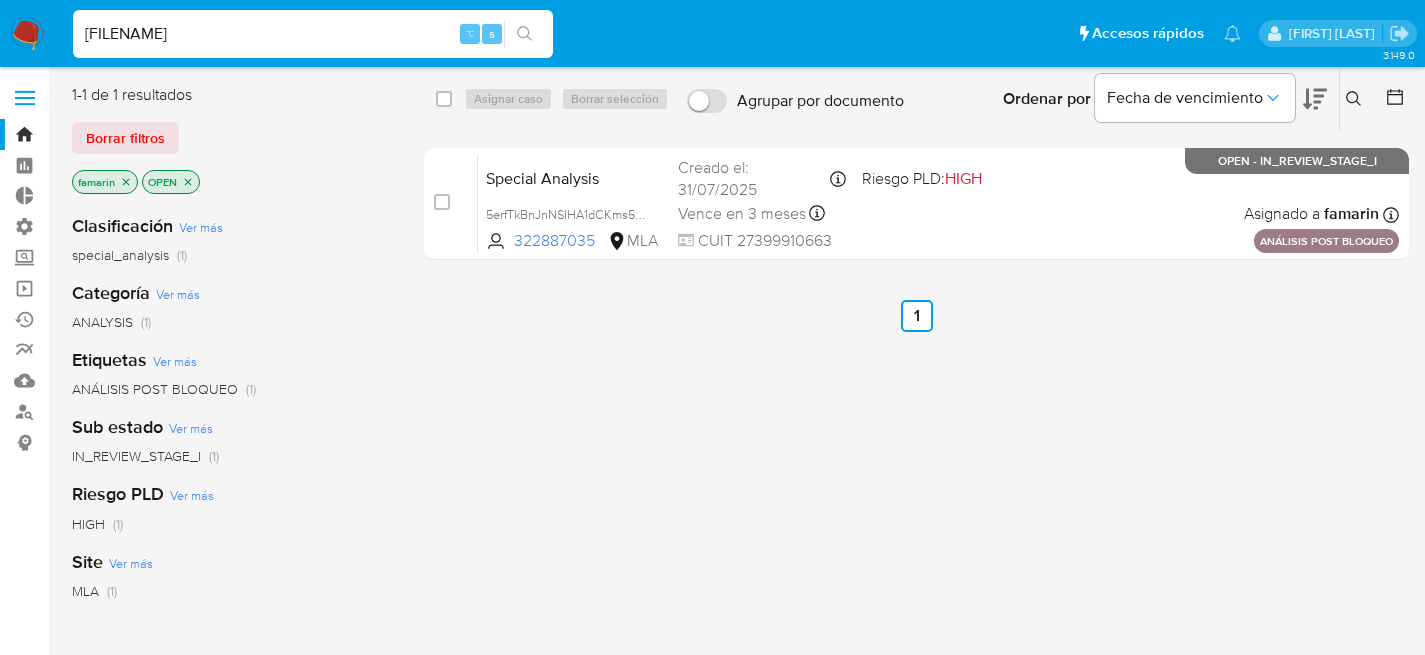 type on "[FILENAME]" 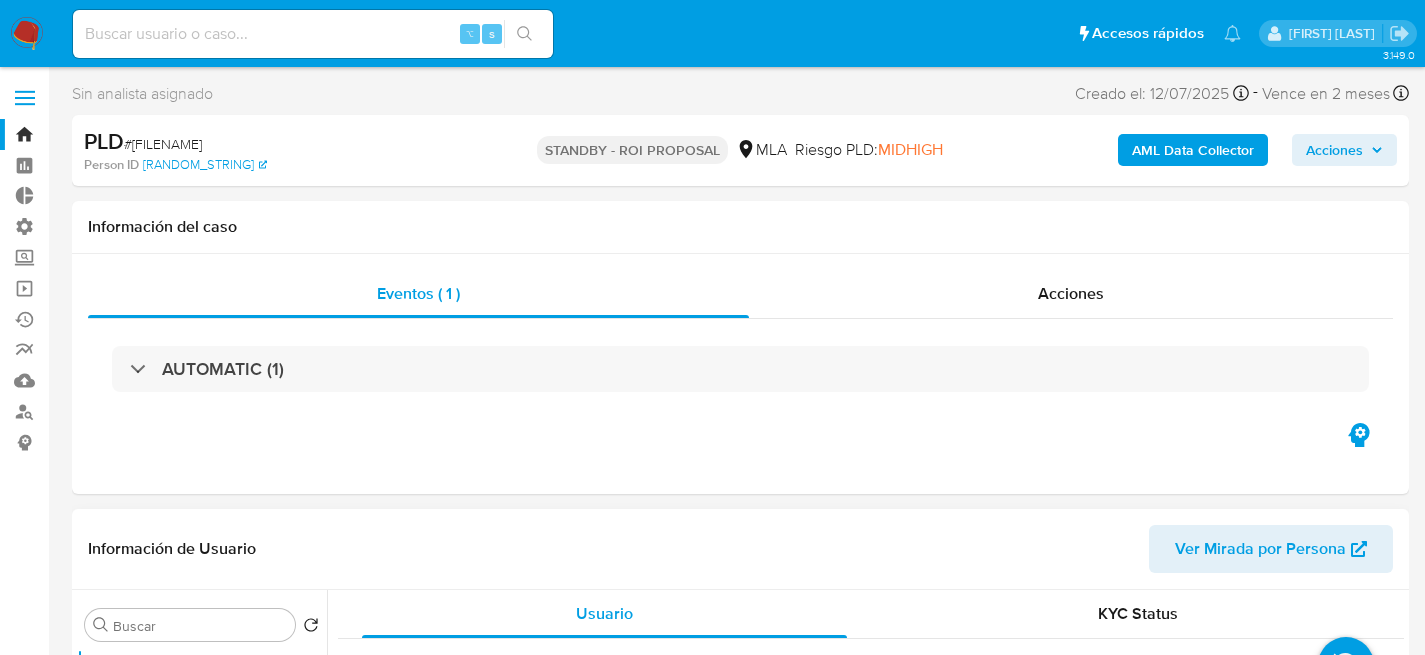 select on "10" 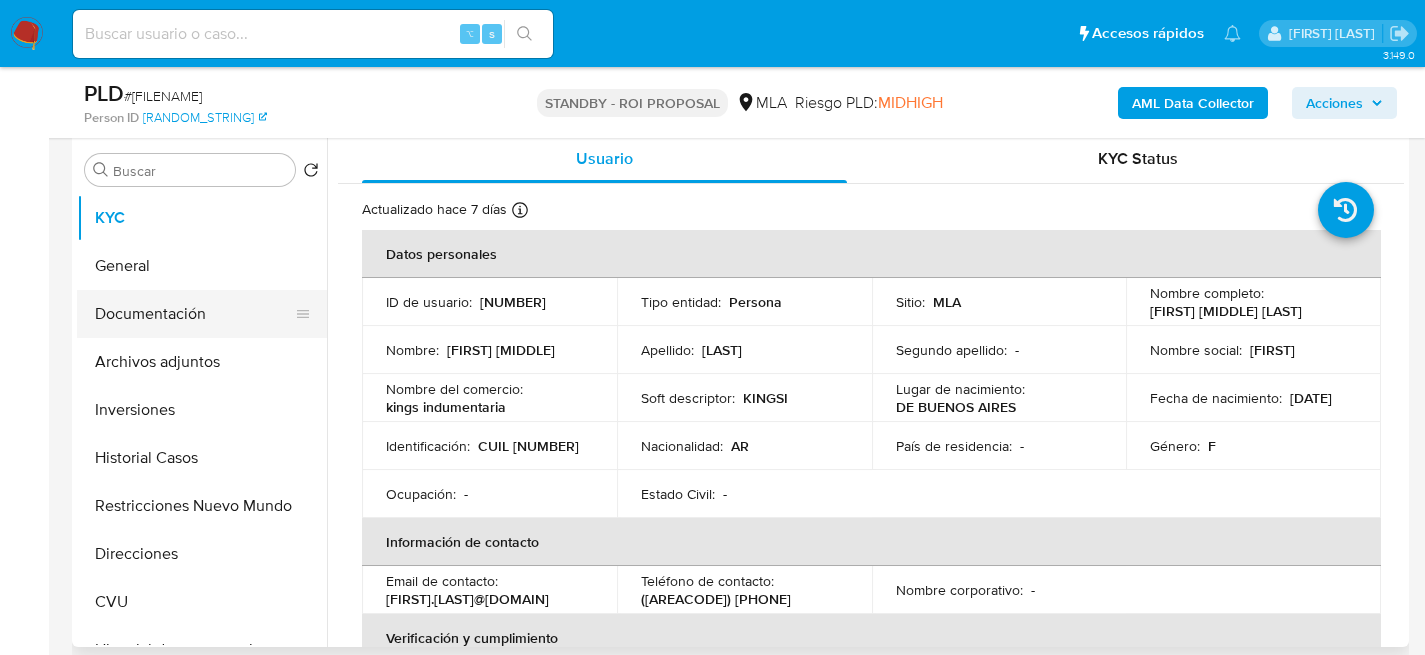 scroll, scrollTop: 384, scrollLeft: 0, axis: vertical 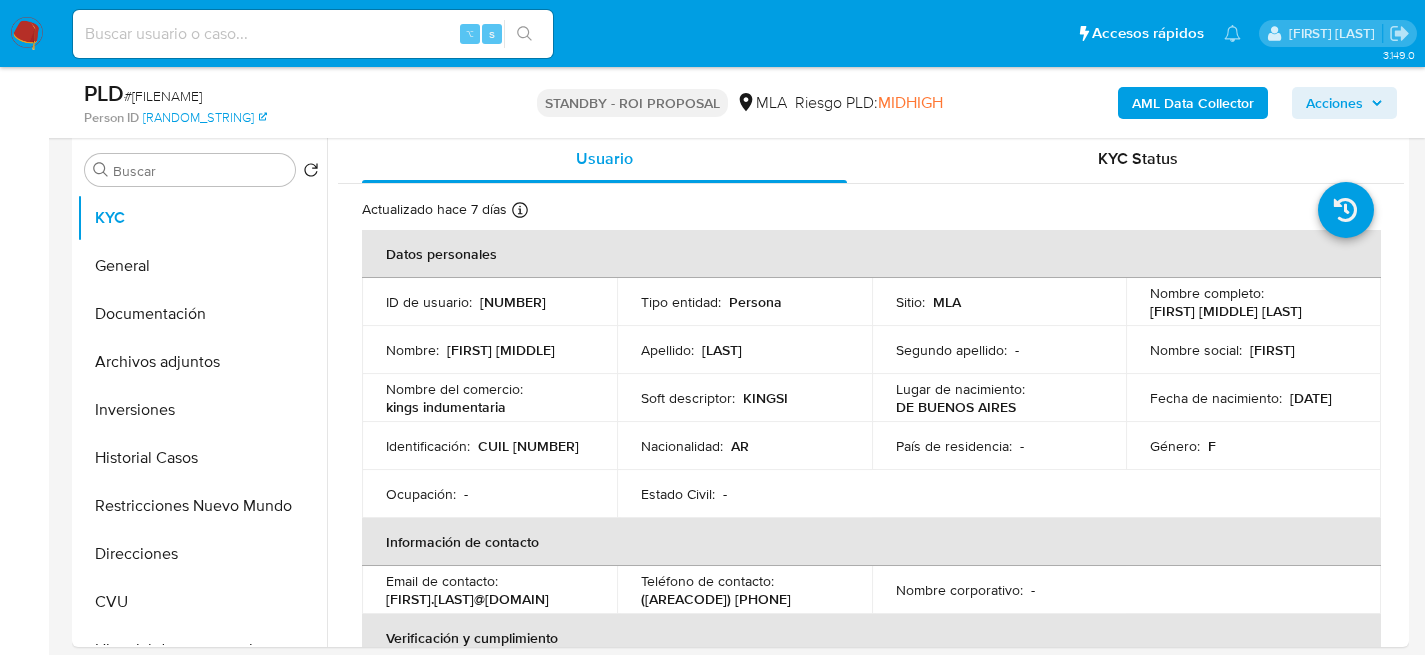 click at bounding box center [313, 34] 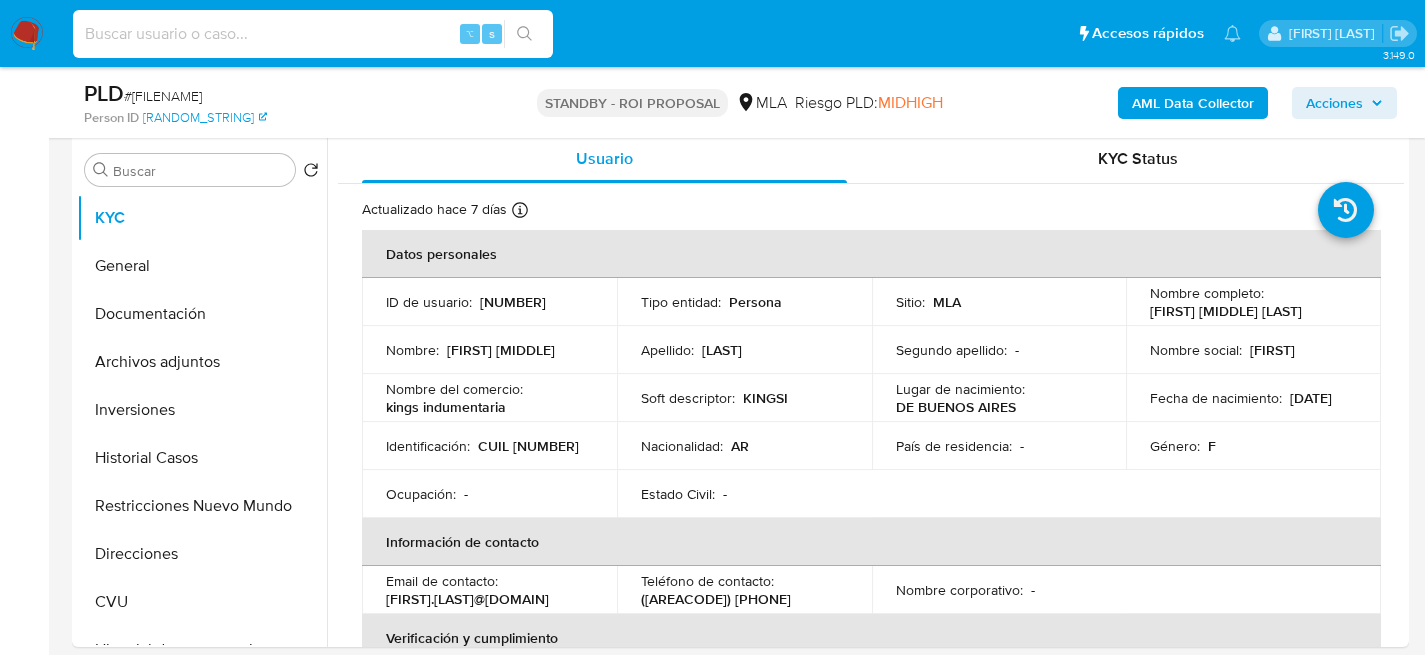 paste on "ogBq0gdVnbS6NekLPSSUS7CQ" 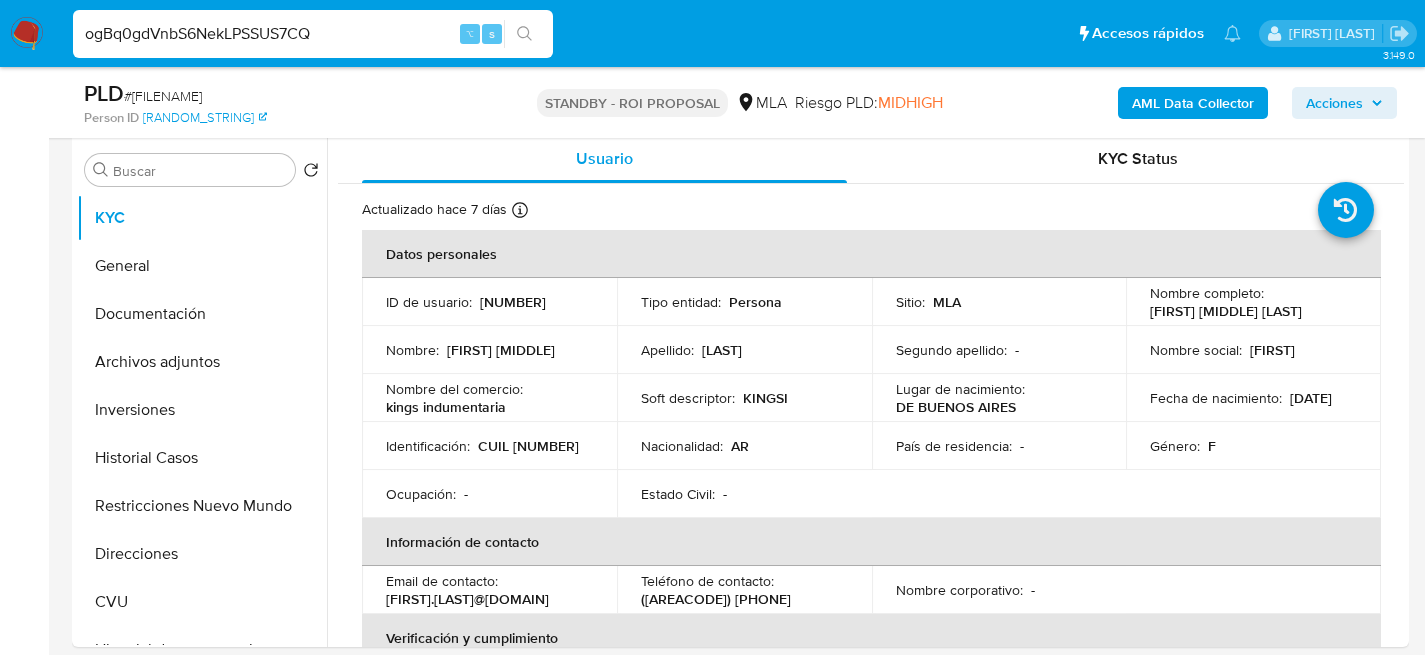 type on "ogBq0gdVnbS6NekLPSSUS7CQ" 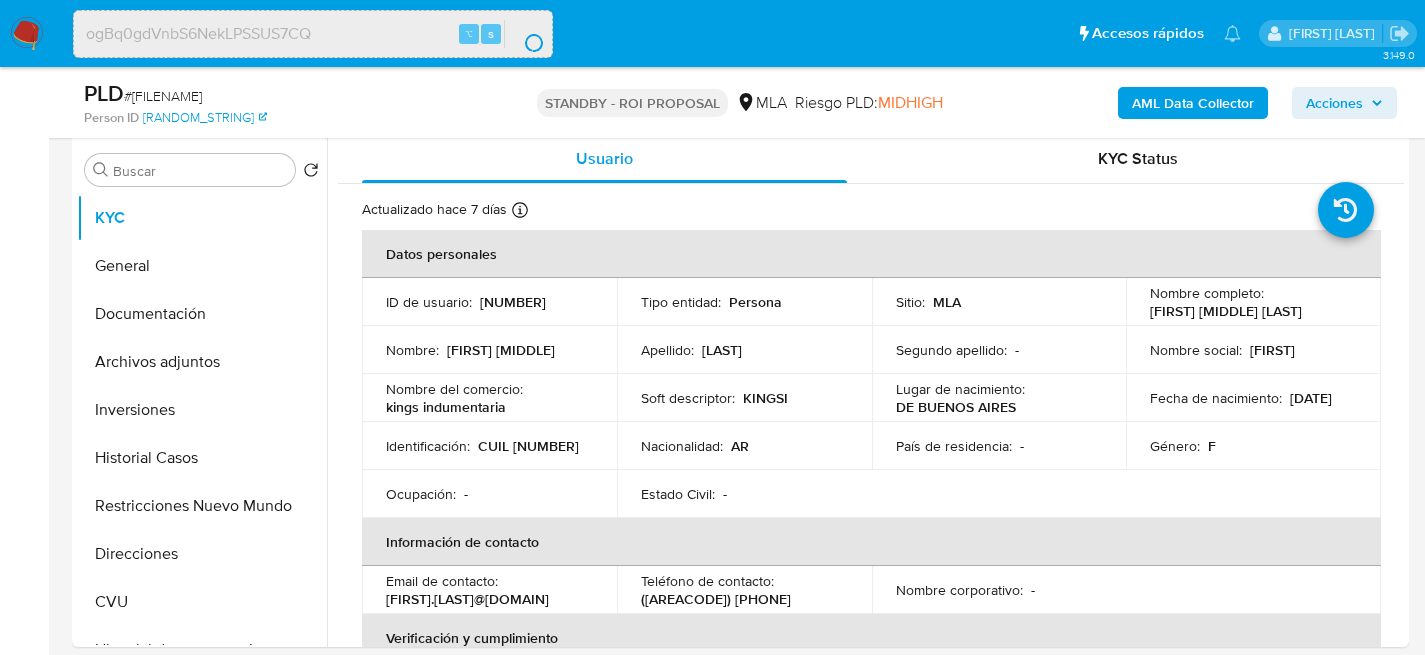 scroll, scrollTop: 0, scrollLeft: 0, axis: both 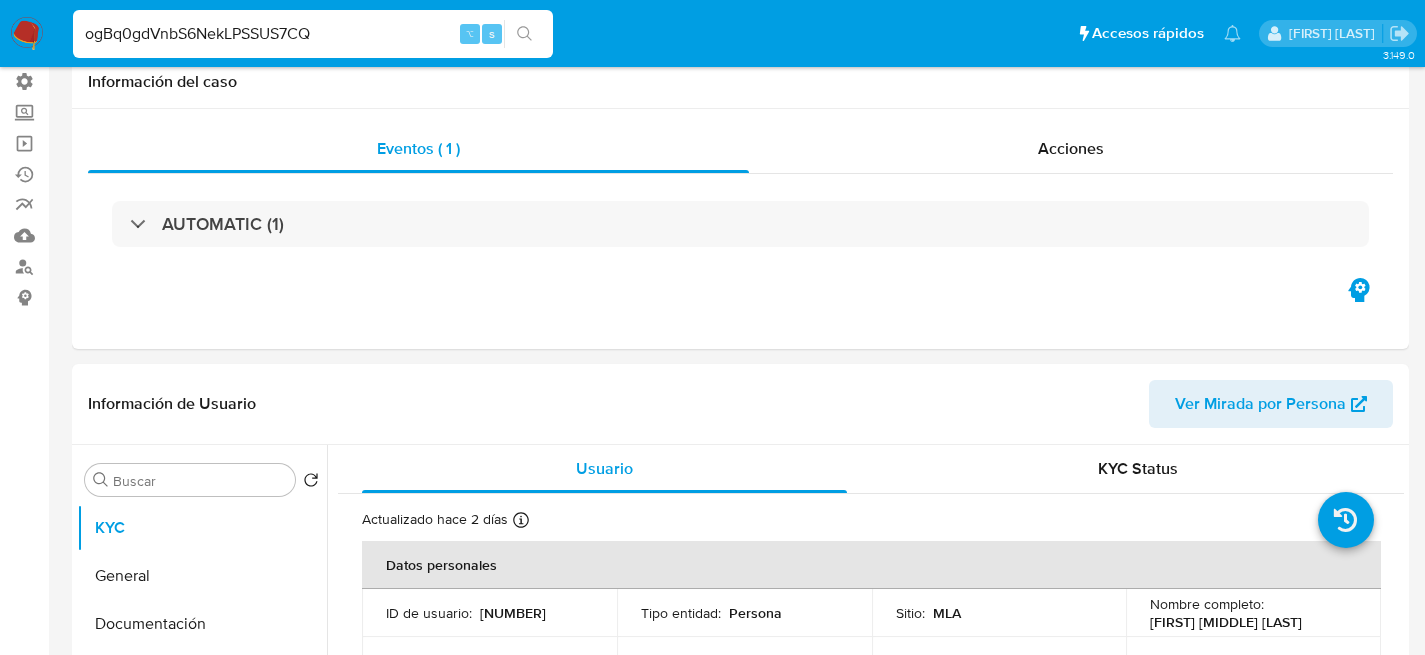 select on "10" 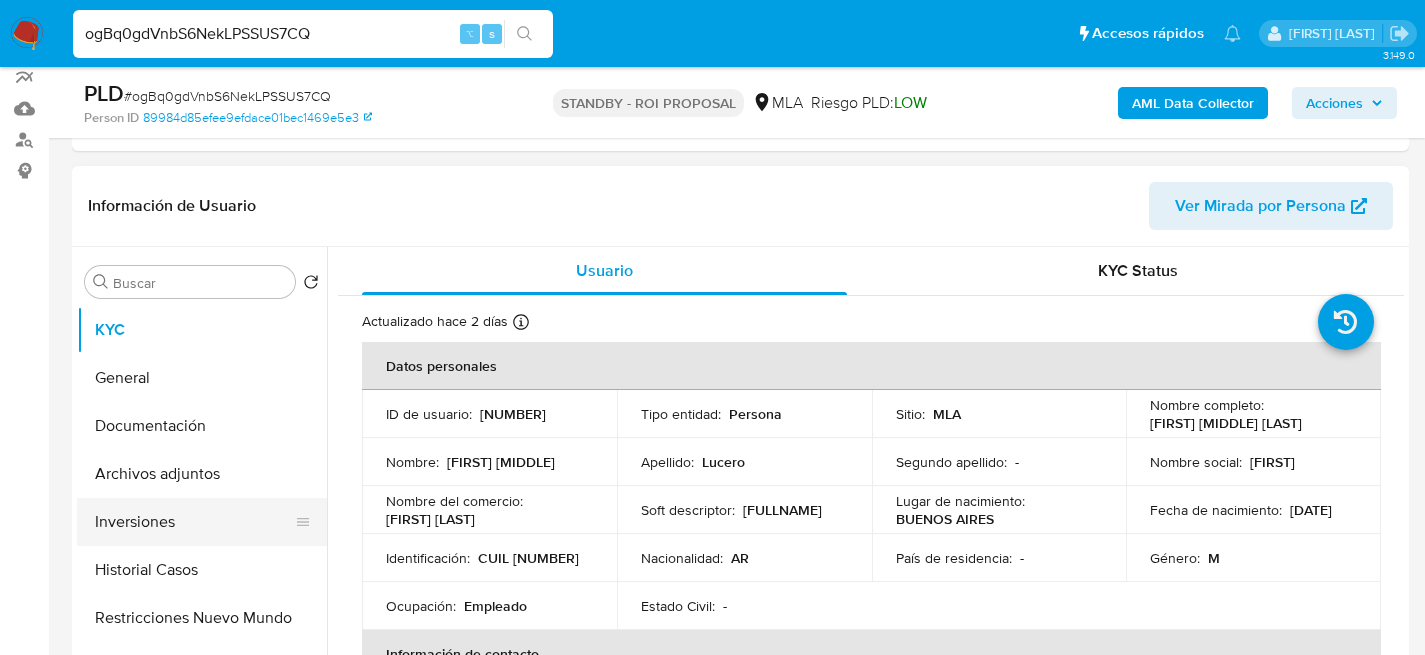 scroll, scrollTop: 273, scrollLeft: 0, axis: vertical 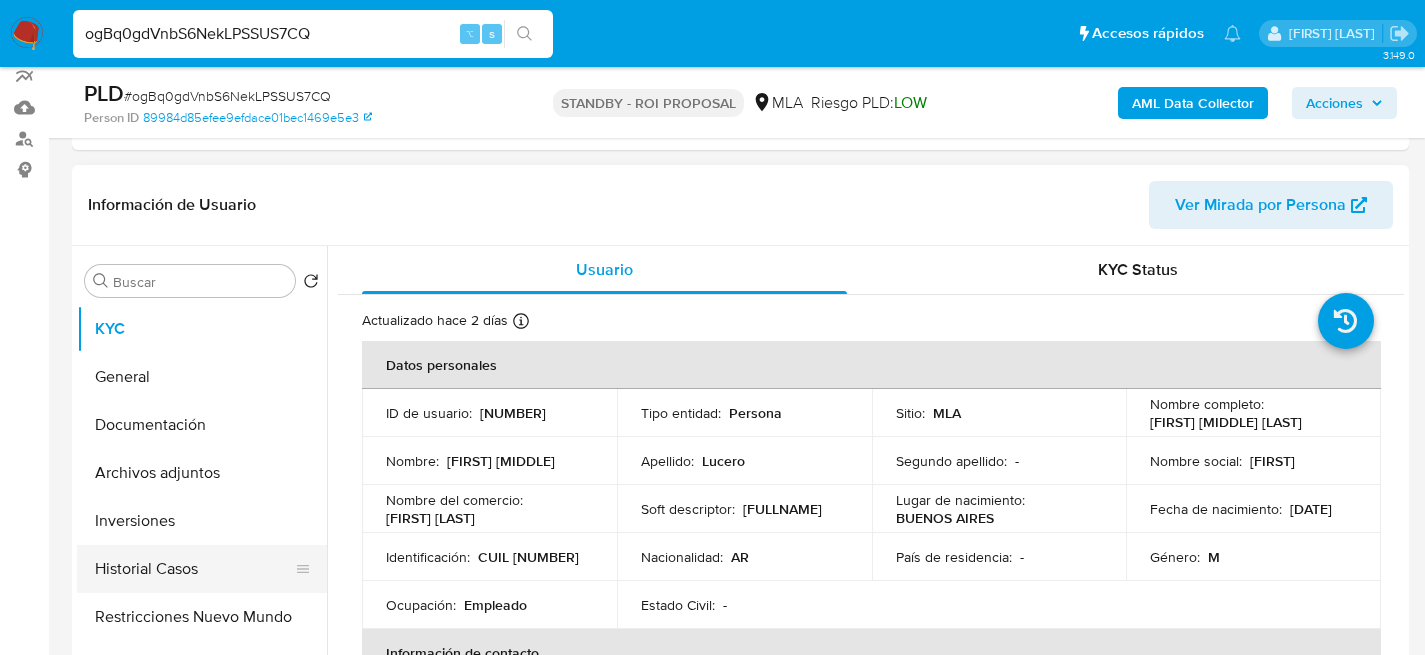 click on "Historial Casos" at bounding box center [194, 569] 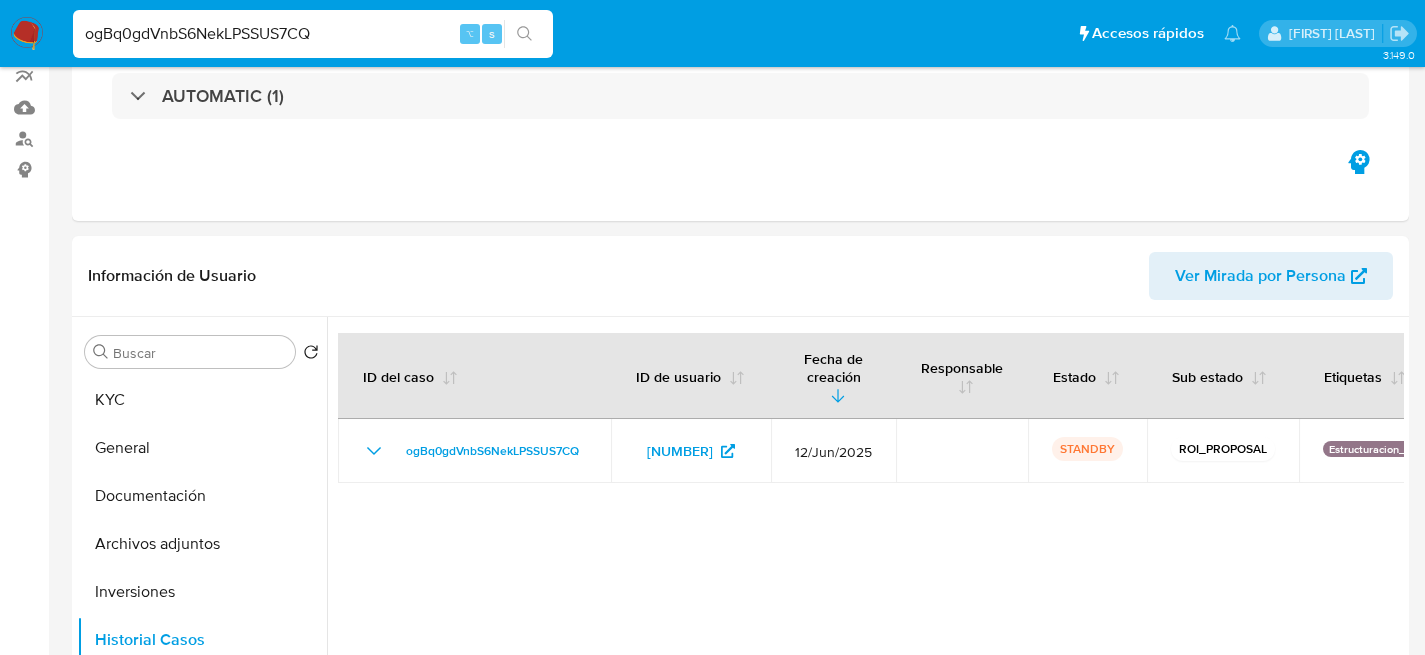 scroll, scrollTop: 0, scrollLeft: 0, axis: both 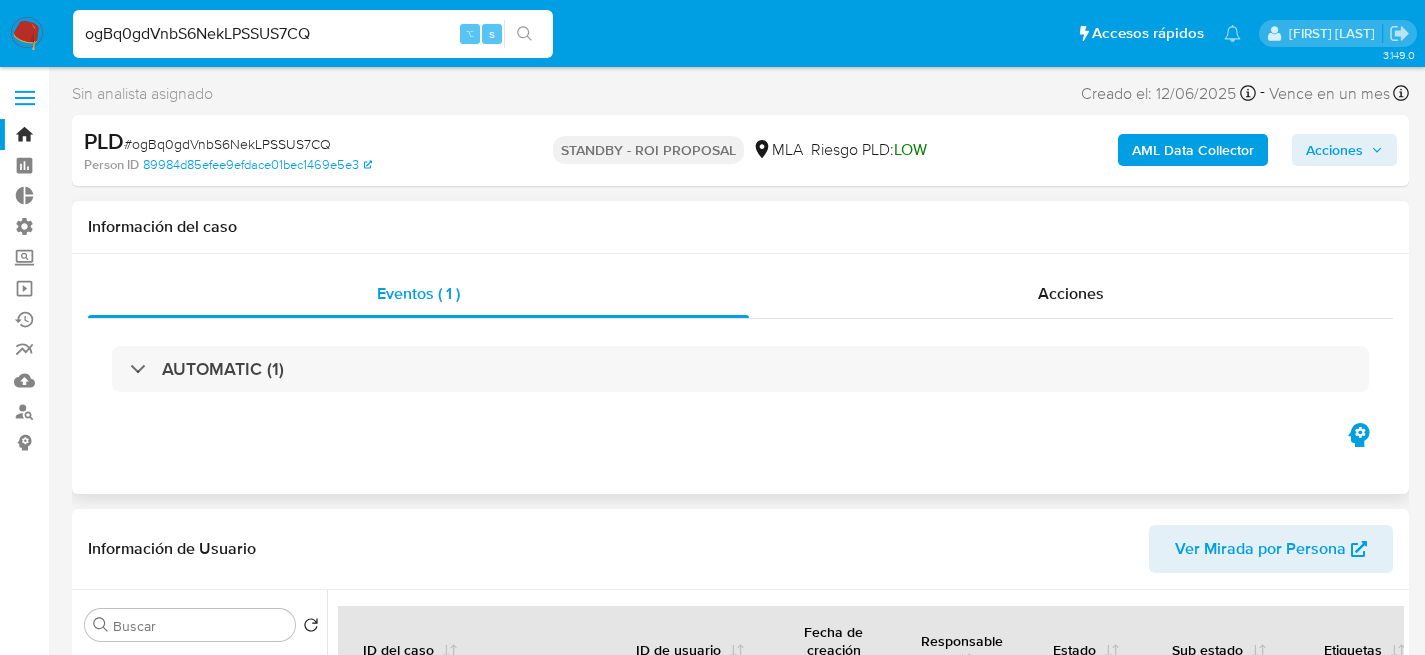 click on "Eventos ( 1 ) Acciones AUTOMATIC (1)" at bounding box center [740, 374] 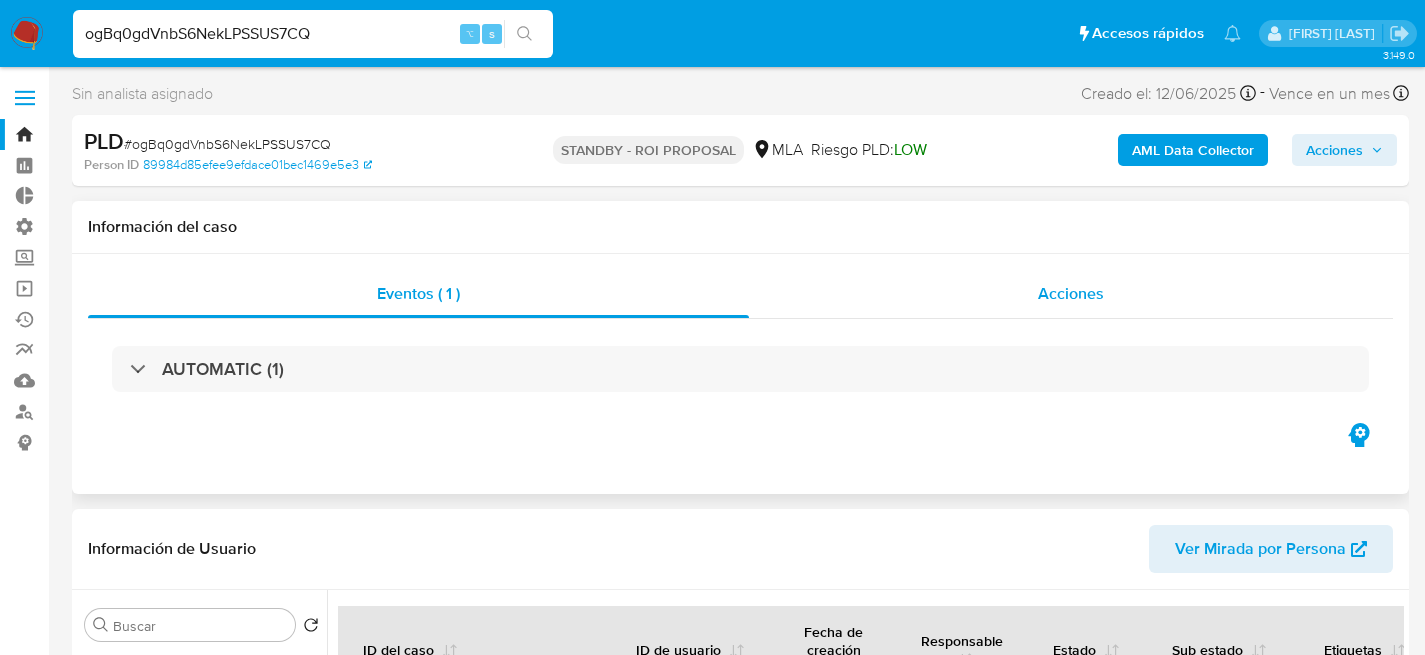 click on "Acciones" at bounding box center [1071, 293] 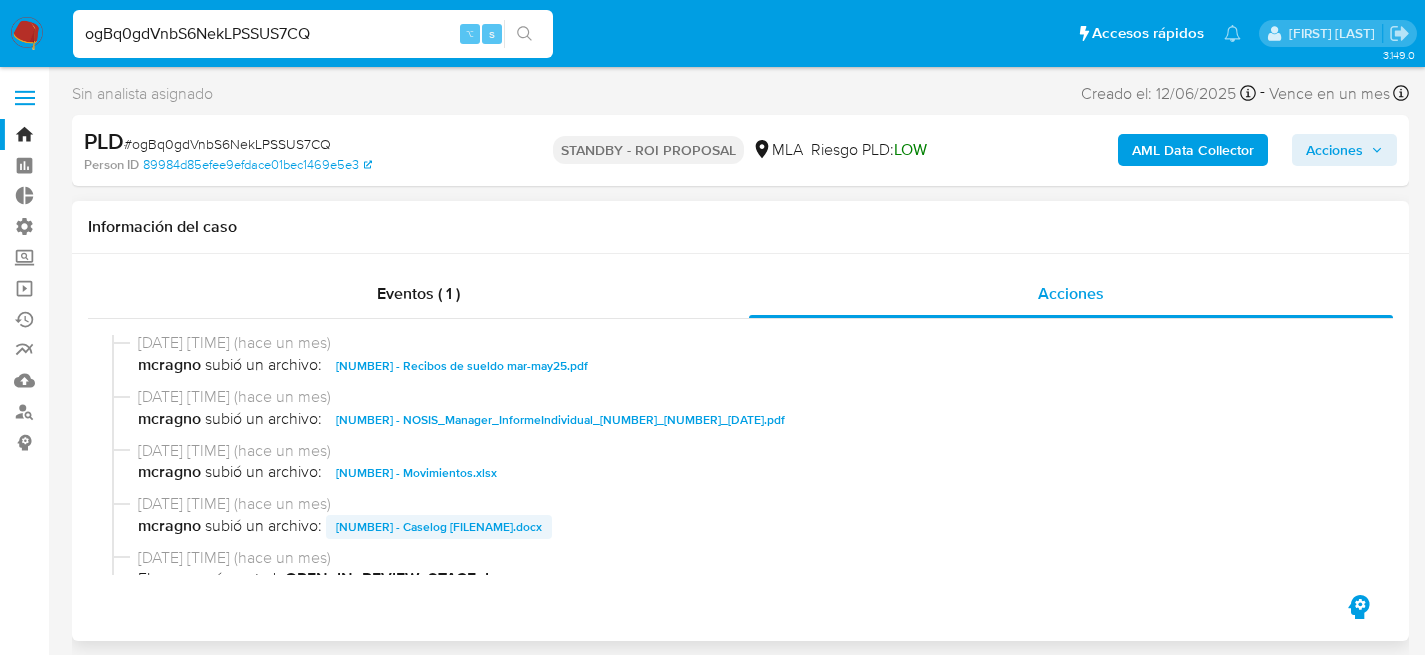 scroll, scrollTop: 107, scrollLeft: 0, axis: vertical 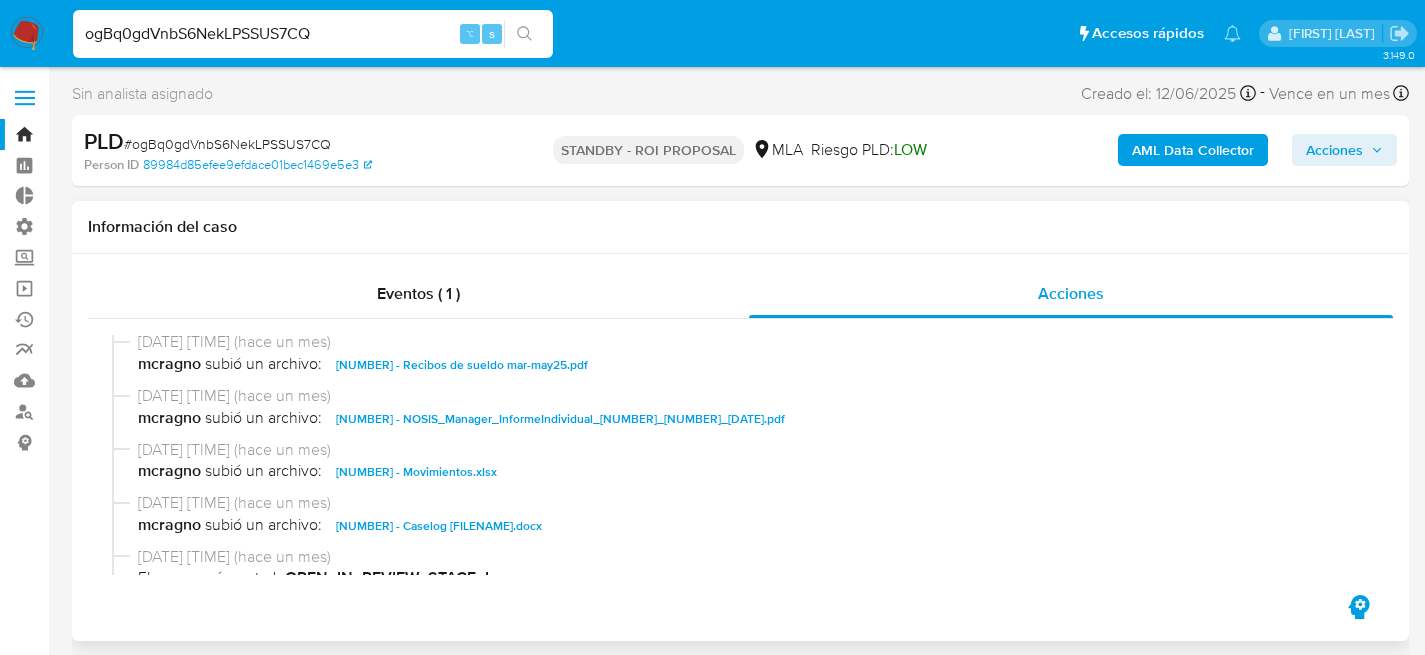 click on "137900164 - Caselog ogBq0gdVnbS6NekLPSSUS7CQ_2025_06_19_14_29_32.docx" at bounding box center [439, 526] 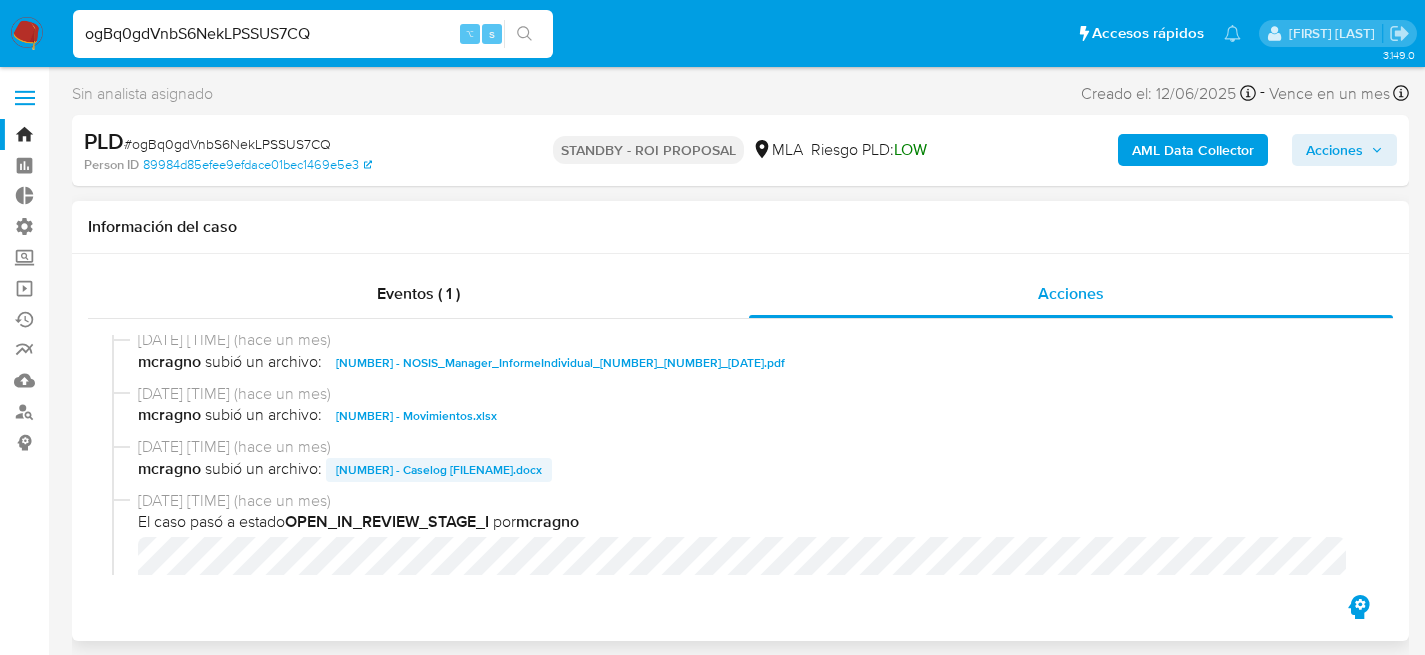 scroll, scrollTop: 175, scrollLeft: 0, axis: vertical 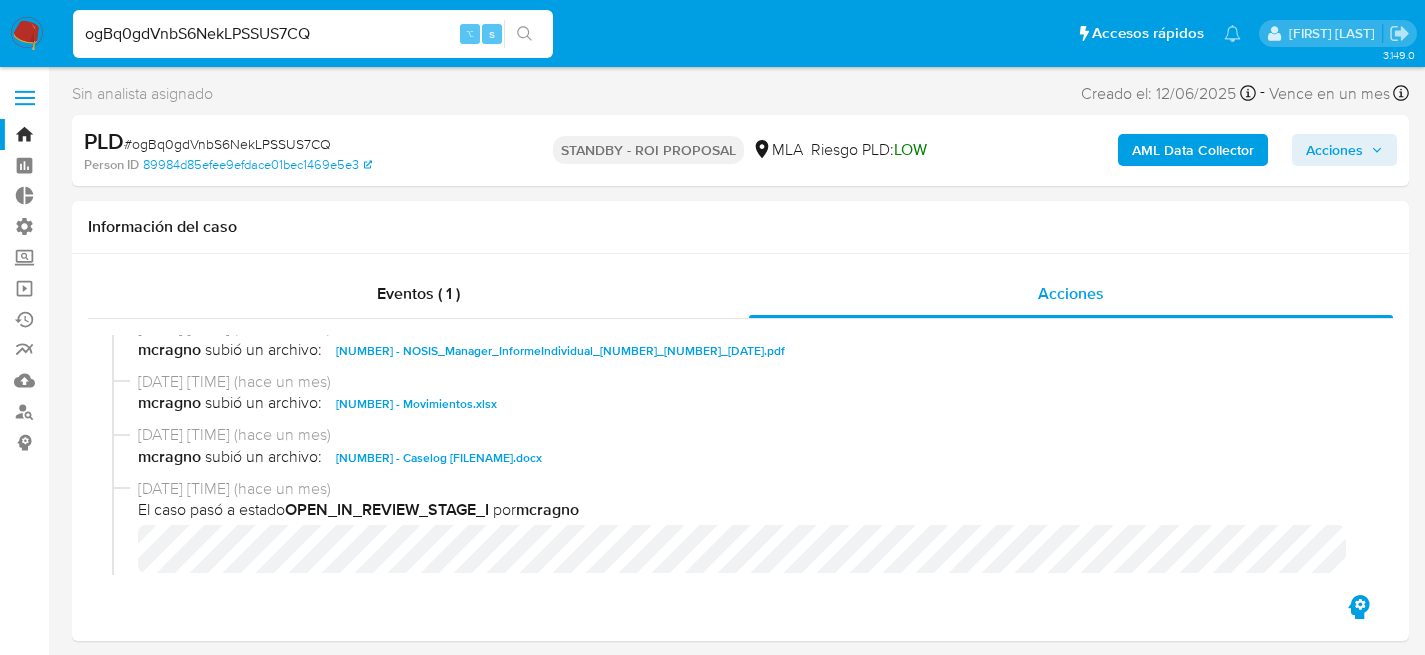 click on "ogBq0gdVnbS6NekLPSSUS7CQ" at bounding box center (313, 34) 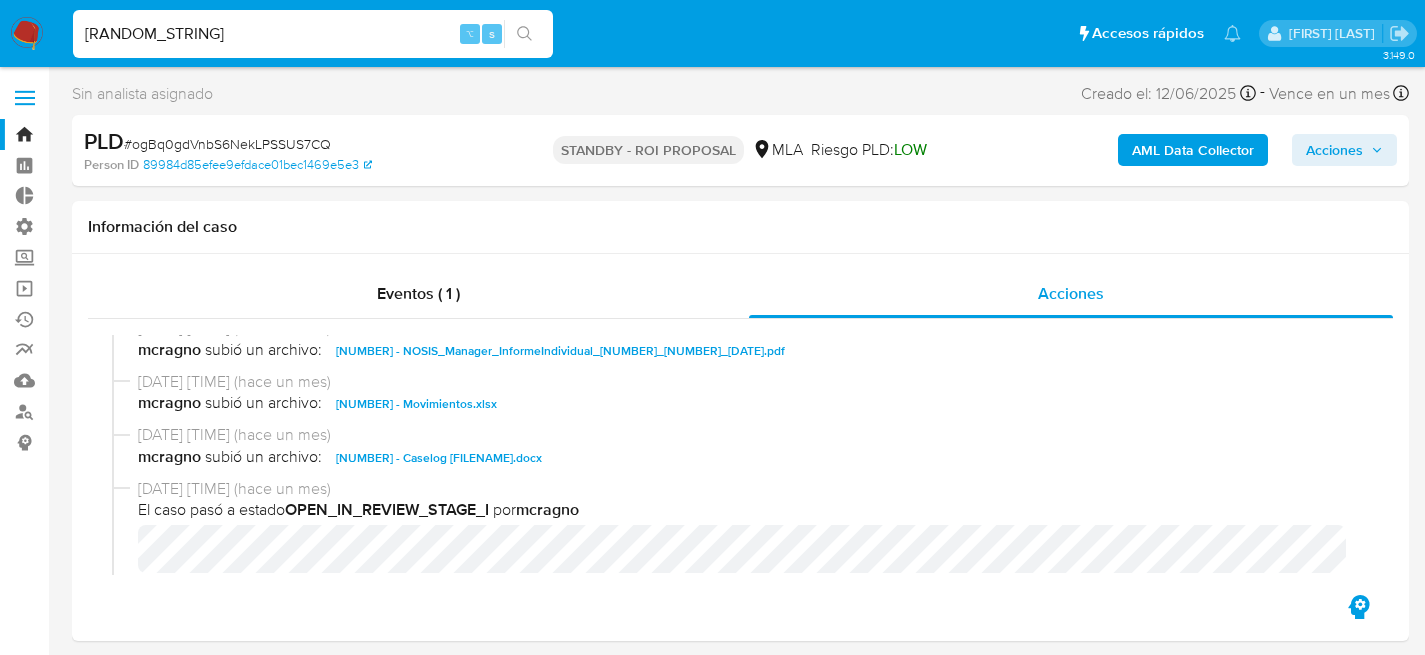 type on "2ASojrlUFMGvGTm4Do3iWjGX" 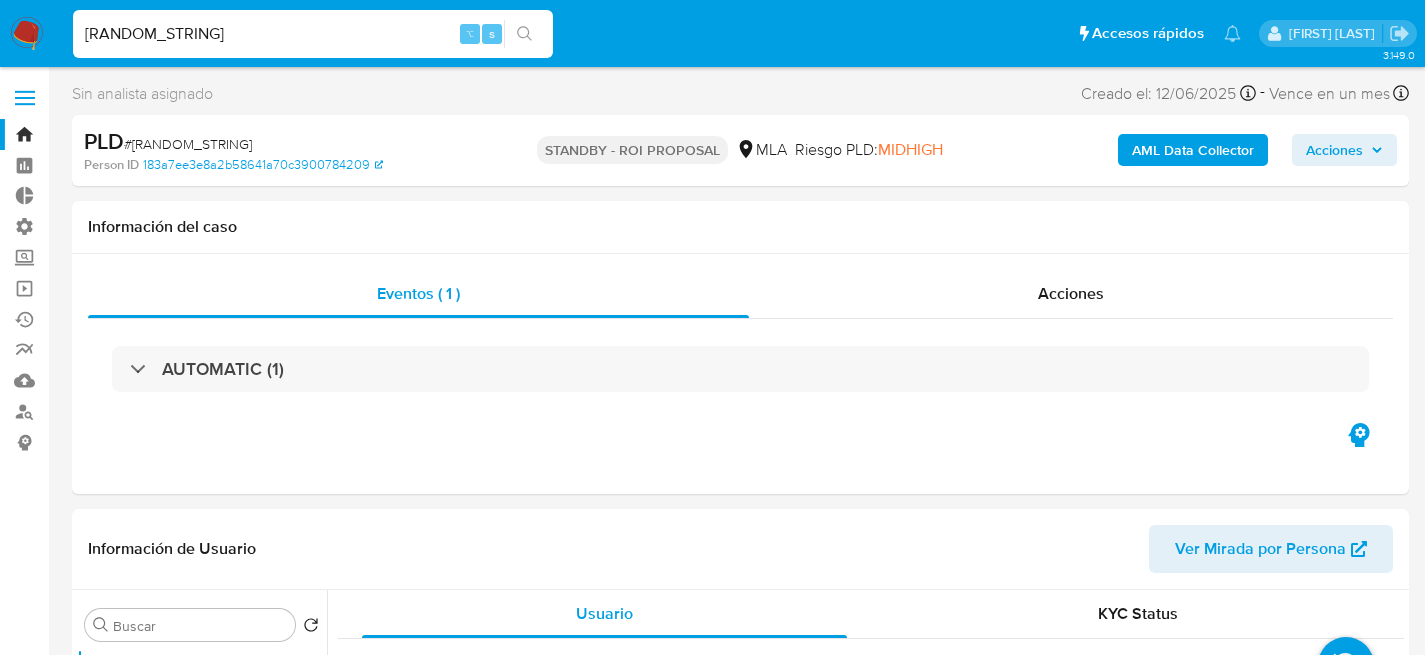 select on "10" 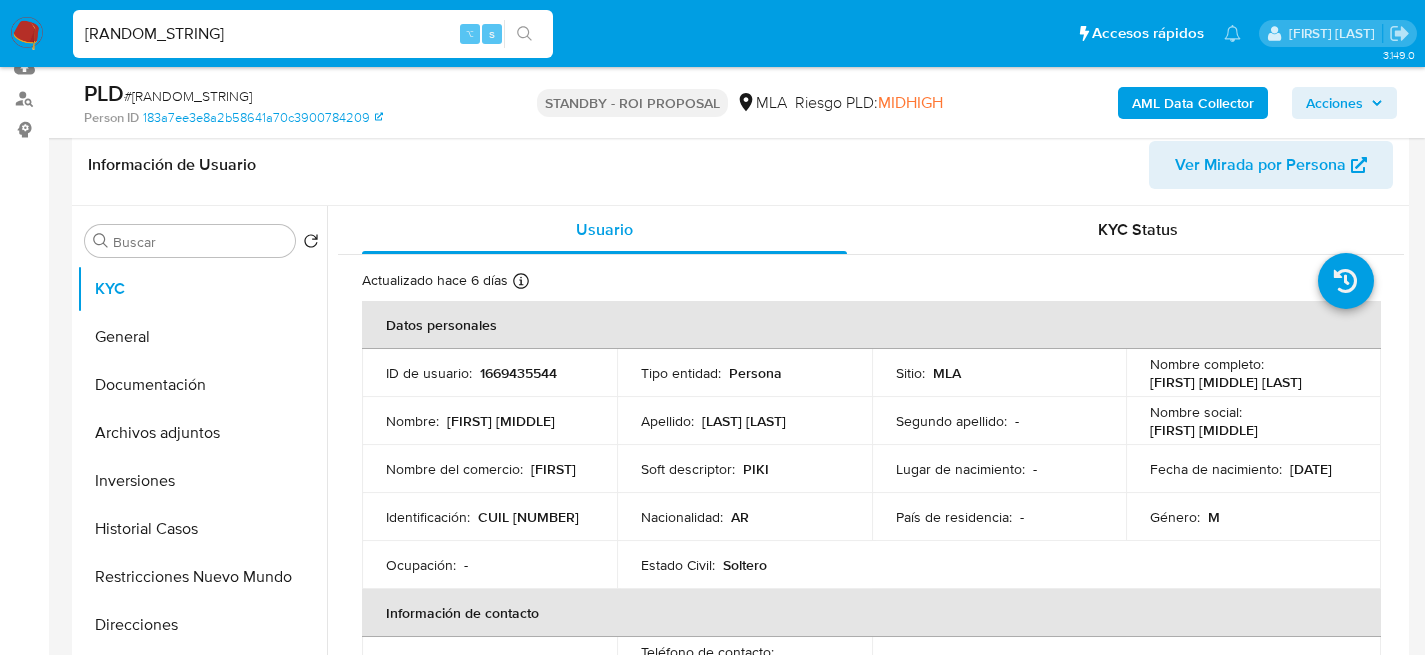 scroll, scrollTop: 247, scrollLeft: 0, axis: vertical 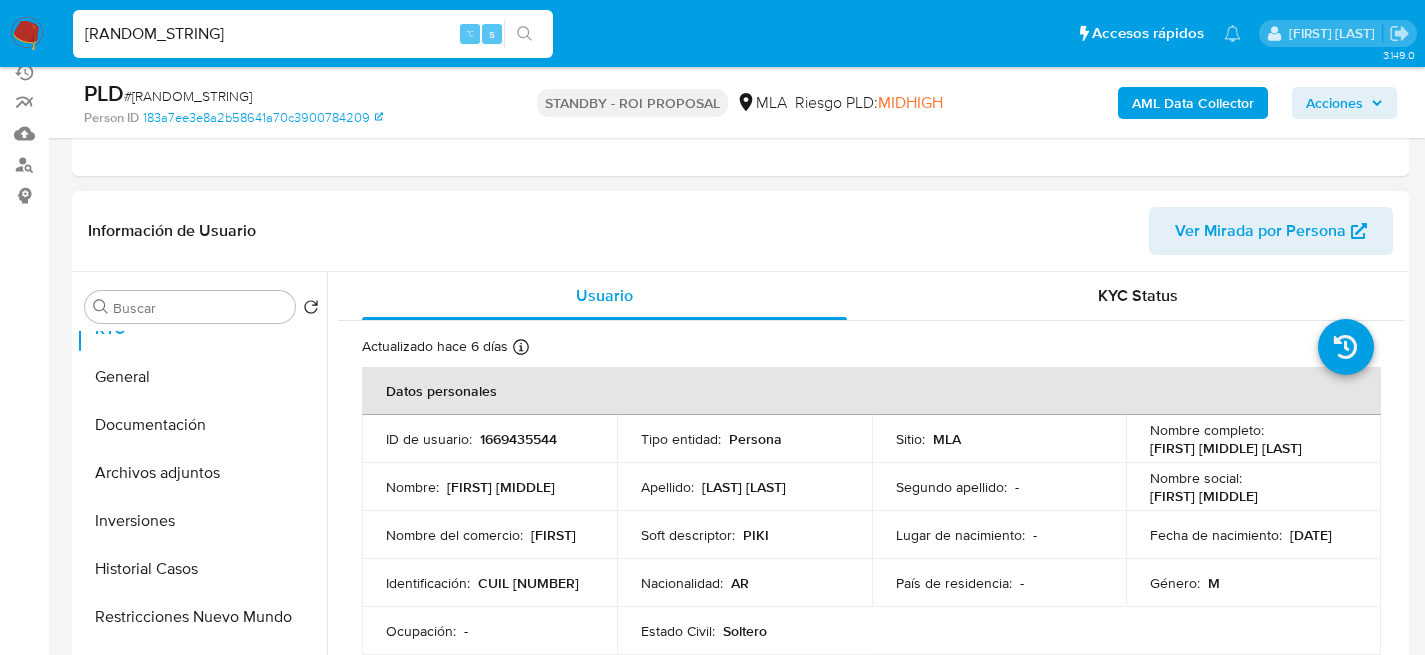 drag, startPoint x: 1066, startPoint y: 223, endPoint x: 1025, endPoint y: 258, distance: 53.90733 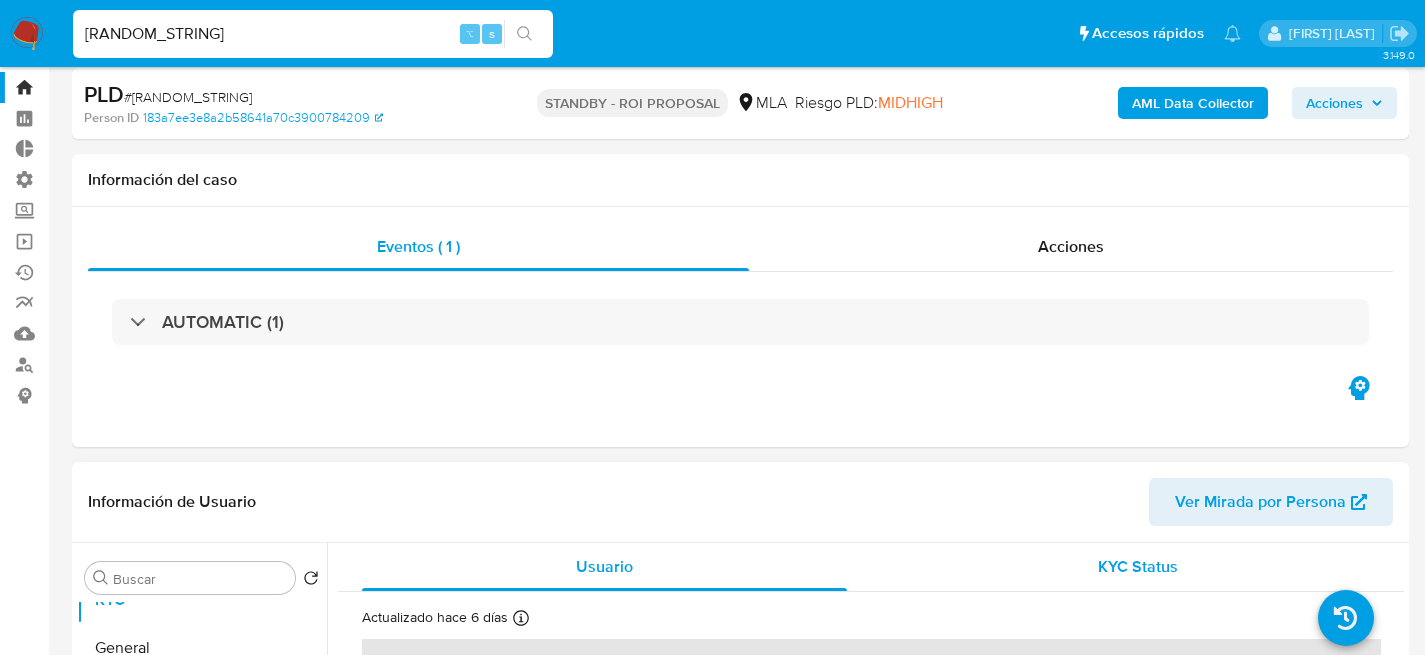 scroll, scrollTop: 0, scrollLeft: 0, axis: both 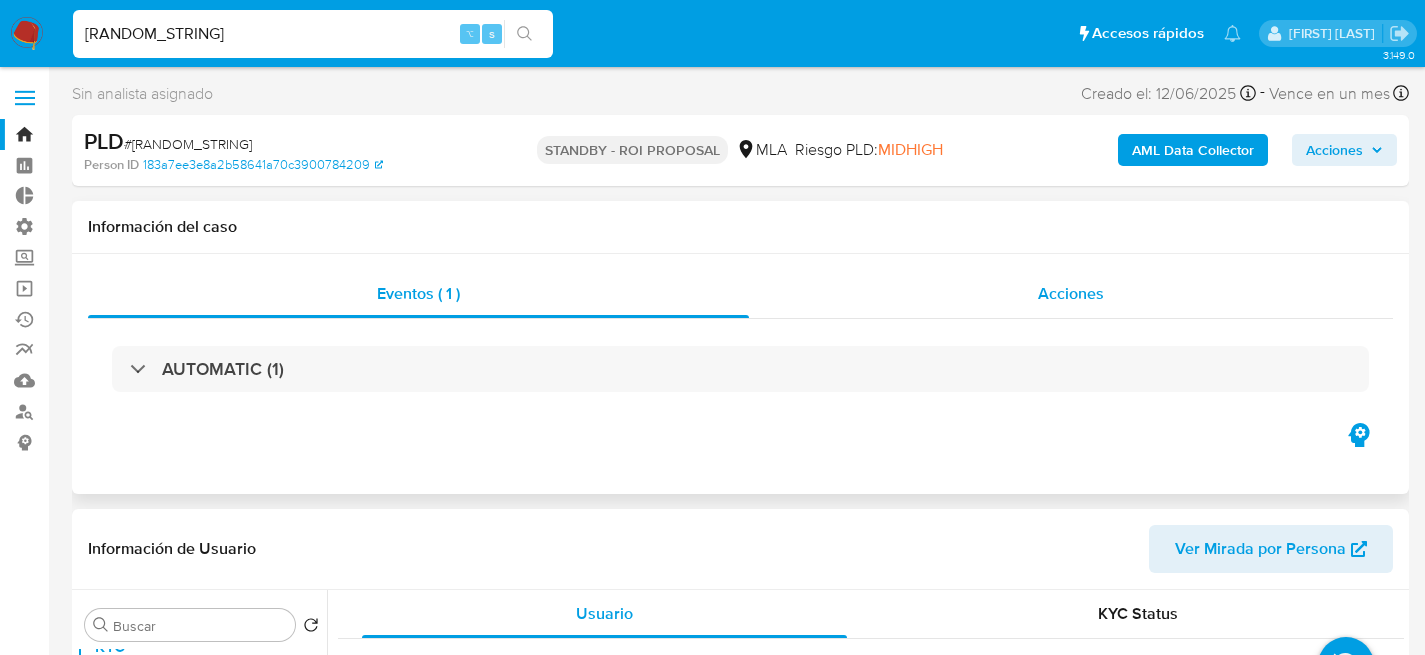 click on "Acciones" at bounding box center [1071, 294] 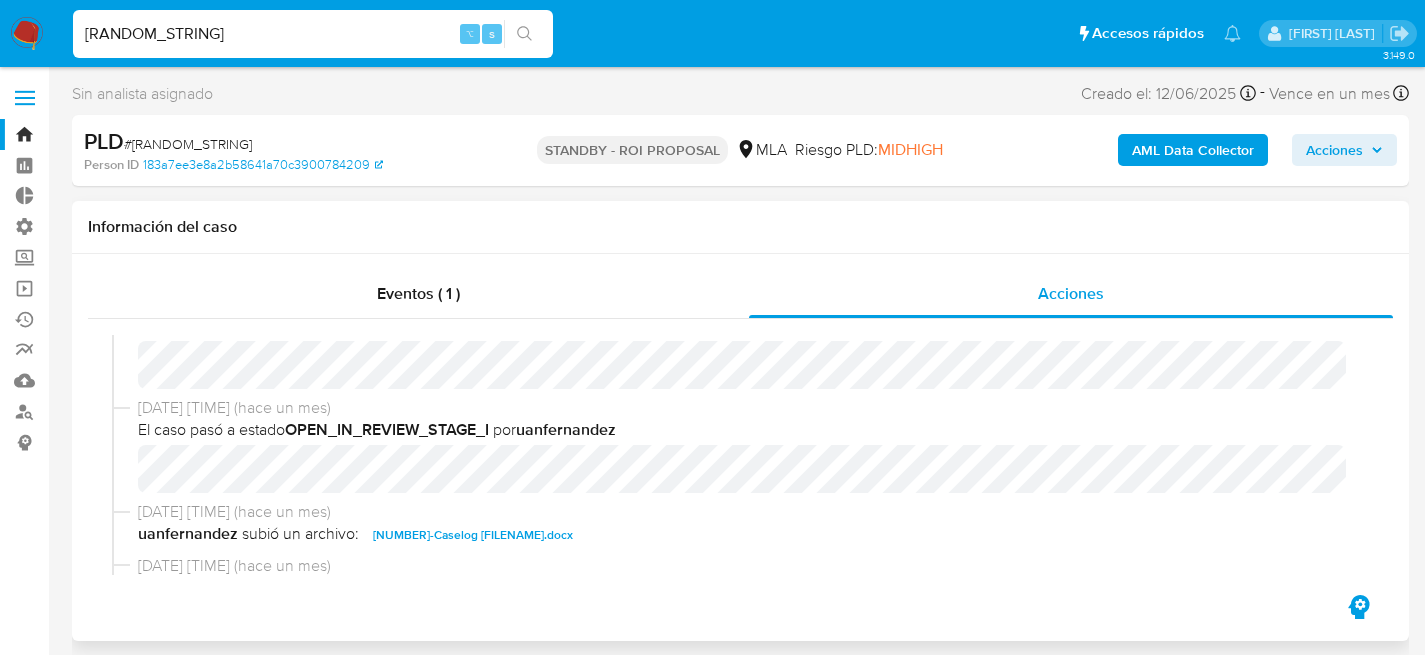 scroll, scrollTop: 147, scrollLeft: 0, axis: vertical 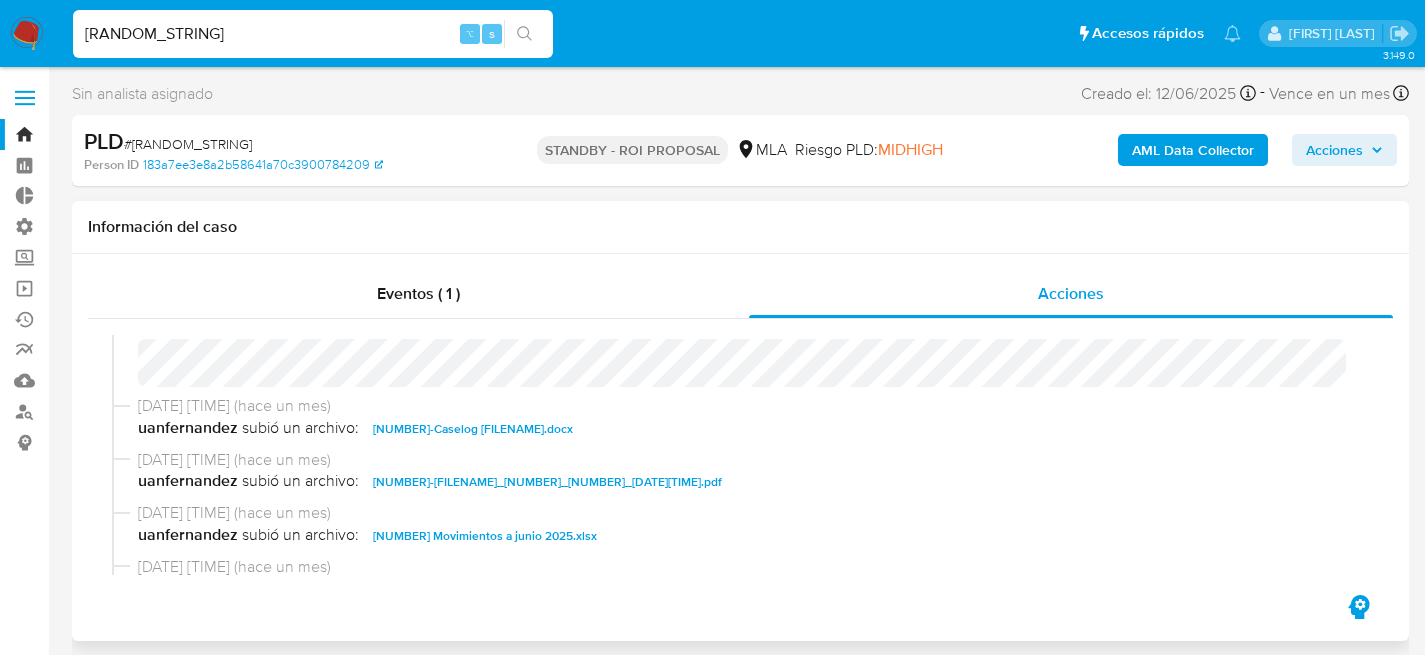 click on "1669435544-Caselog 2ASojrlUFMGvGTm4Do3iWjGX_2025_07_01_14_45_43.docx" at bounding box center [473, 429] 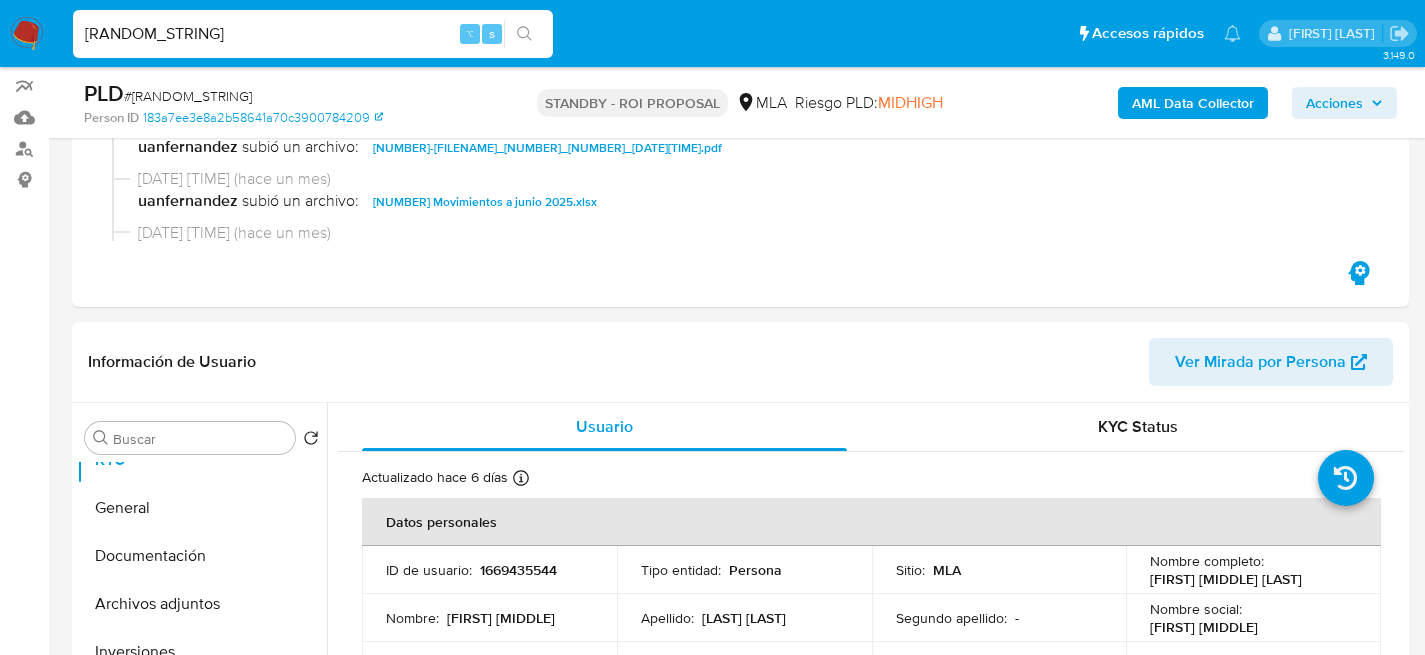 scroll, scrollTop: 649, scrollLeft: 0, axis: vertical 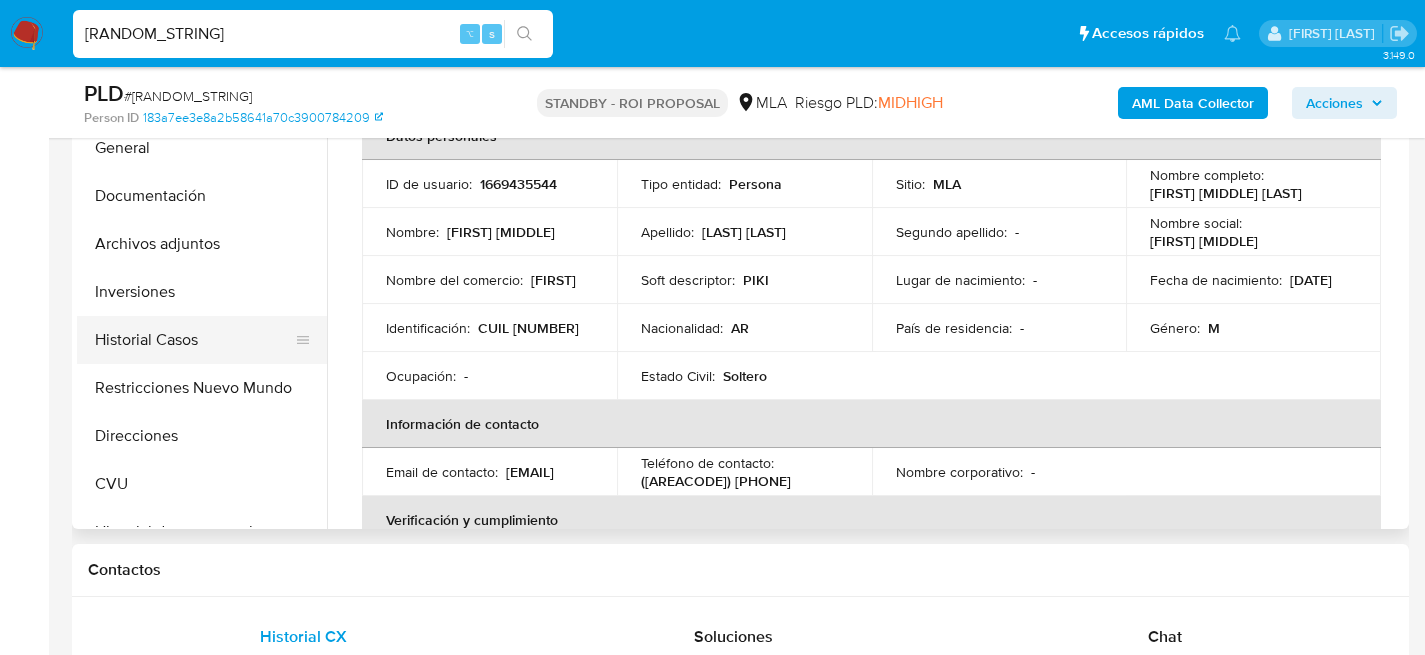 click on "Historial Casos" at bounding box center [194, 340] 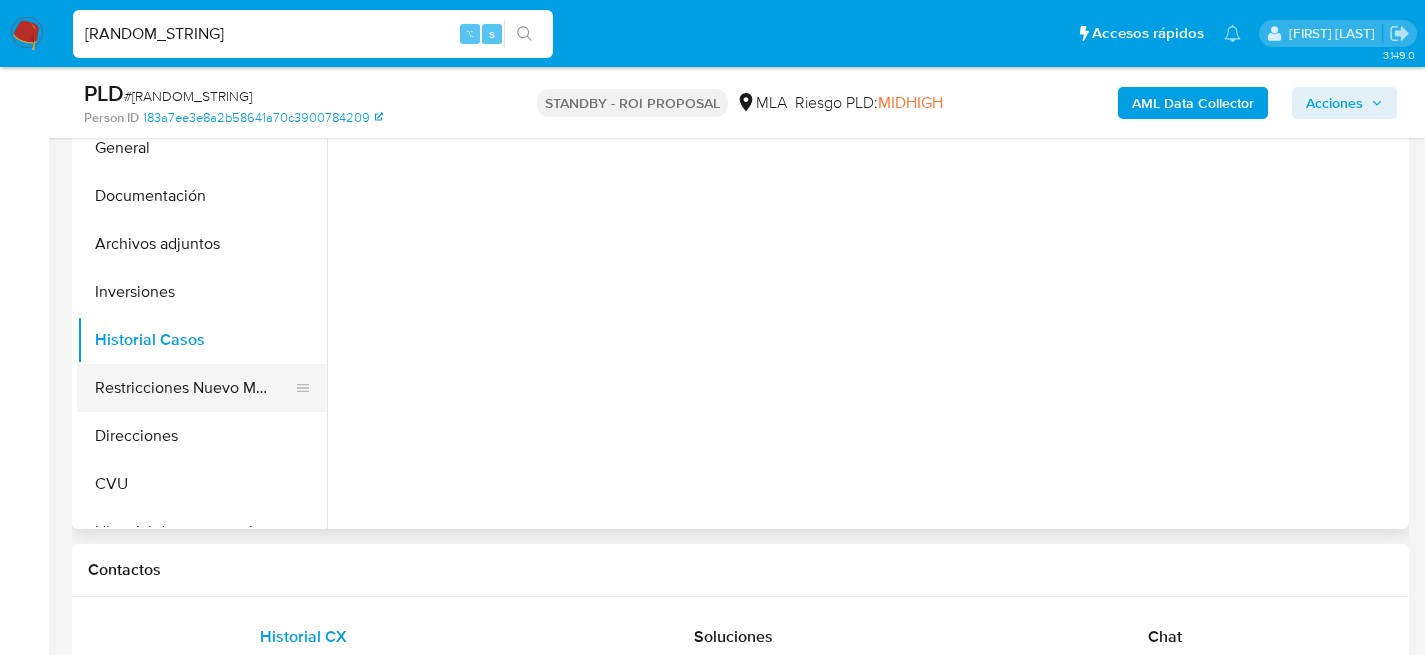 scroll, scrollTop: 492, scrollLeft: 0, axis: vertical 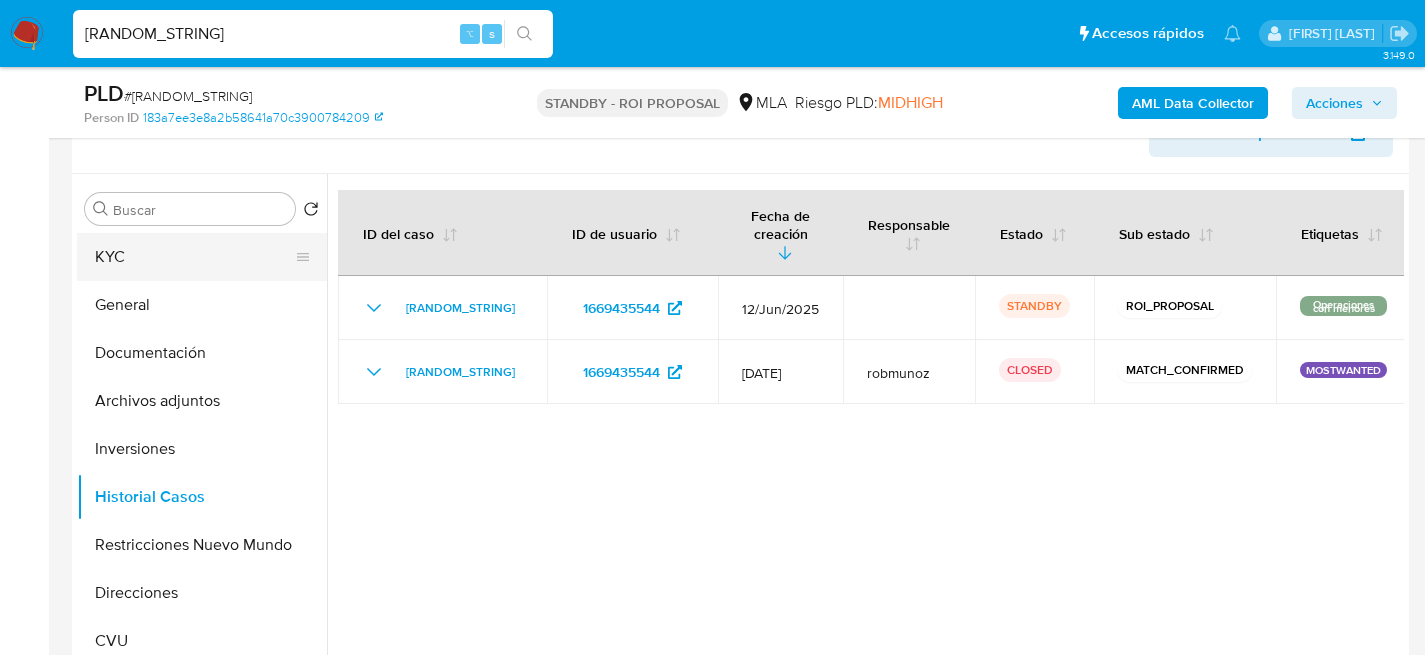 click on "KYC" at bounding box center (194, 257) 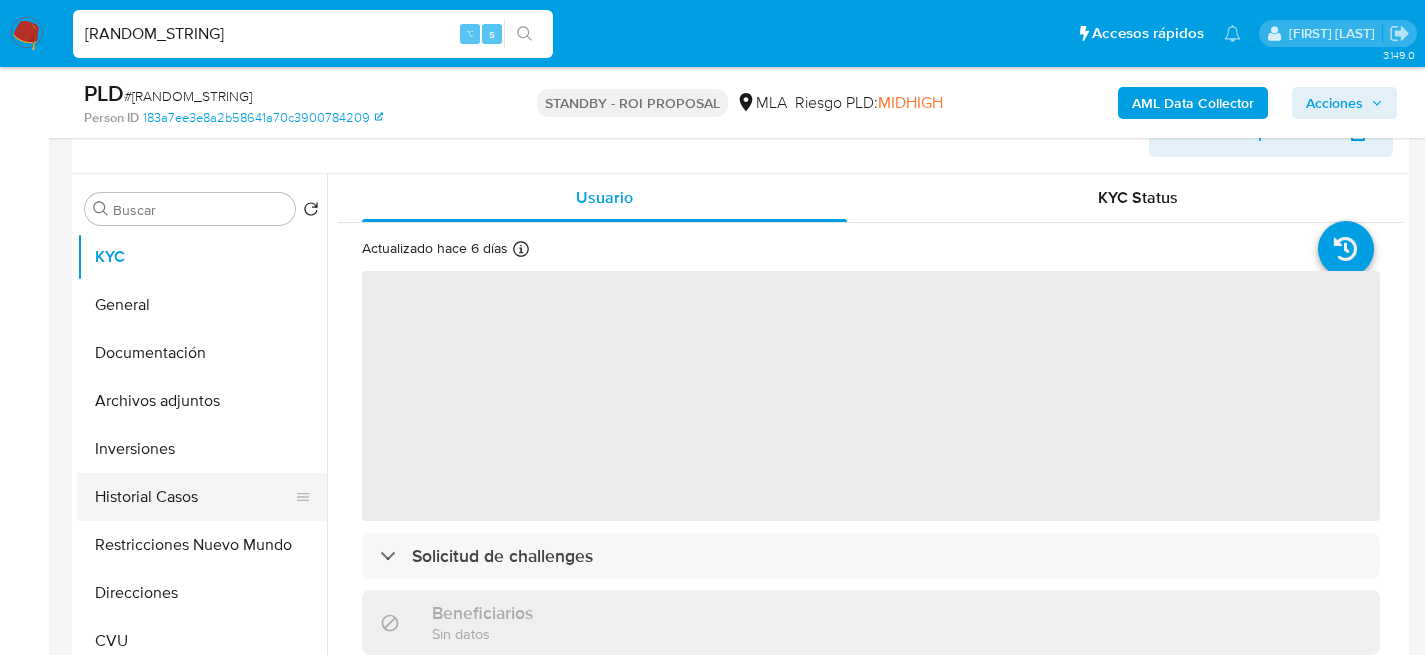 click on "Historial Casos" at bounding box center (194, 497) 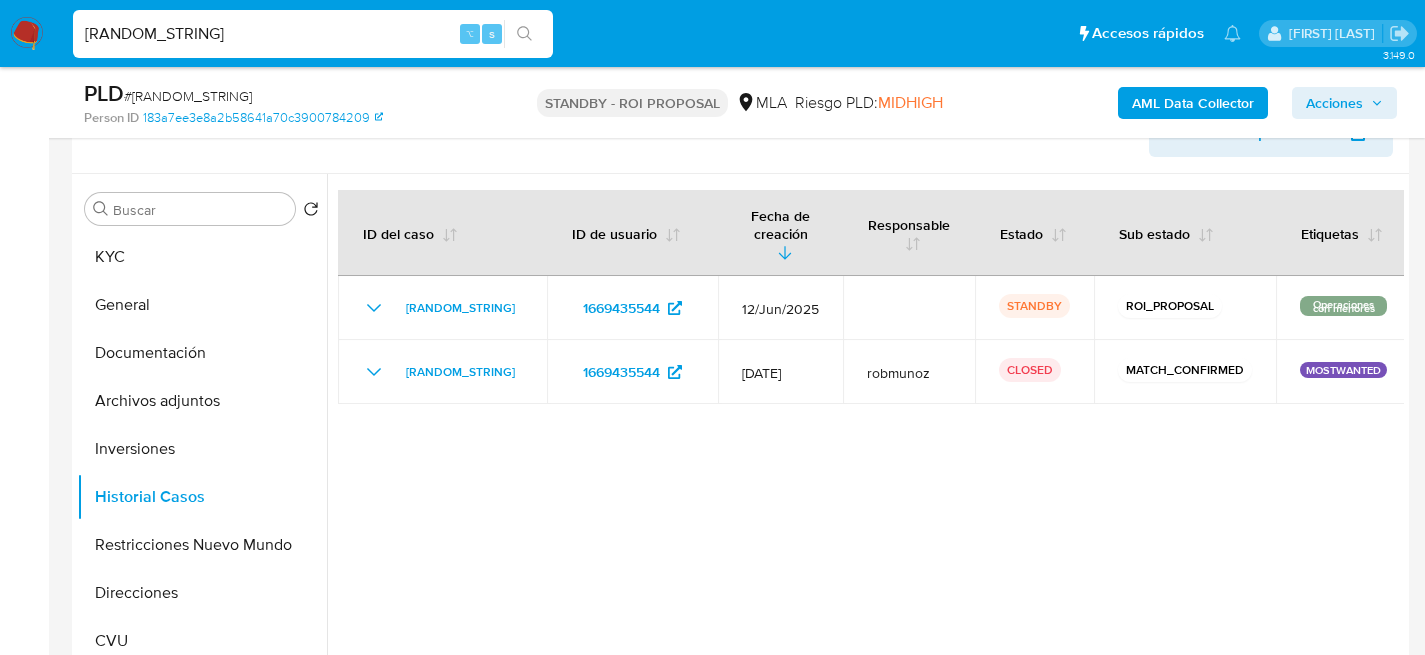 drag, startPoint x: 1330, startPoint y: 291, endPoint x: 1427, endPoint y: 290, distance: 97.00516 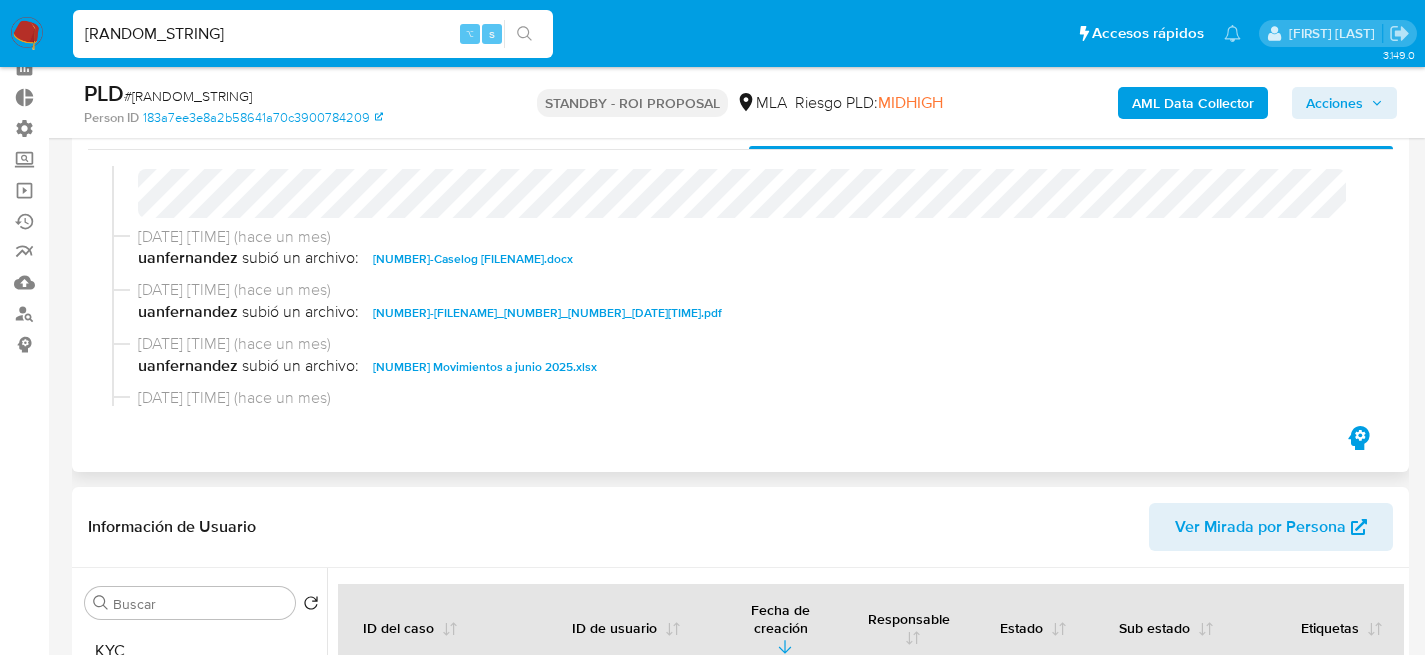 scroll, scrollTop: 63, scrollLeft: 0, axis: vertical 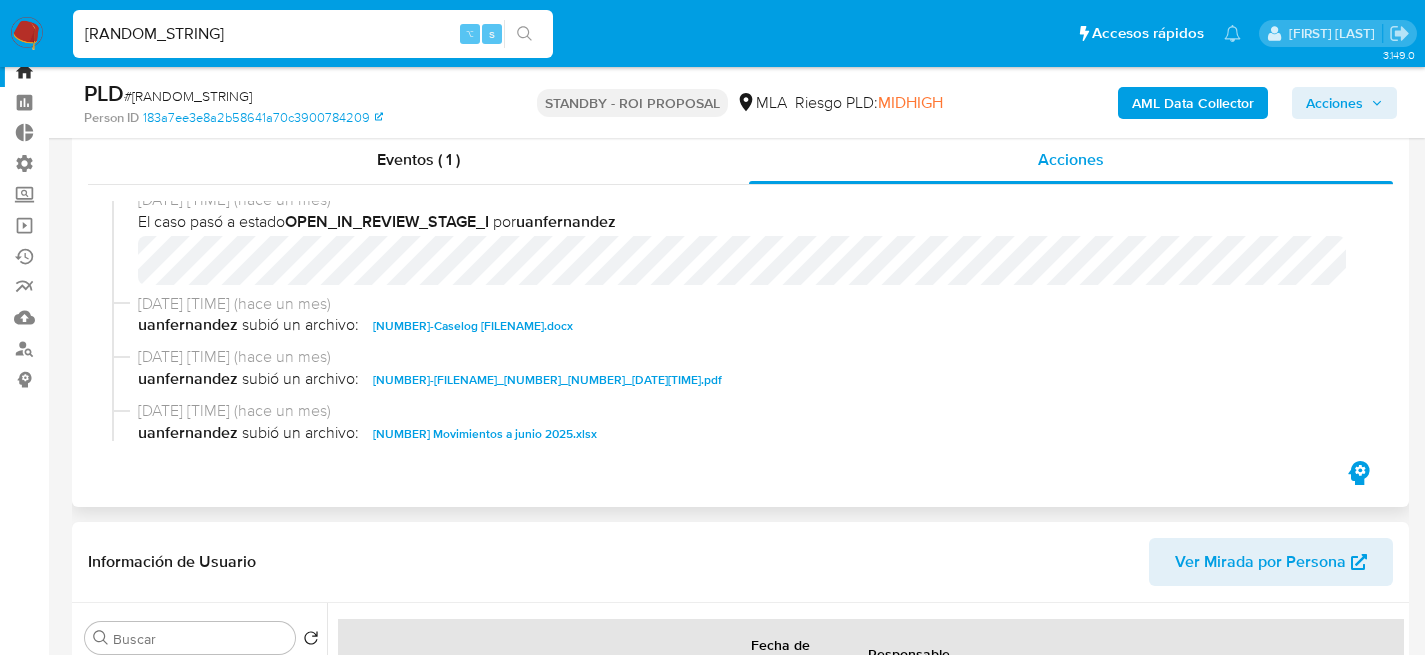 click on "01/07/2025 17:10:30 (hace un mes) El caso pasó a estado  STANDBY_ROI_PROPOSAL      por  uanfernandez 01/07/2025 17:10:09 (hace un mes) El caso pasó a estado  OPEN_IN_REVIEW_STAGE_I      por  uanfernandez 01/07/2025 17:08:36 (hace un mes) uanfernandez  subió un archivo: 1669435544-Caselog 2ASojrlUFMGvGTm4Do3iWjGX_2025_07_01_14_45_43.docx 01/07/2025 17:05:14 (hace un mes) uanfernandez  subió un archivo: 1669435544-NOSIS_Manager_InformeIndividual_20430891228_620658_20250701153328.pdf 01/07/2025 17:04:48 (hace un mes) uanfernandez  subió un archivo: 1669435544 Movimientos a junio 2025.xlsx 01/07/2025 17:03:05 (hace un mes) uanfernandez  subió un archivo: 2ASojrlUFMGvGTm4Do3iWjGX_internal_info_1_7_2025.pdf 01/07/2025 17:03:01 (hace un mes) uanfernandez  subió un archivo: 2ASojrlUFMGvGTm4Do3iWjGX_external_info_1_7_2025.pdf 01/07/2025 17:02:20 (hace un mes) uanfernandez  aplicó una restricción  SUSPENSION_CUENTA_TRANSACCIONAL 01/07/2025 15:39:19 (hace un mes) uanfernandez   cerró la conversación" at bounding box center (740, 321) 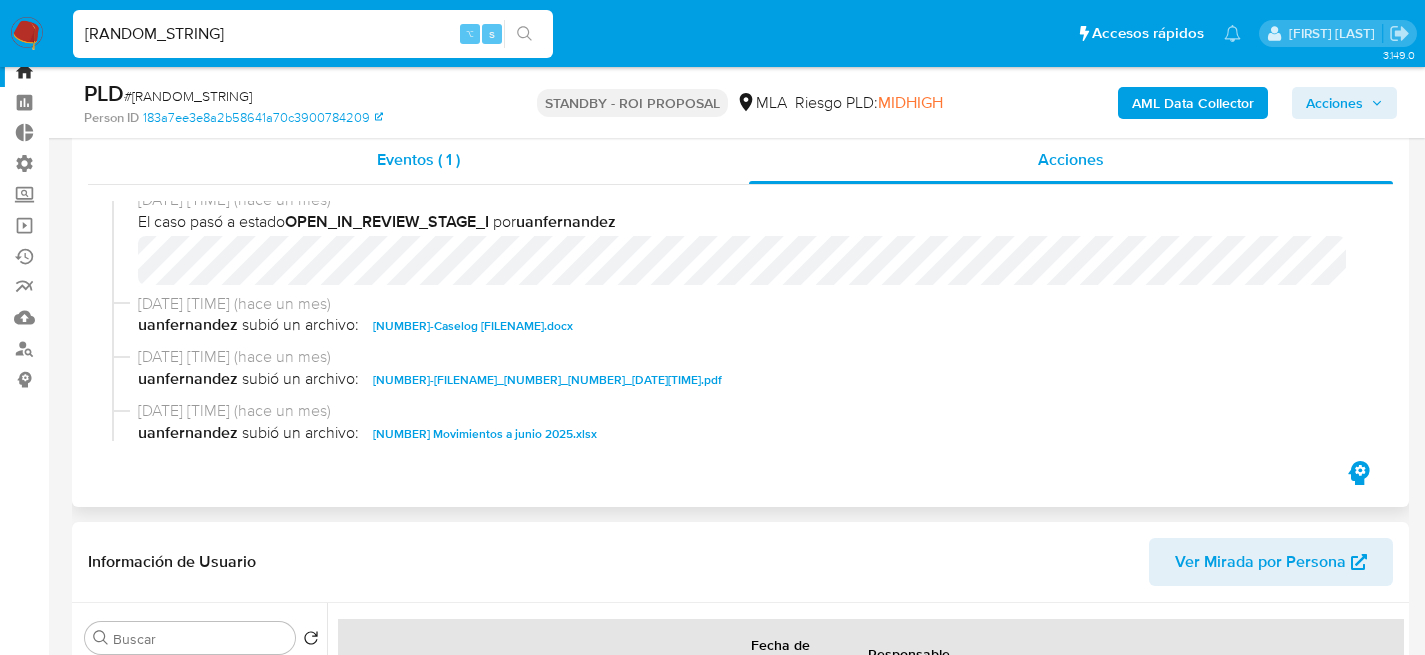 click on "Eventos ( 1 )" at bounding box center (418, 159) 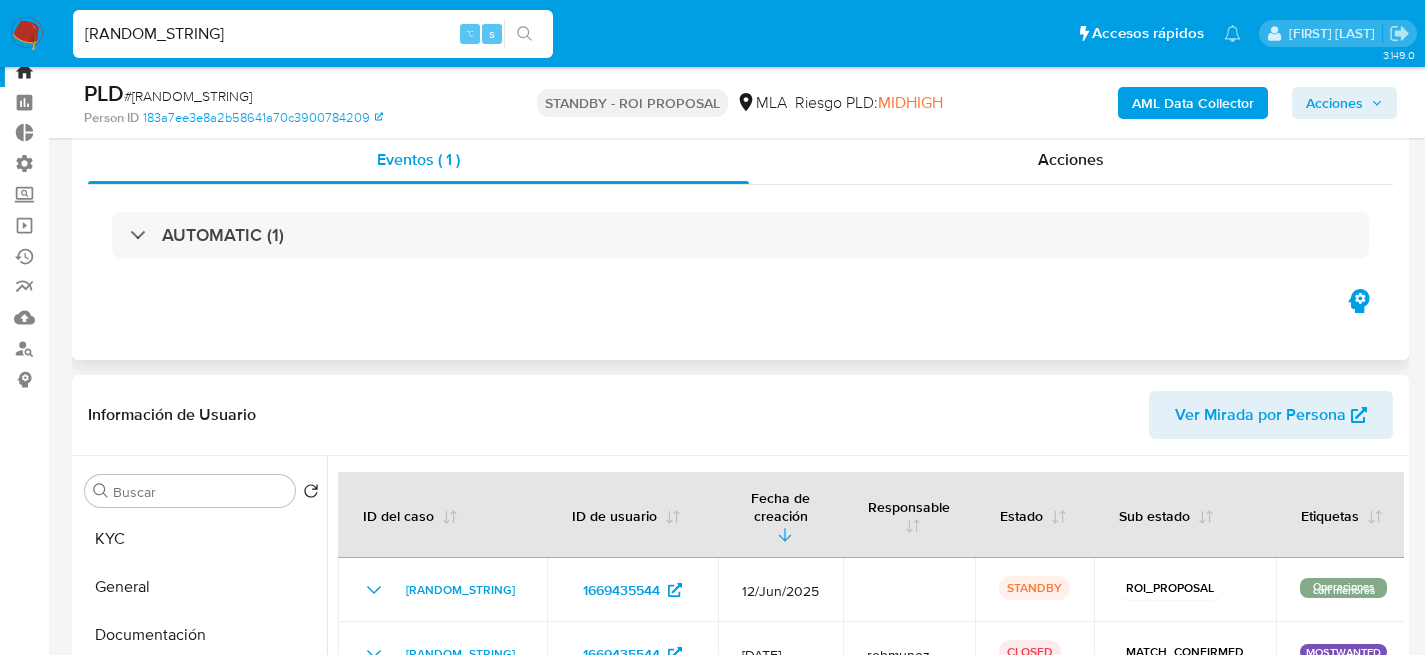 click on "AUTOMATIC (1)" at bounding box center (740, 235) 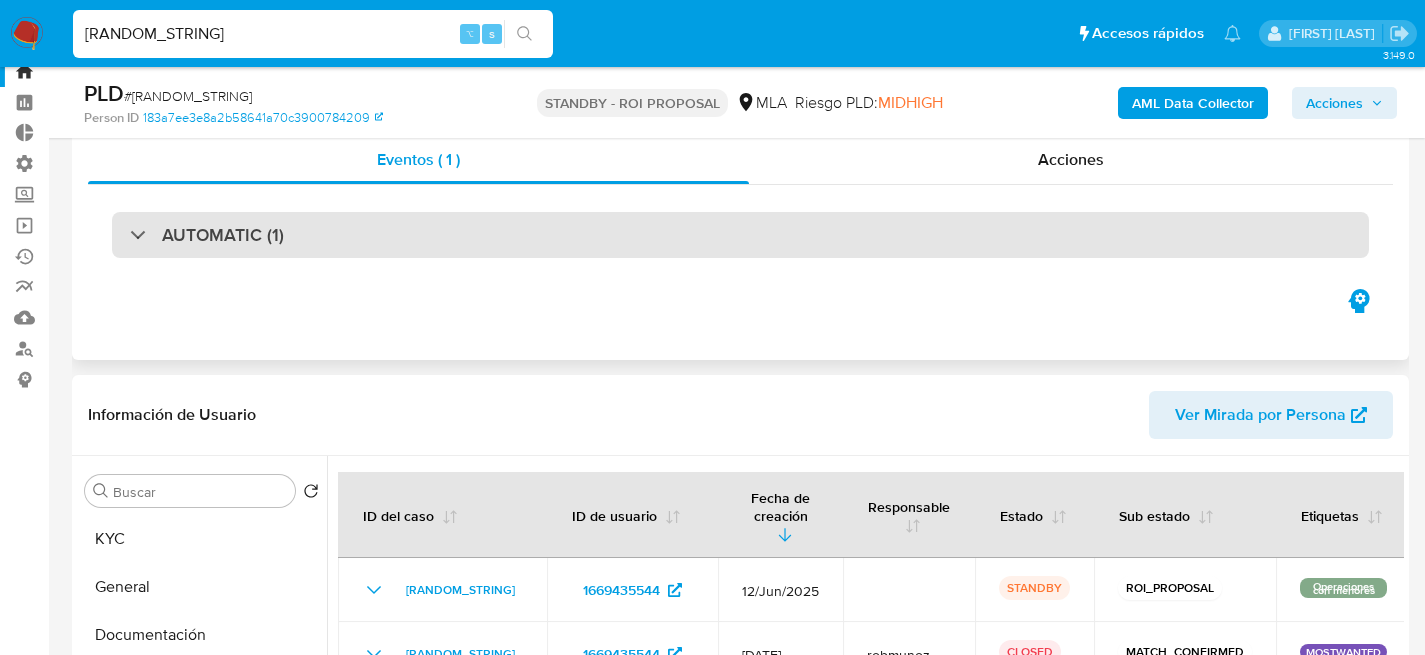 click on "AUTOMATIC (1)" at bounding box center [223, 235] 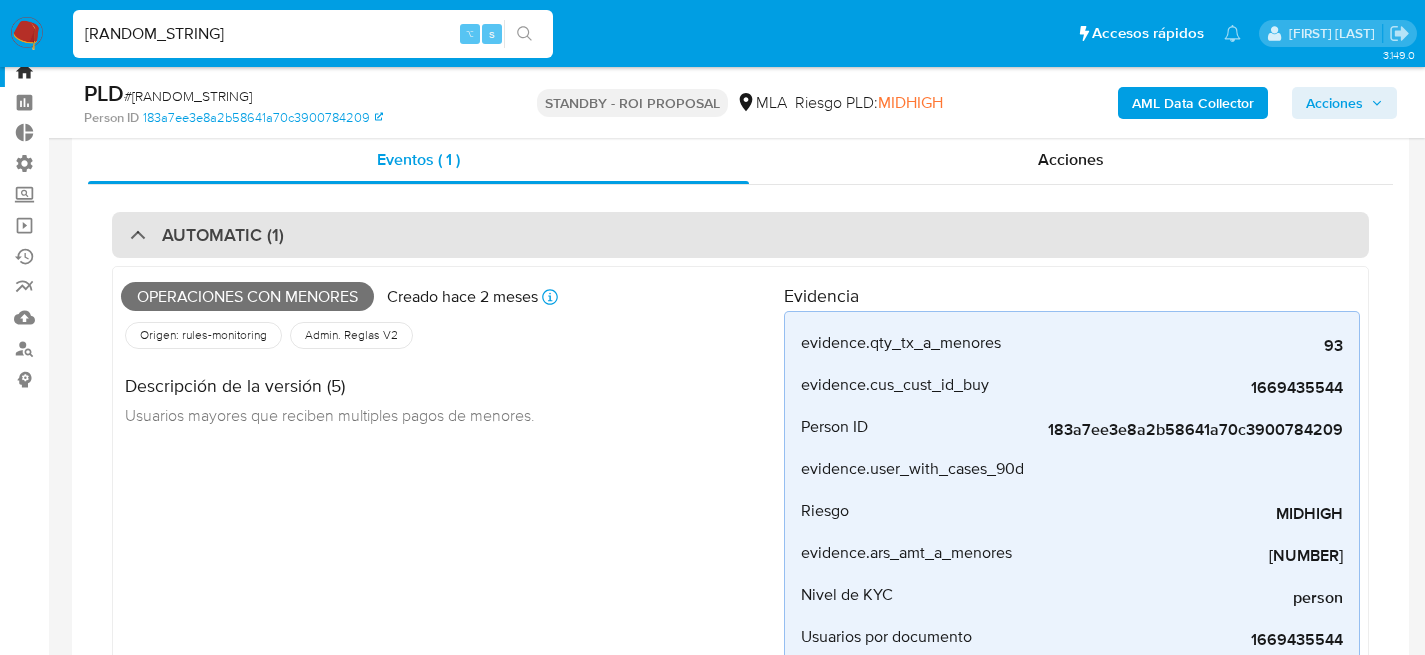 click on "AUTOMATIC (1)" at bounding box center (223, 235) 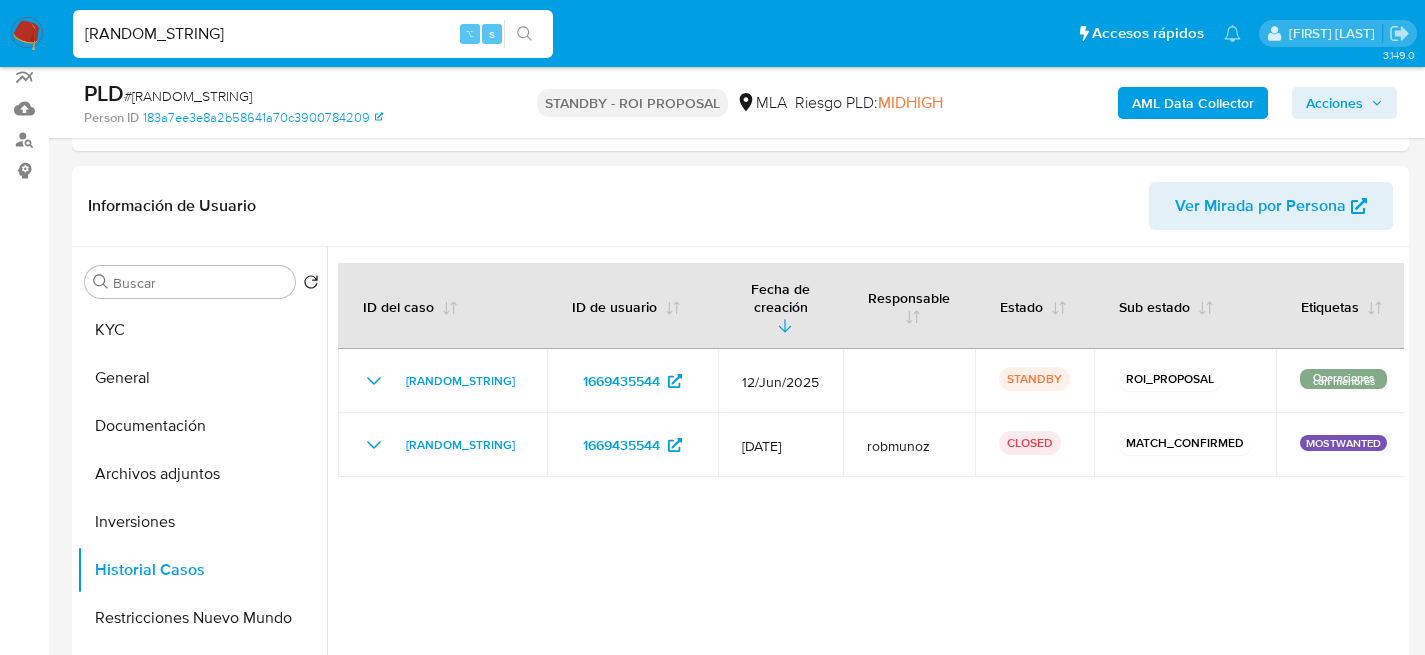 scroll, scrollTop: 305, scrollLeft: 0, axis: vertical 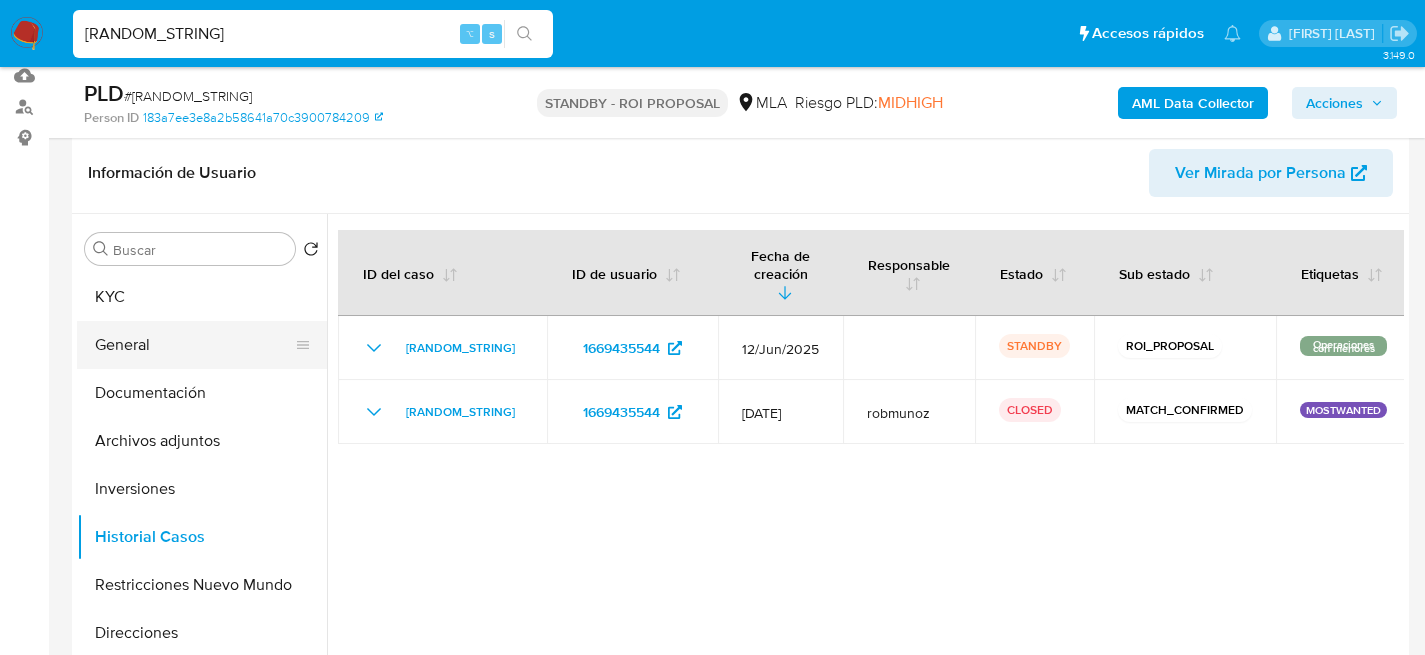 click on "General" at bounding box center (194, 345) 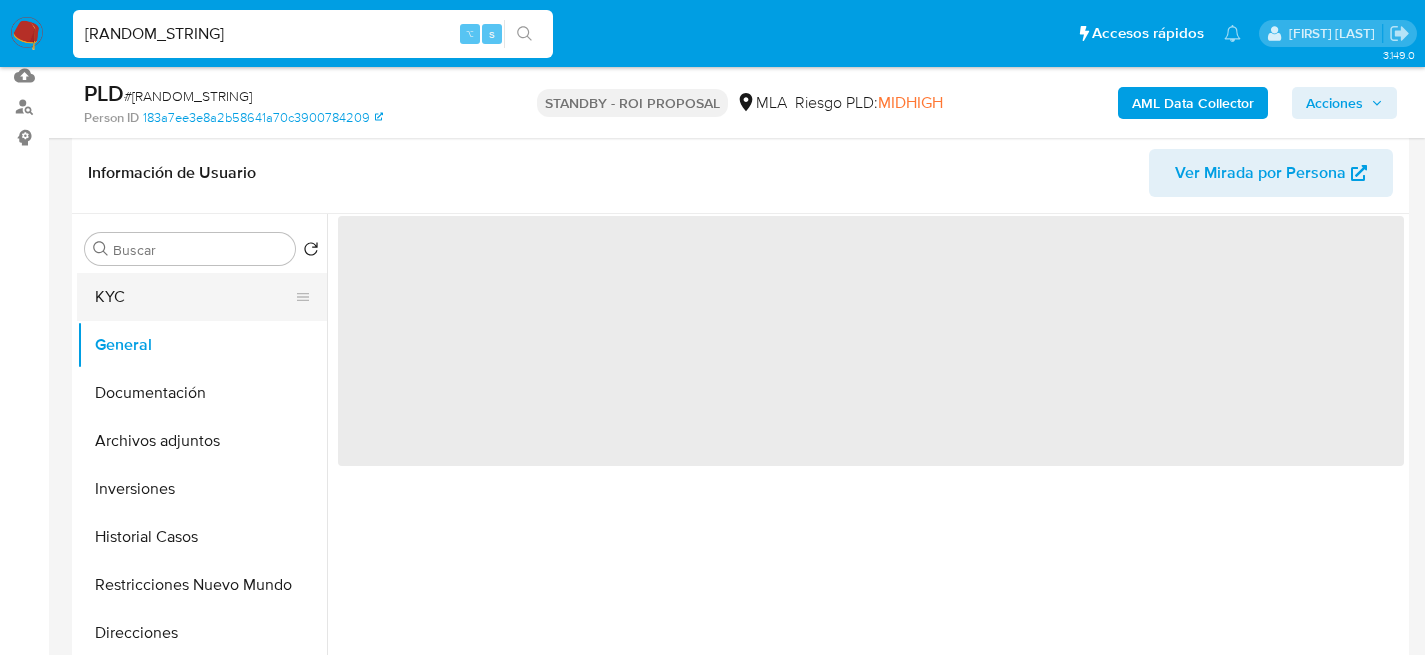 click on "KYC" at bounding box center [194, 297] 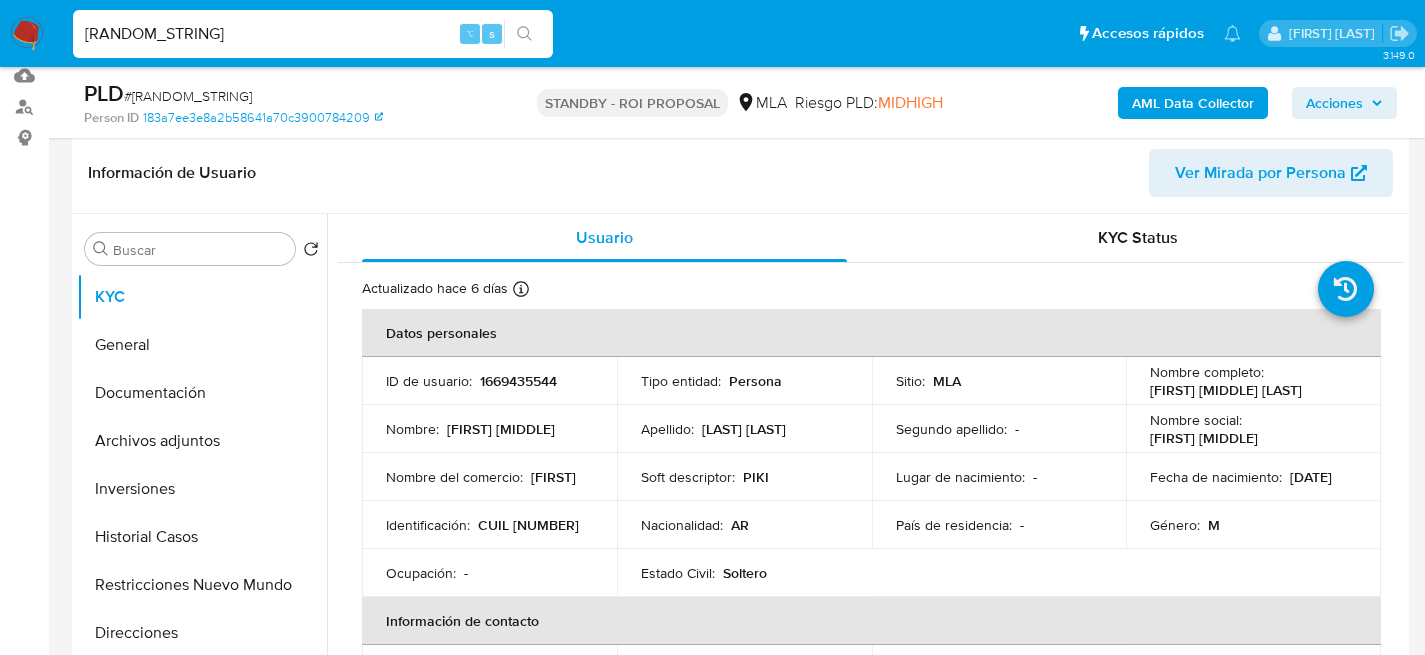 click on "2ASojrlUFMGvGTm4Do3iWjGX ⌥ s" at bounding box center [313, 34] 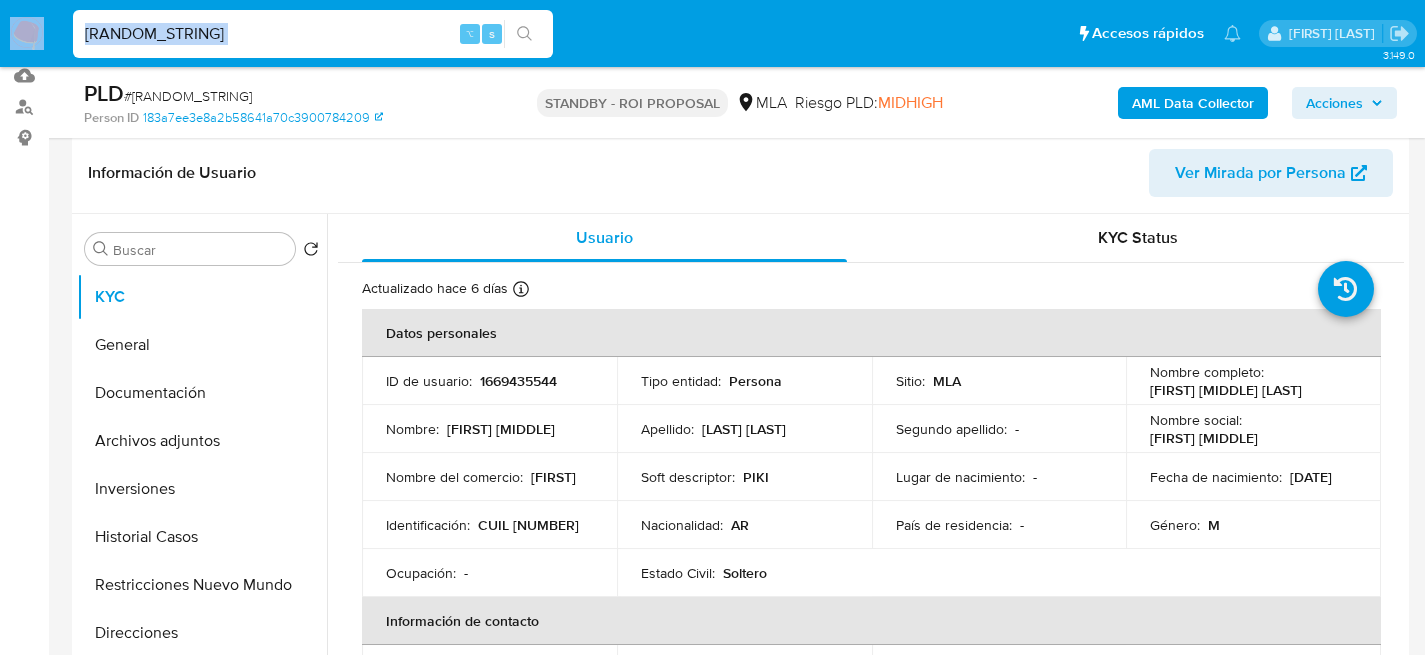 click on "2ASojrlUFMGvGTm4Do3iWjGX ⌥ s" at bounding box center (313, 34) 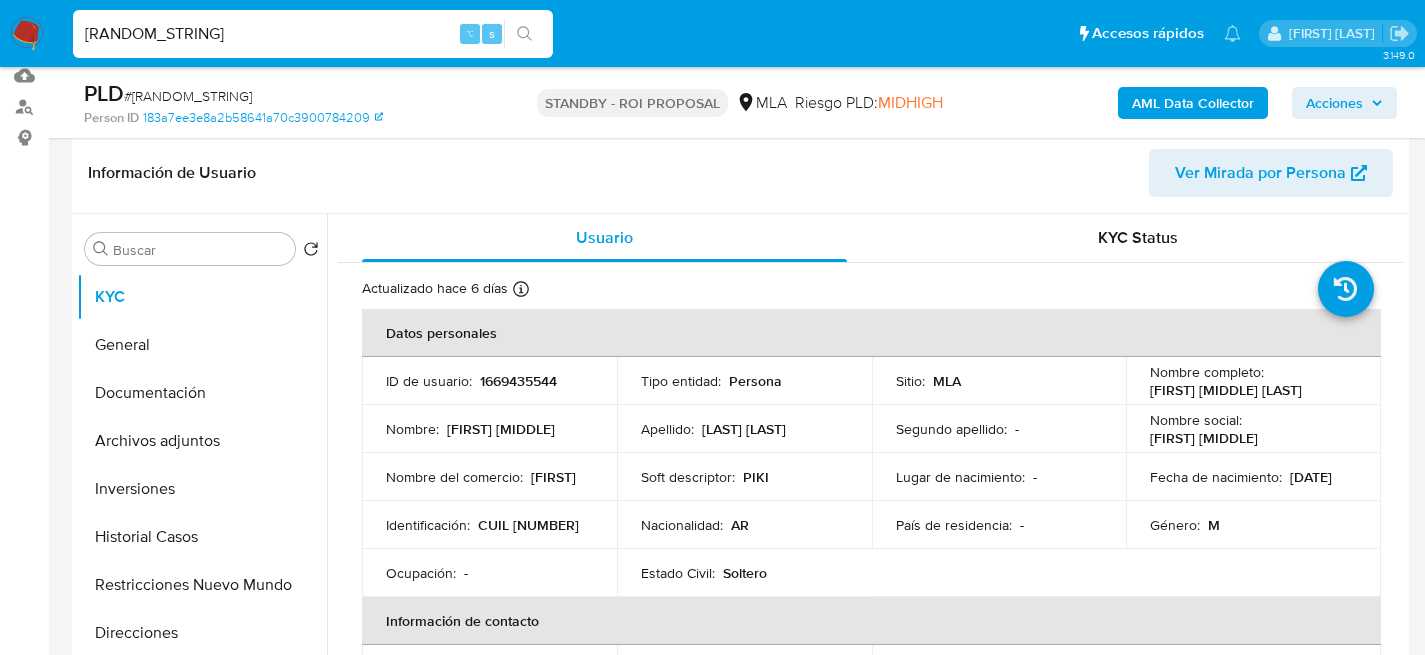 click on "2ASojrlUFMGvGTm4Do3iWjGX" at bounding box center (313, 34) 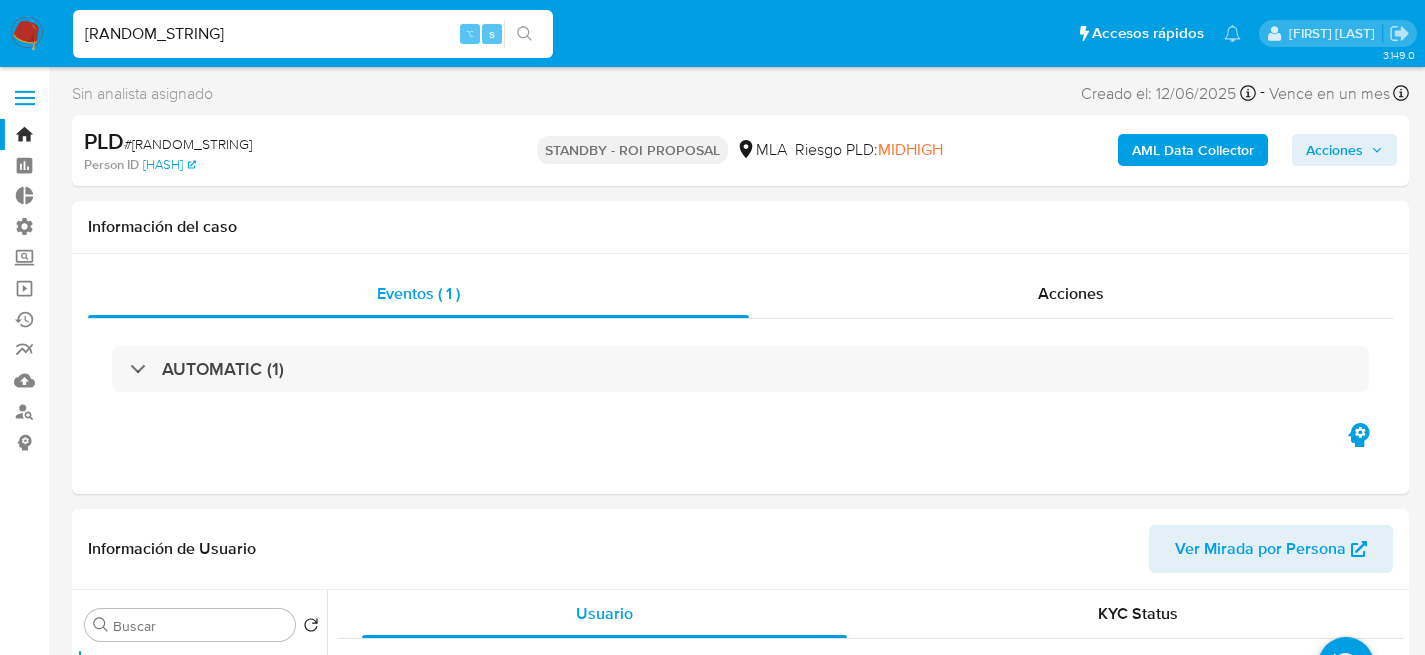 click on "AUTOMATIC (1)" at bounding box center (740, 369) 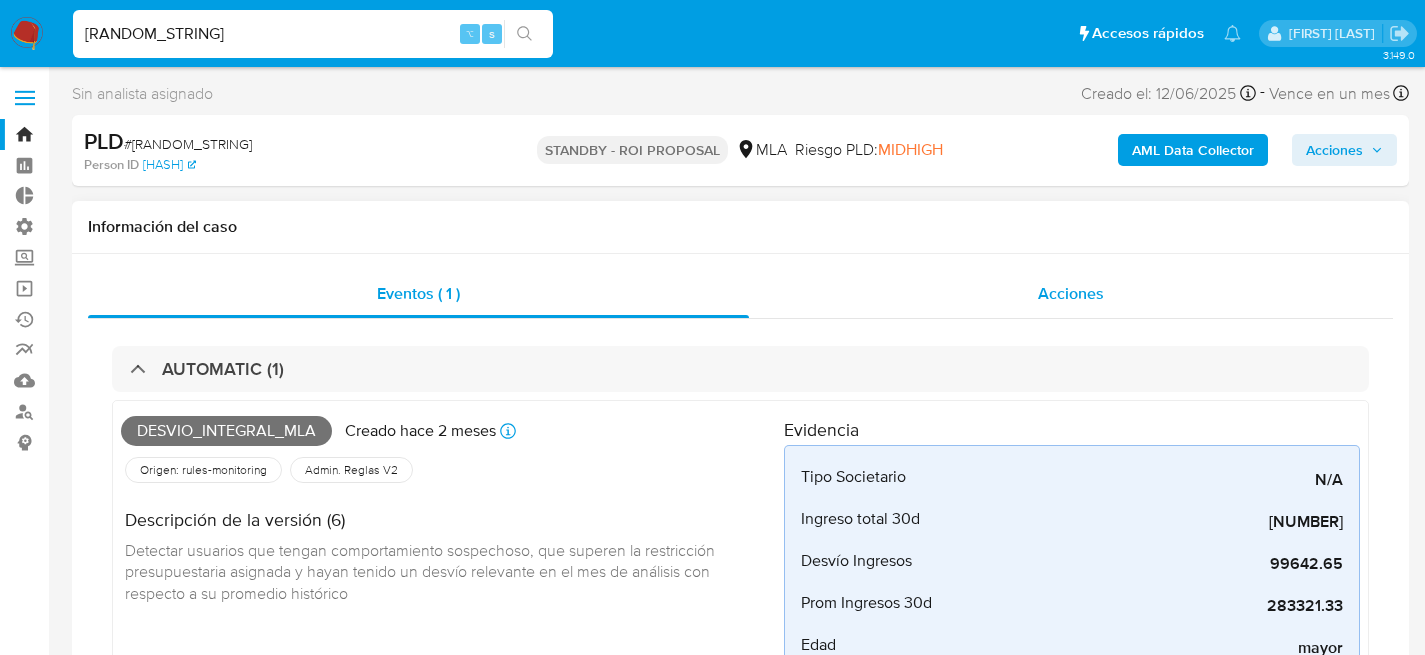 click on "Acciones" at bounding box center (1071, 294) 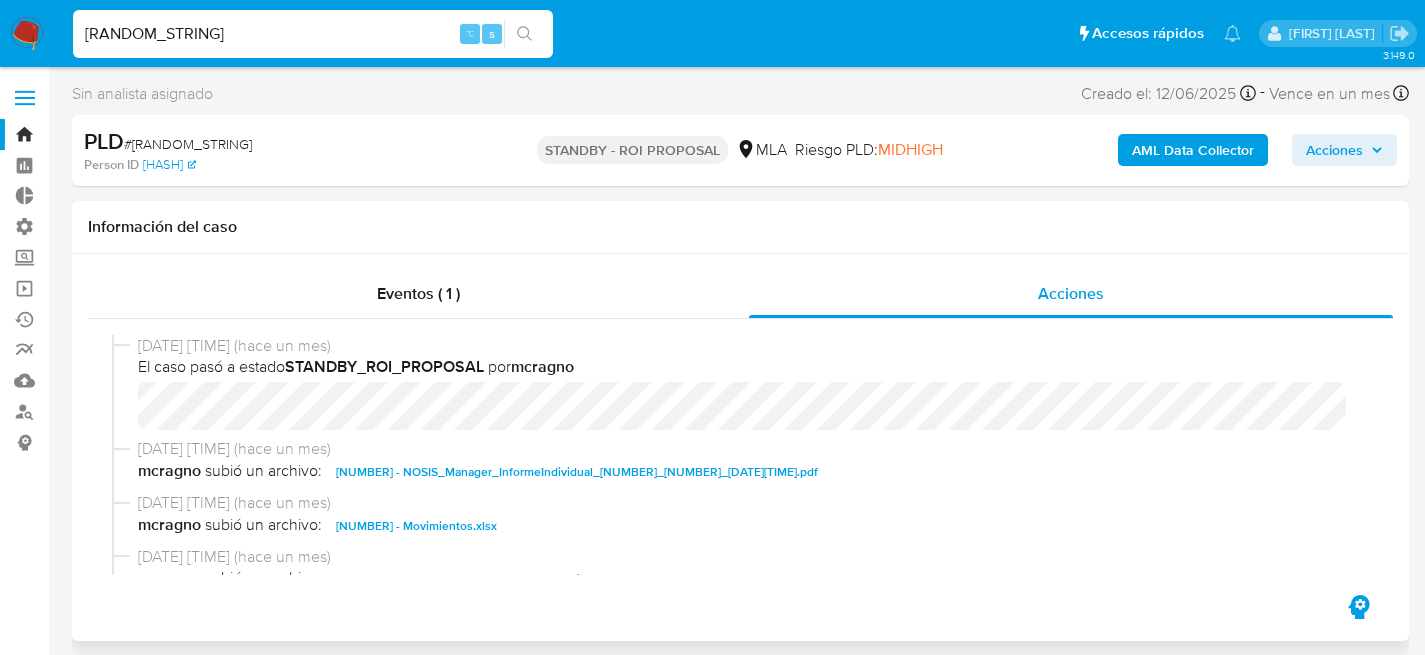 select on "10" 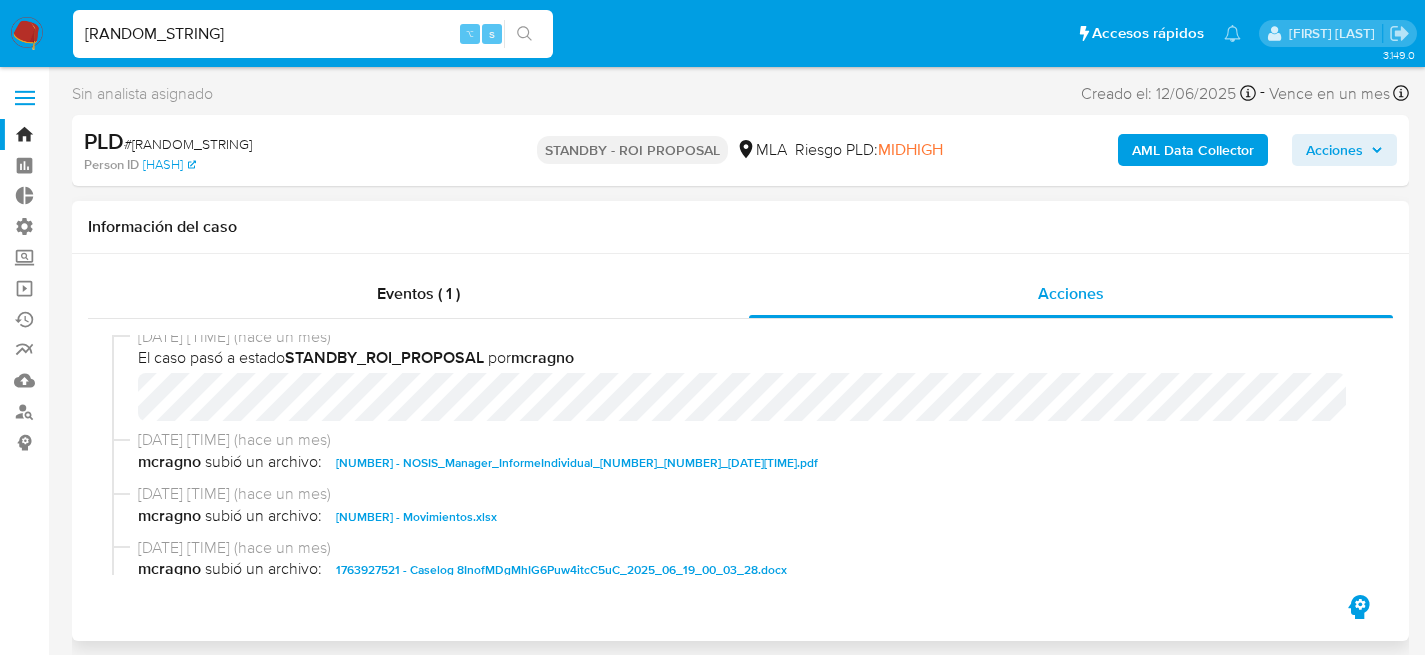scroll, scrollTop: 38, scrollLeft: 0, axis: vertical 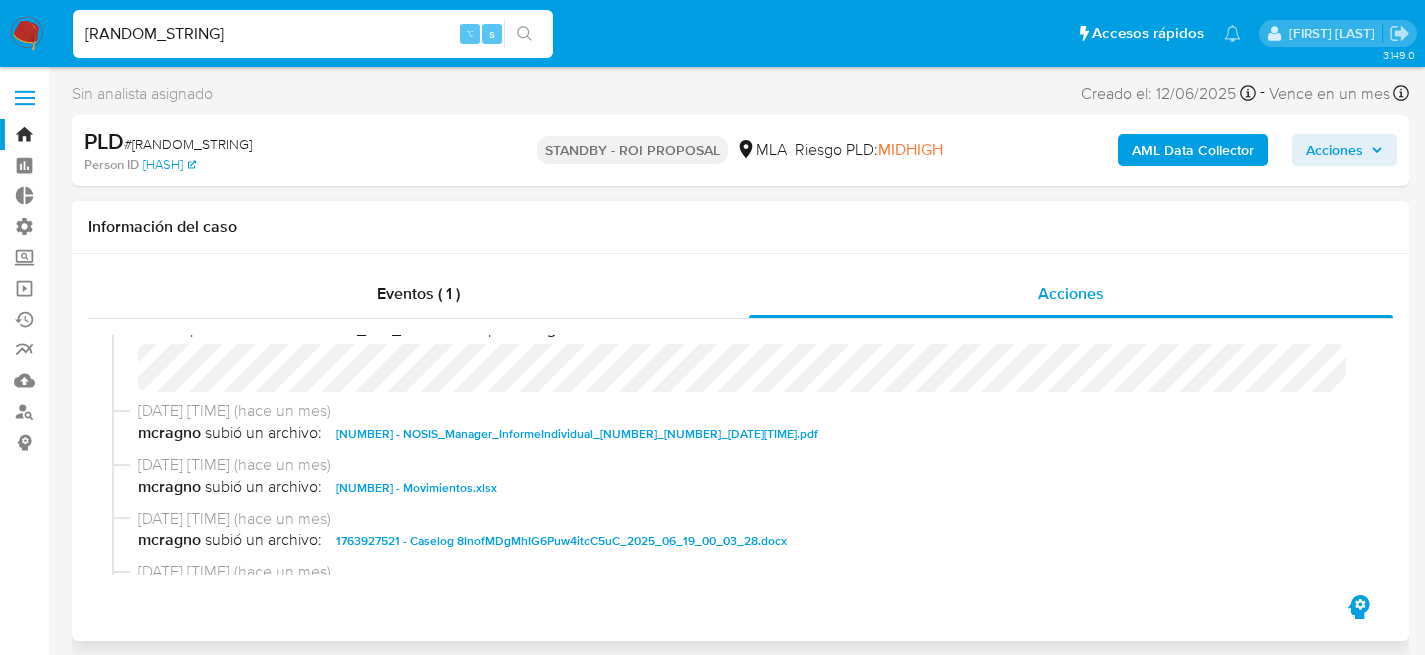 click on "1763927521 - Caselog 8InofMDgMhIG6Puw4itcC5uC_2025_06_19_00_03_28.docx" at bounding box center (561, 541) 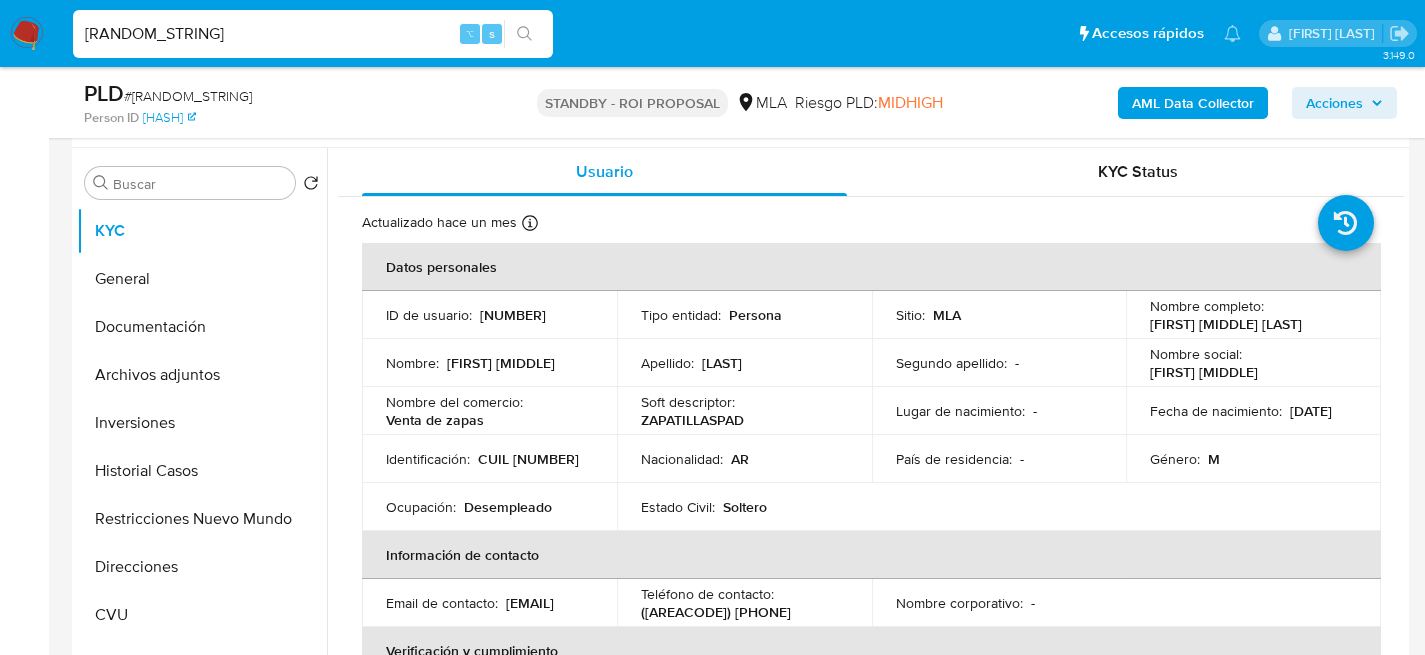 scroll, scrollTop: 554, scrollLeft: 0, axis: vertical 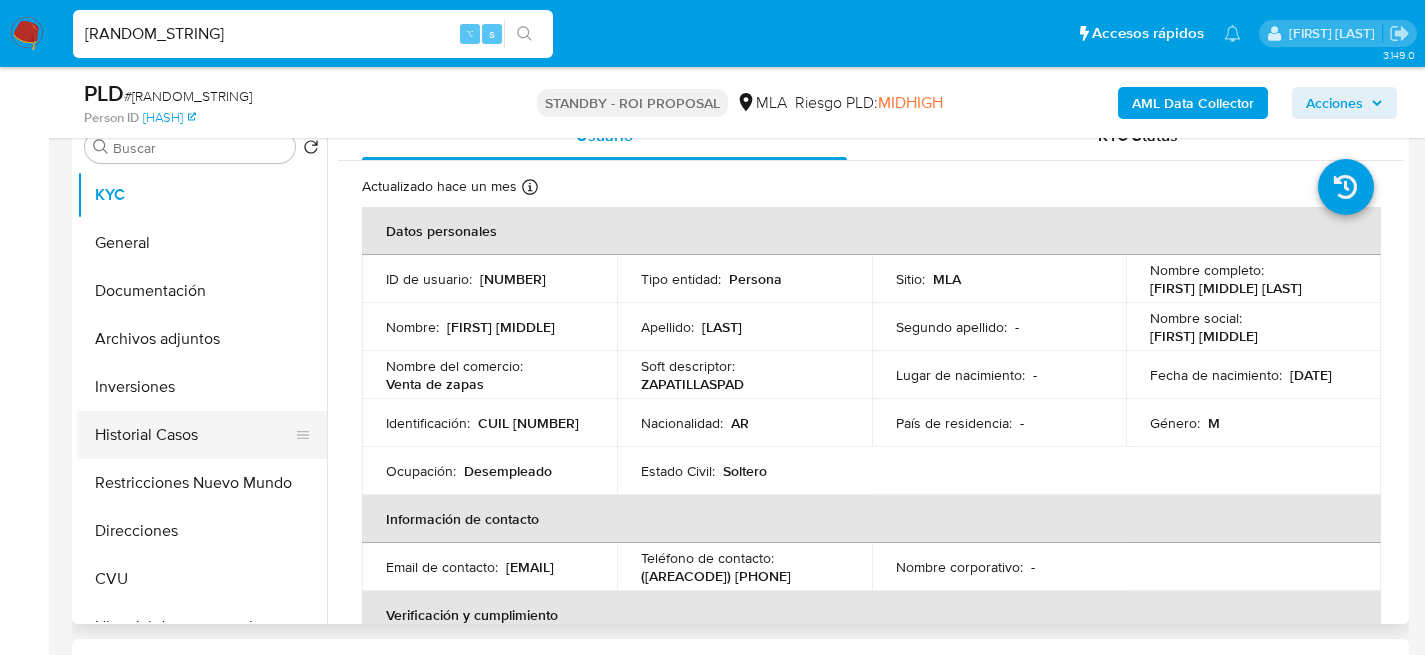 click on "Historial Casos" at bounding box center (194, 435) 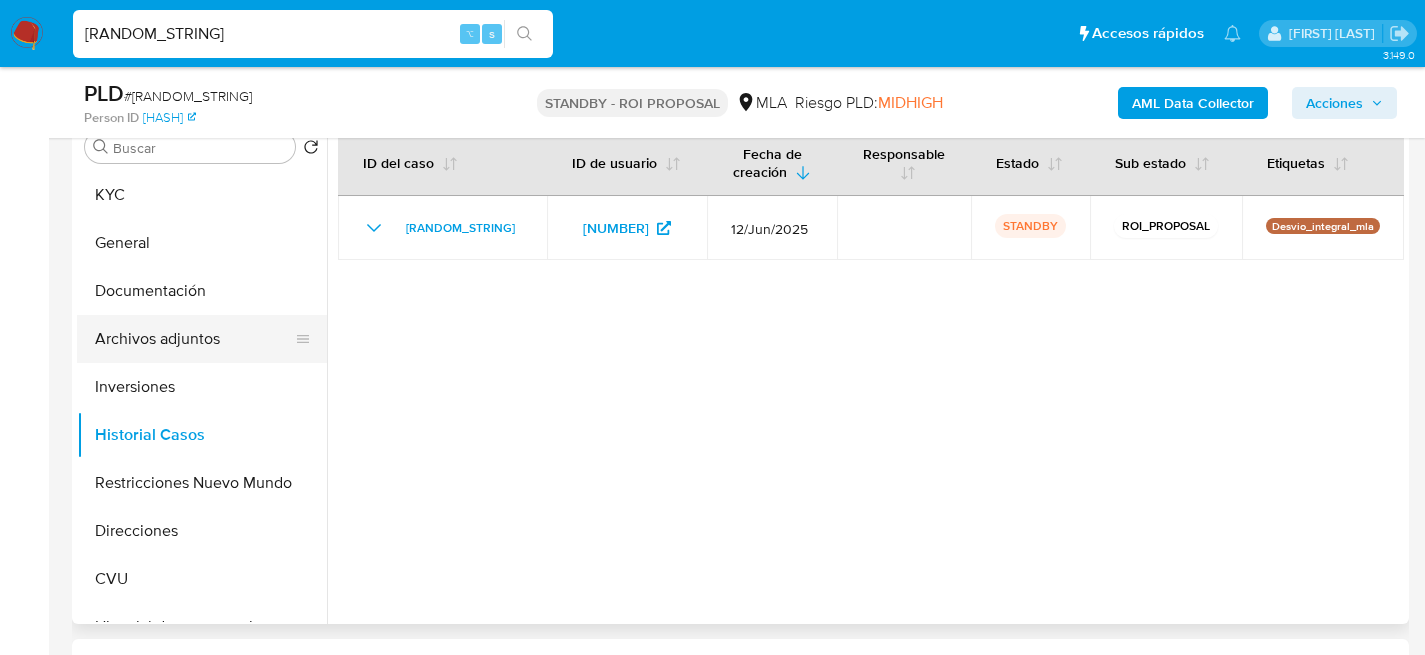 click on "Archivos adjuntos" at bounding box center [194, 339] 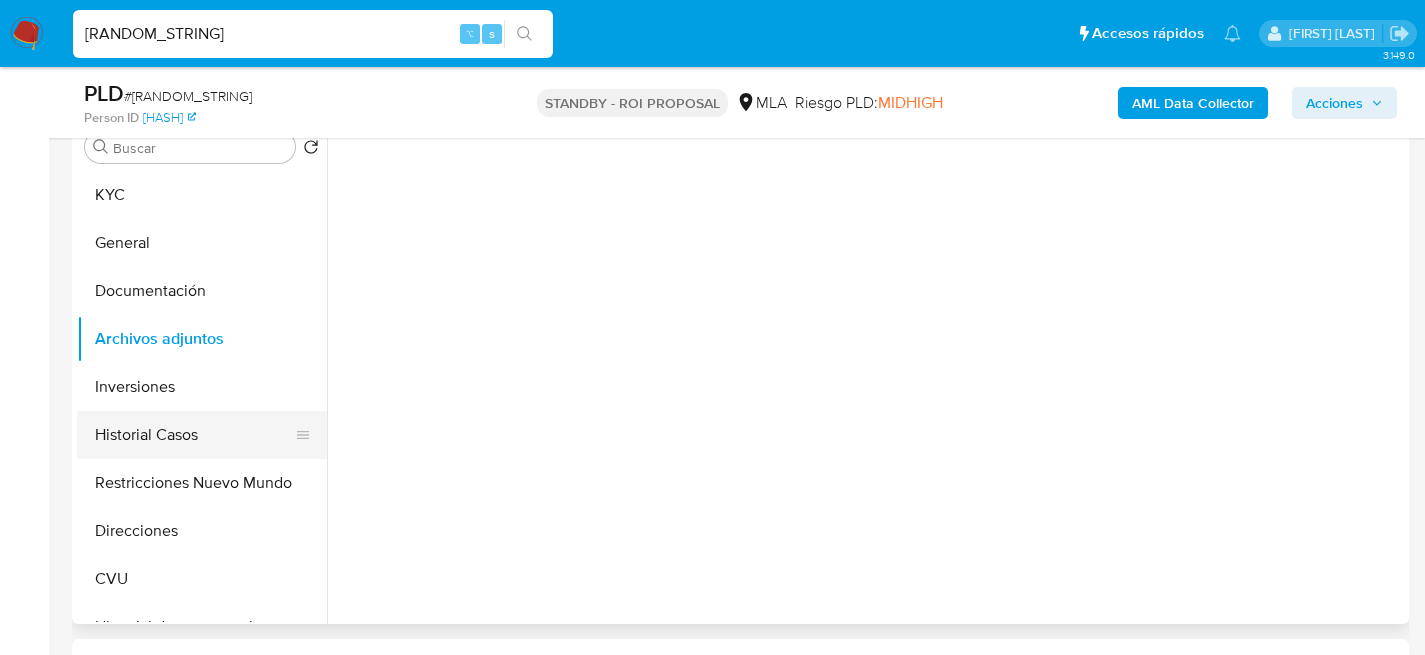 click on "Historial Casos" at bounding box center (194, 435) 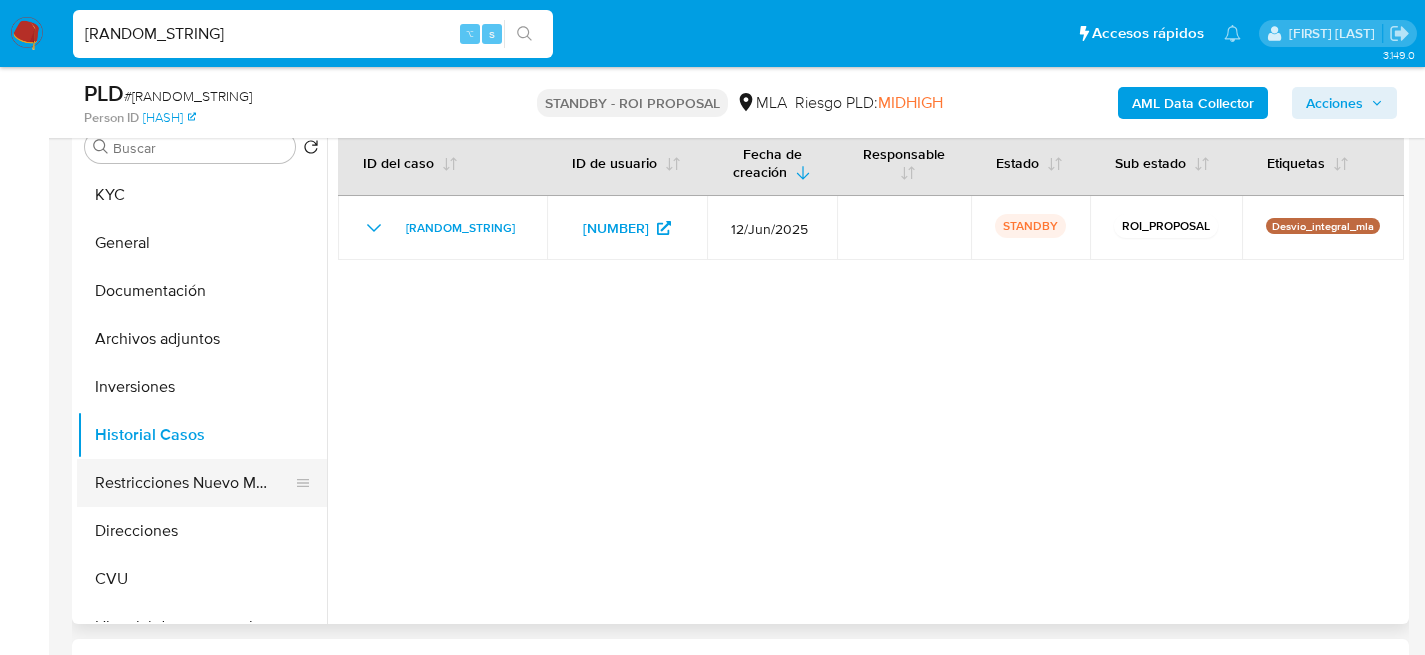 click on "Restricciones Nuevo Mundo" at bounding box center [194, 483] 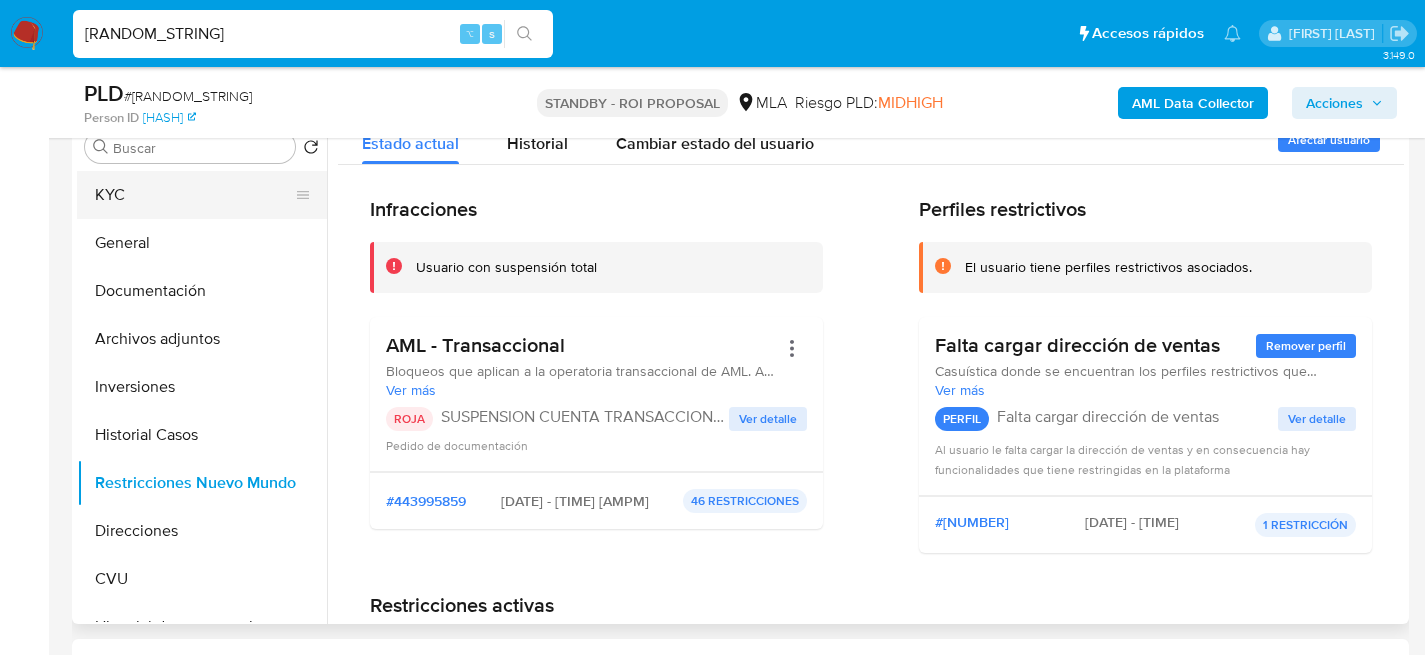 click on "KYC" at bounding box center [194, 195] 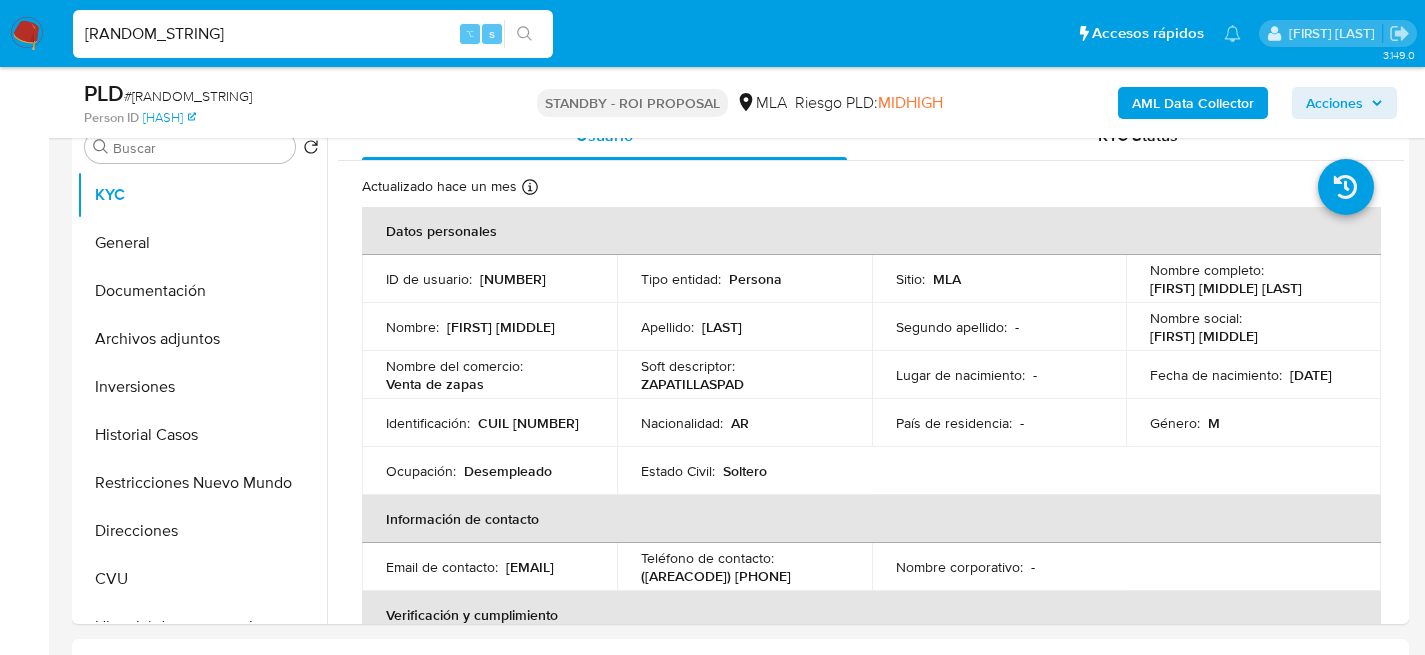 click on "8InofMDgMhIG6Puw4itcC5uC" at bounding box center (313, 34) 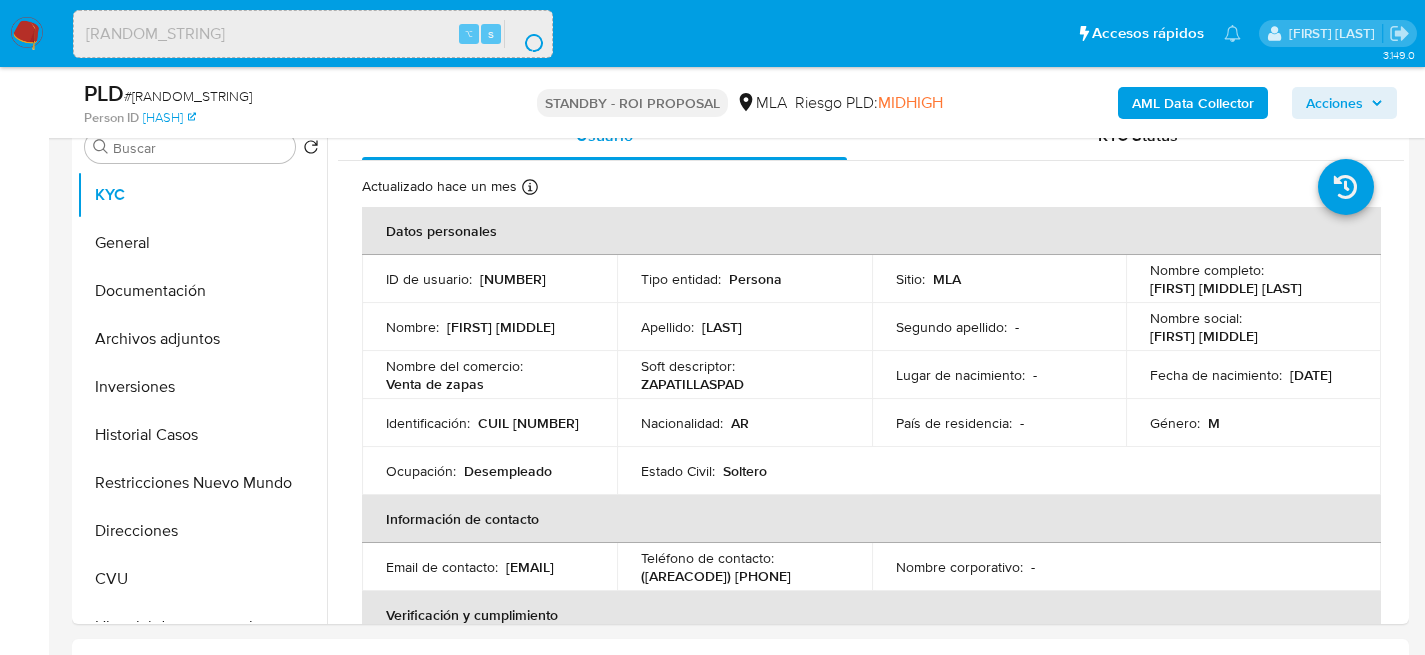 scroll, scrollTop: 0, scrollLeft: 0, axis: both 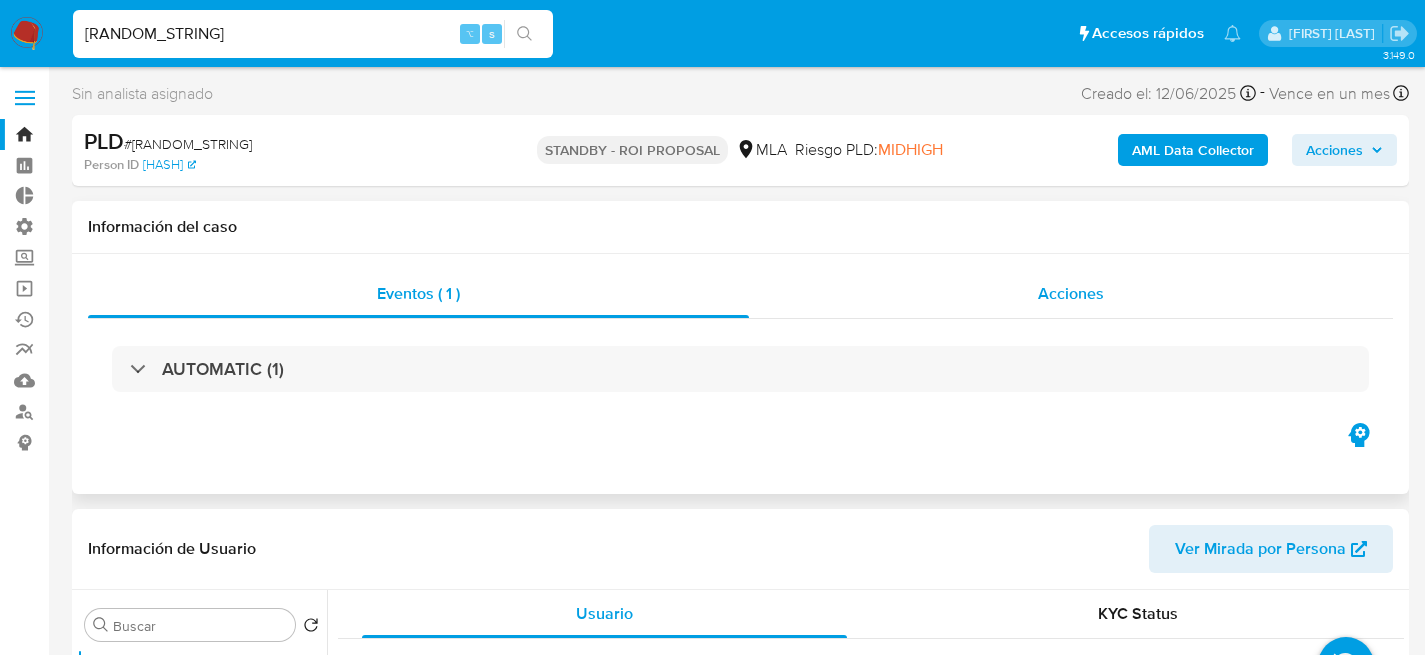 select on "10" 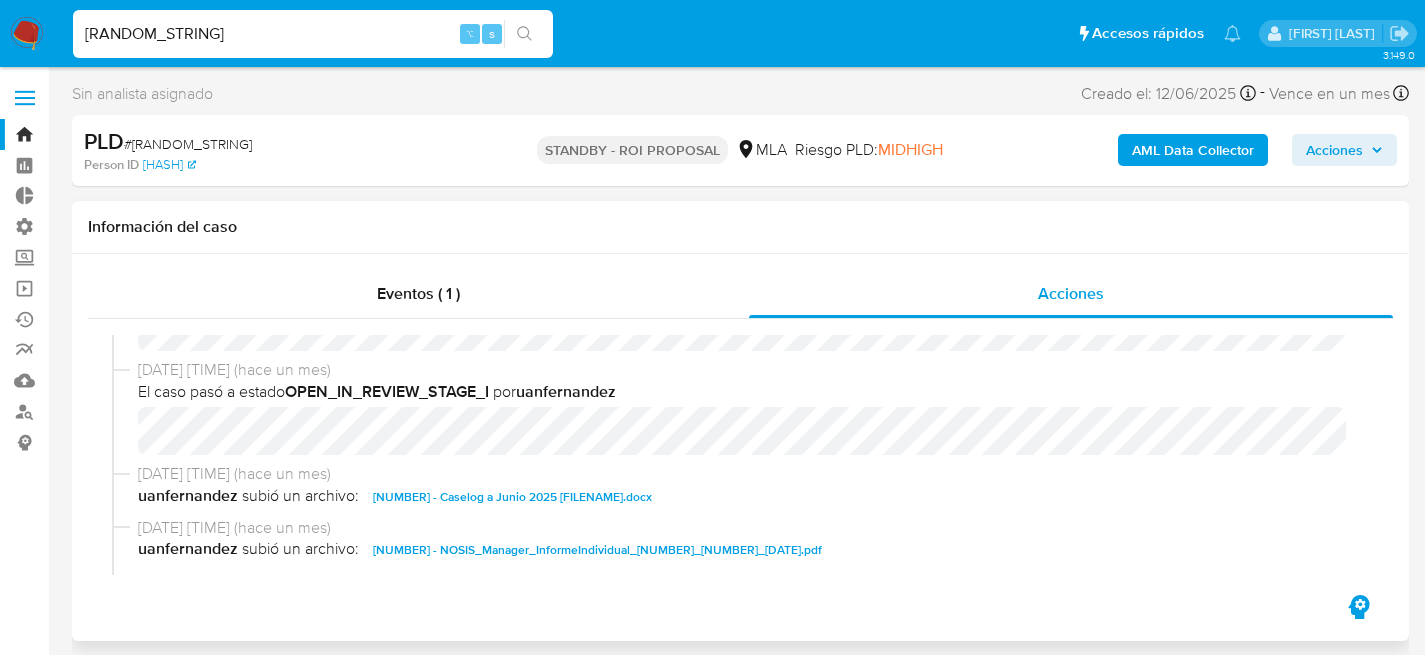 scroll, scrollTop: 91, scrollLeft: 0, axis: vertical 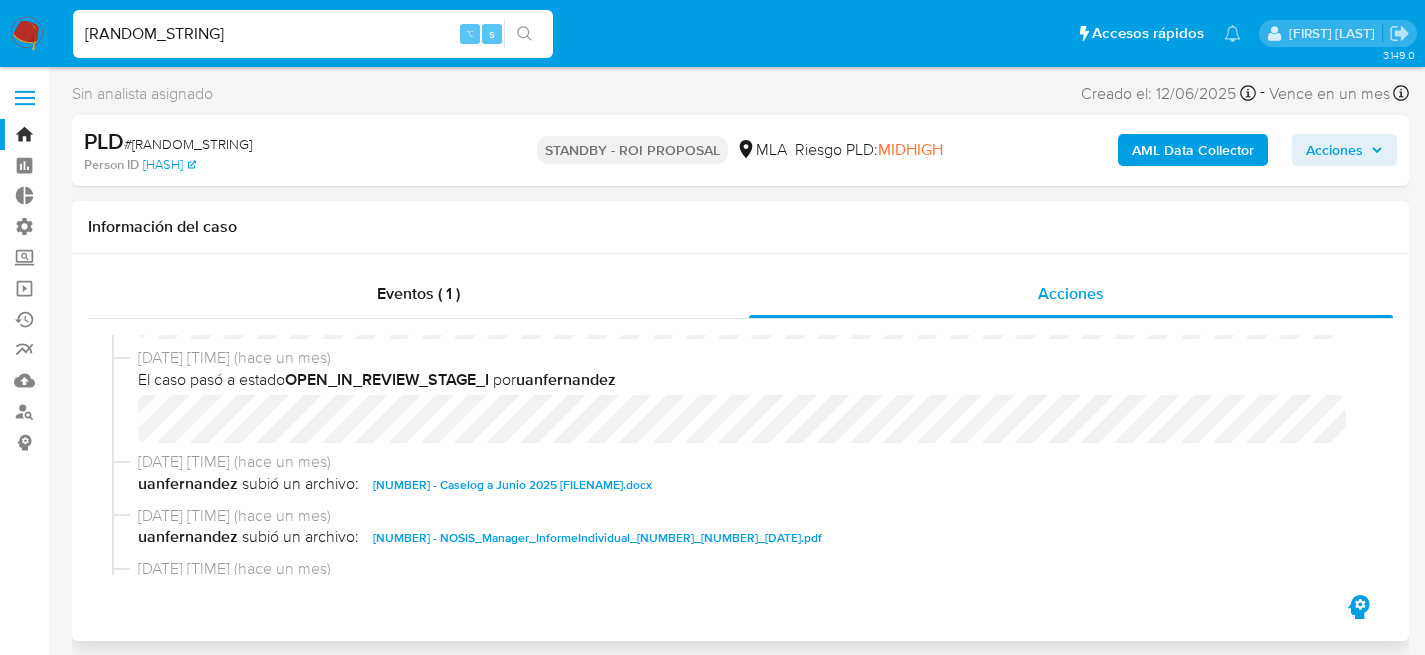 click on "2340048055 - Caselog a Junio 2025  8NvGWUK1Jx3Q963AK688hb9Q.docx" at bounding box center (512, 485) 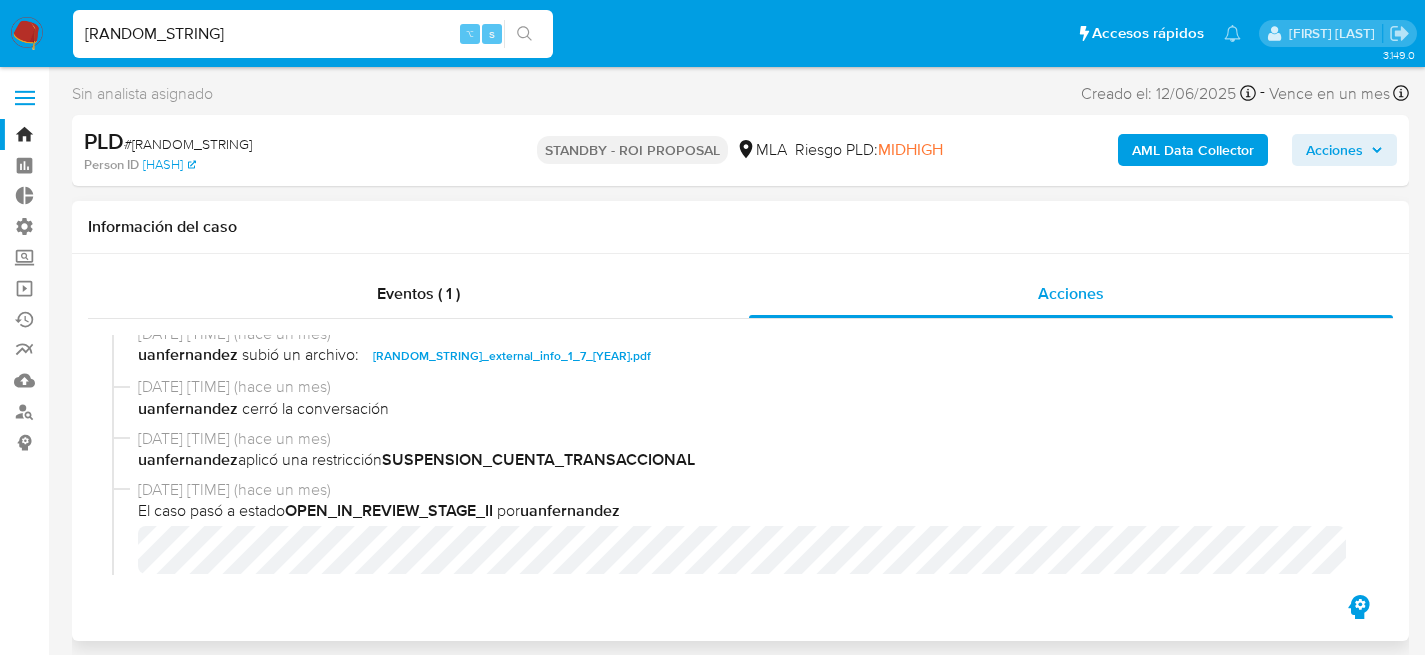 scroll, scrollTop: 719, scrollLeft: 0, axis: vertical 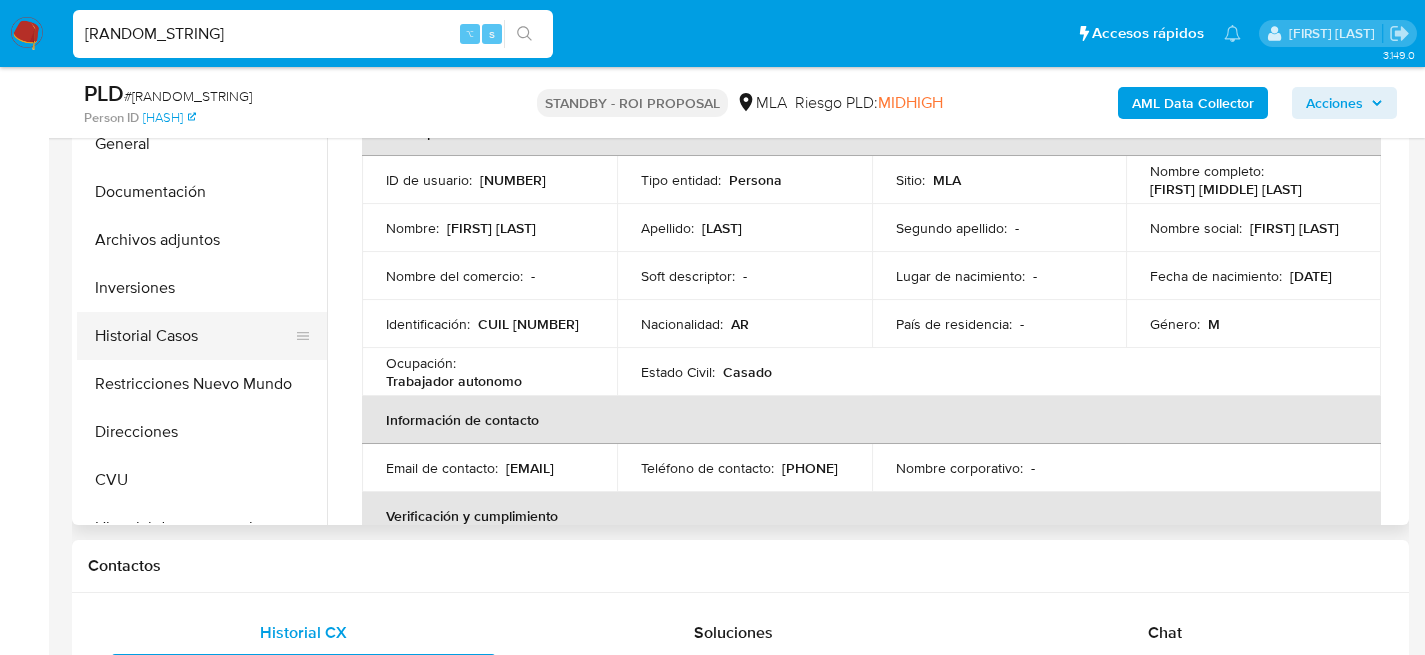 click on "Historial Casos" at bounding box center (194, 336) 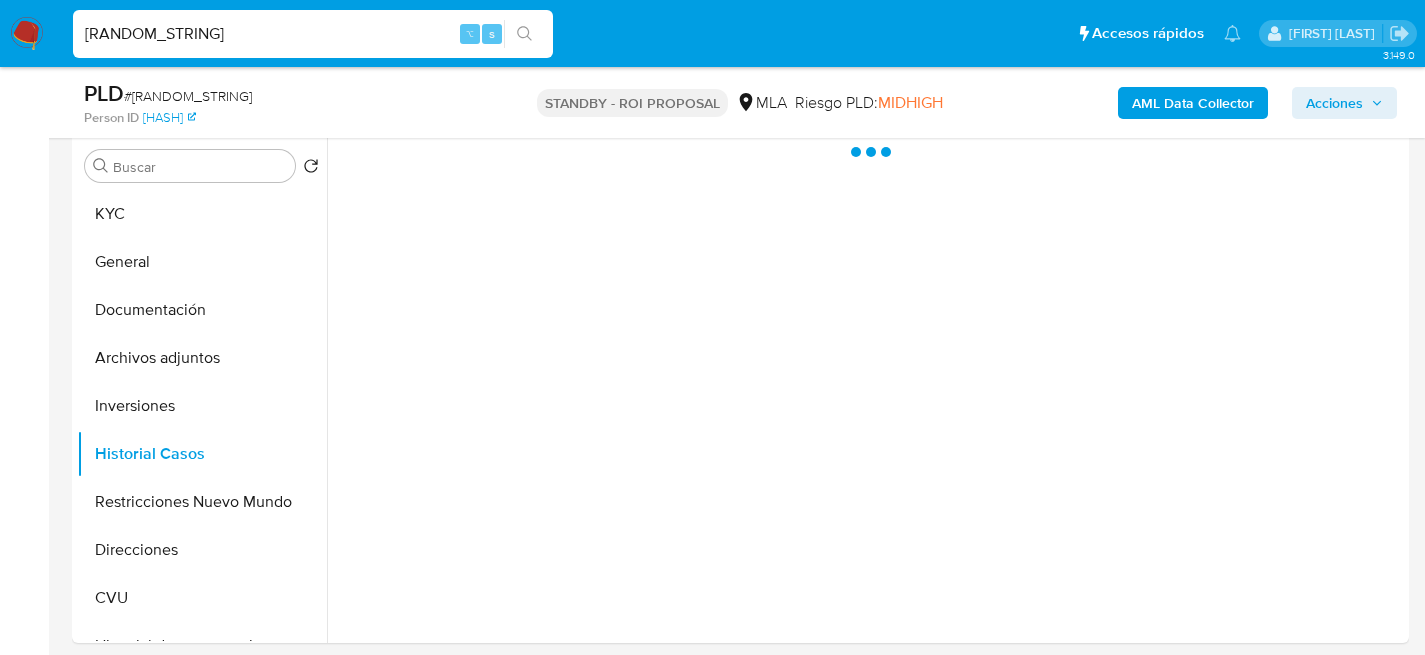 scroll, scrollTop: 528, scrollLeft: 0, axis: vertical 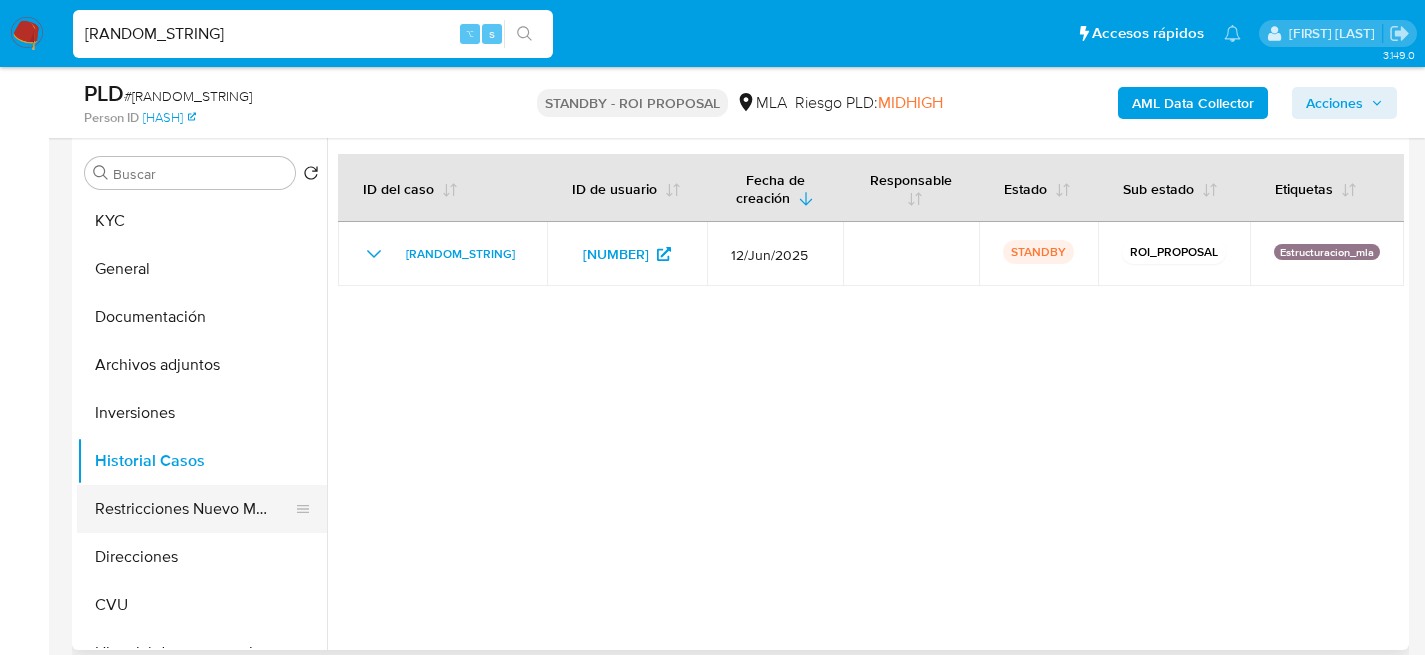 click on "Restricciones Nuevo Mundo" at bounding box center [194, 509] 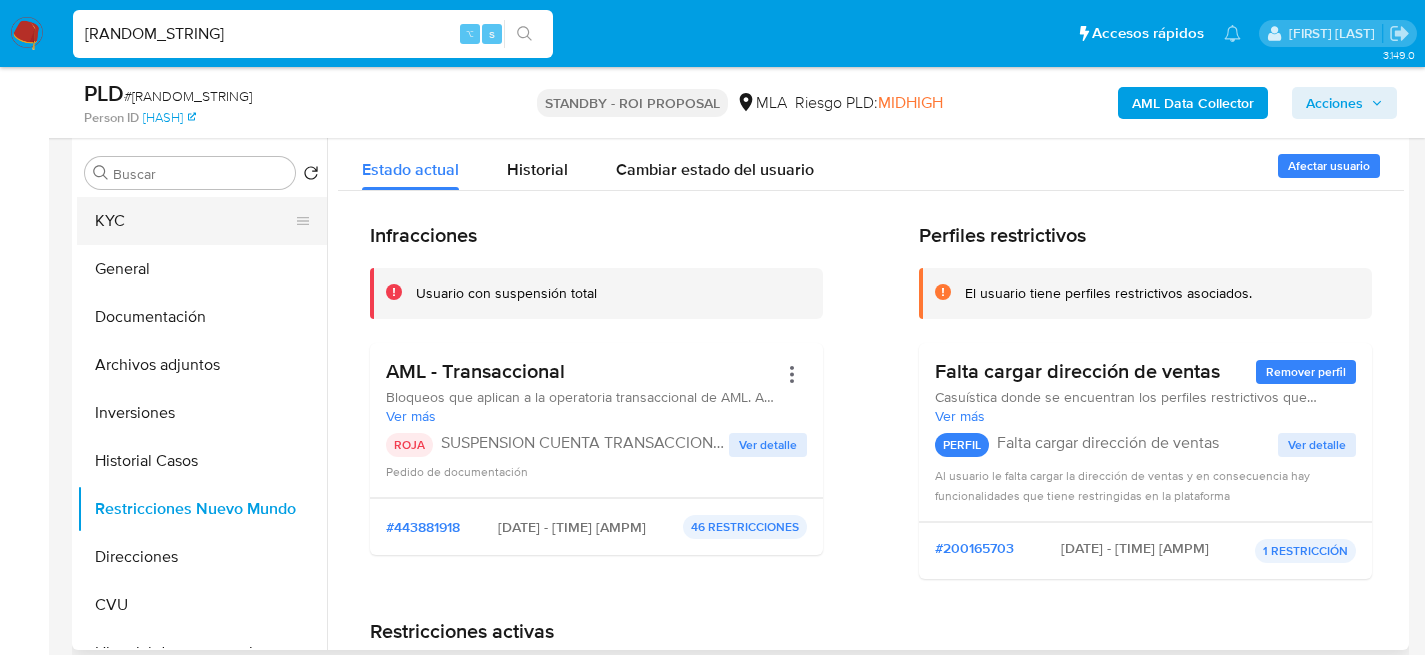 click on "KYC" at bounding box center (194, 221) 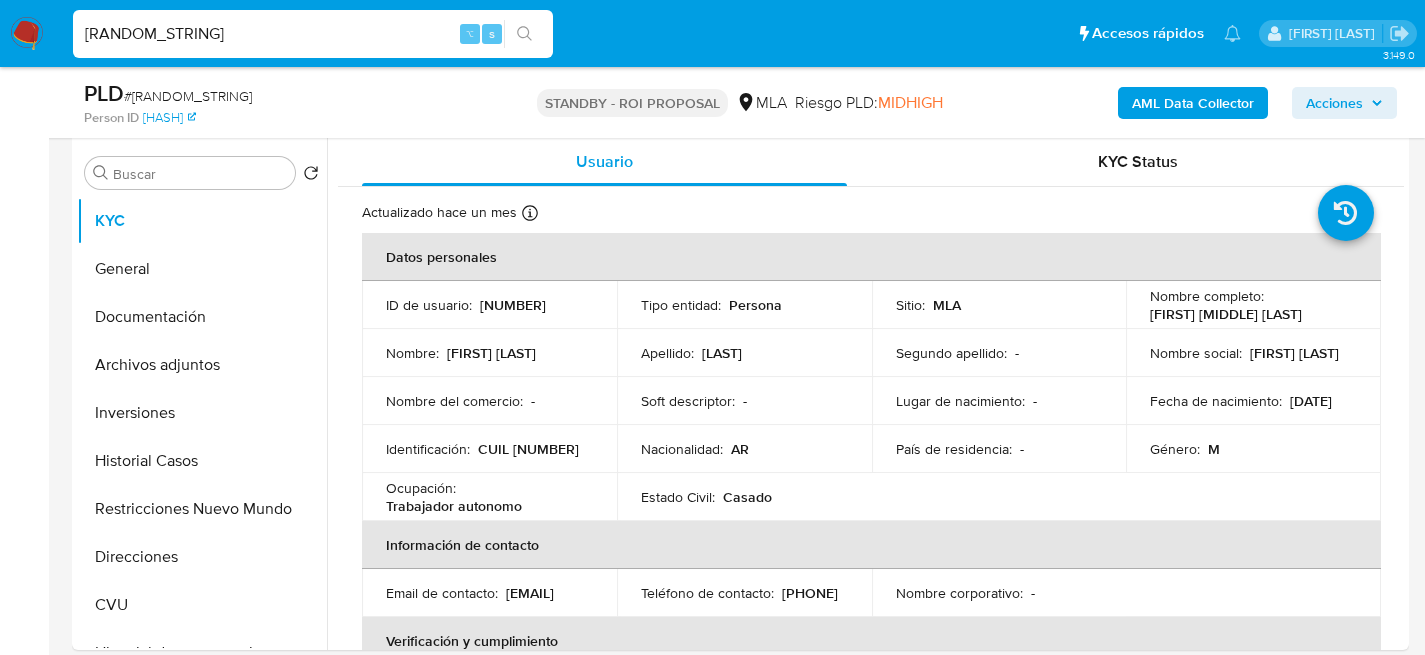 click on "8NvGWUK1Jx3Q963AK688hb9Q ⌥ s" at bounding box center [313, 34] 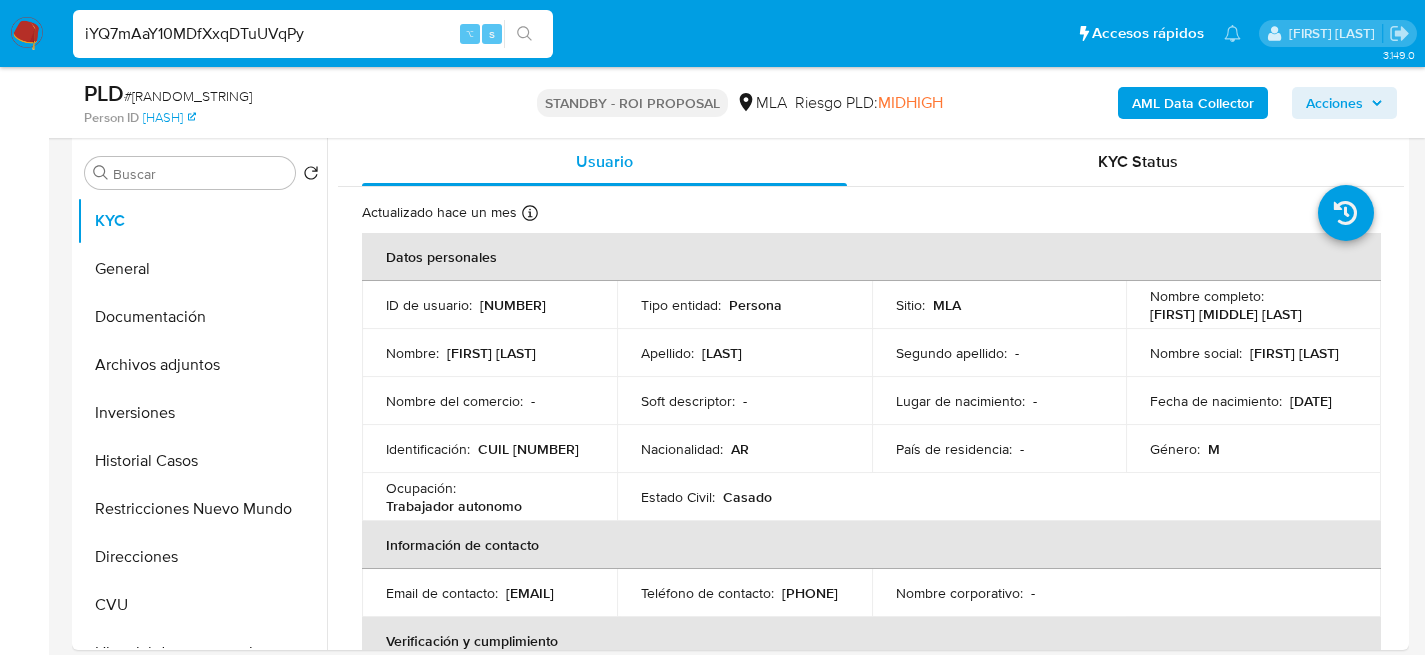 type on "iYQ7mAaY10MDfXxqDTuUVqPy" 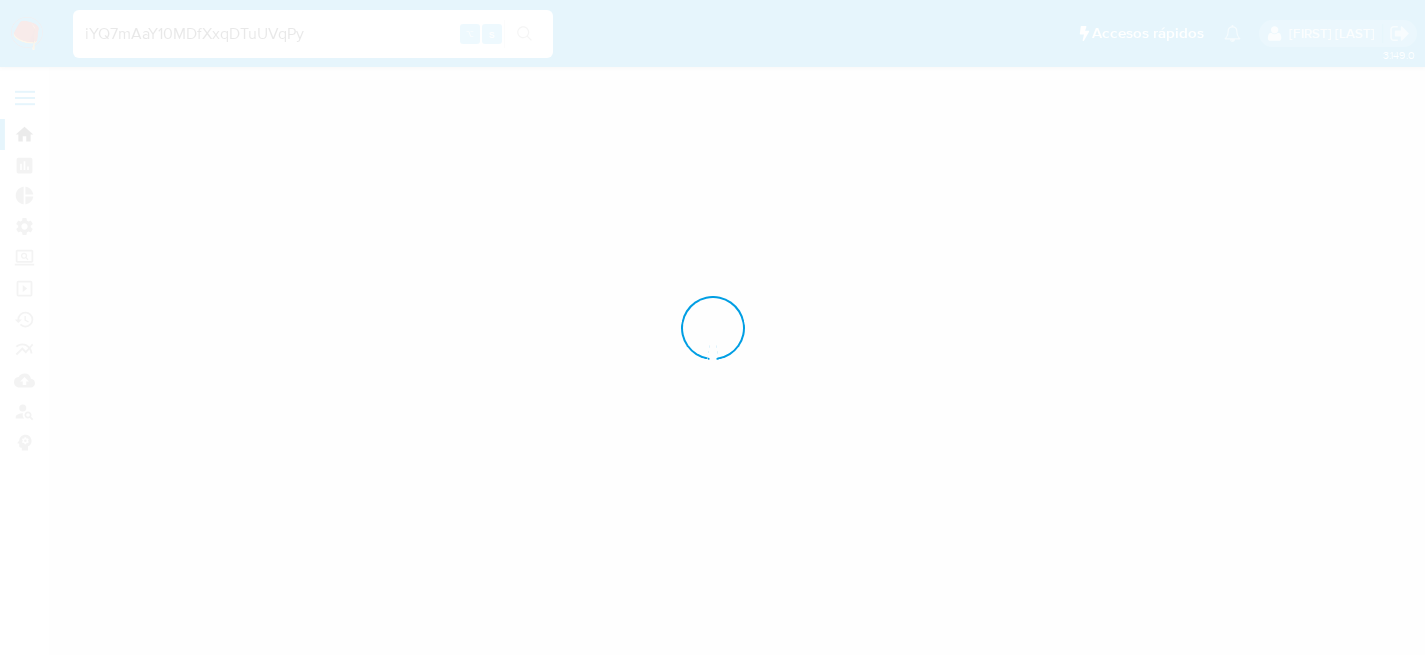 scroll, scrollTop: 0, scrollLeft: 0, axis: both 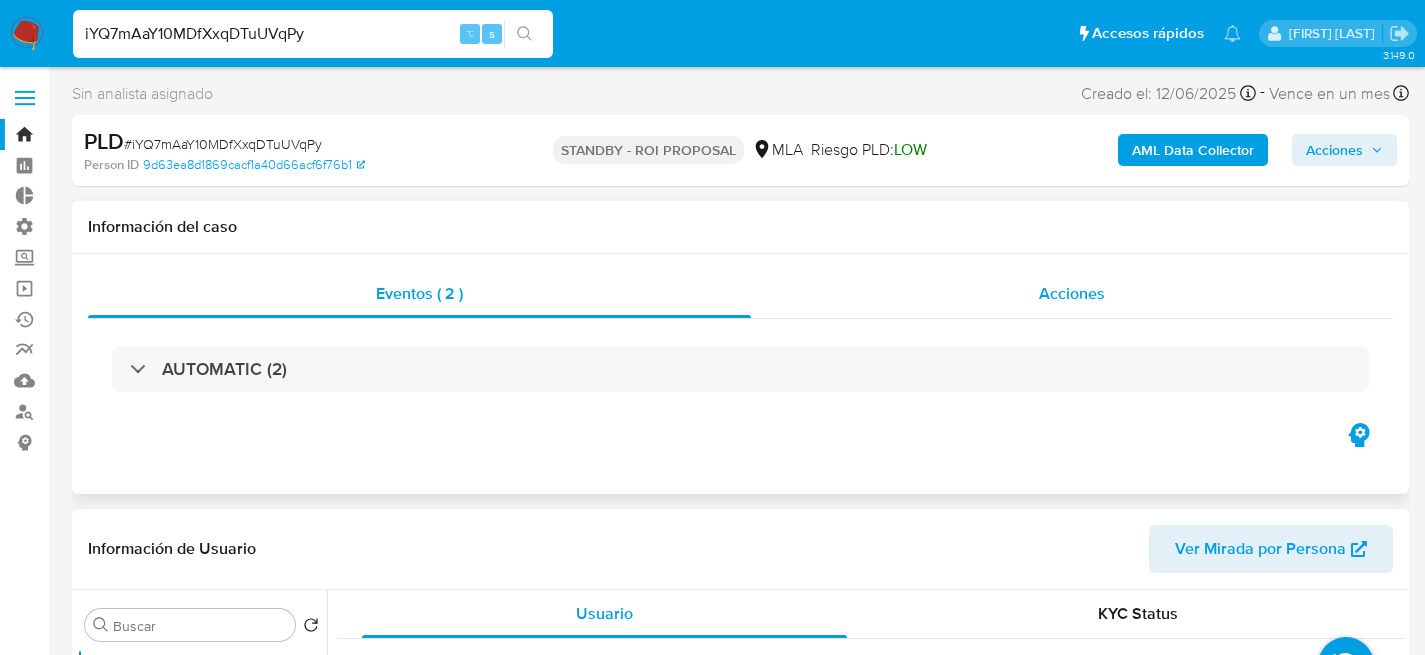 click on "Acciones" at bounding box center [1072, 294] 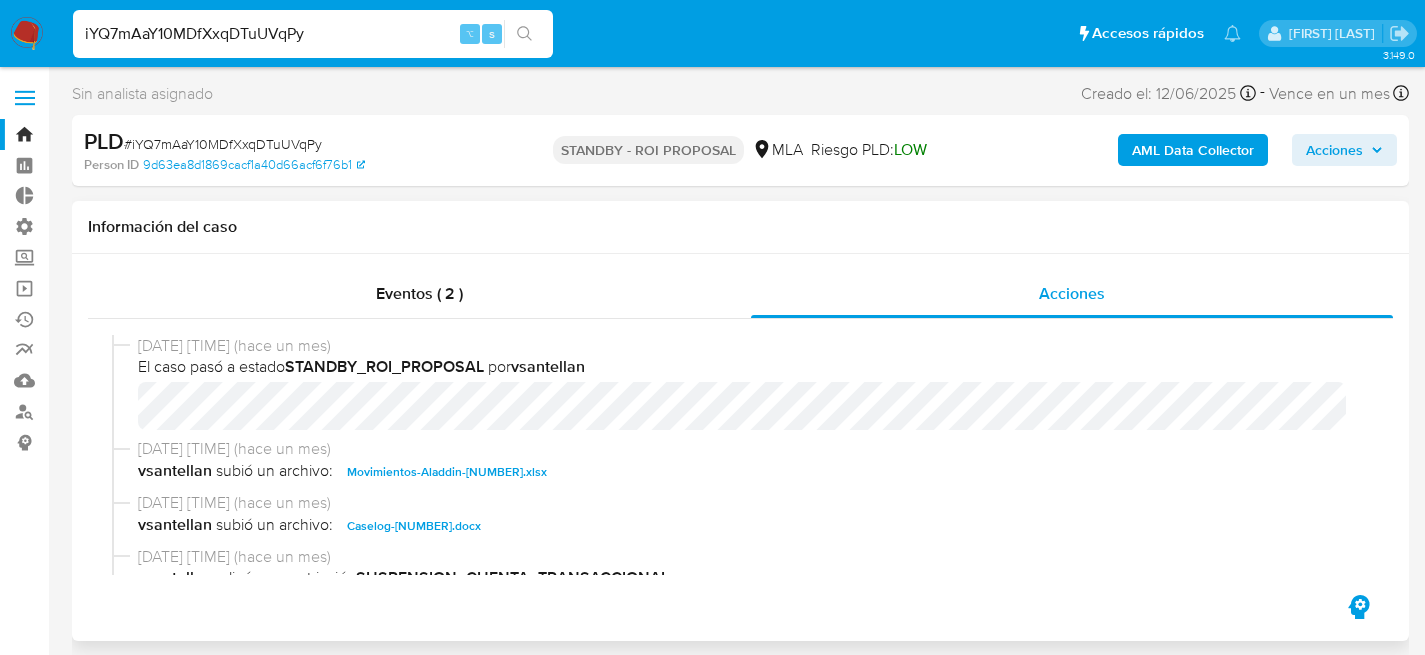 select on "10" 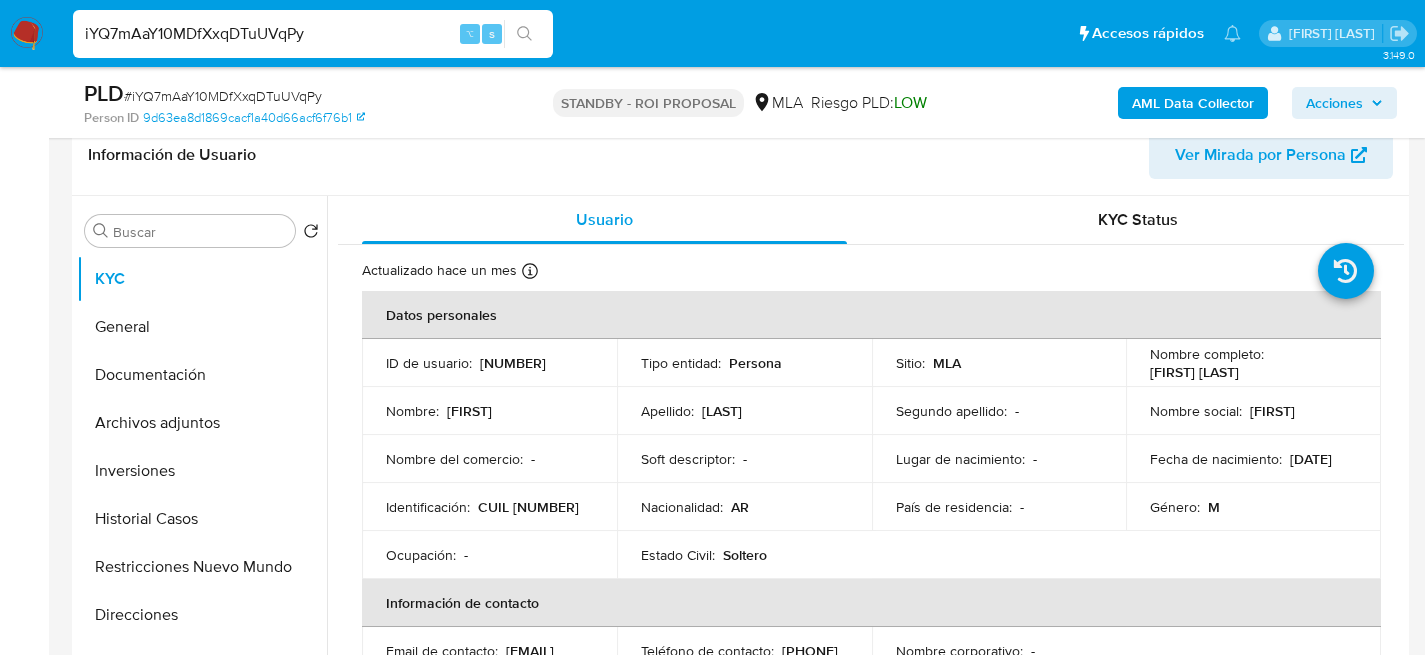scroll, scrollTop: 470, scrollLeft: 0, axis: vertical 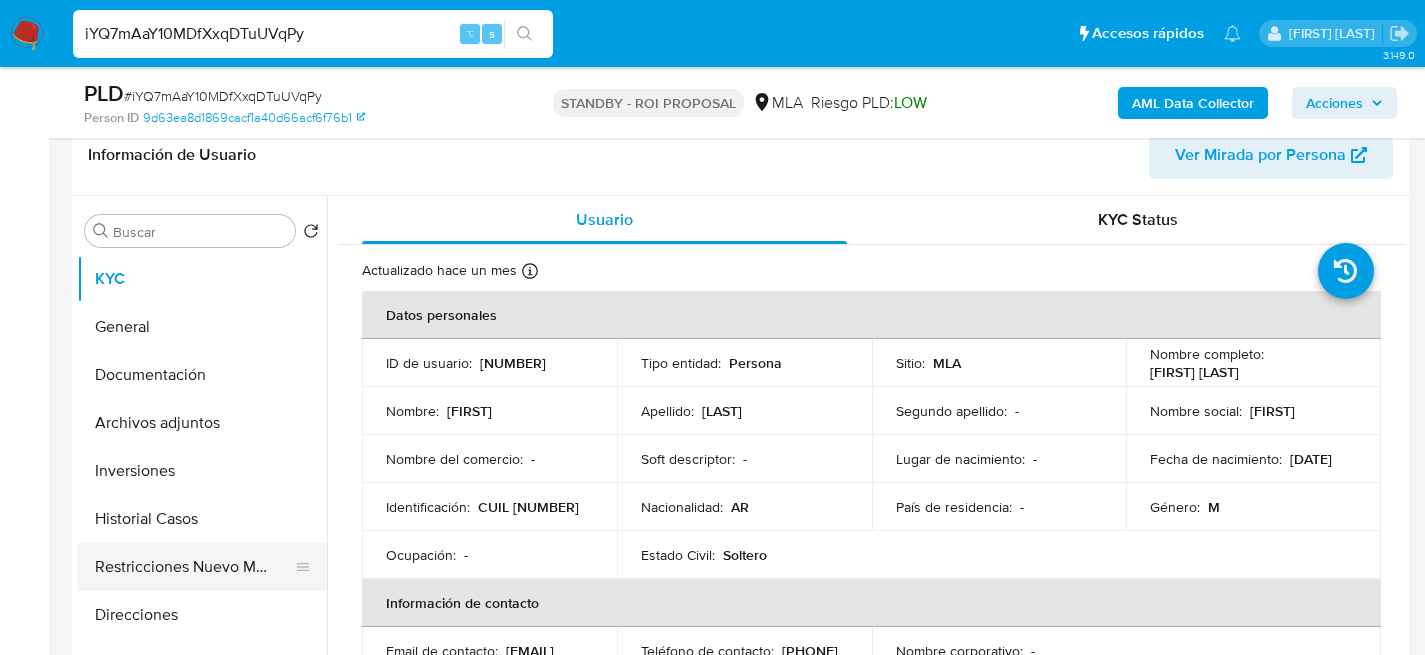 click on "Restricciones Nuevo Mundo" at bounding box center (194, 567) 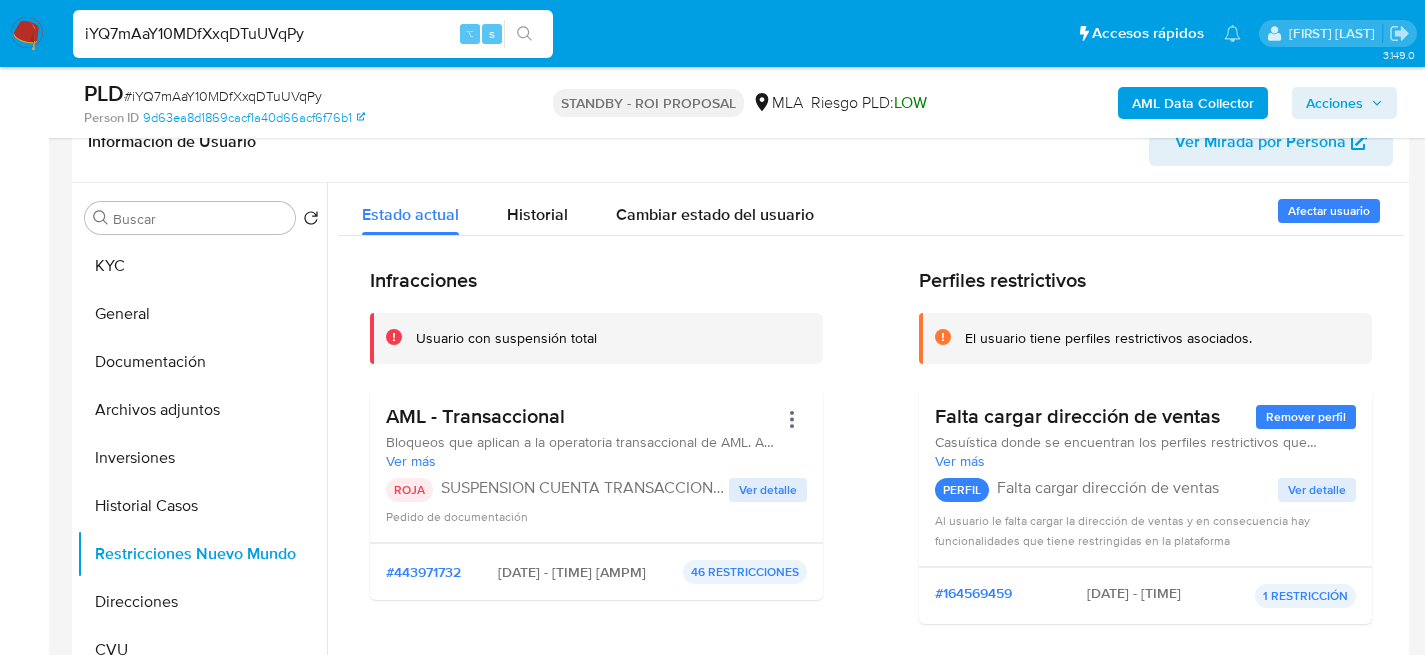 scroll, scrollTop: 502, scrollLeft: 0, axis: vertical 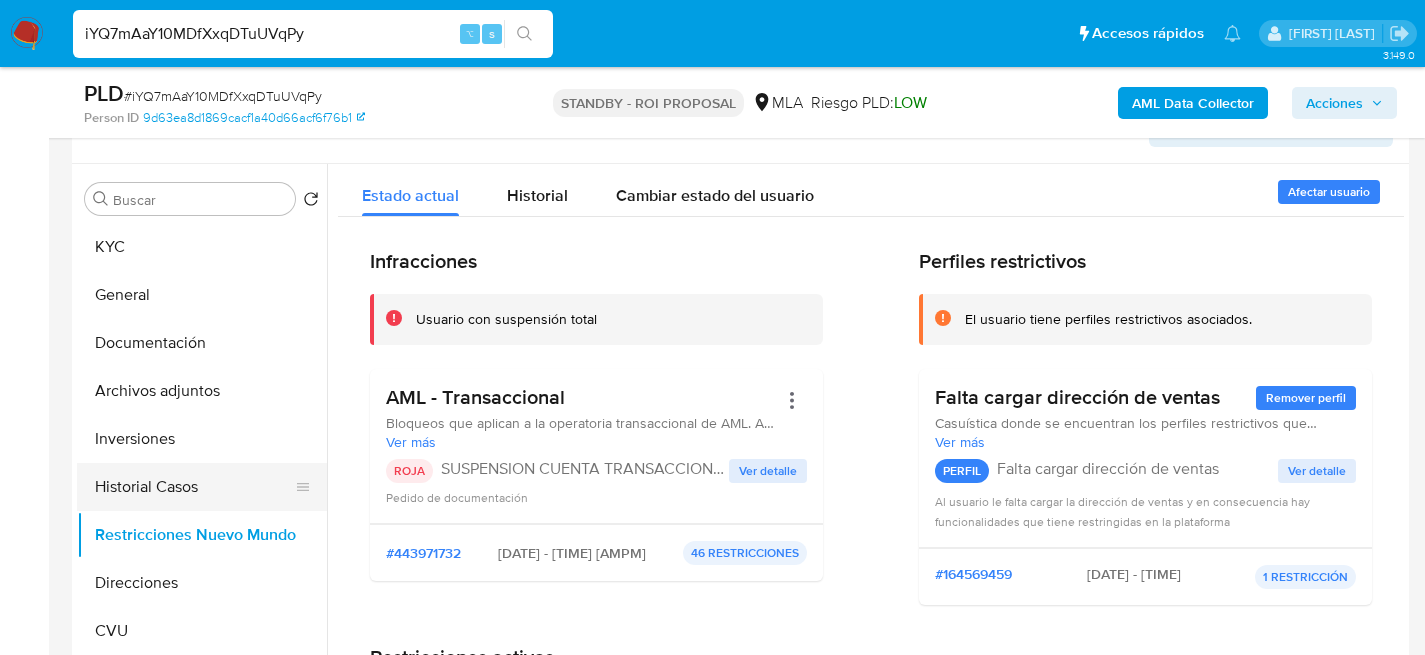 click on "Historial Casos" at bounding box center [194, 487] 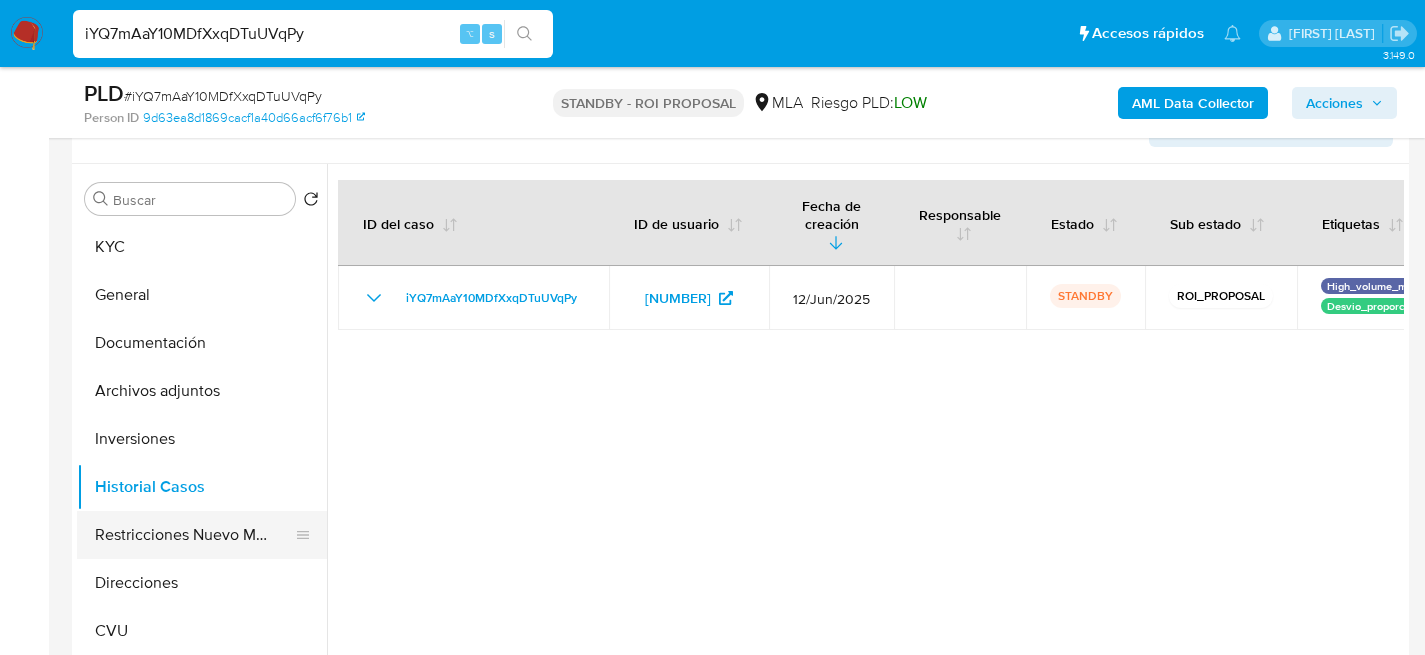 click on "Restricciones Nuevo Mundo" at bounding box center (194, 535) 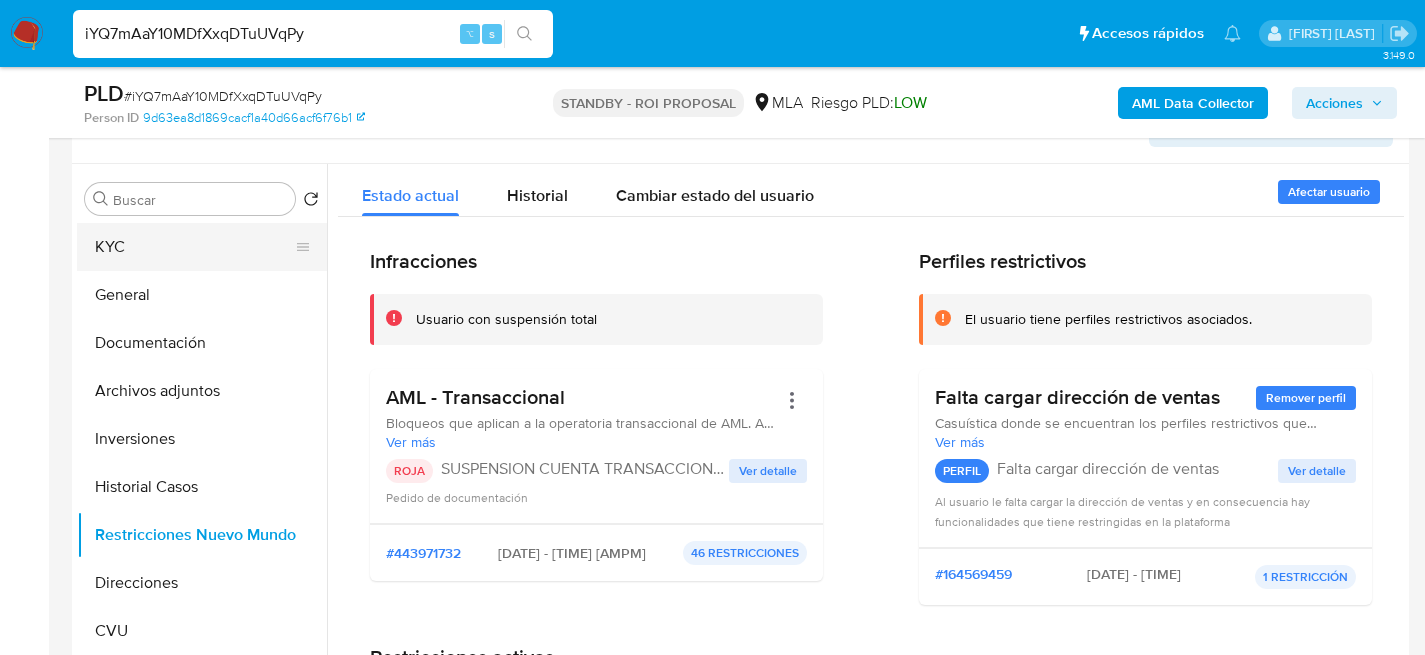 click on "KYC" at bounding box center (194, 247) 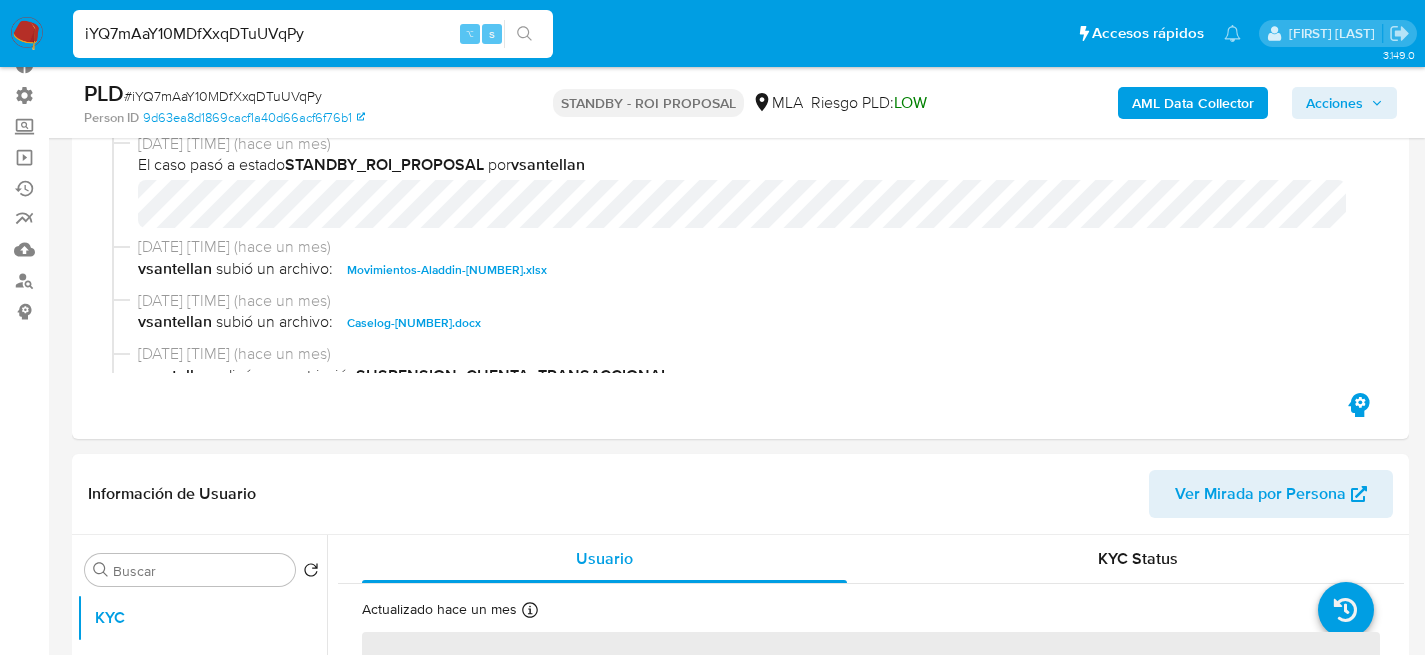 scroll, scrollTop: 498, scrollLeft: 0, axis: vertical 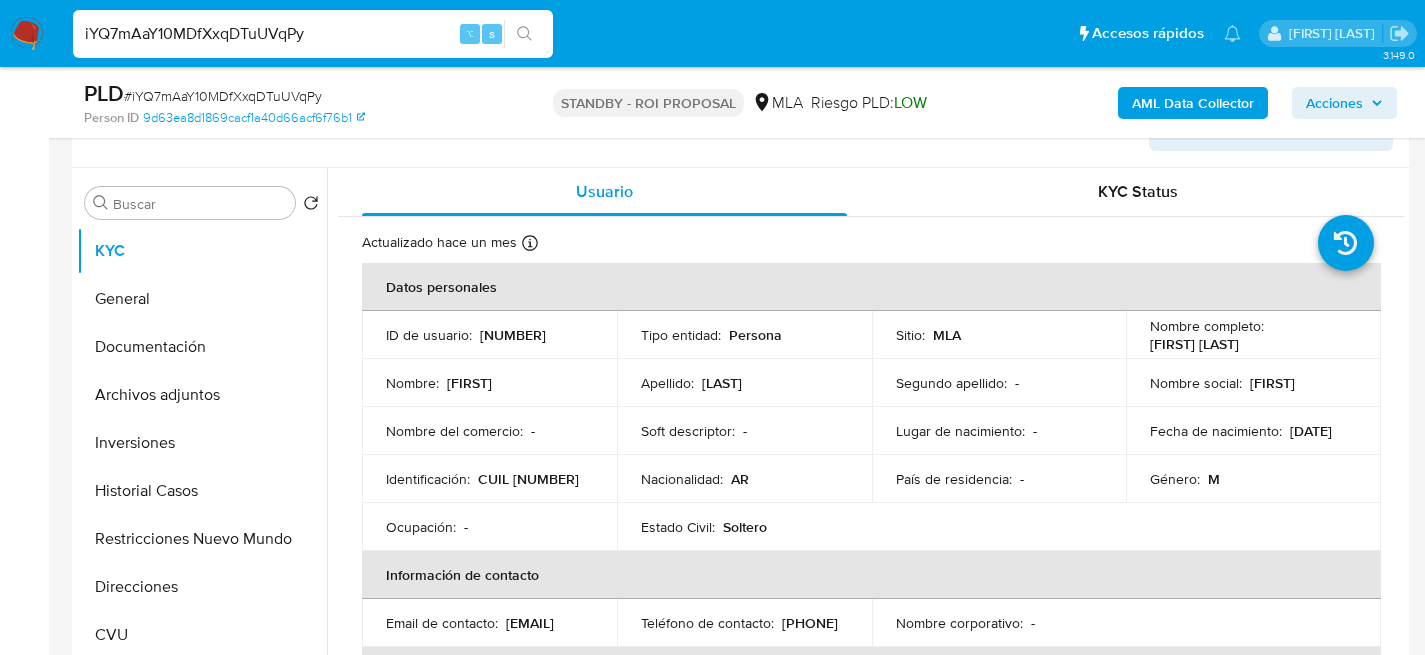 click on "iYQ7mAaY10MDfXxqDTuUVqPy" at bounding box center (313, 34) 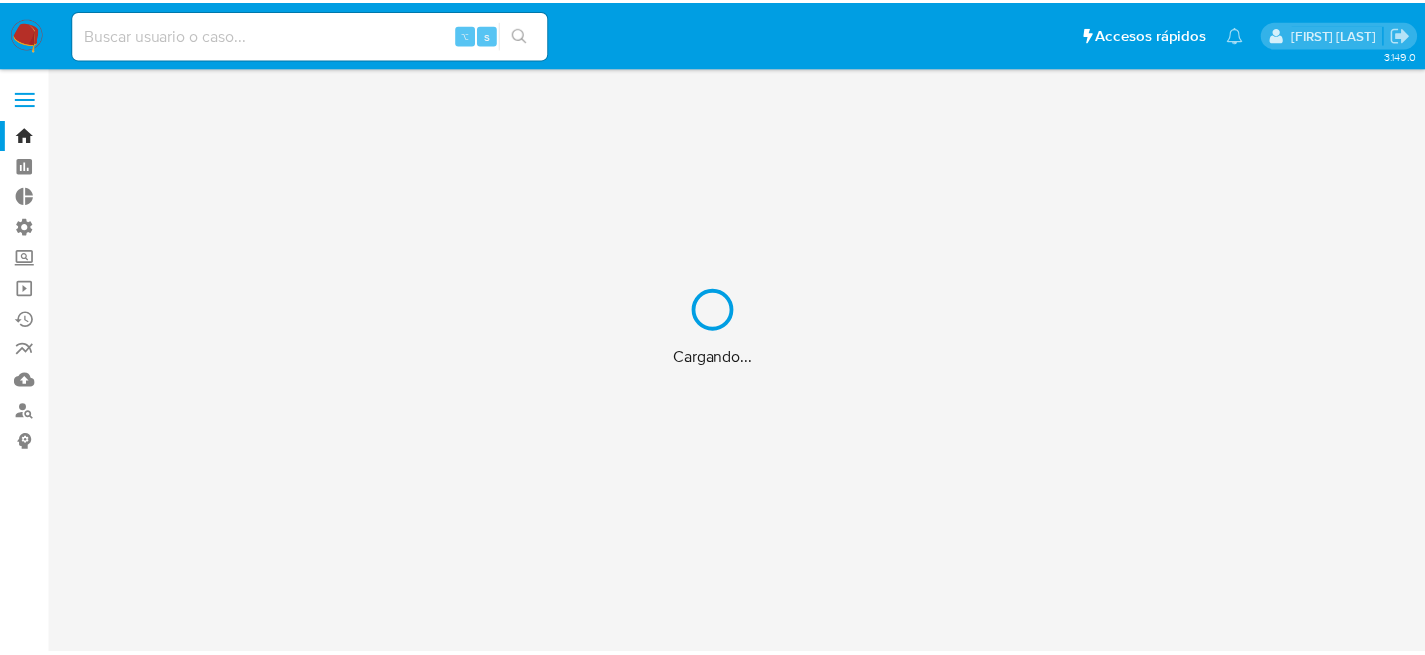 scroll, scrollTop: 0, scrollLeft: 0, axis: both 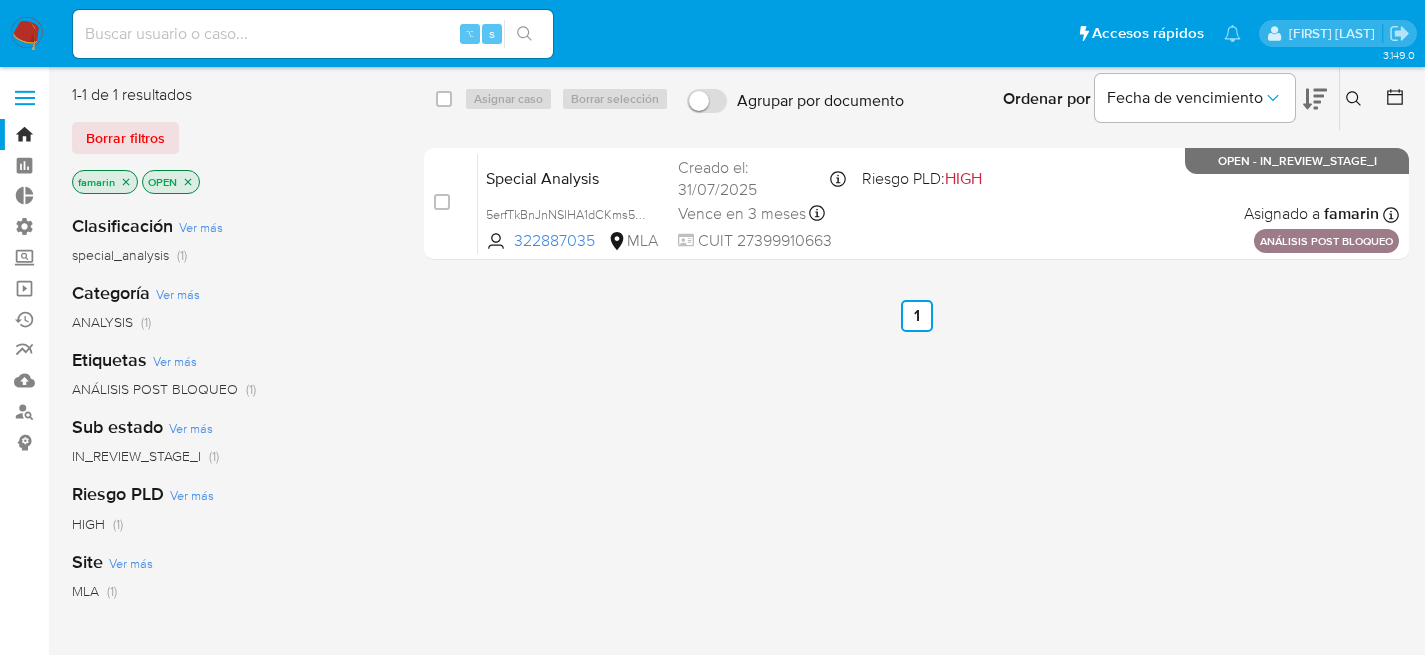 click 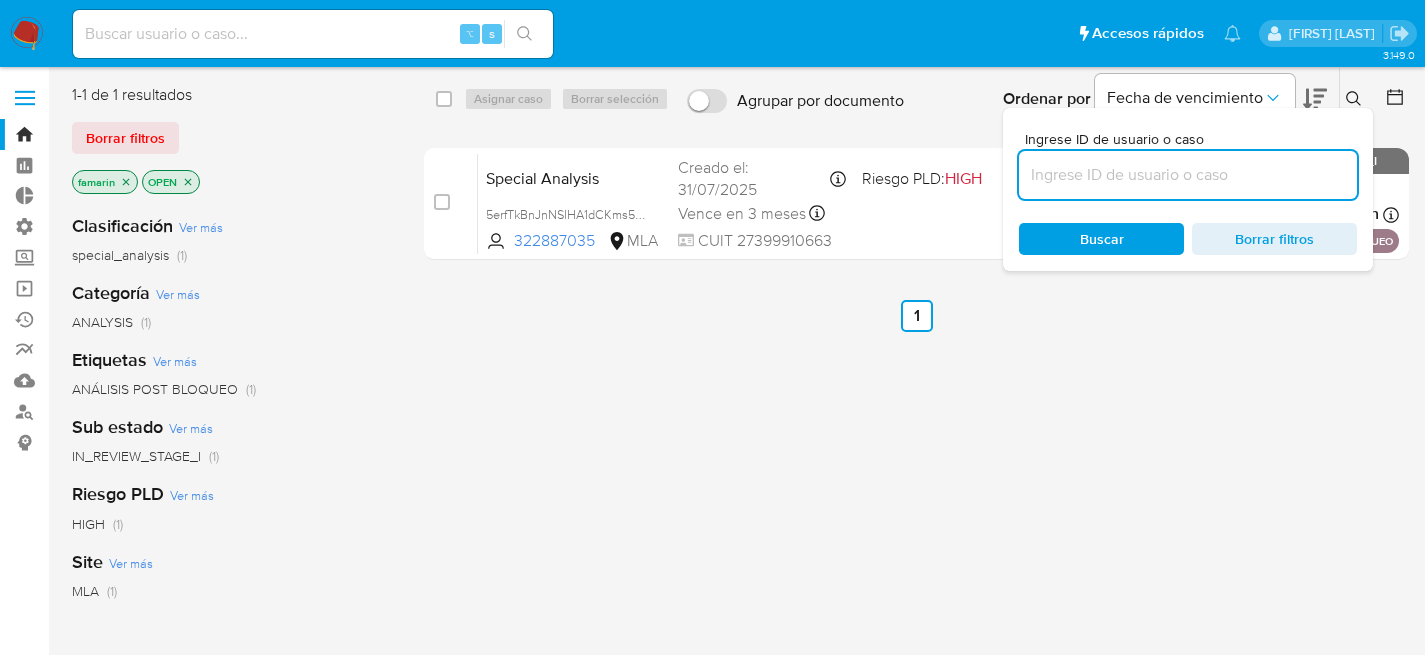 click at bounding box center (1188, 175) 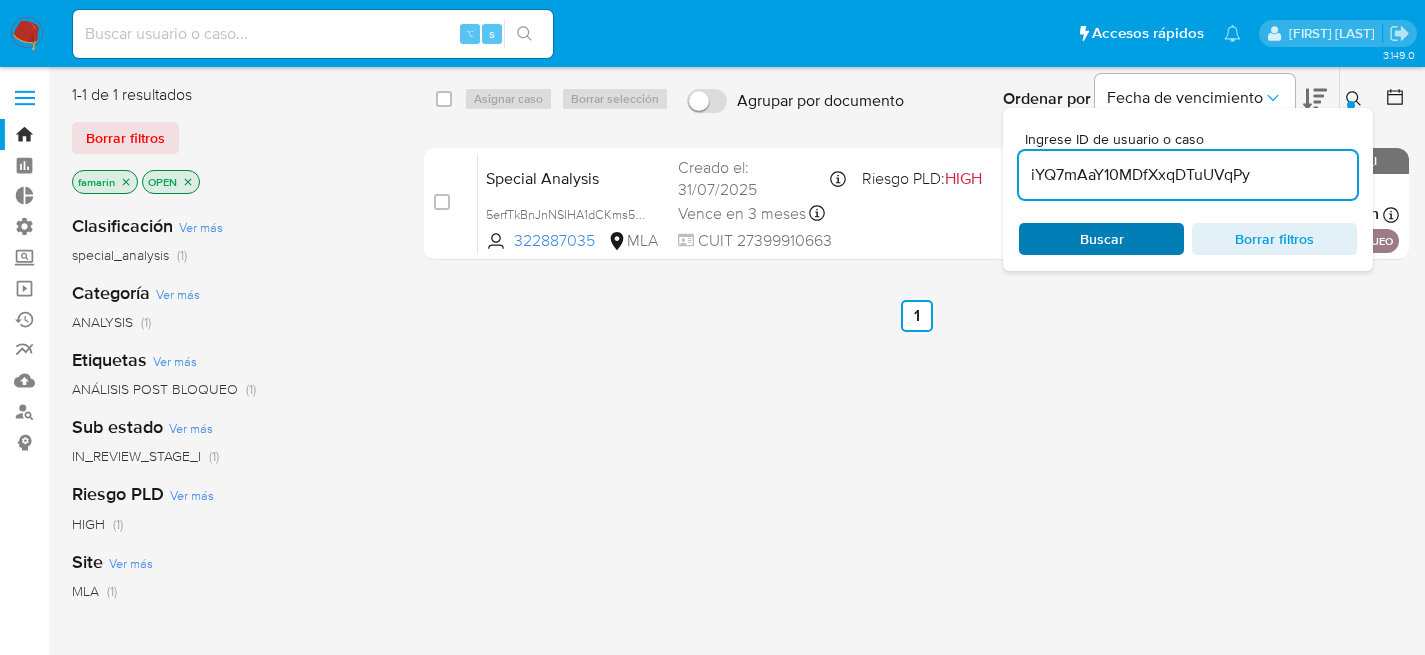 type on "iYQ7mAaY10MDfXxqDTuUVqPy" 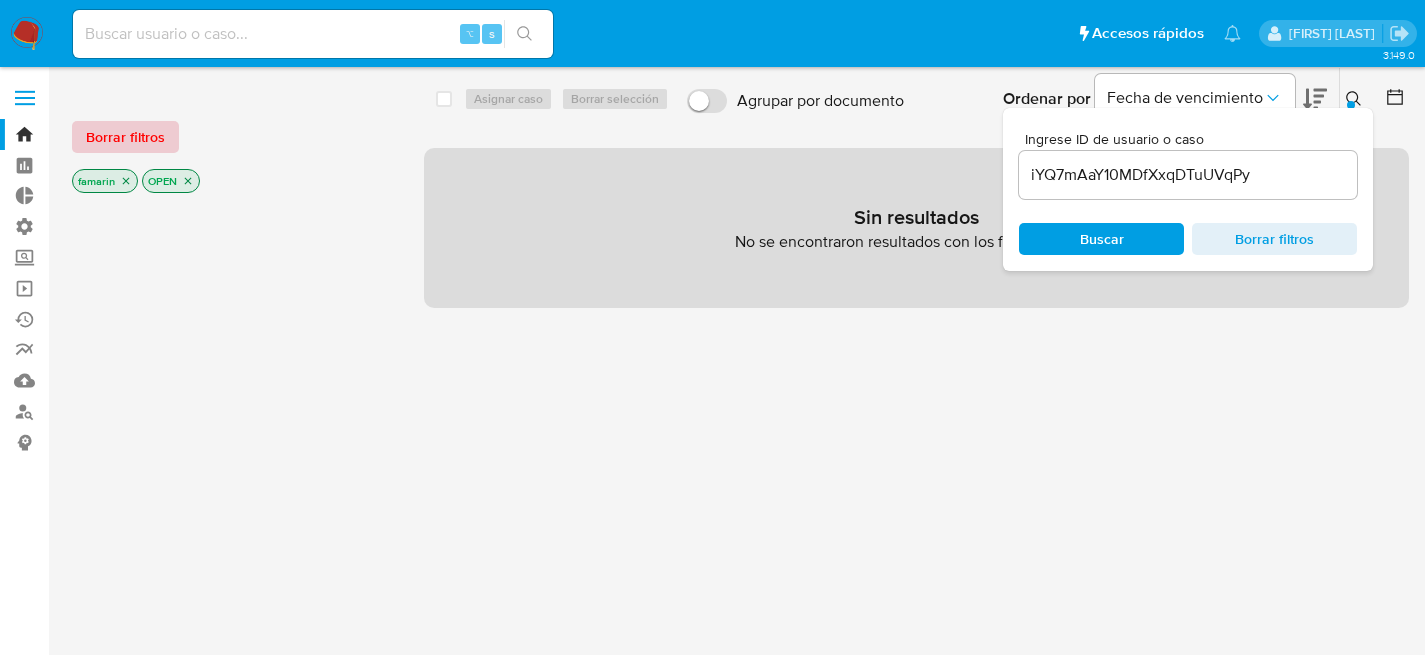 click on "Borrar filtros" at bounding box center [125, 137] 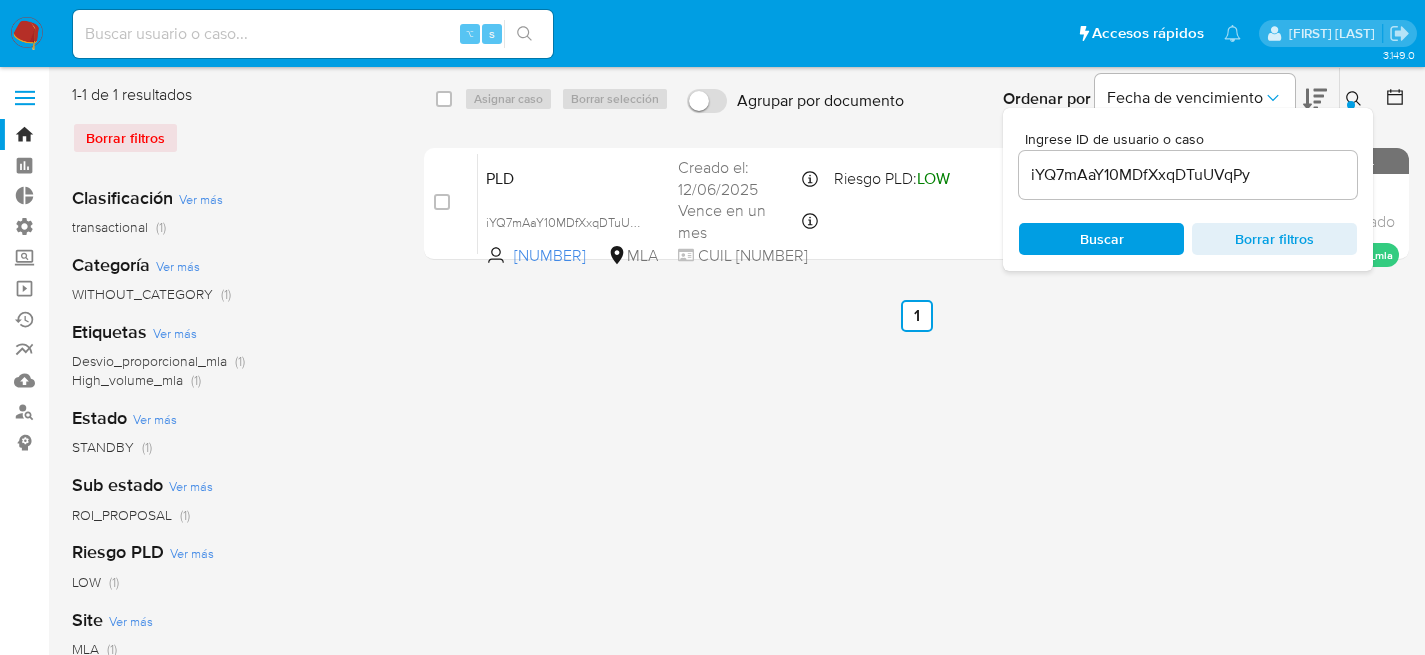click on "select-all-cases-checkbox Asignar caso Borrar selección" at bounding box center (556, 99) 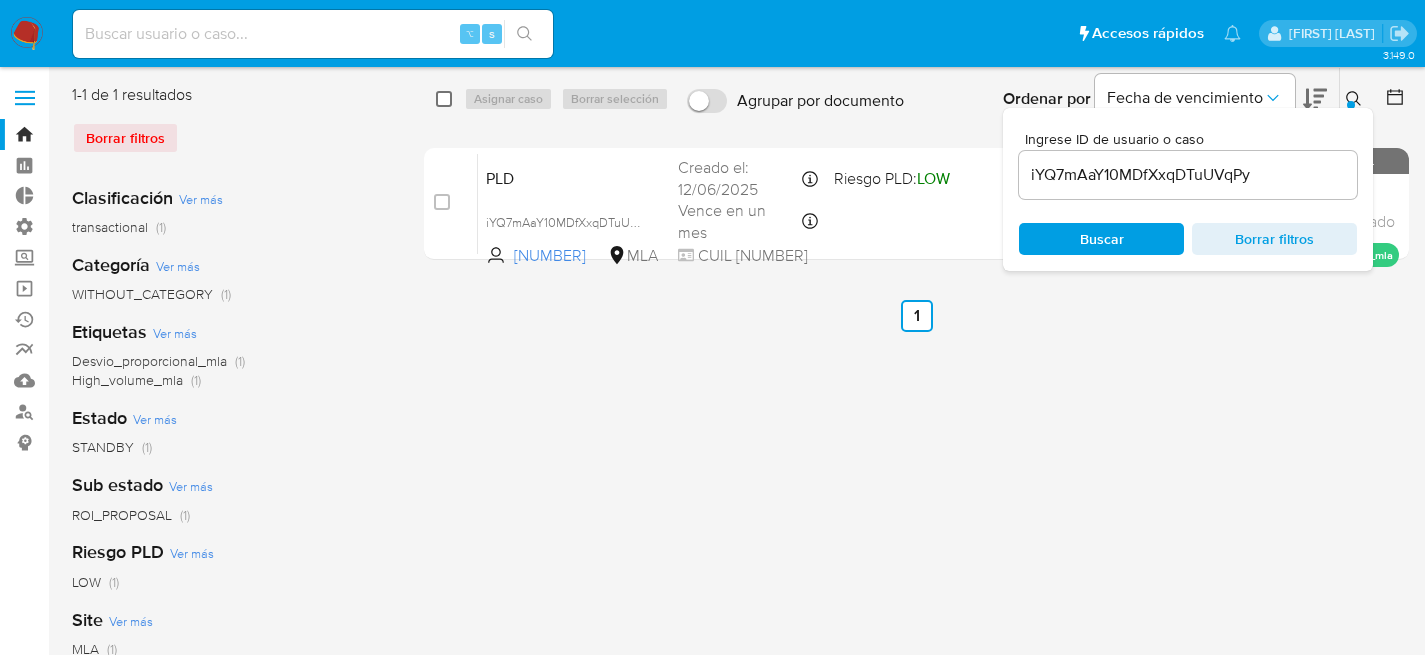 click at bounding box center [444, 99] 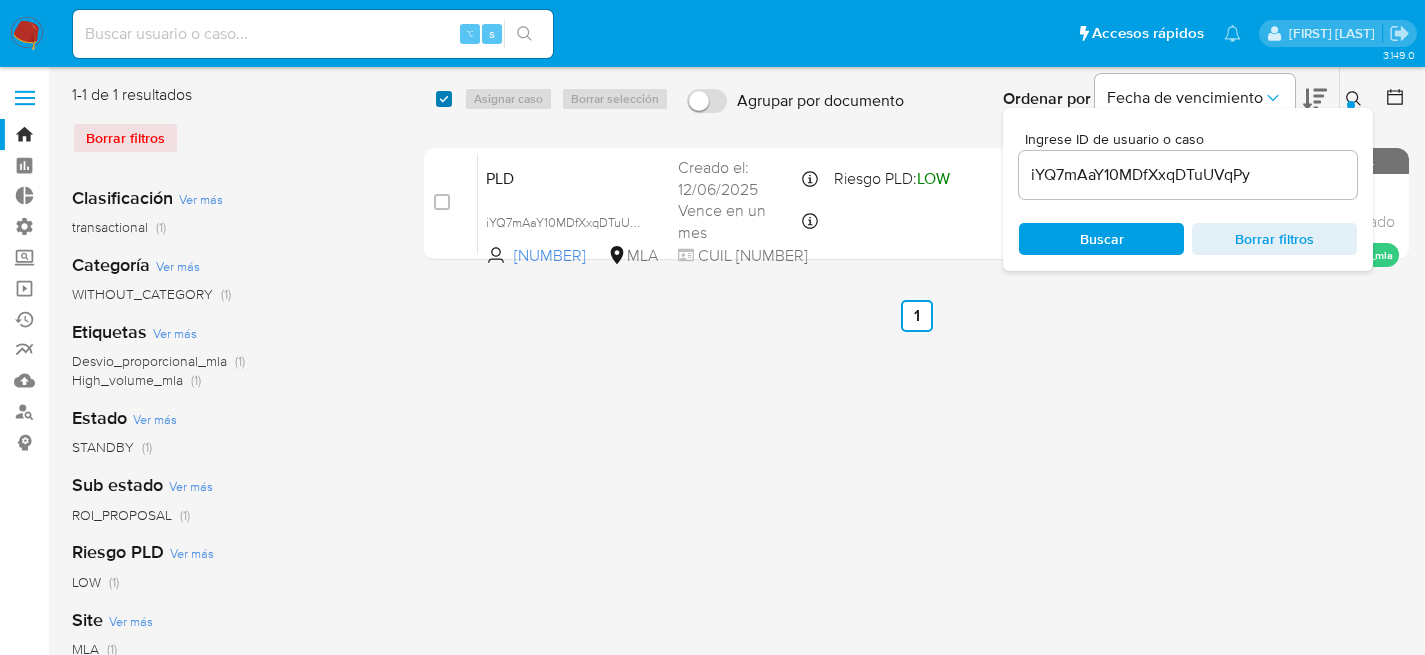 checkbox on "true" 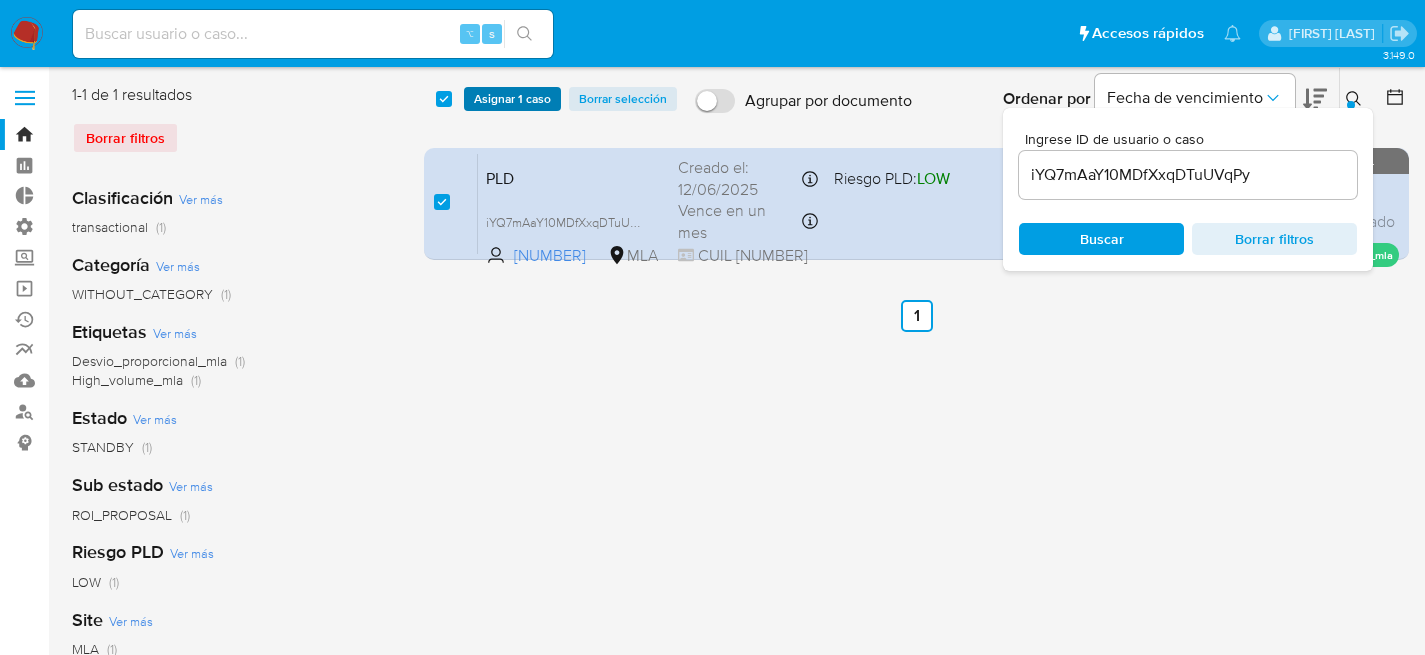click on "Asignar 1 caso" at bounding box center (512, 99) 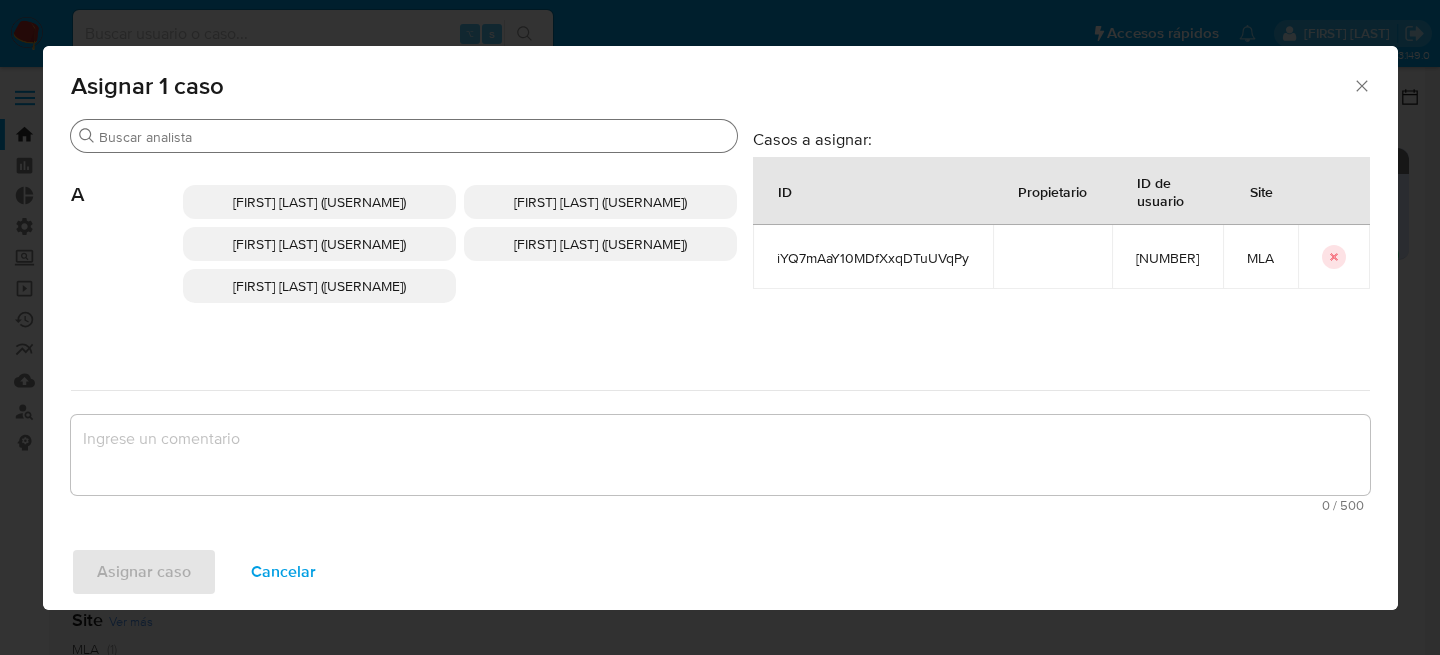 click on "Buscar" at bounding box center [404, 136] 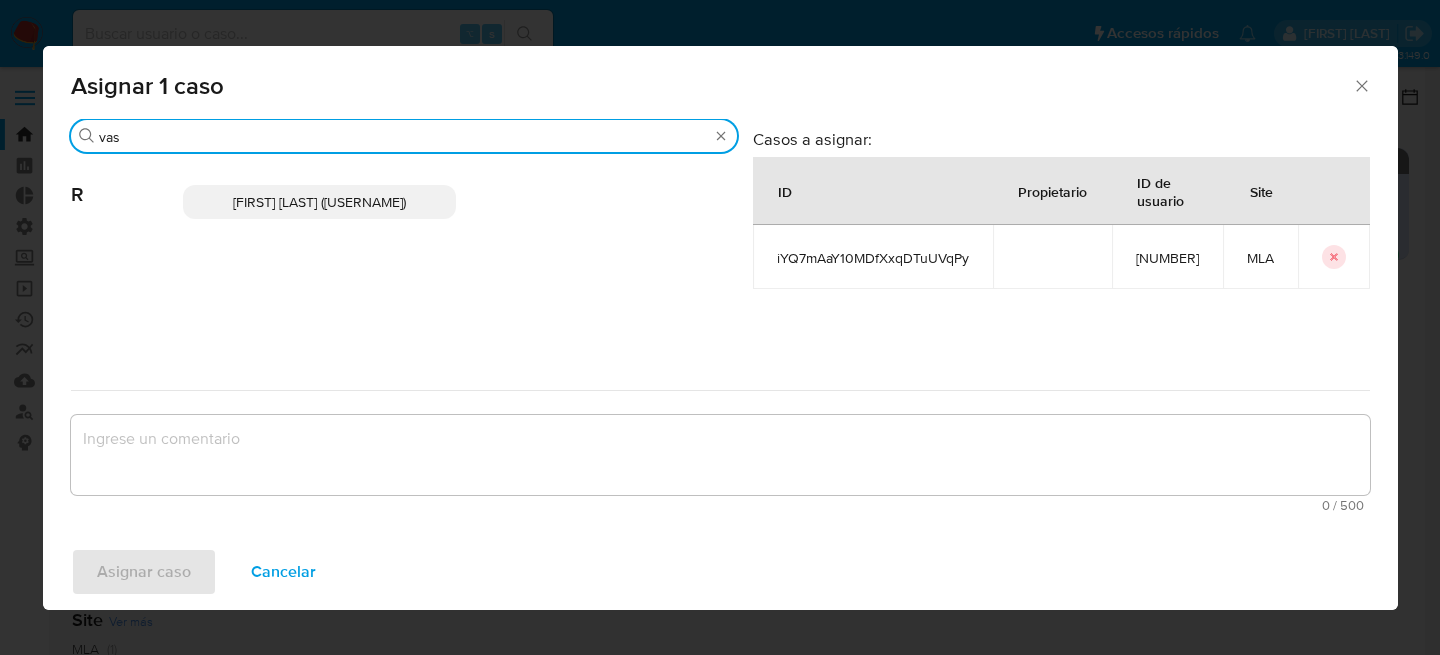 click on "[FIRST] [LAST] ([USERNAME])" at bounding box center [319, 202] 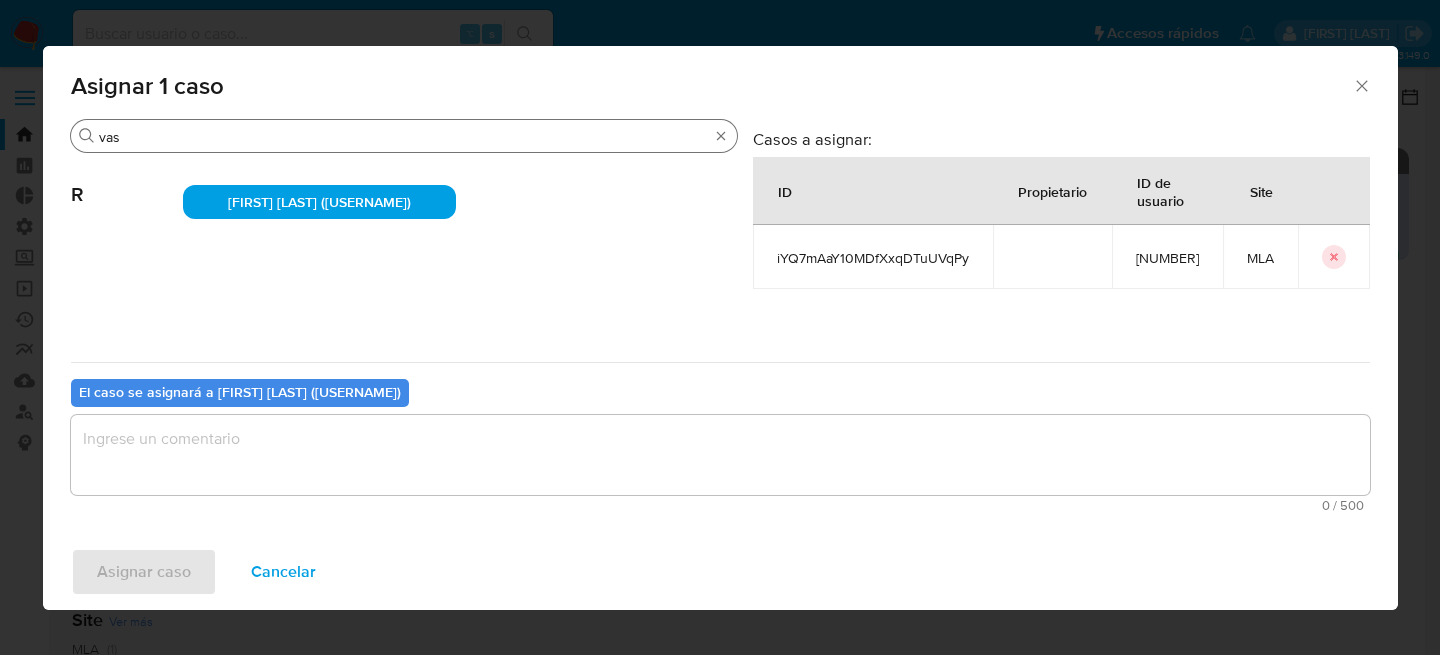 click on "vas" at bounding box center (404, 137) 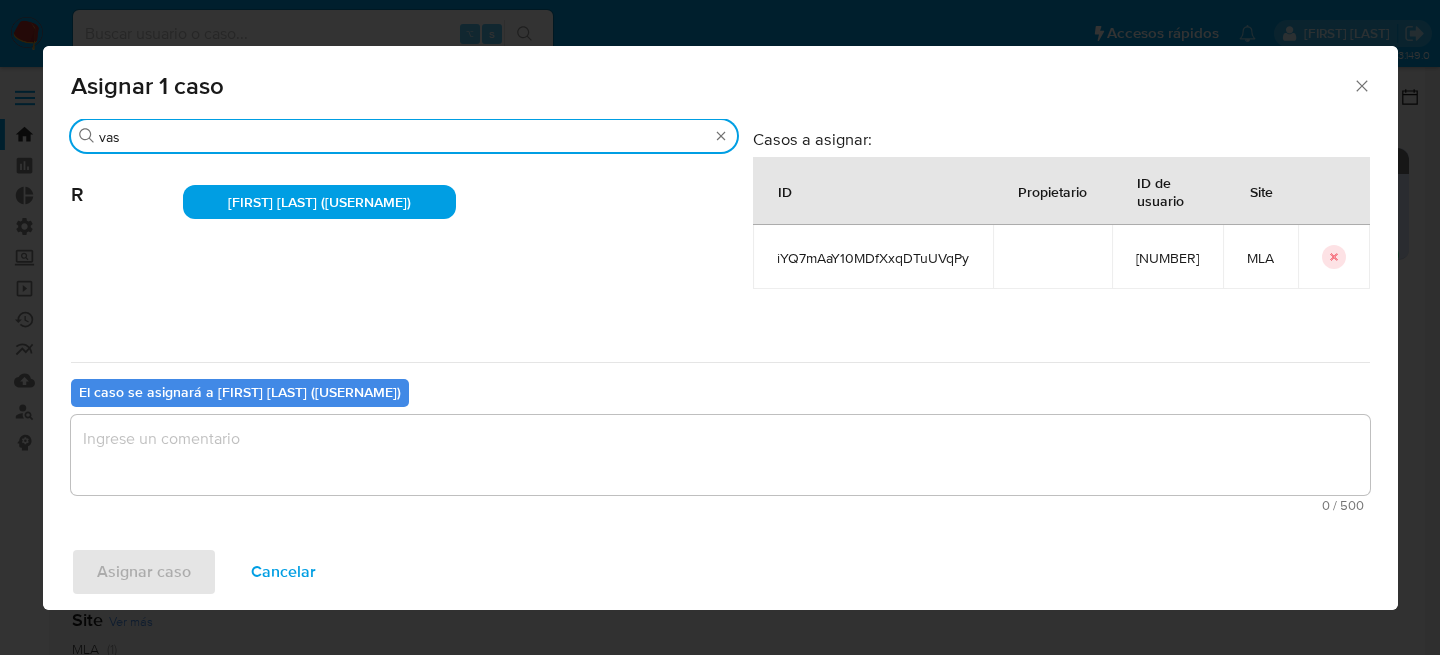 click on "[FIRST] [LAST] ([USERNAME])" at bounding box center [319, 202] 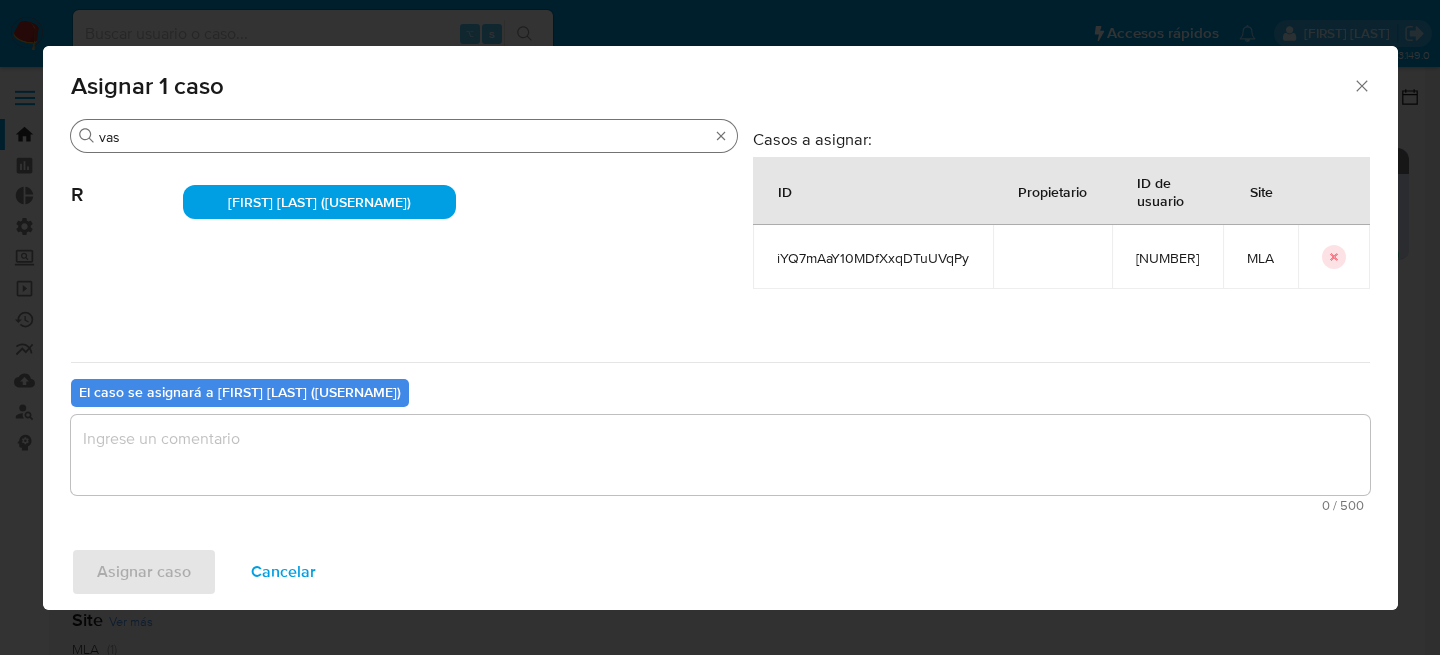 click on "vas" at bounding box center [404, 137] 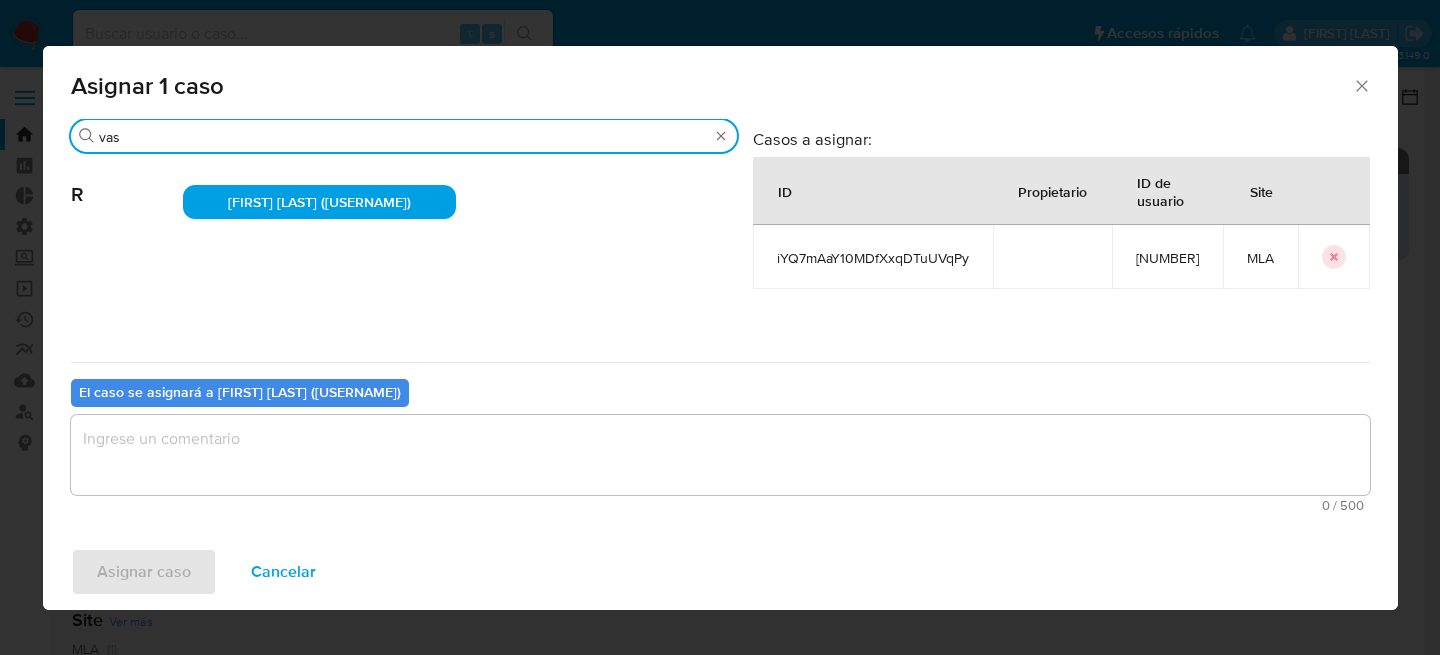 click on "vas" at bounding box center (404, 137) 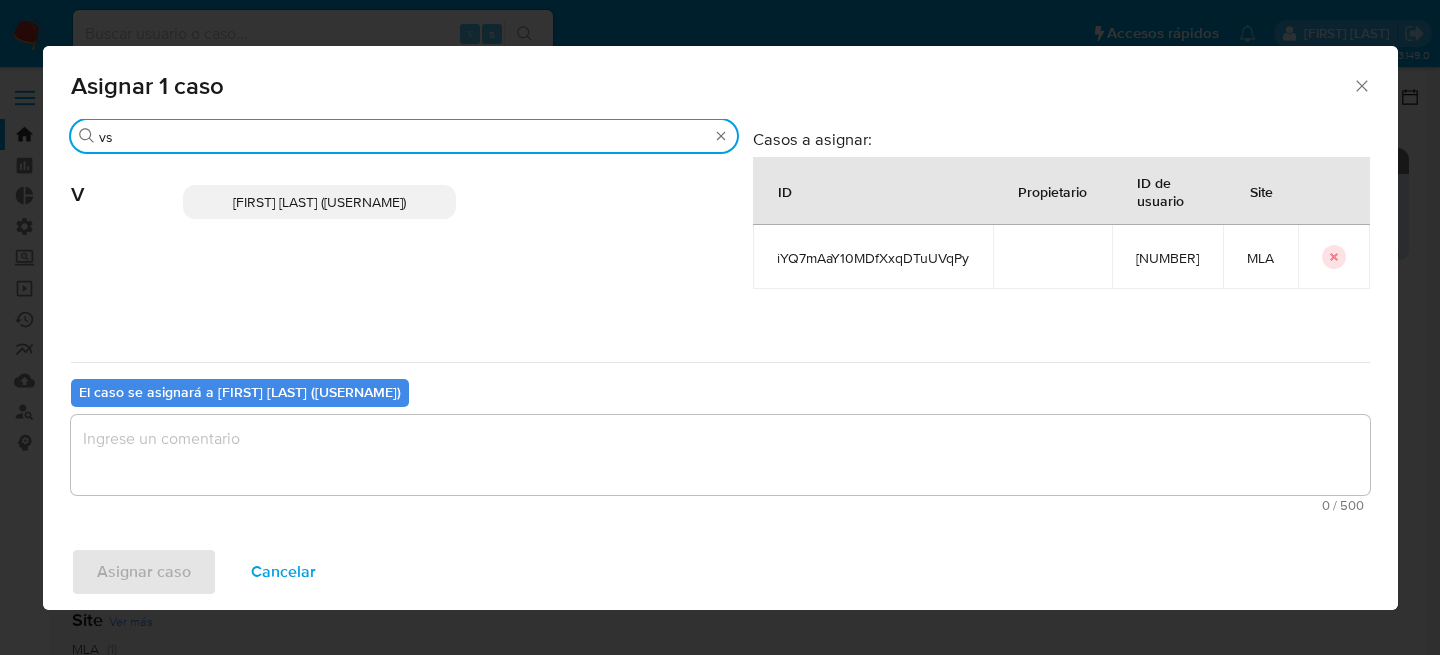type on "vs" 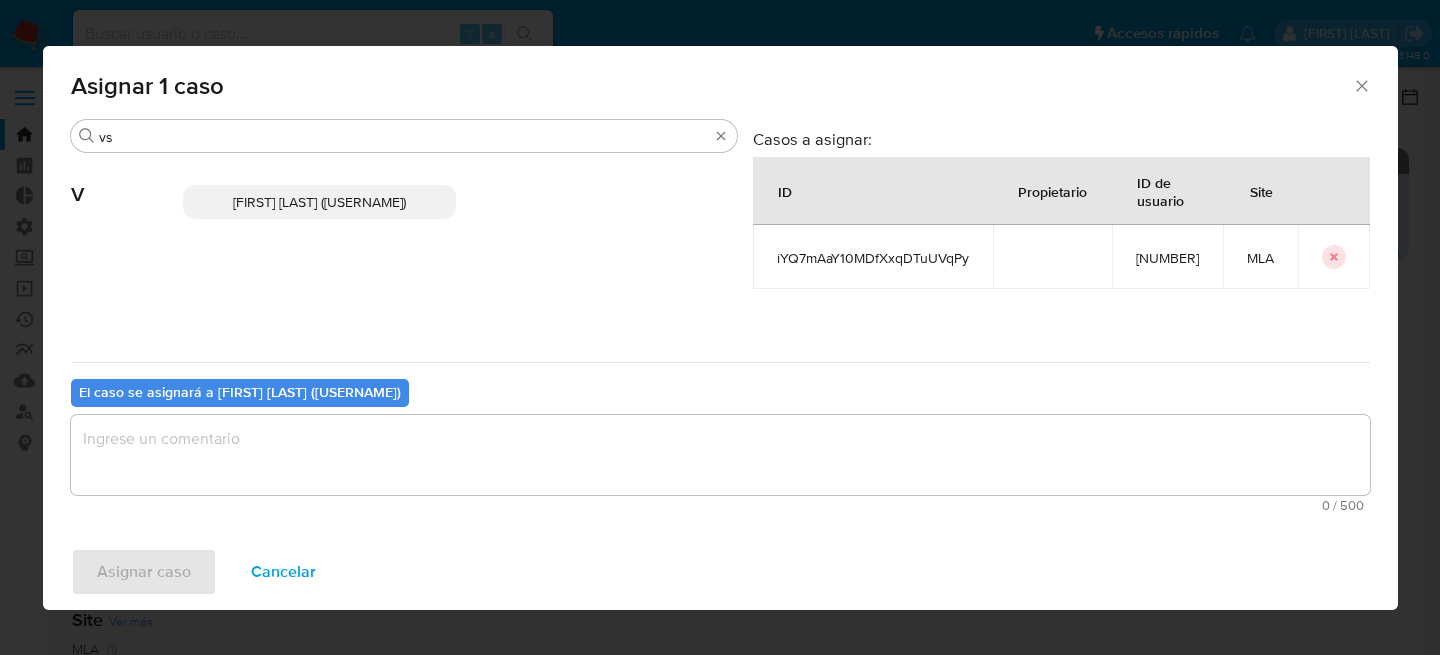 click on "[FIRST] [LAST] ([USERNAME])" at bounding box center [319, 202] 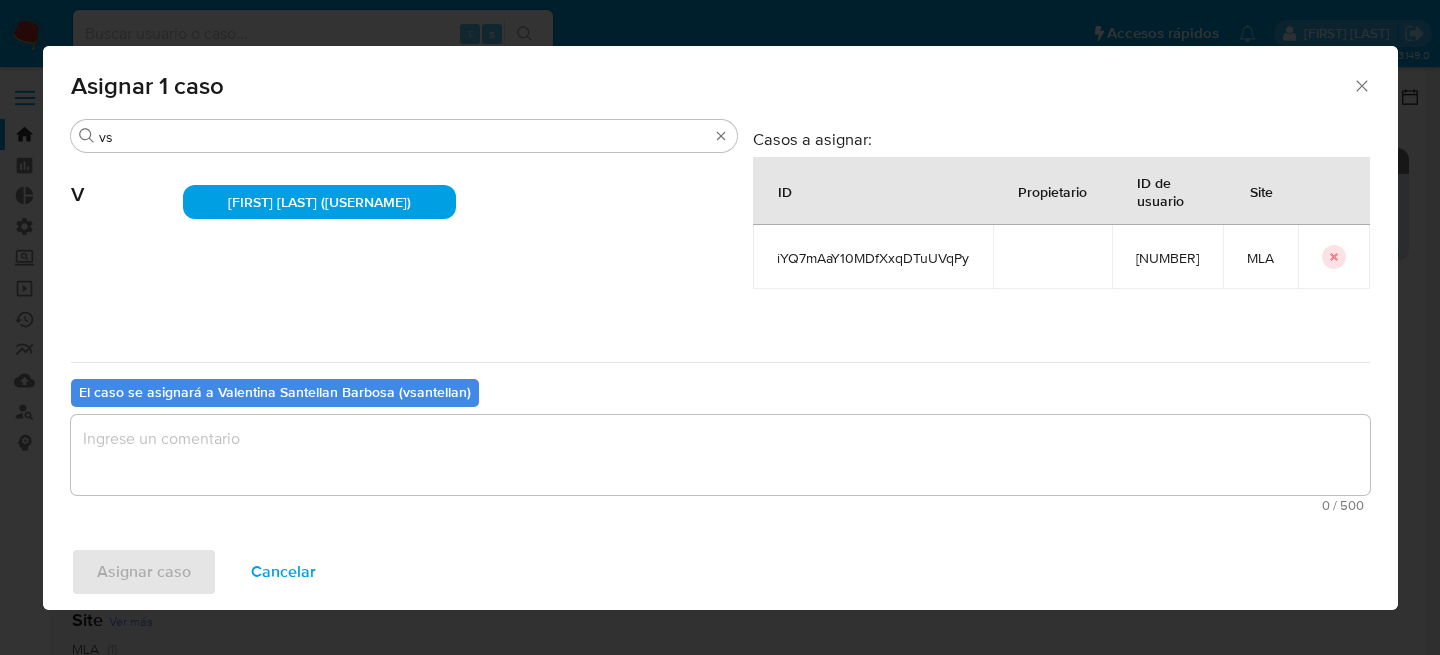 click at bounding box center (720, 455) 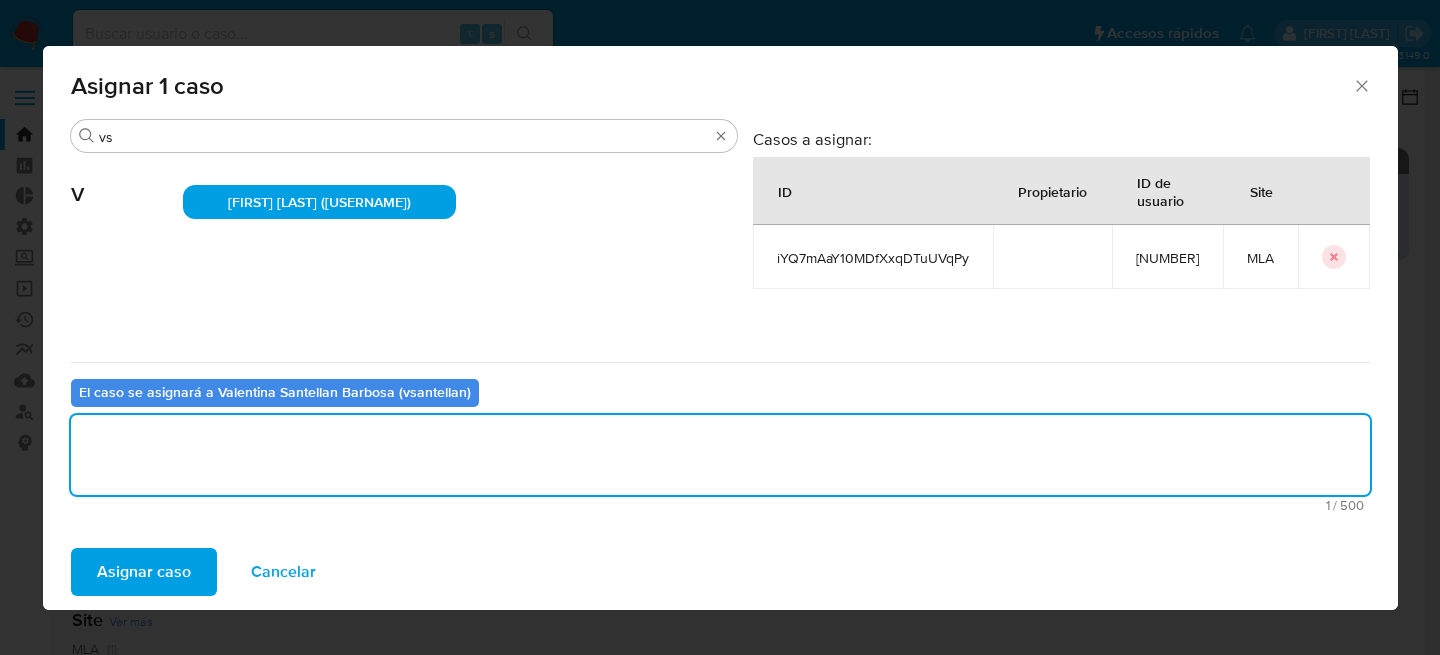 click on "Asignar caso" at bounding box center [144, 572] 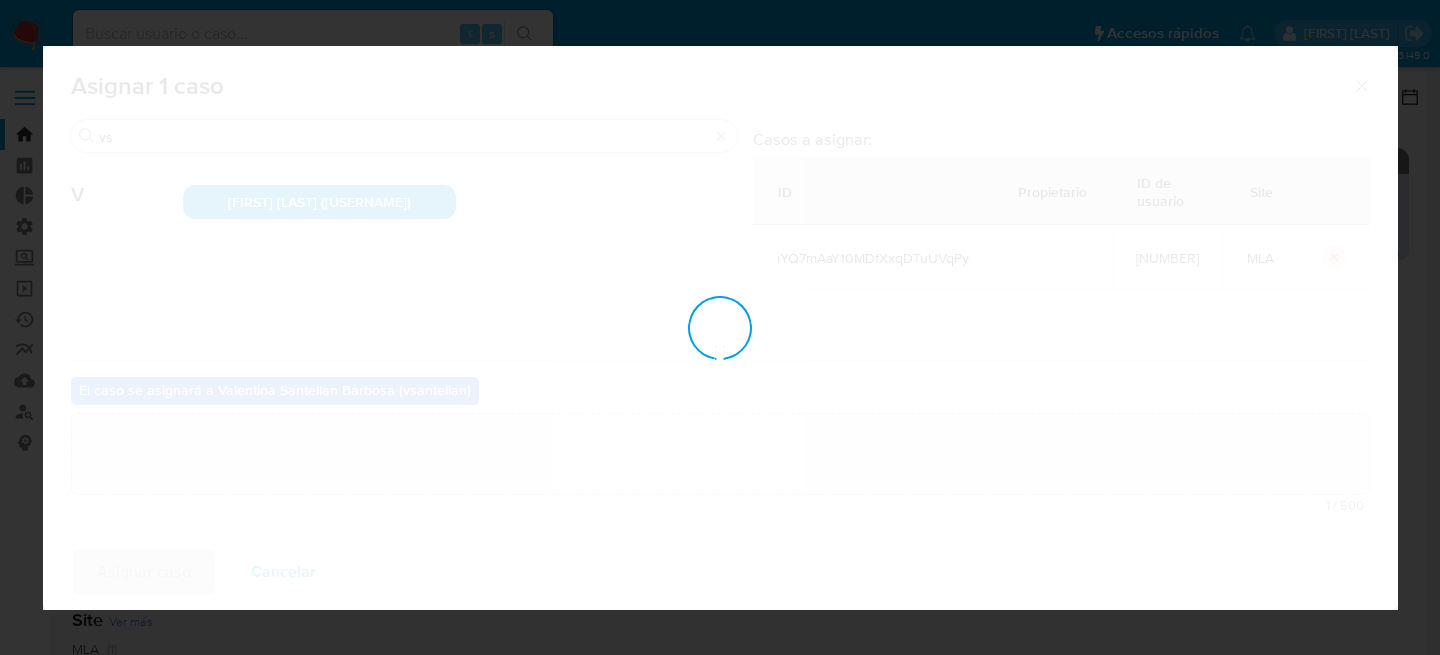 type 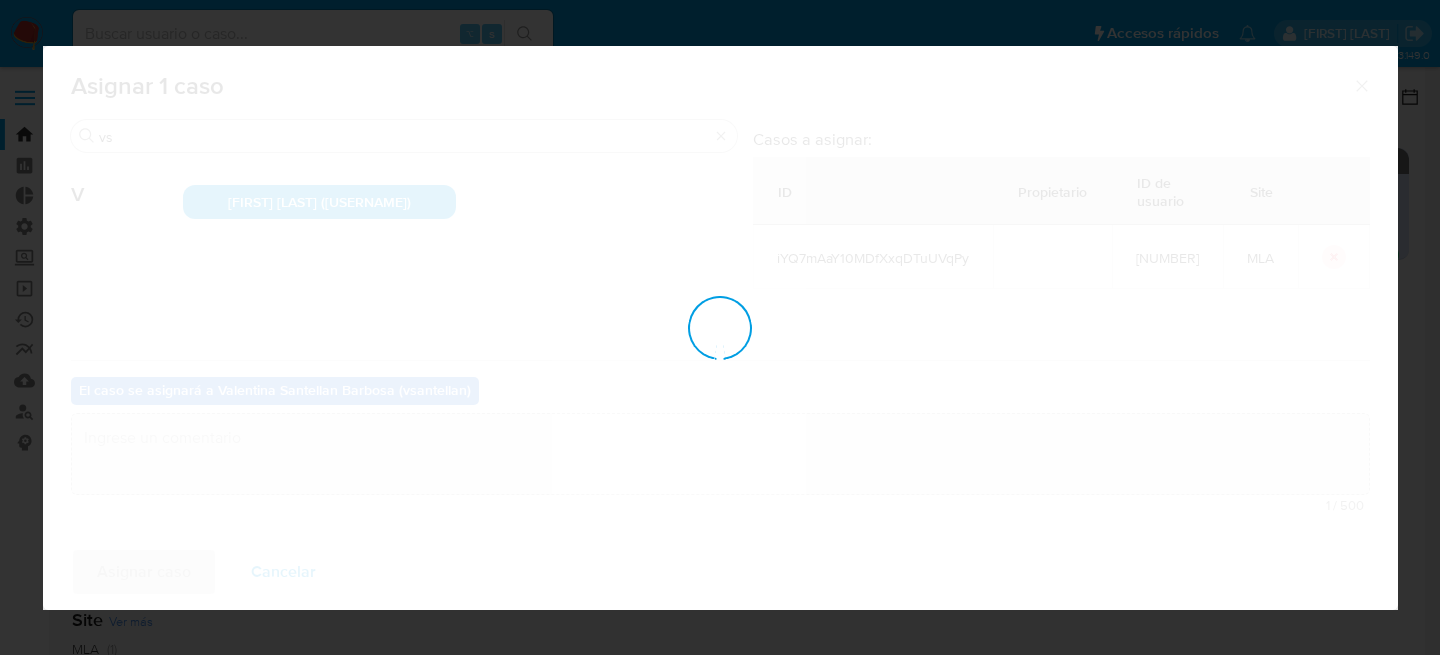 checkbox on "false" 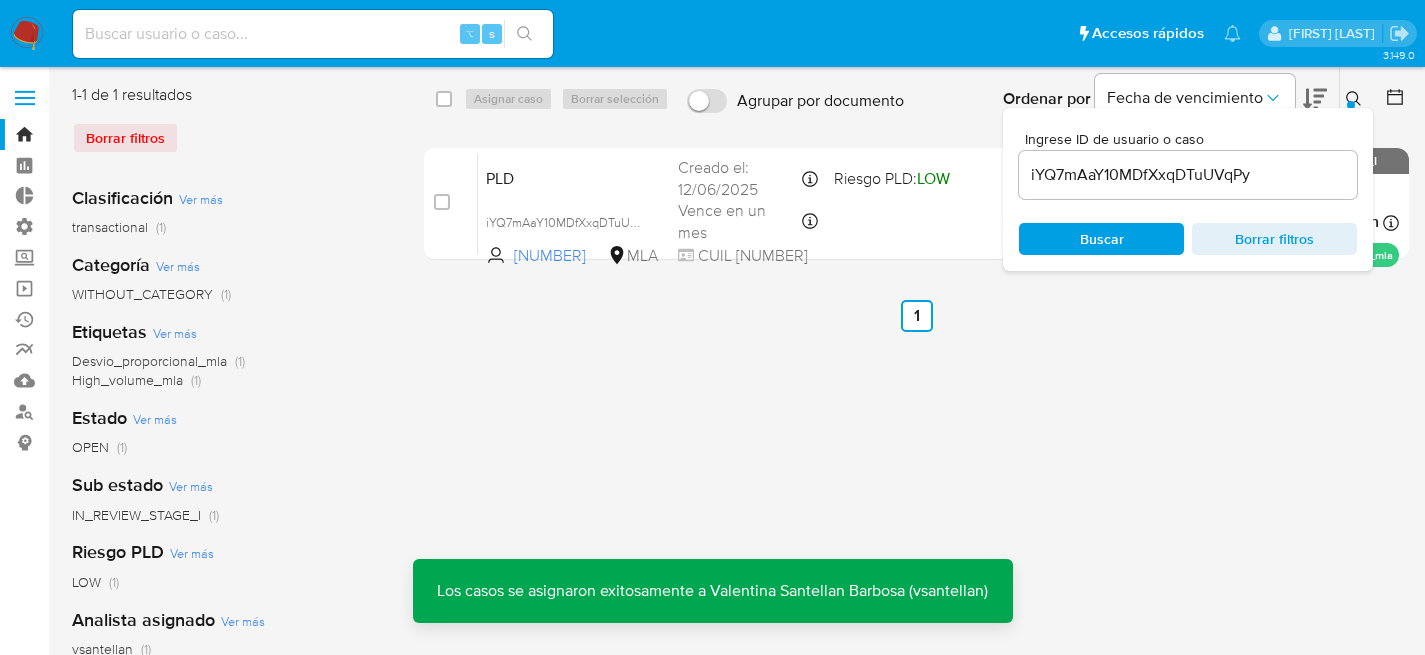 click 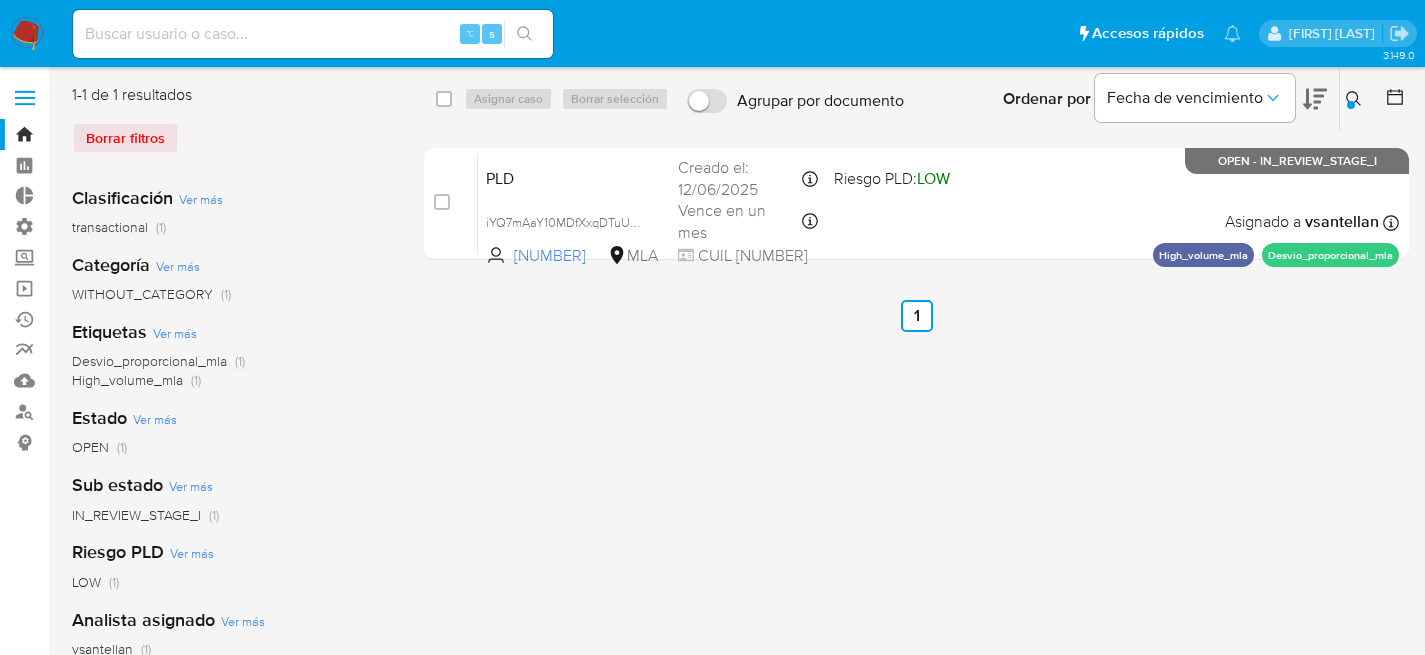 click at bounding box center [313, 34] 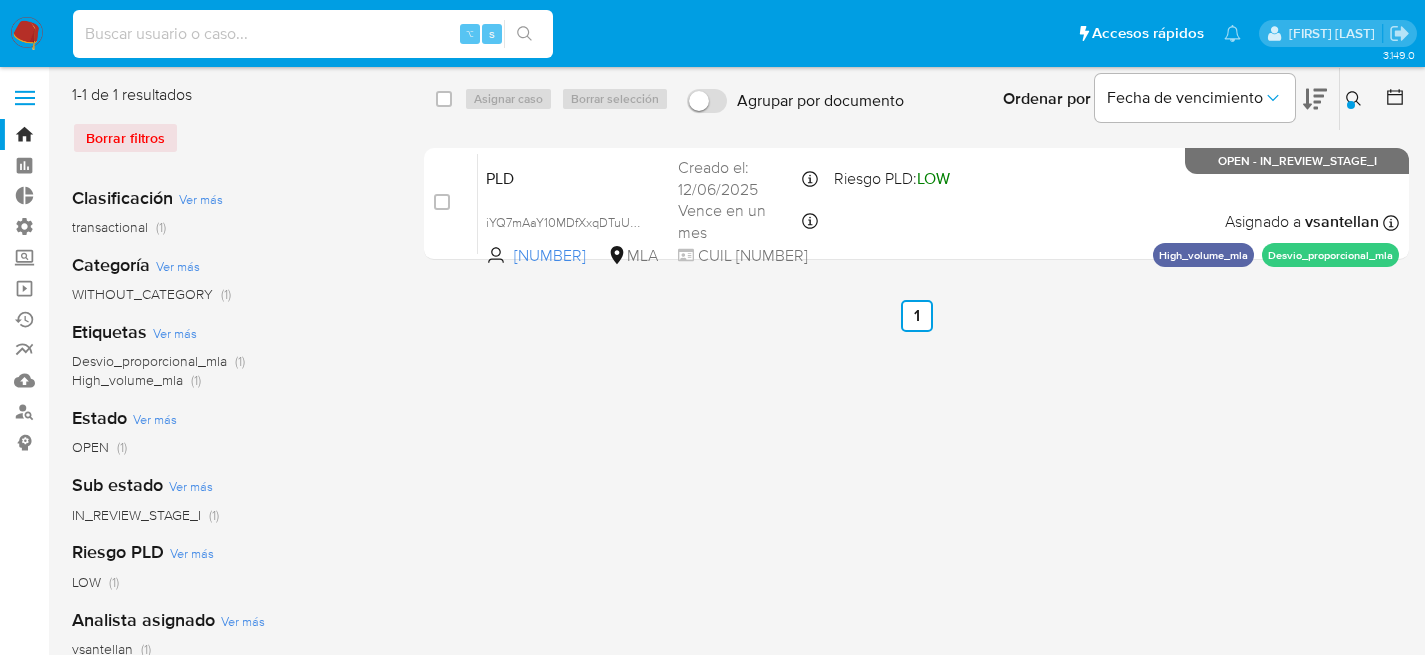 paste on "jwLpxHvhsiL7s4ZRnAYAwLIB" 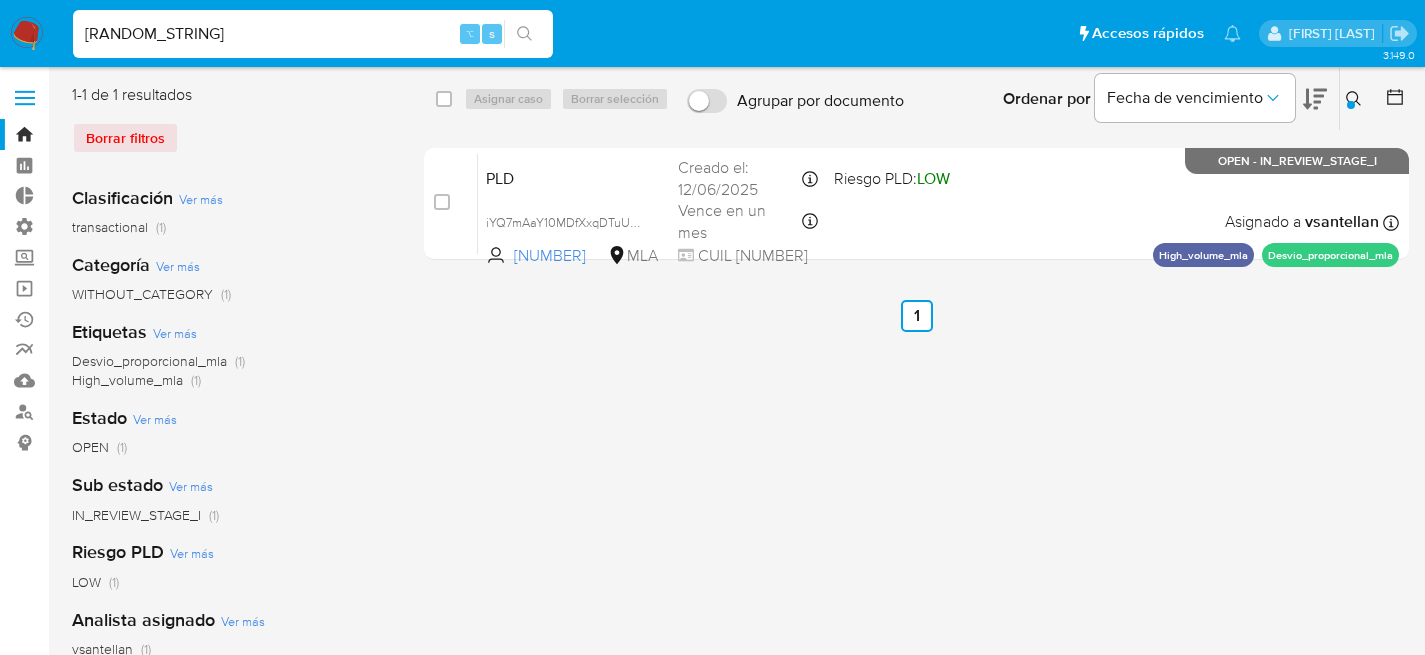 type on "jwLpxHvhsiL7s4ZRnAYAwLIB" 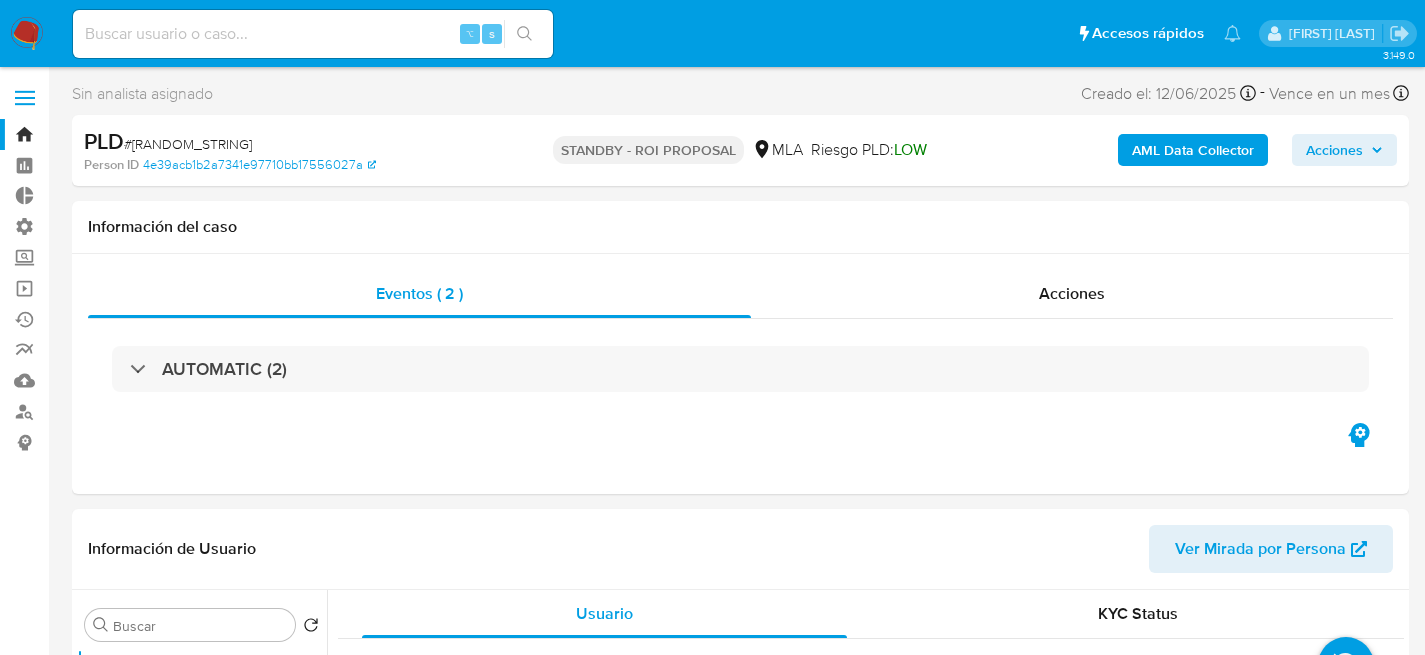 select on "10" 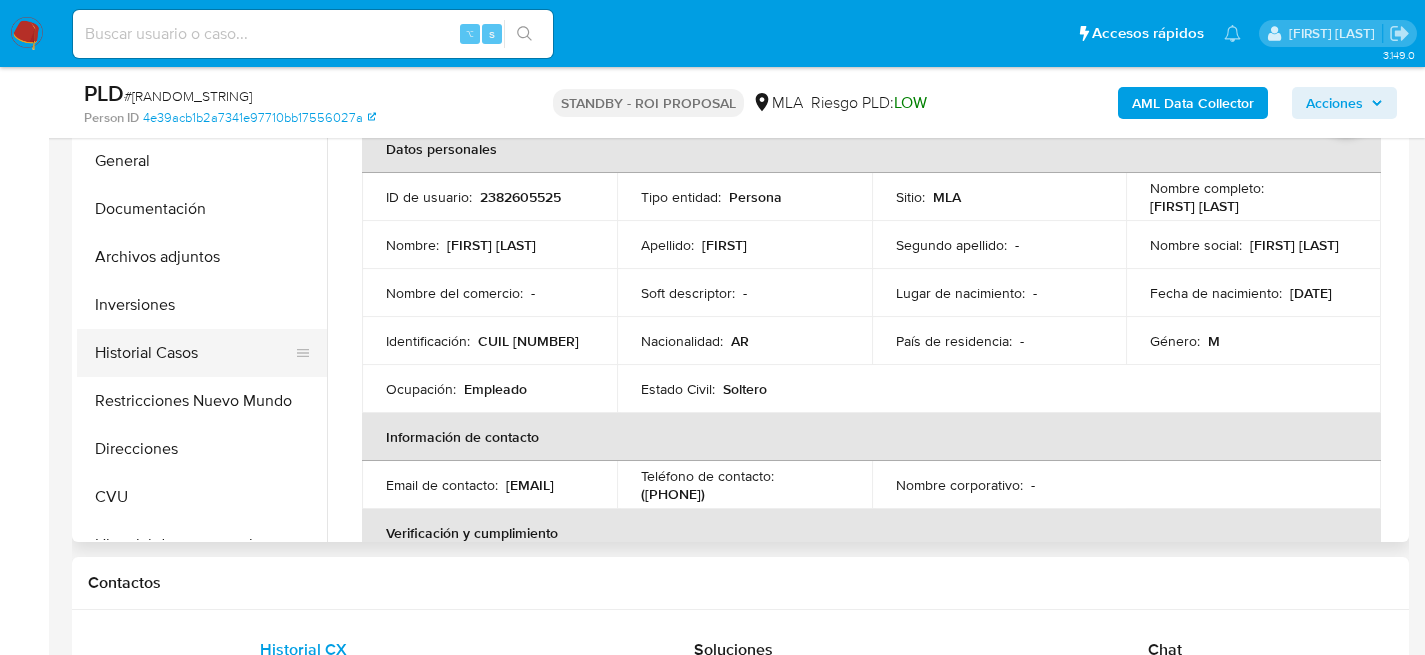 click on "Historial Casos" at bounding box center (194, 353) 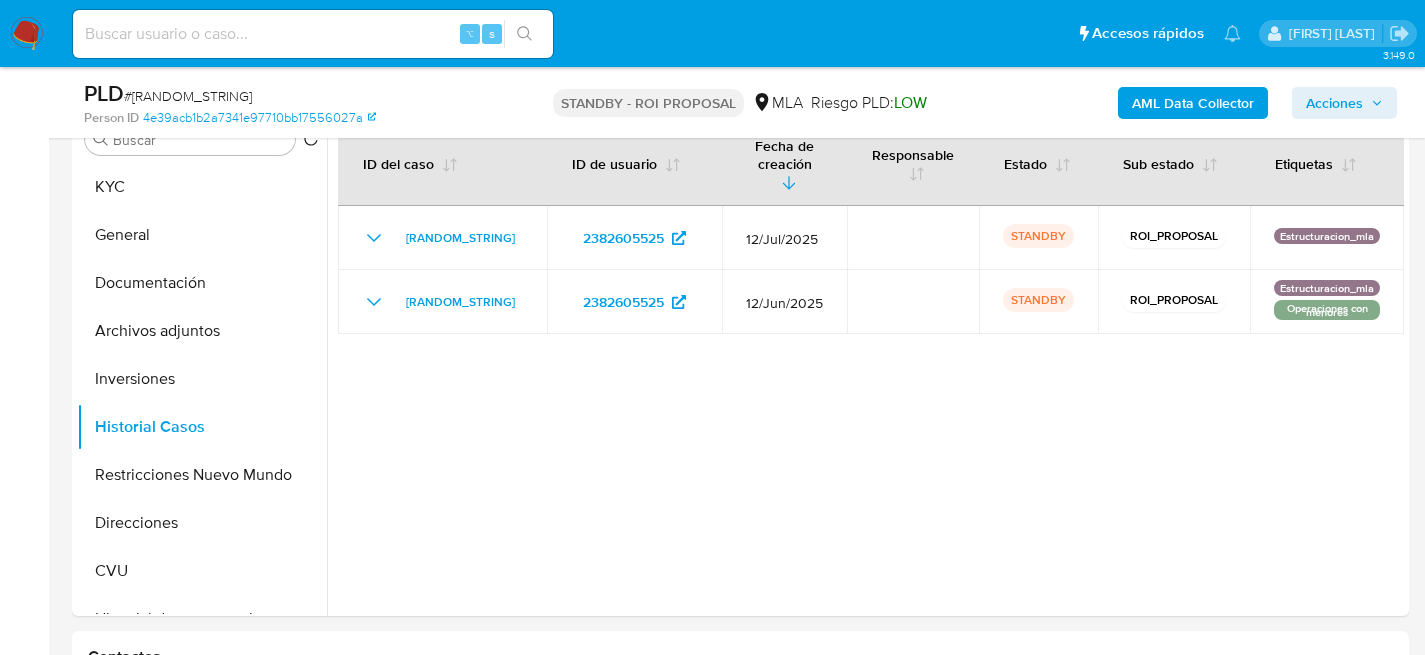 scroll, scrollTop: 414, scrollLeft: 0, axis: vertical 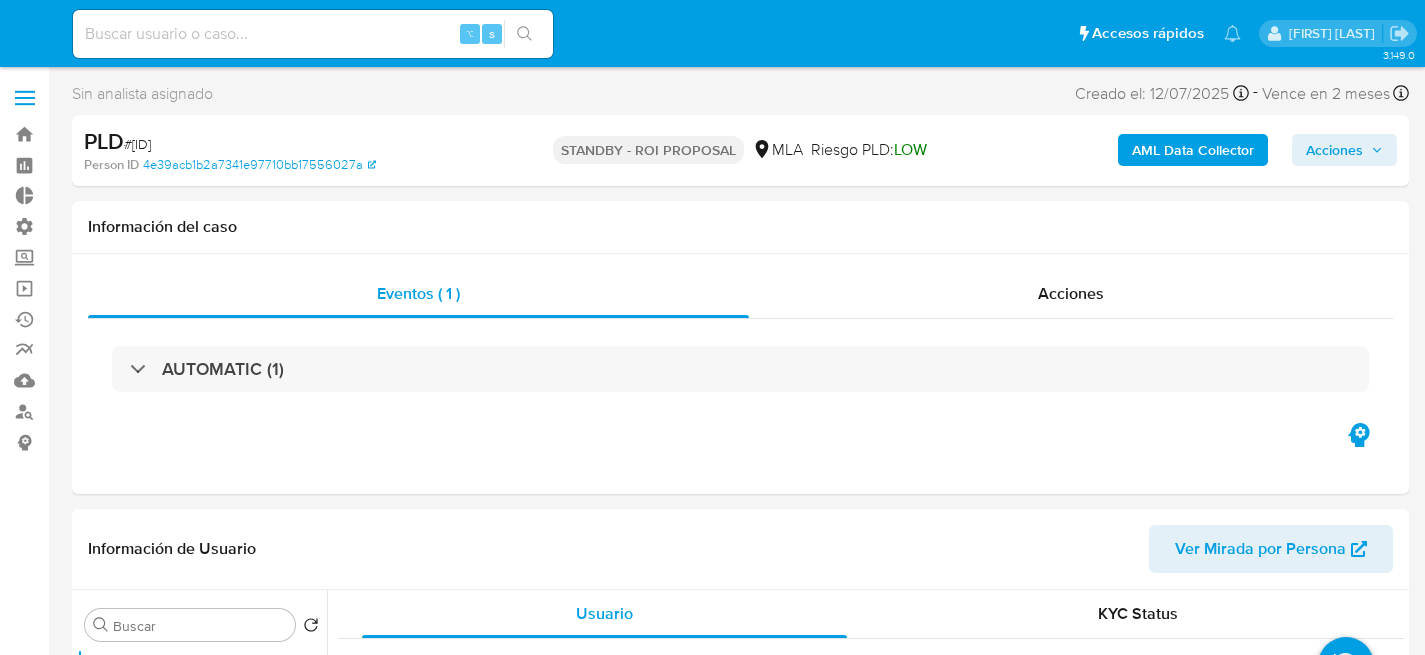 select on "10" 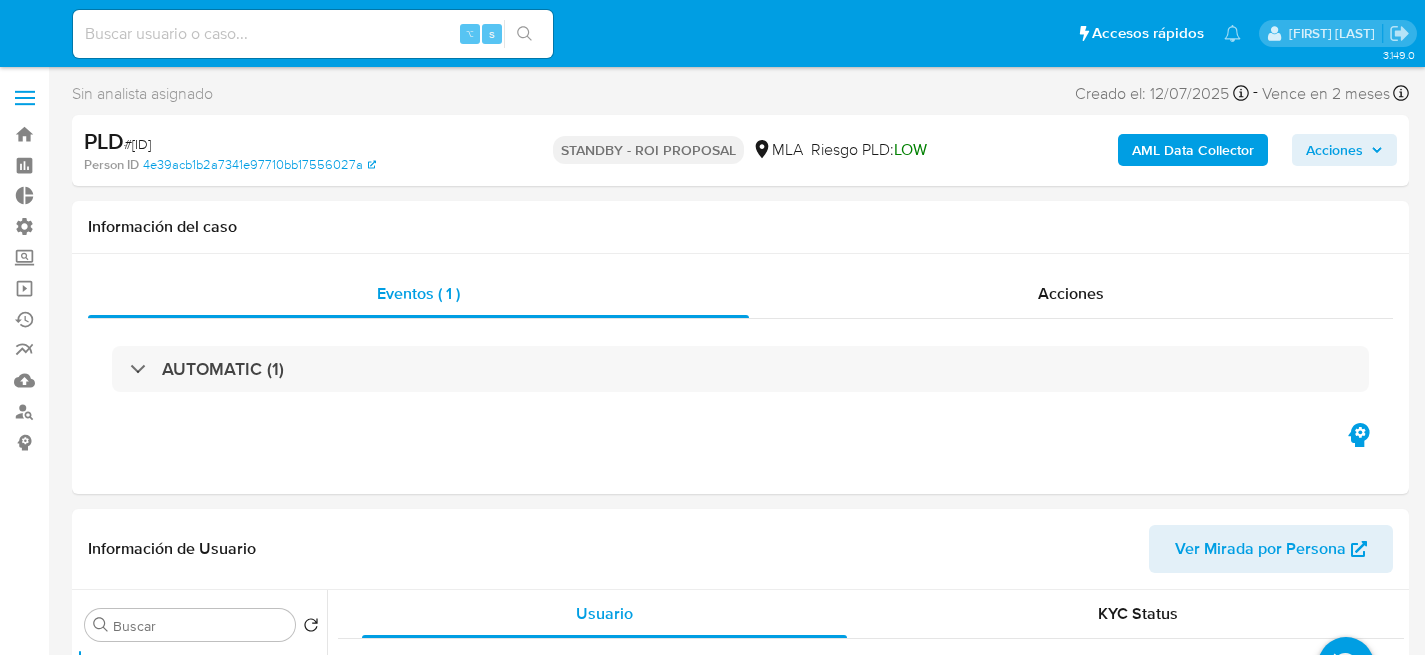 scroll, scrollTop: 0, scrollLeft: 0, axis: both 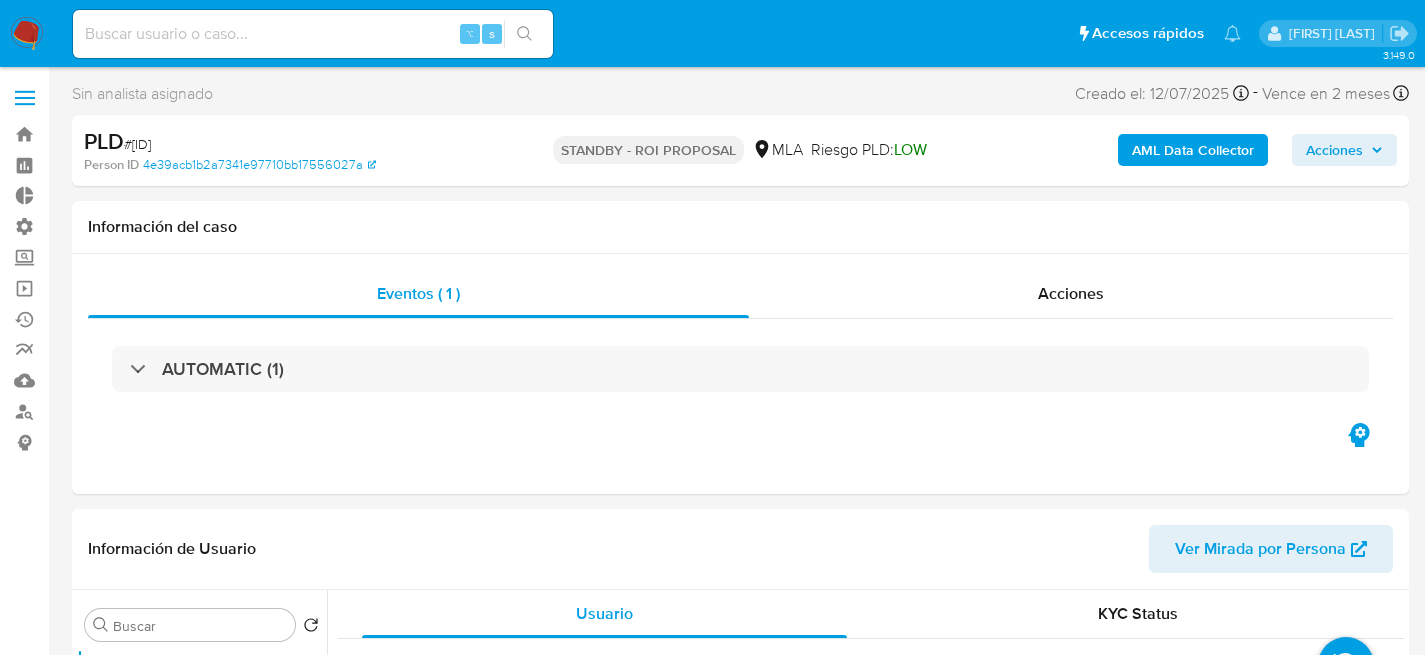 click at bounding box center [313, 34] 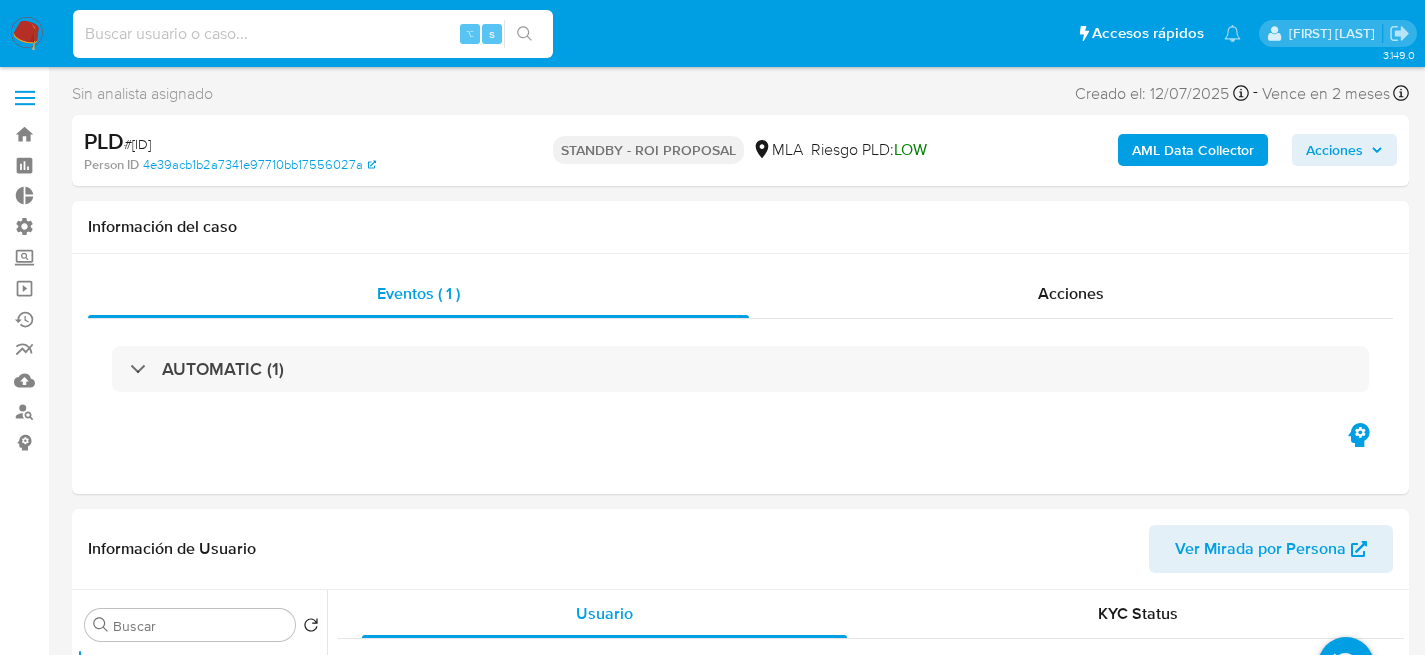 paste on "[CODE]" 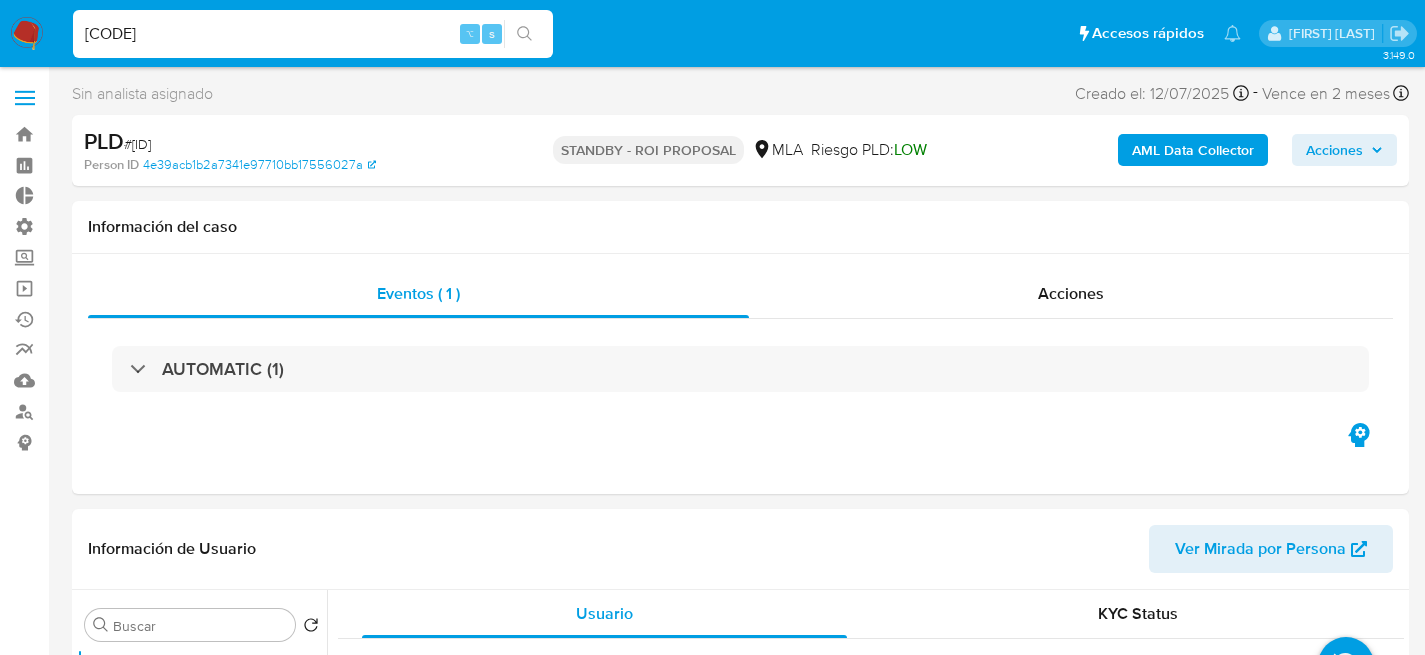 type on "[CODE]" 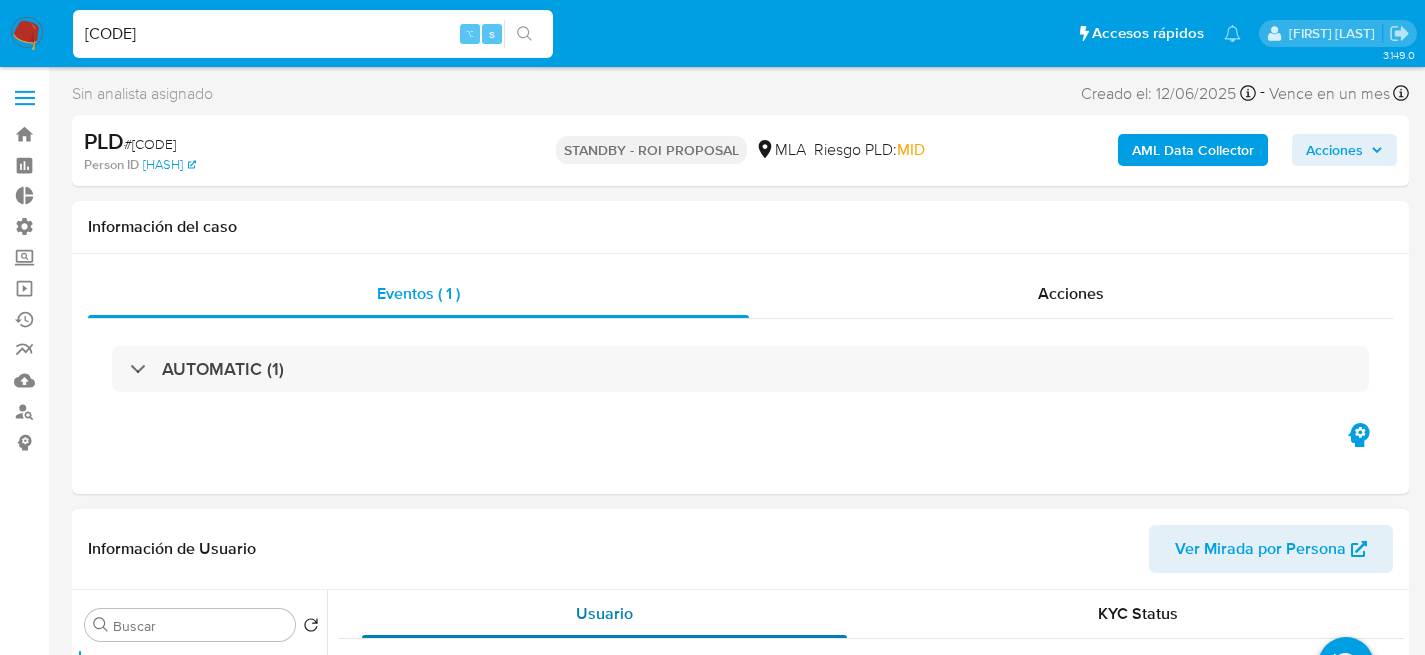 select on "10" 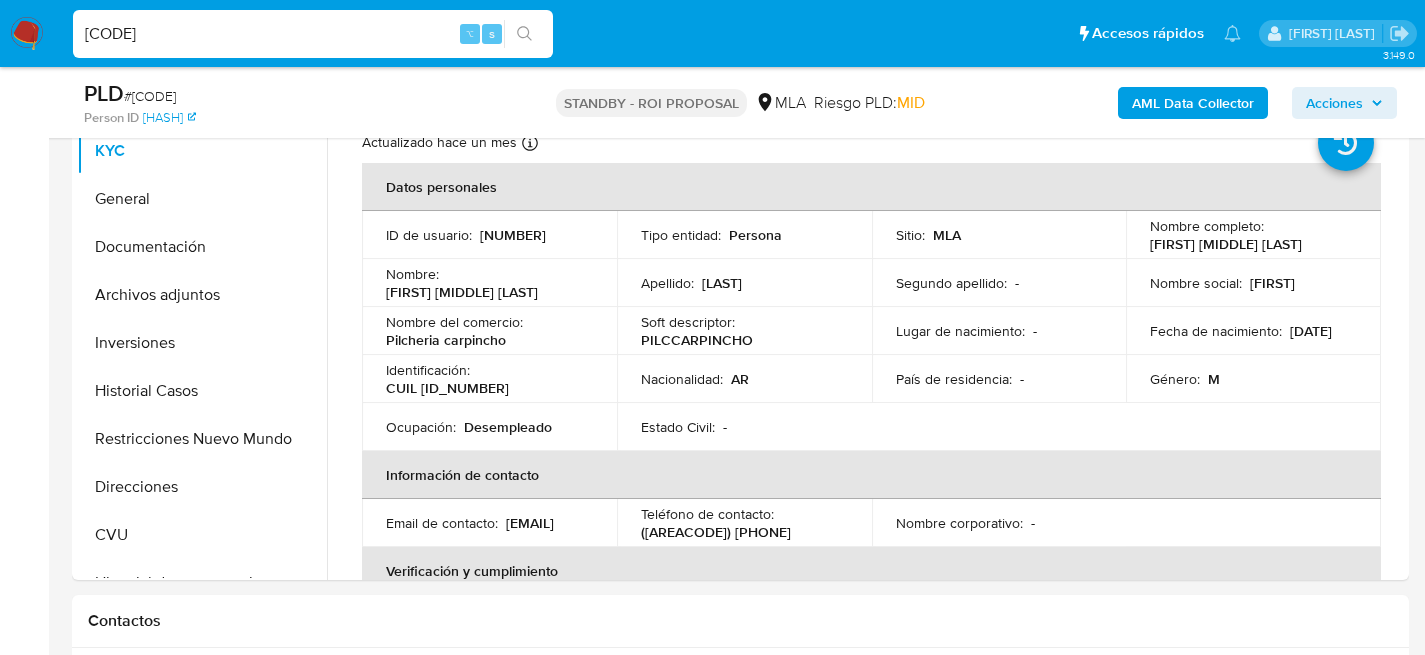 scroll, scrollTop: 443, scrollLeft: 0, axis: vertical 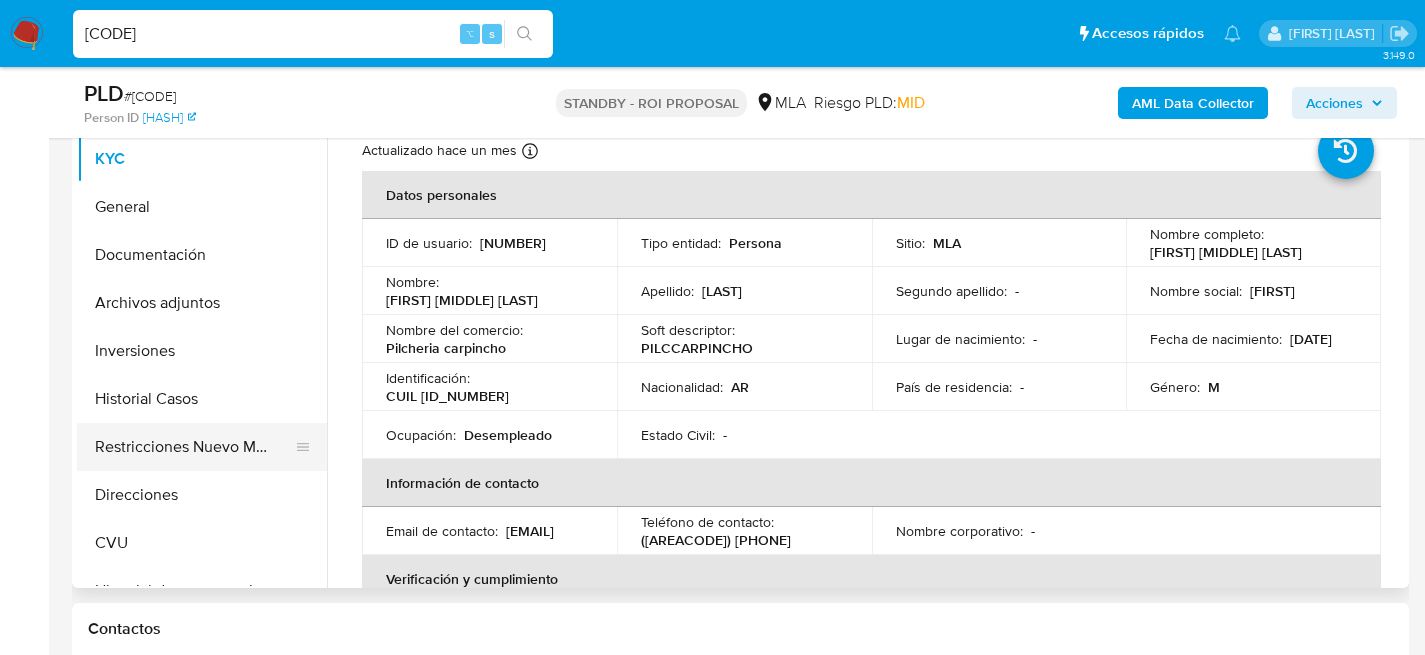 click on "Restricciones Nuevo Mundo" at bounding box center (194, 447) 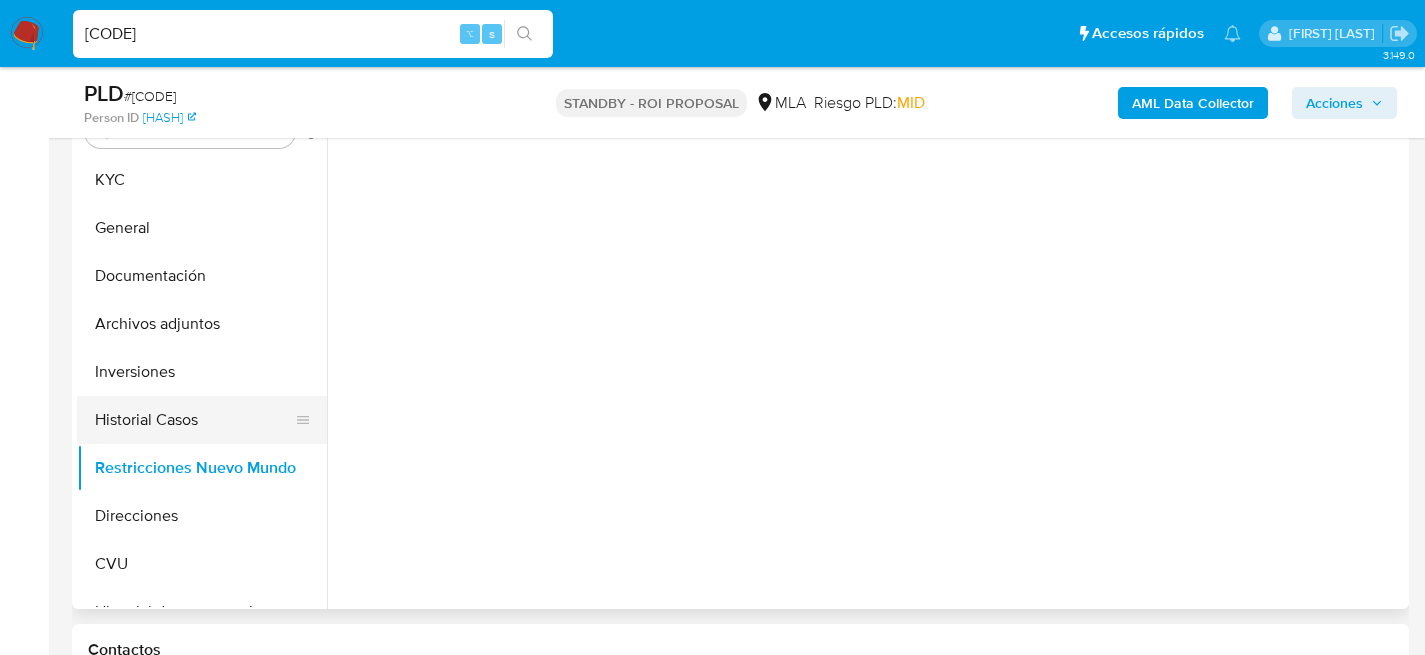 scroll, scrollTop: 420, scrollLeft: 0, axis: vertical 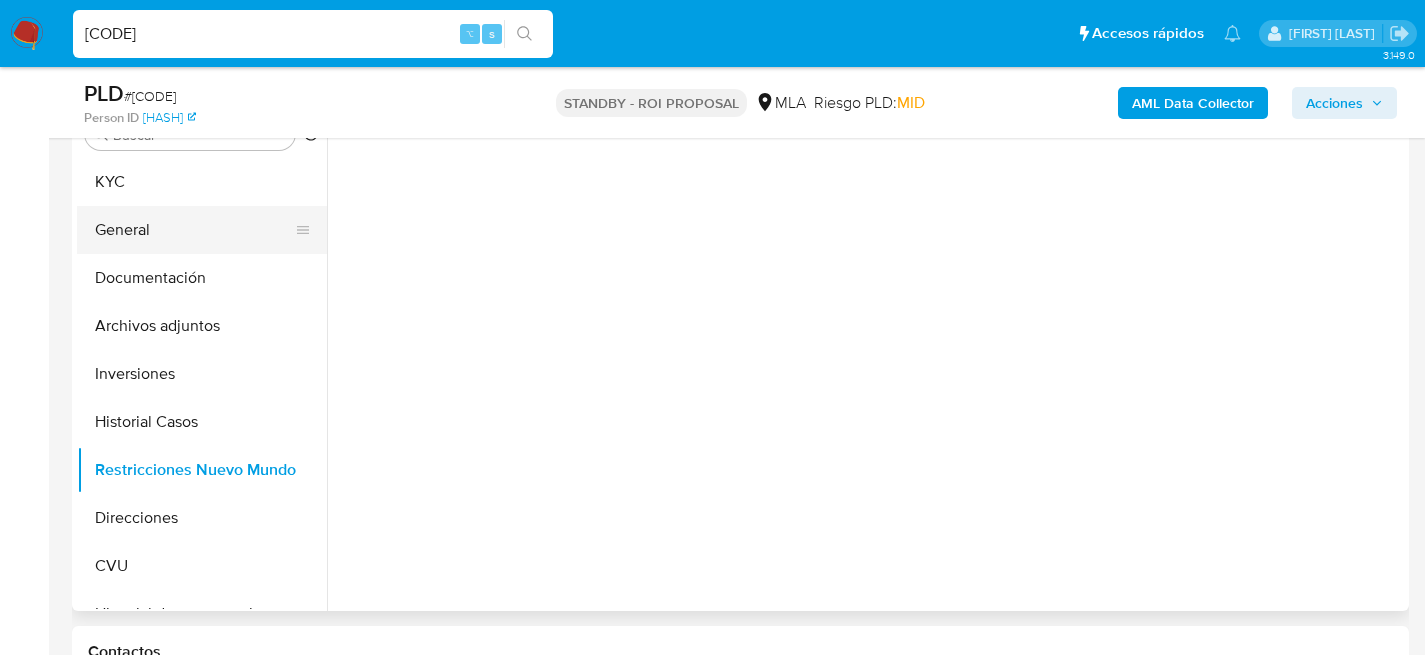 click on "General" at bounding box center [194, 230] 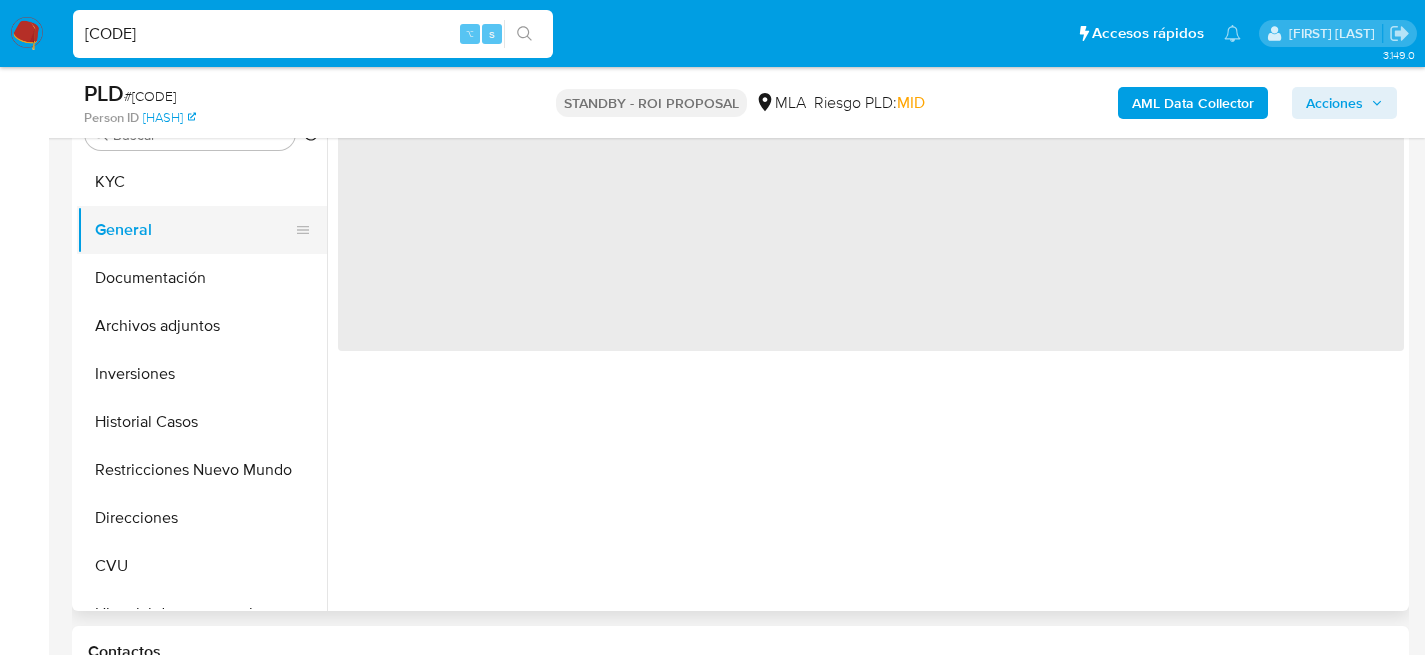 type 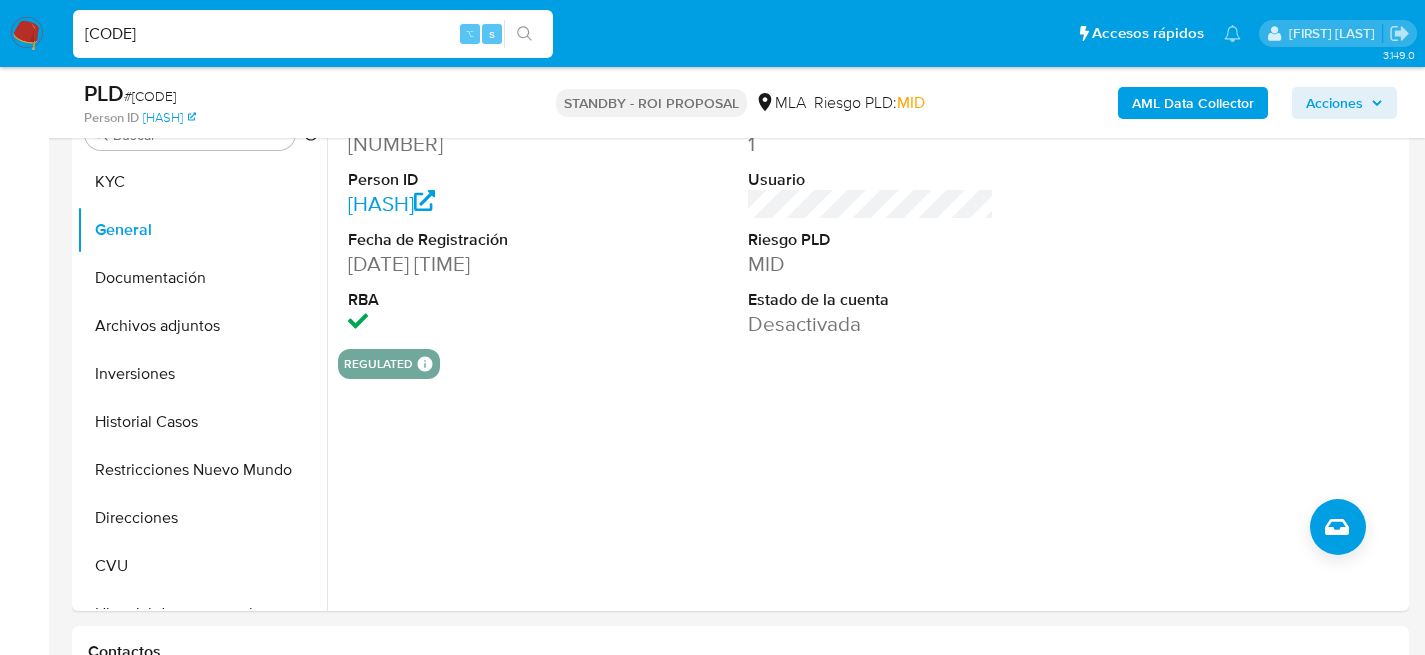 scroll, scrollTop: 416, scrollLeft: 0, axis: vertical 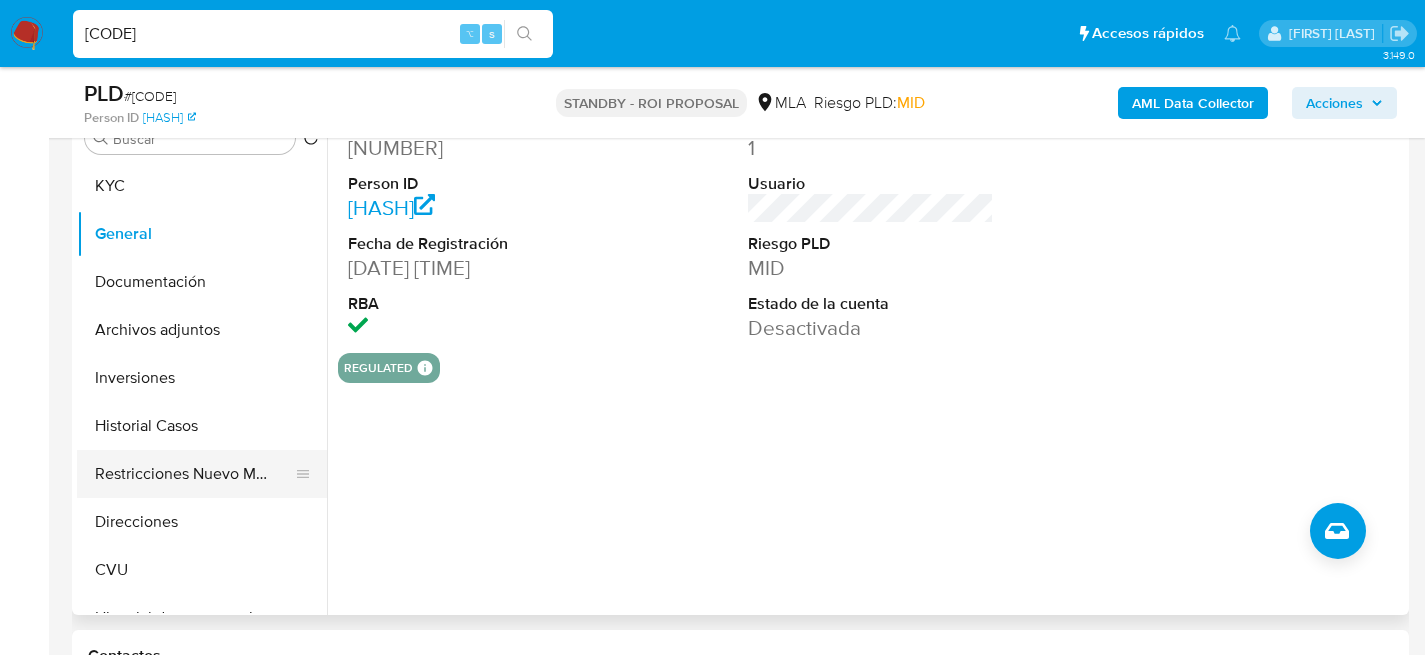 click on "Restricciones Nuevo Mundo" at bounding box center (194, 474) 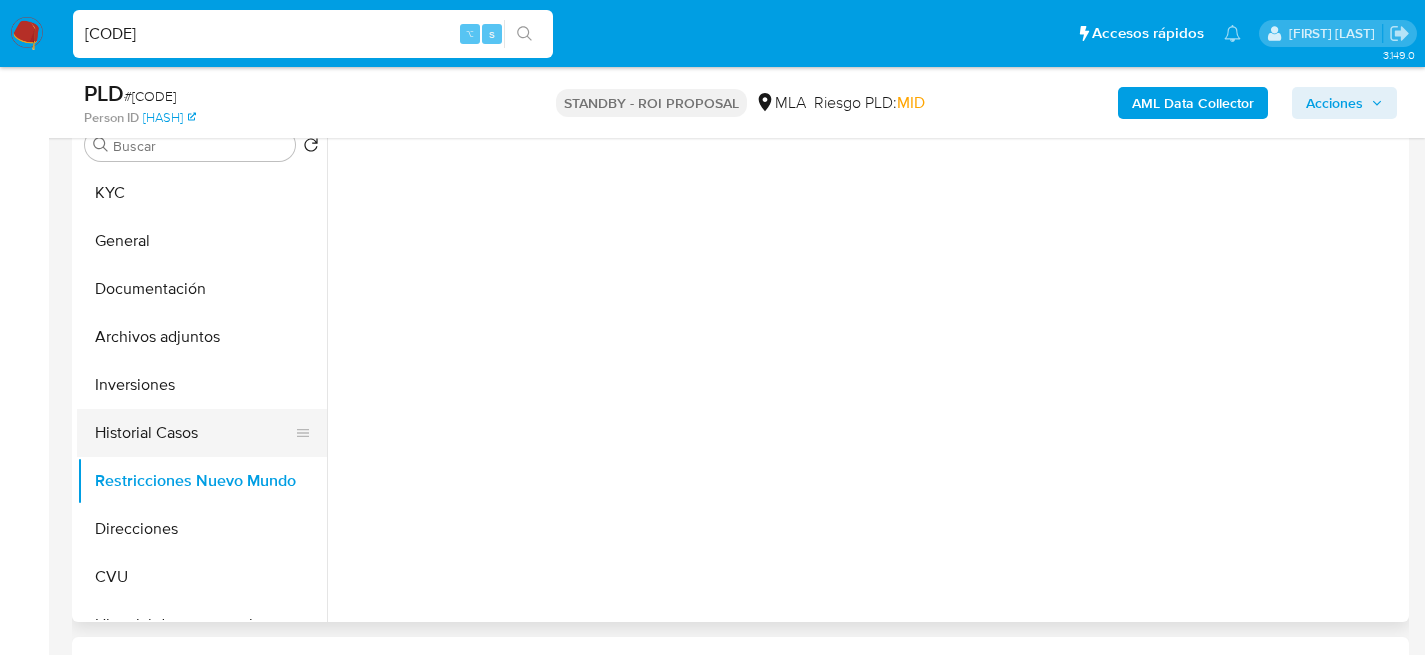 scroll, scrollTop: 408, scrollLeft: 0, axis: vertical 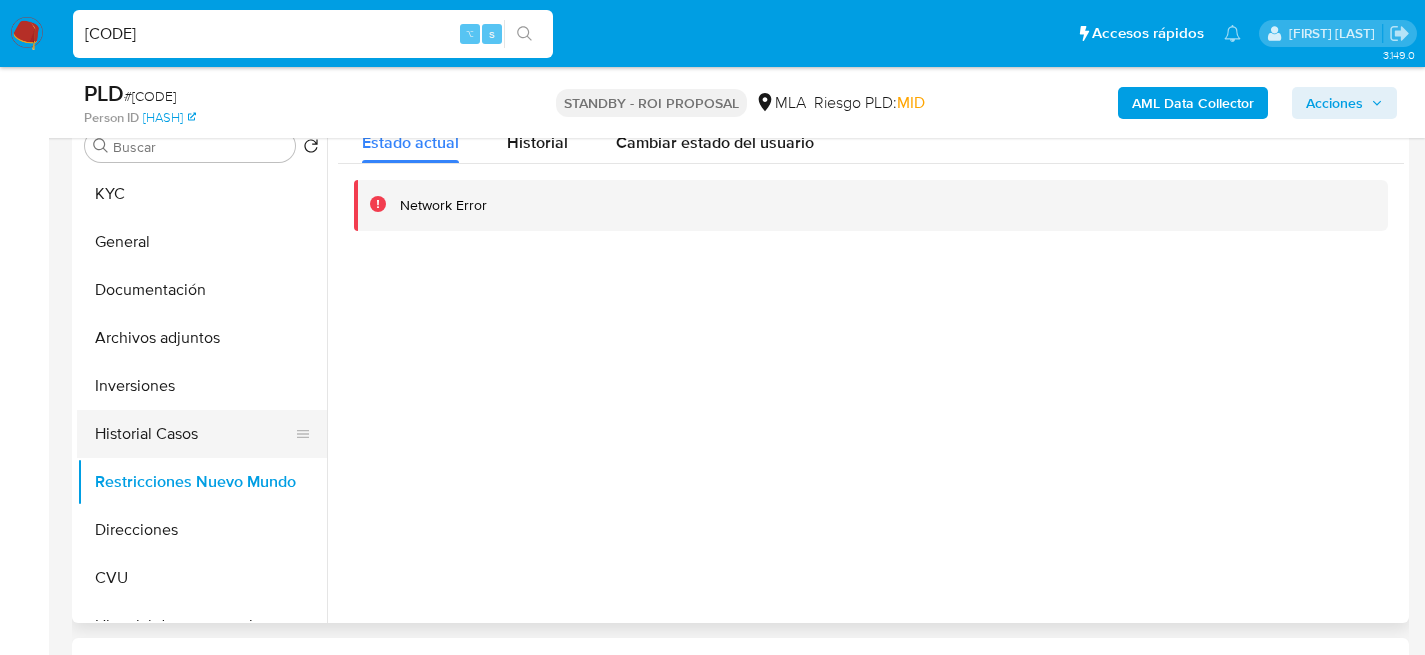 drag, startPoint x: 299, startPoint y: 418, endPoint x: 237, endPoint y: 426, distance: 62.514 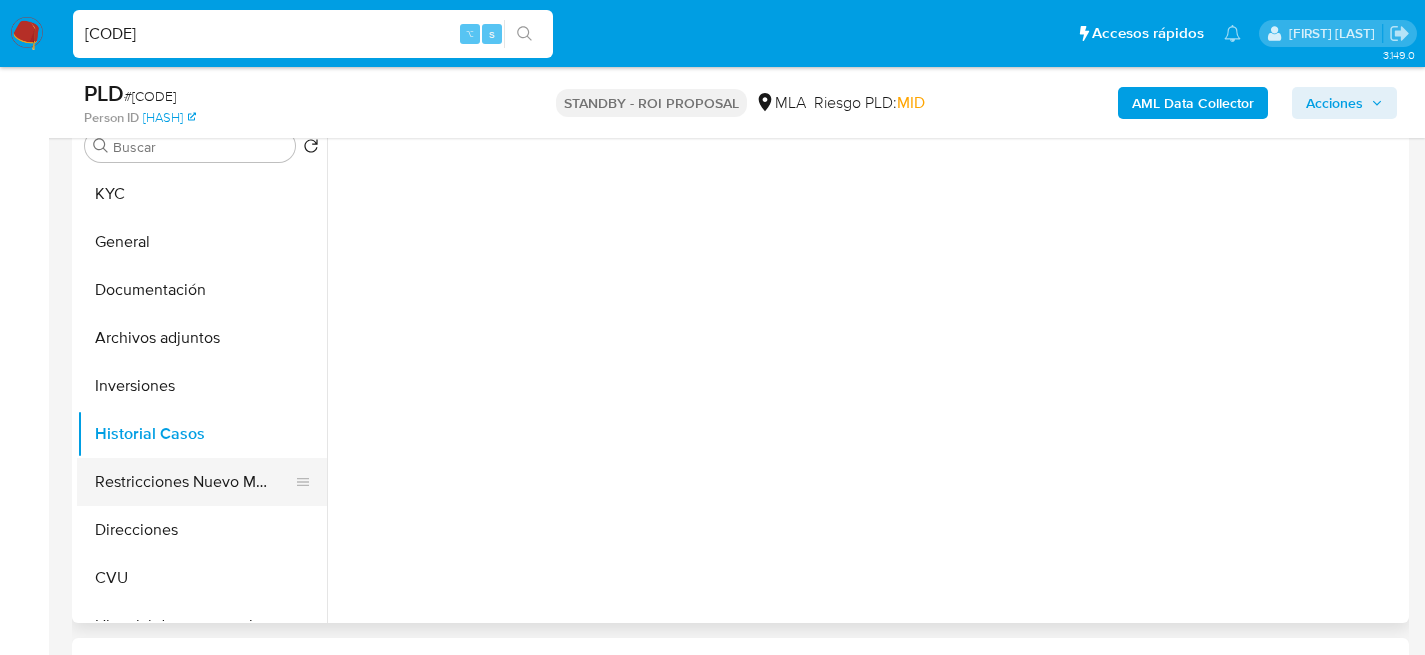 click on "Restricciones Nuevo Mundo" at bounding box center (194, 482) 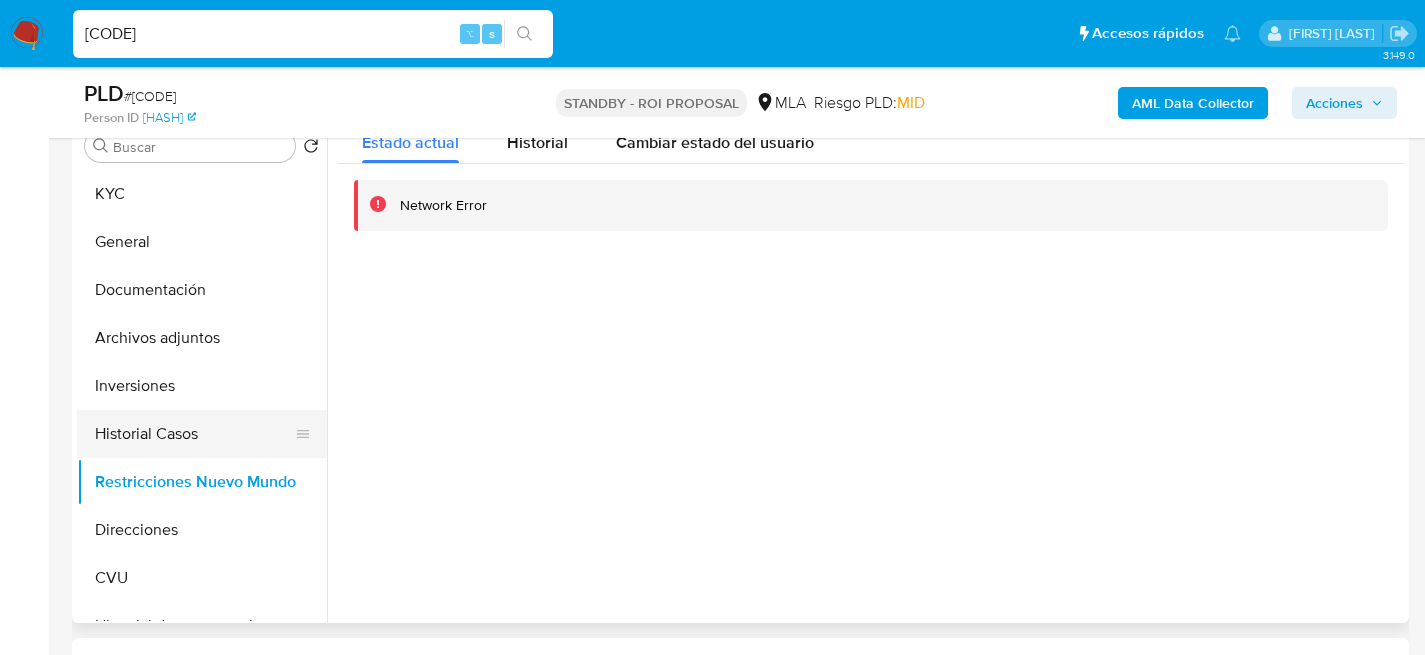 click on "Historial Casos" at bounding box center [194, 434] 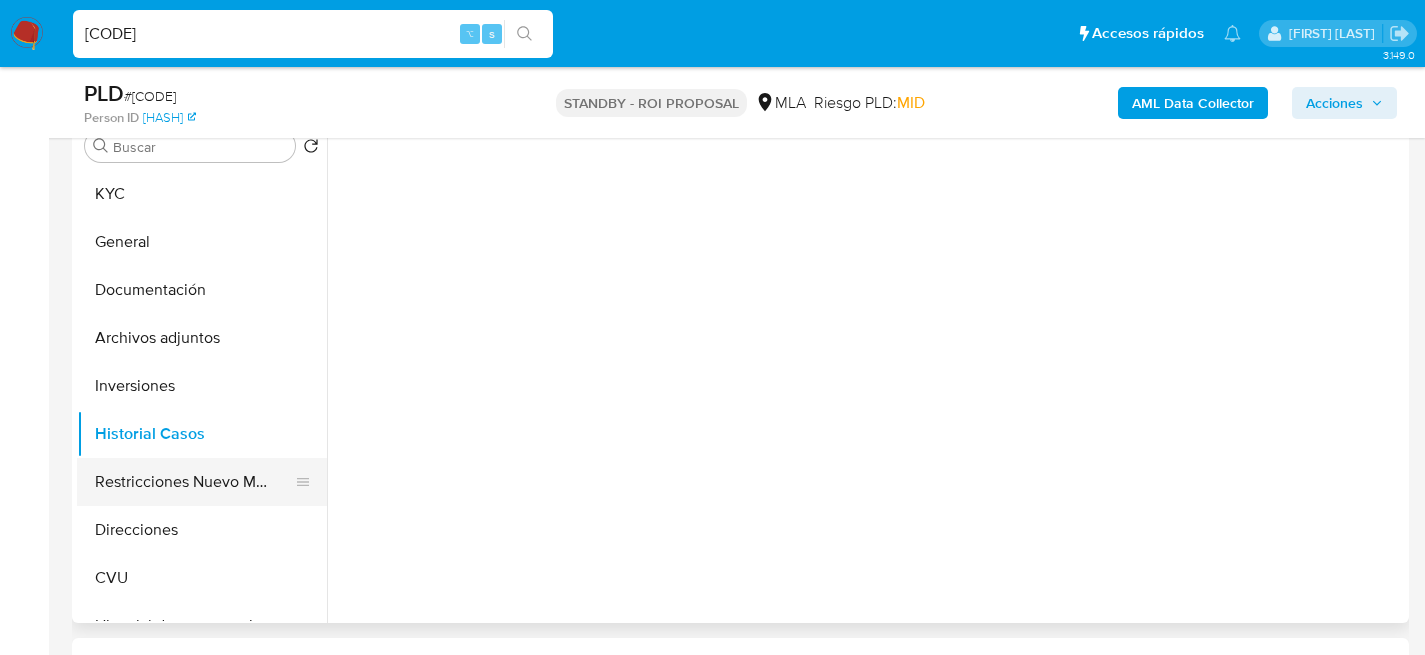 click on "Restricciones Nuevo Mundo" at bounding box center (194, 482) 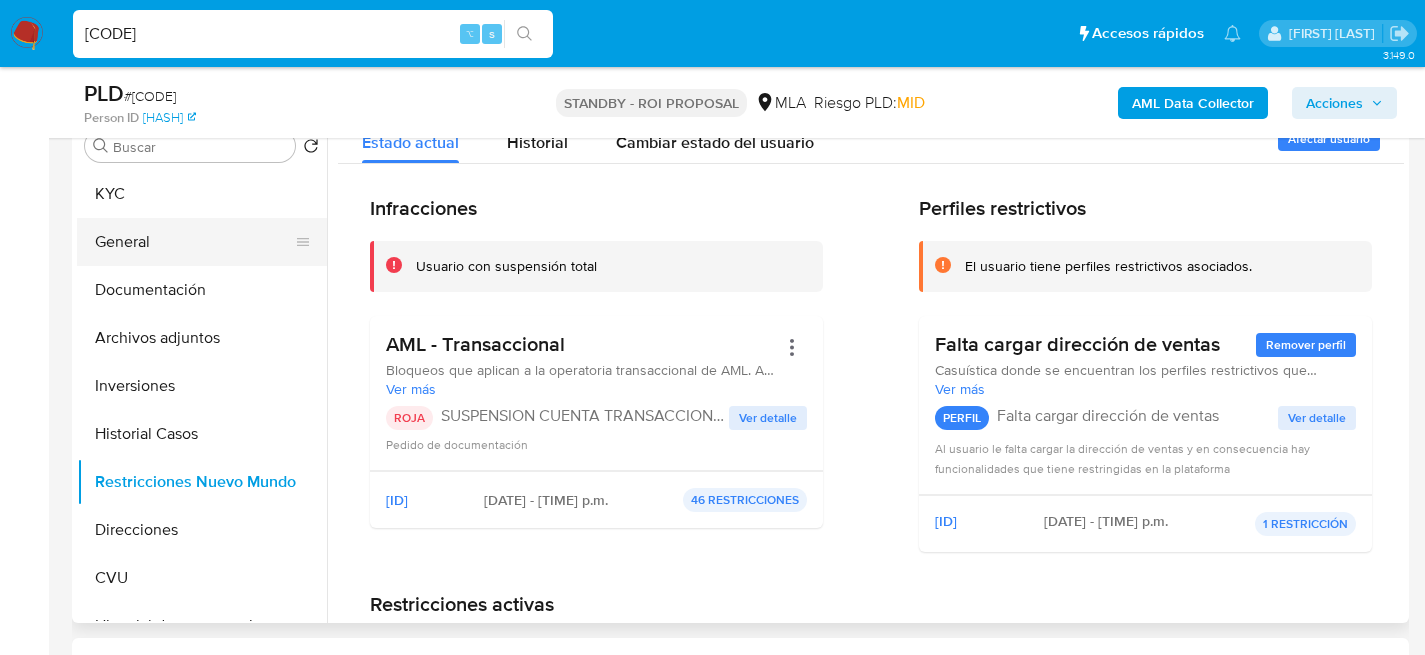 click on "General" at bounding box center [194, 242] 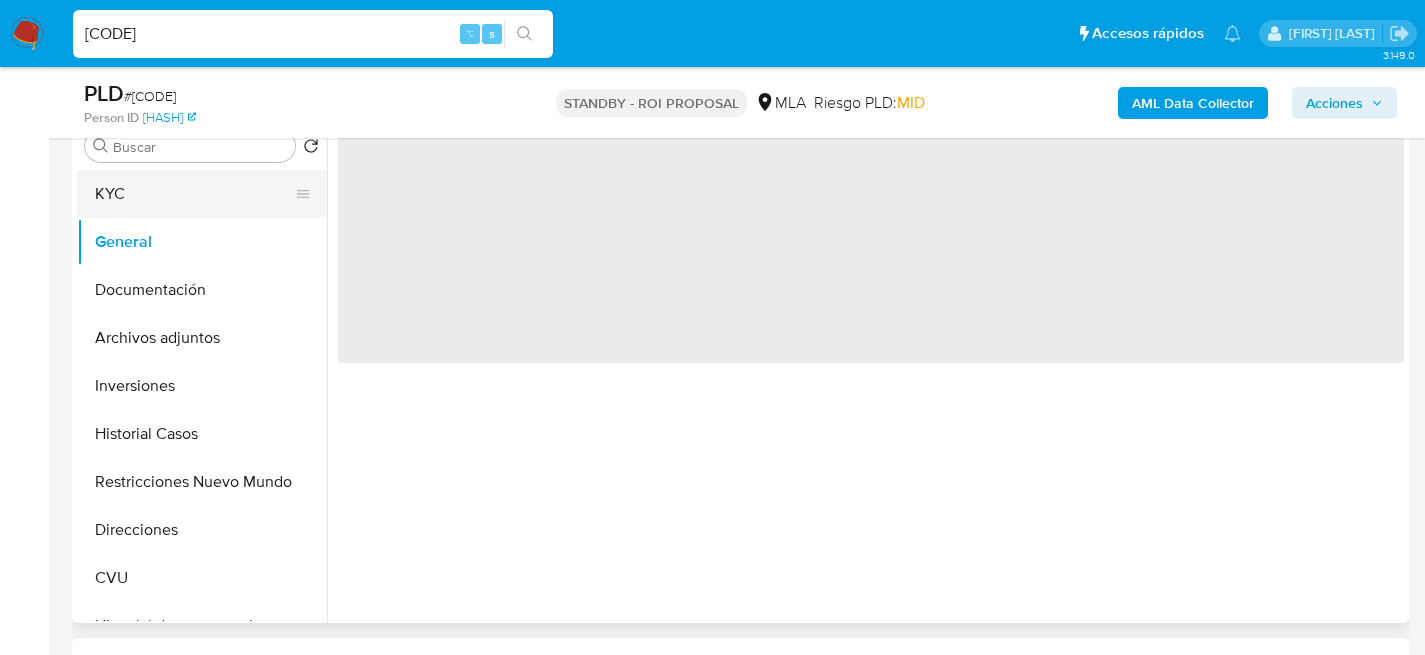 click on "KYC" at bounding box center [194, 194] 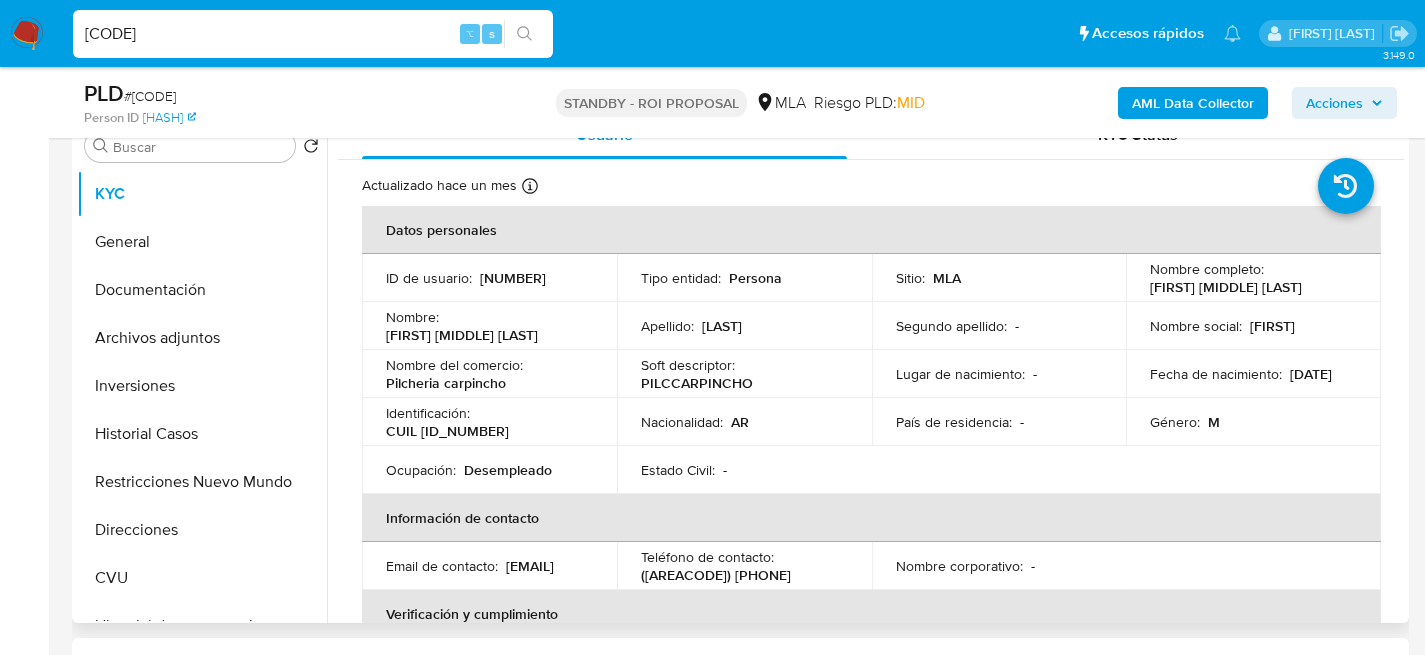 click on "Lugar de nacimiento :    -" at bounding box center [999, 374] 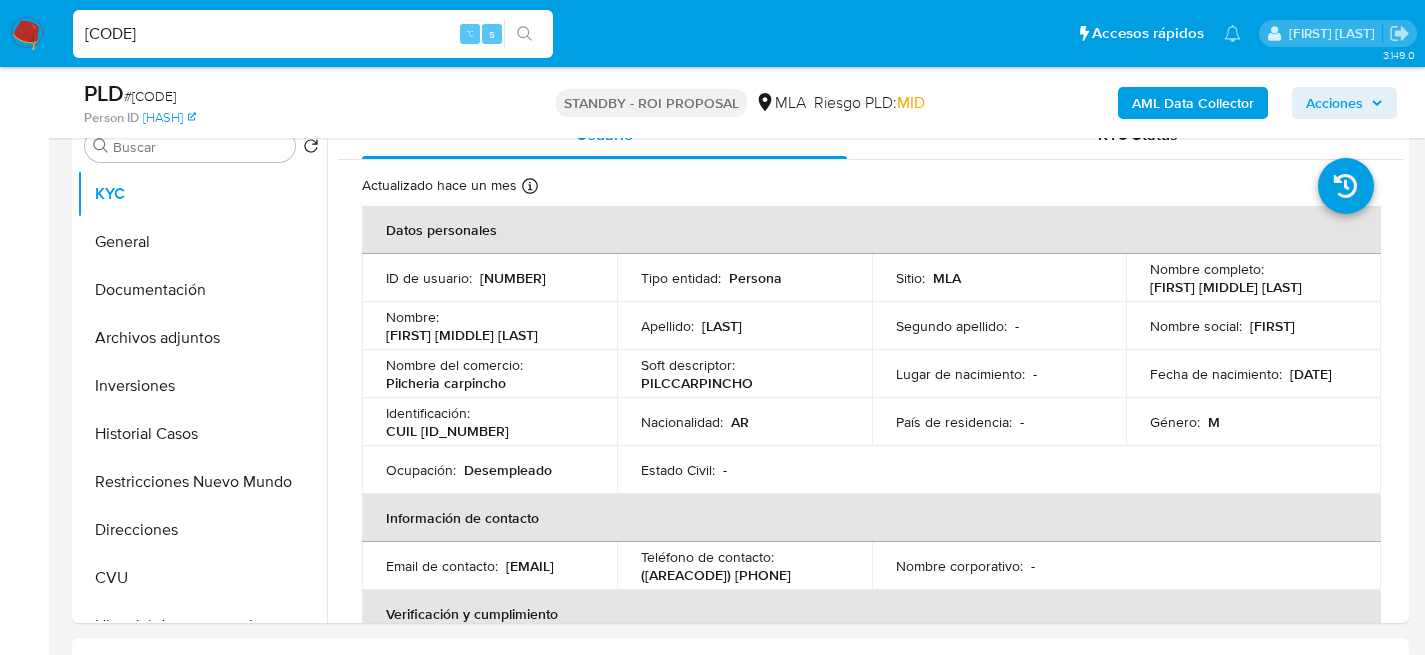 click on "3.149.0 Sin analista asignado   Asignado el: 18/06/2025 14:19:32 Creado el: 12/06/2025   Creado el: 12/06/2025 03:26:37 - Vence en un mes   Vence el 10/09/2025 03:26:38 PLD # KA4yVcpCVUg08Aeeyu22NTOy Person ID f510e40ed0121495e695333ca58fe5fc STANDBY - ROI PROPOSAL  MLA Riesgo PLD:  MID AML Data Collector Acciones Información del caso Eventos ( 1 ) Acciones AUTOMATIC (1) Información de Usuario Ver Mirada por Persona Buscar   Volver al orden por defecto KYC General Documentación Archivos adjuntos Inversiones Historial Casos Restricciones Nuevo Mundo Direcciones CVU Historial de conversaciones Anticipos de dinero Cruces y Relaciones Créditos Cuentas Bancarias Datos Modificados Devices Geolocation Dispositivos Point Fecha Compliant Historial Riesgo PLD IV Challenges Información de accesos Insurtech Items Lista Interna Listas Externas Marcas AML Perfiles Tarjetas Usuario KYC Status Actualizado hace un mes   Creado: 13/03/2020 07:29:53 Actualizado: 01/07/2025 12:03:51 Datos personales   ID de usuario :" at bounding box center (712, 1333) 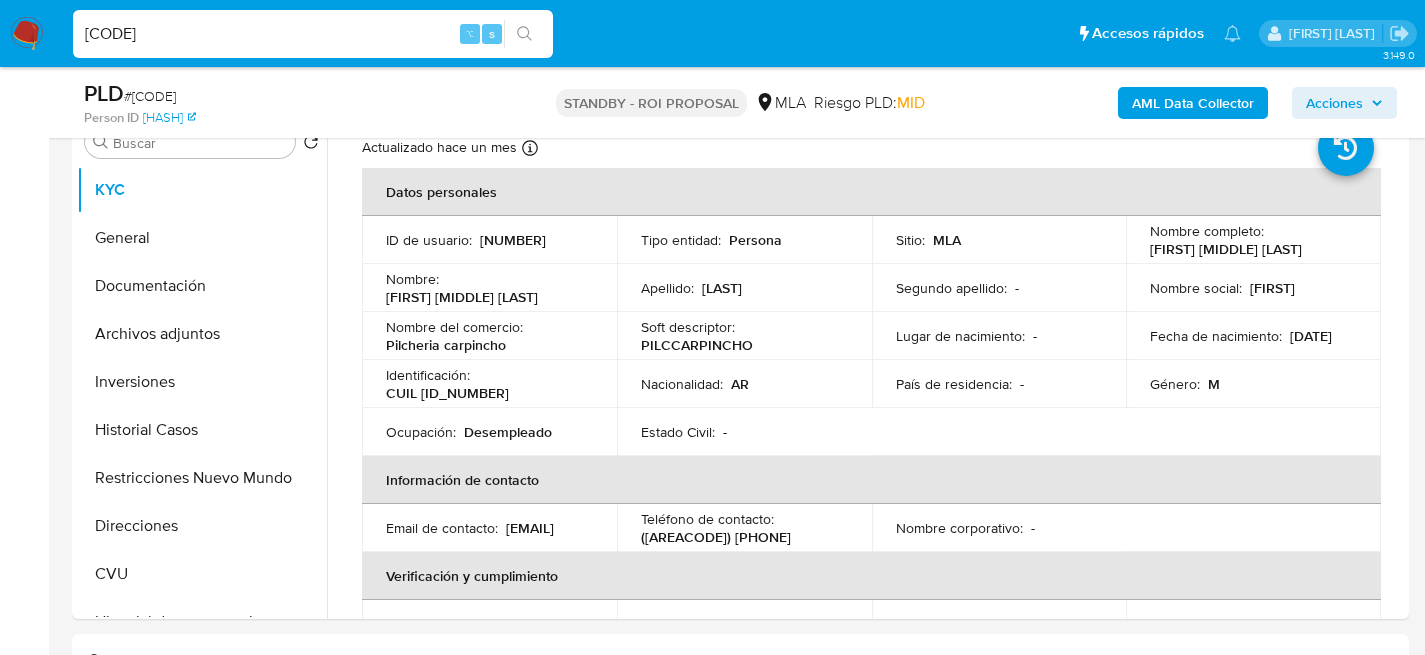 scroll, scrollTop: 35, scrollLeft: 0, axis: vertical 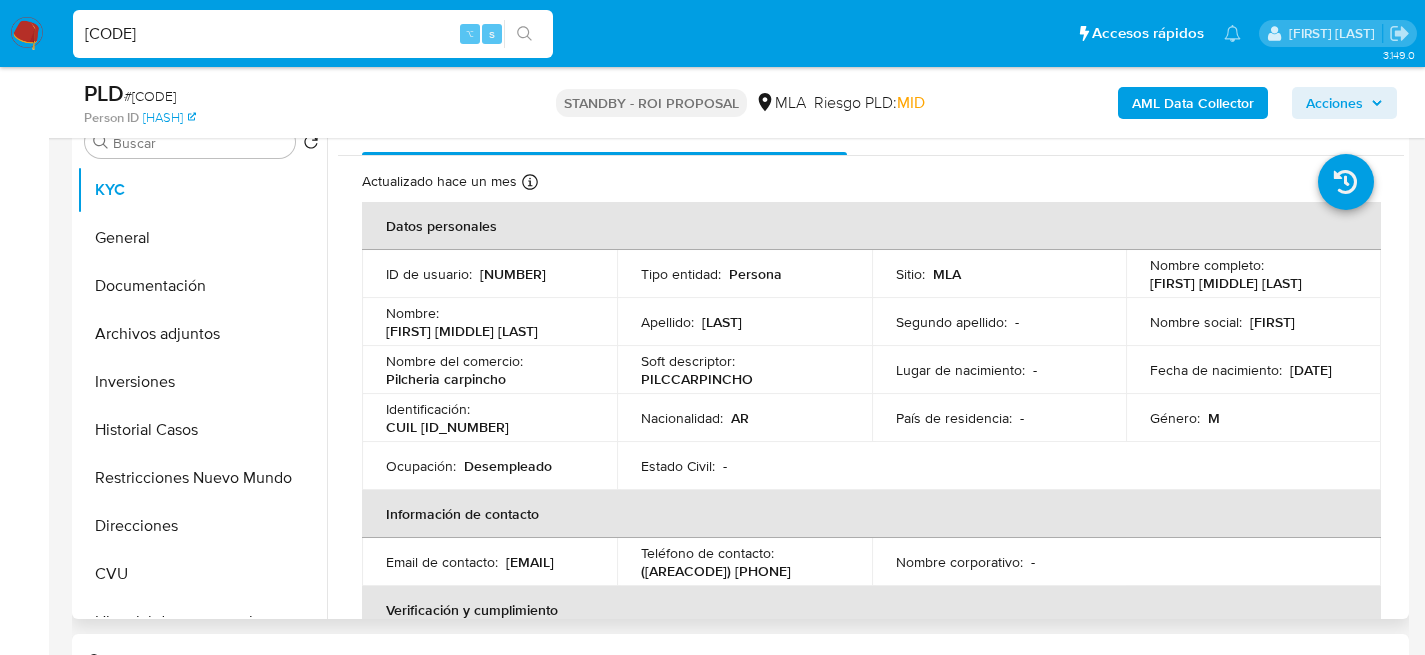 click on "Datos personales" at bounding box center (871, 226) 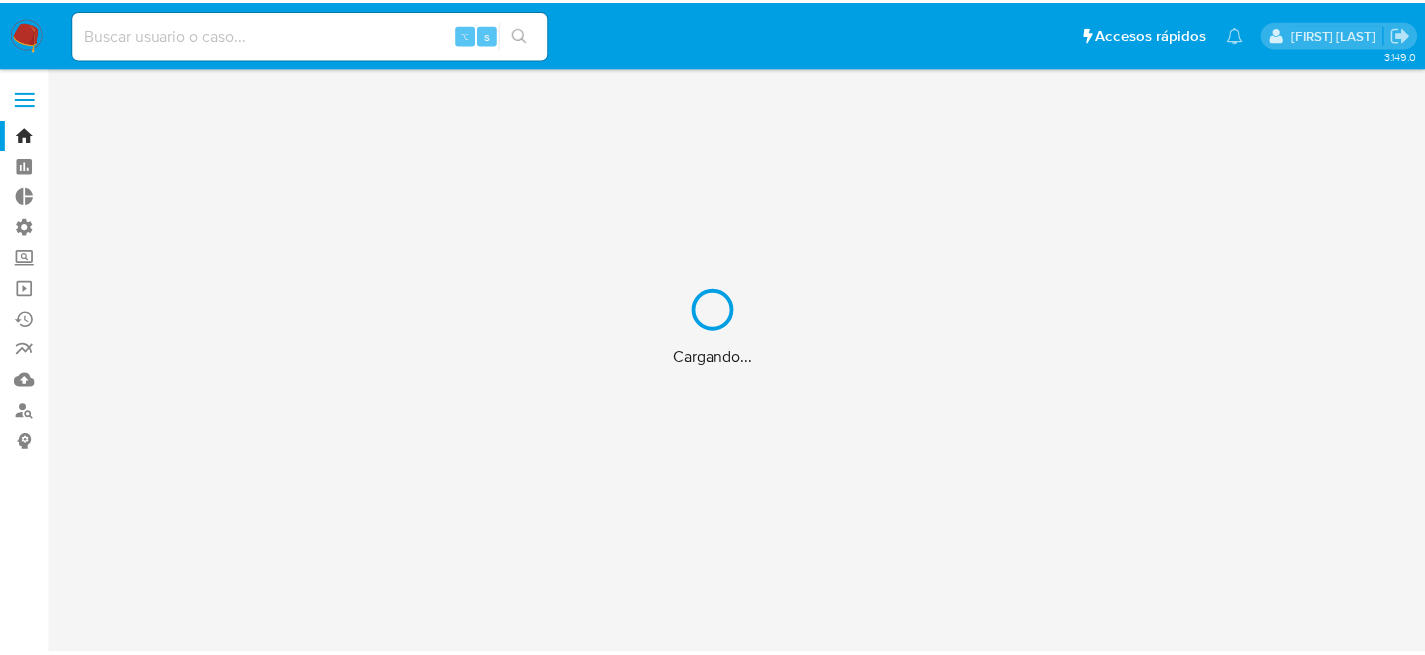 scroll, scrollTop: 0, scrollLeft: 0, axis: both 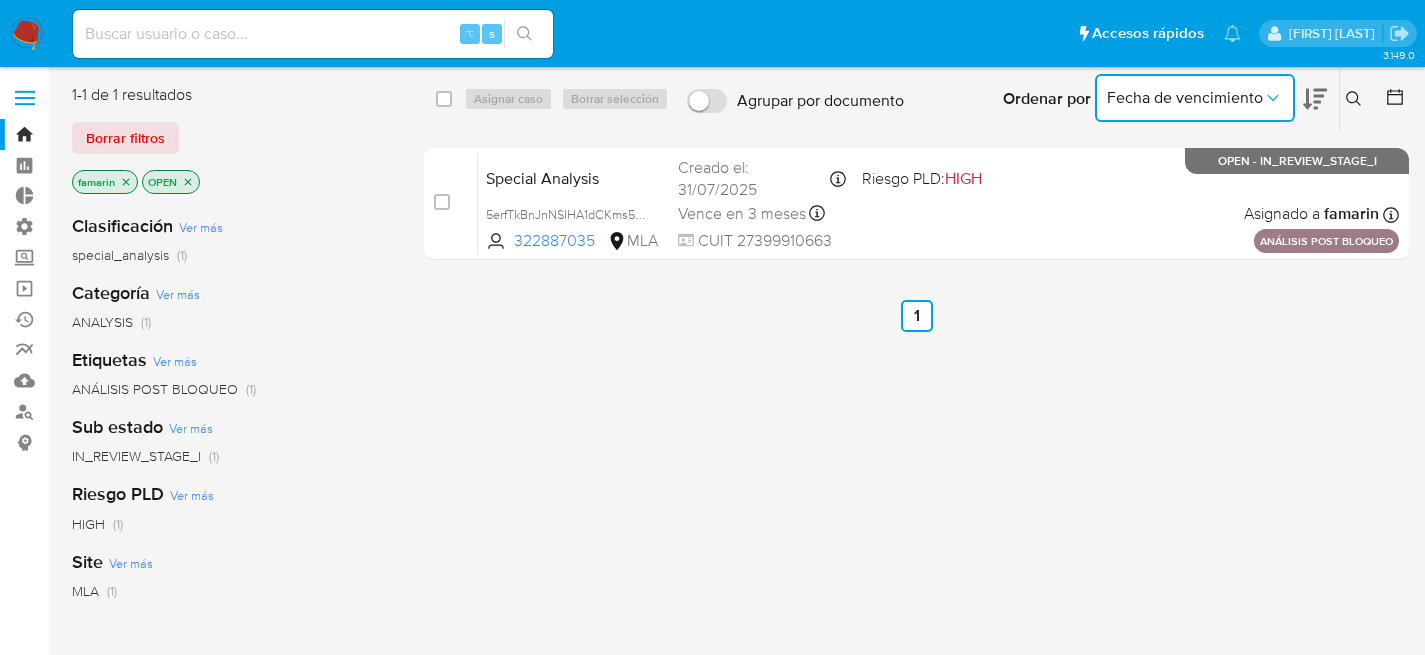 click on "Fecha de vencimiento" at bounding box center (1195, 98) 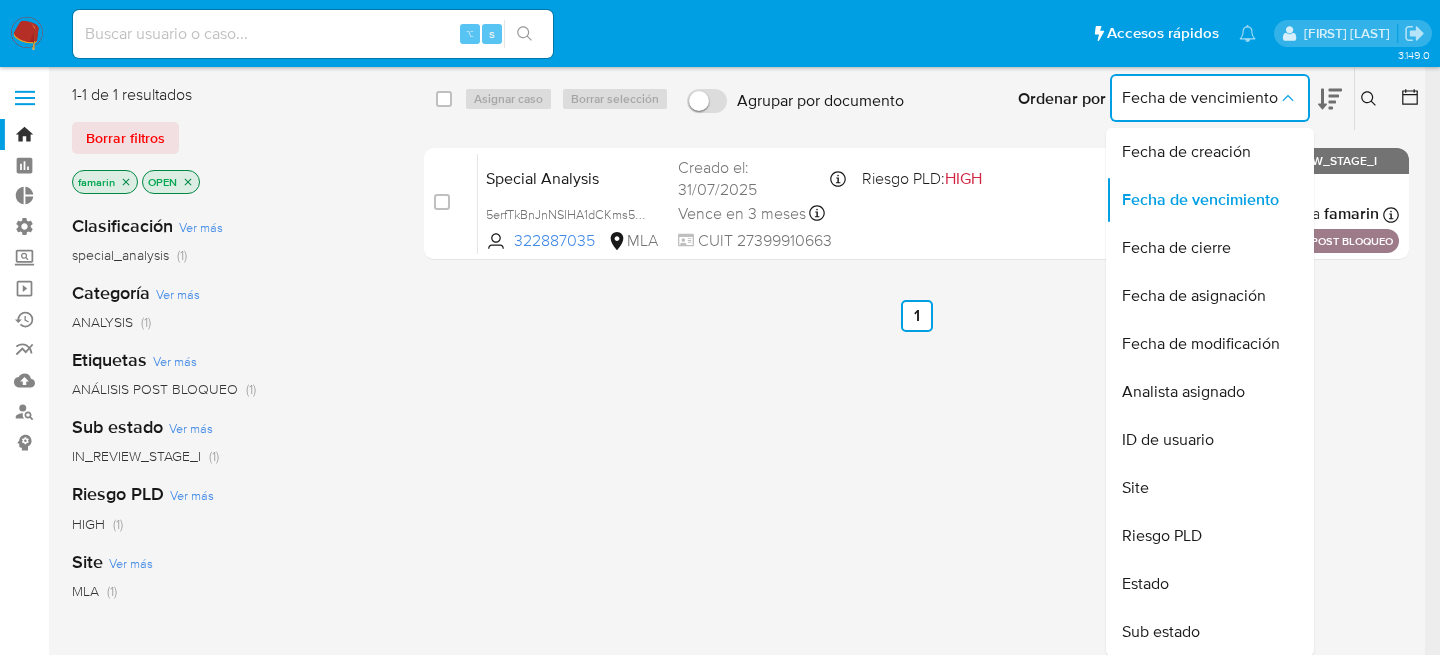 click on "select-all-cases-checkbox Asignar caso Borrar selección Agrupar por documento Ordenar por Fecha de vencimiento Fecha de creación Fecha de vencimiento Fecha de cierre Fecha de asignación Fecha de modificación Analista asignado ID de usuario Site Riesgo PLD Estado Sub estado   No es posible ordenar los resultados mientras se encuentren agrupados. Ingrese ID de usuario o caso Buscar Borrar filtros case-item-checkbox   No es posible asignar el caso Special Analysis 5erfTkBnJnNSIHA1dCKms5p7 322887035 MLA Riesgo PLD:  HIGH Creado el: [DATE]   Creado el: [DATE] [TIME] Vence en 3 meses   Vence el [DATE] [TIME] CUIT   [NUMBER] Asignado a   [USERNAME]   Asignado el: [DATE] [TIME] ANÁLISIS POST BLOQUEO OPEN - IN_REVIEW_STAGE_I  Anterior 1 Siguiente" at bounding box center (916, 529) 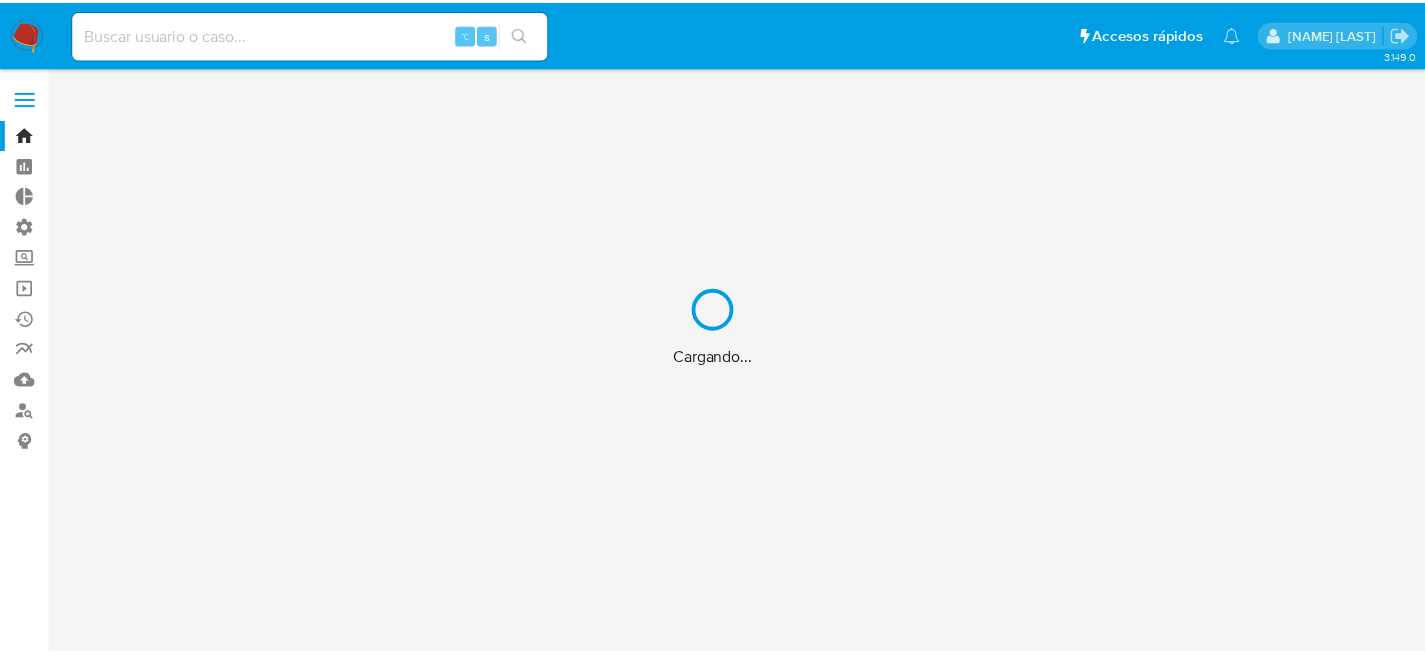 scroll, scrollTop: 0, scrollLeft: 0, axis: both 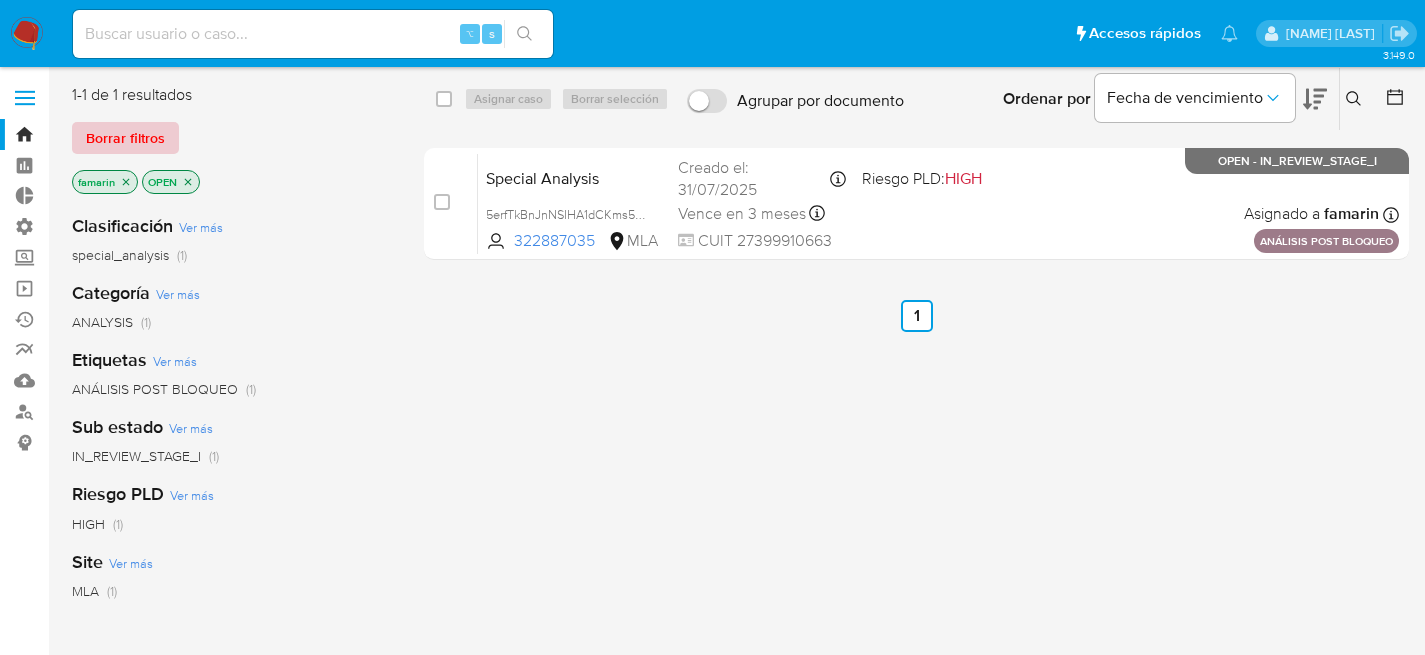 click on "Borrar filtros" at bounding box center (125, 138) 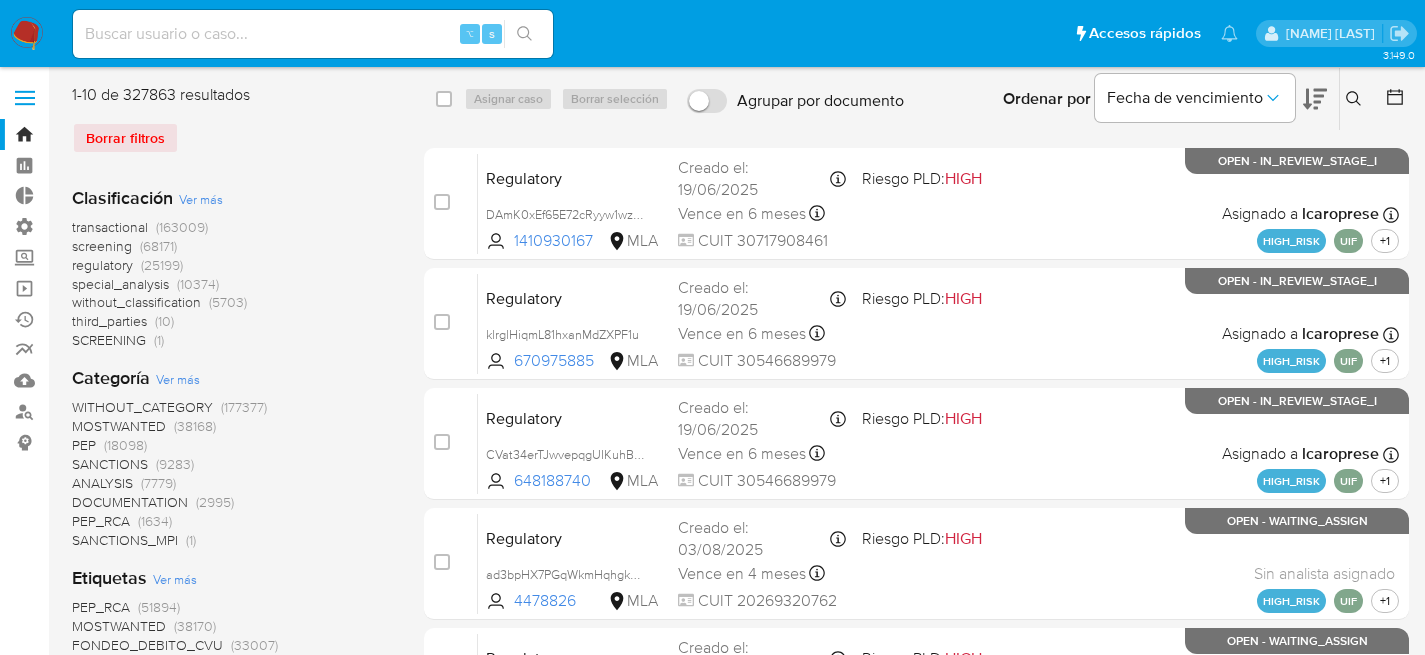 click at bounding box center [1356, 99] 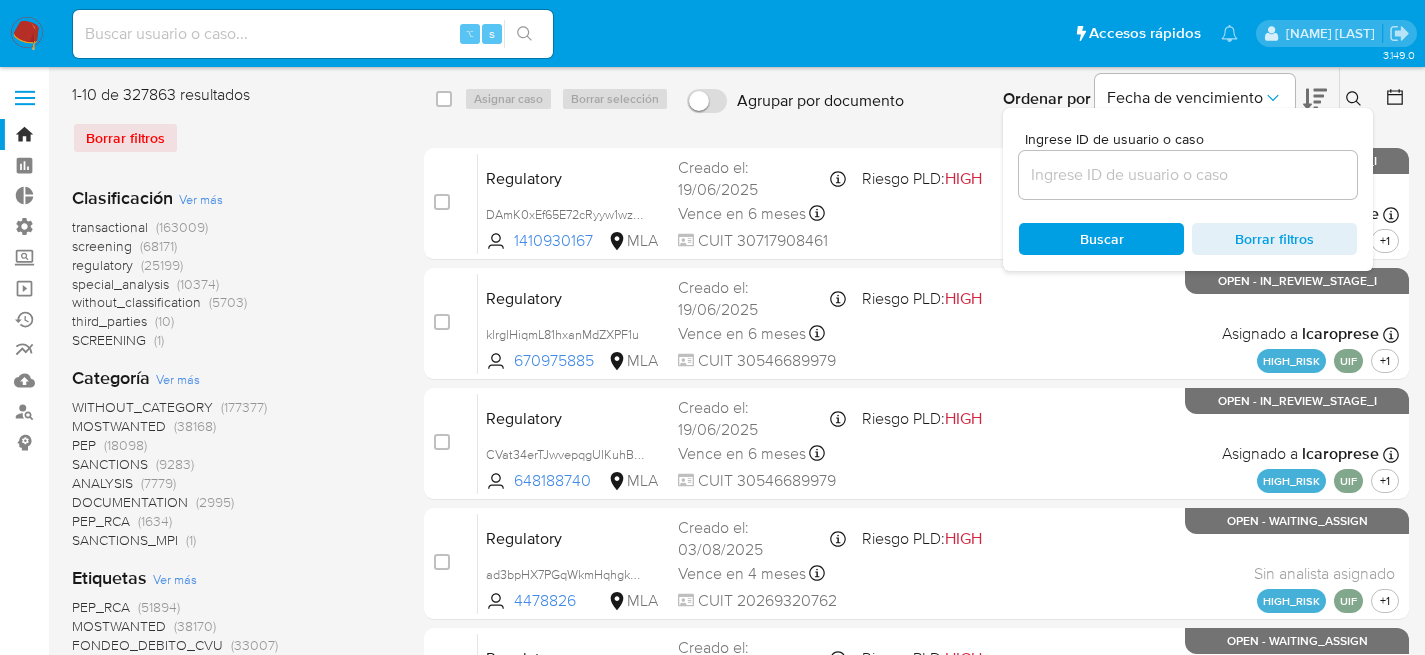 click 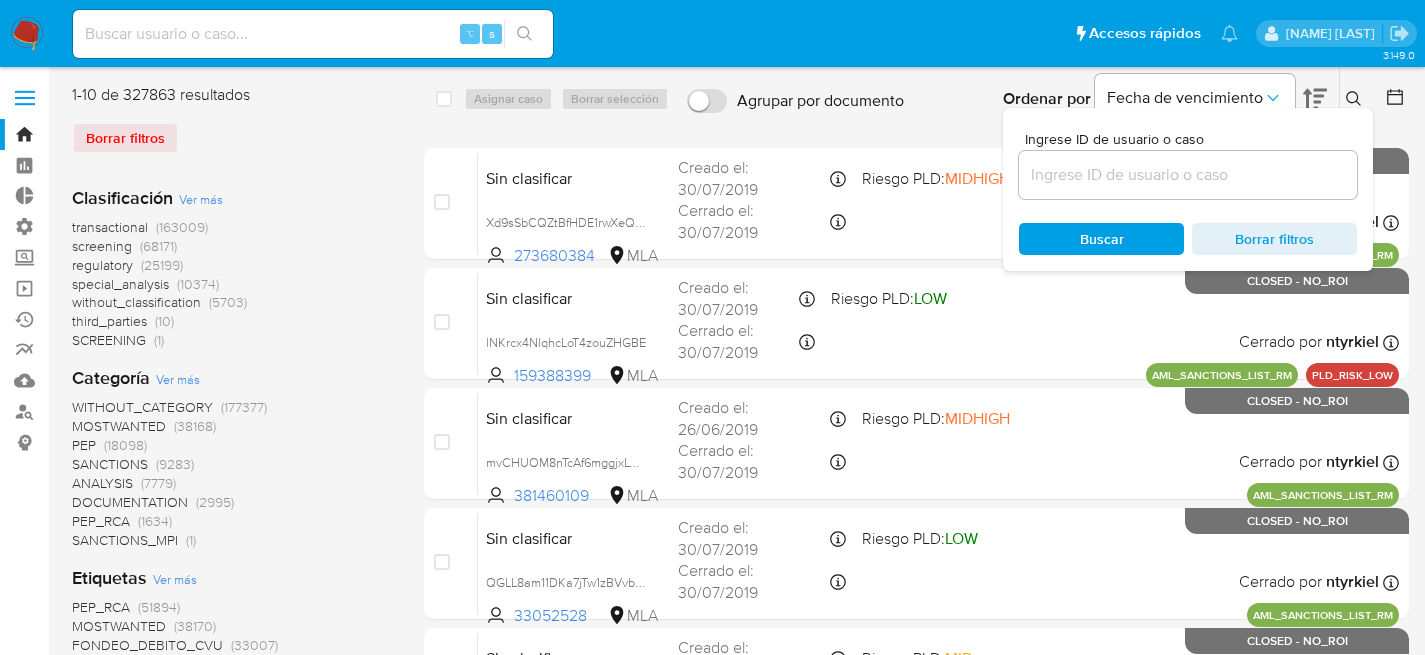 click 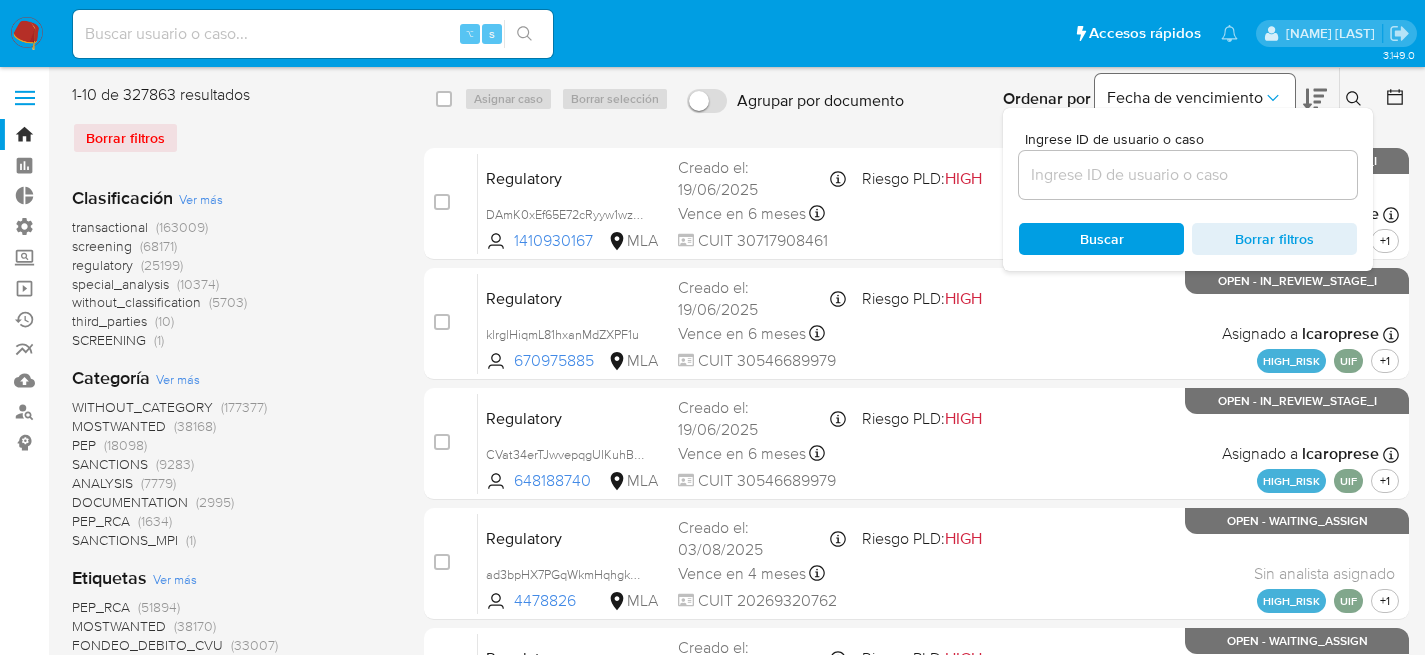 click 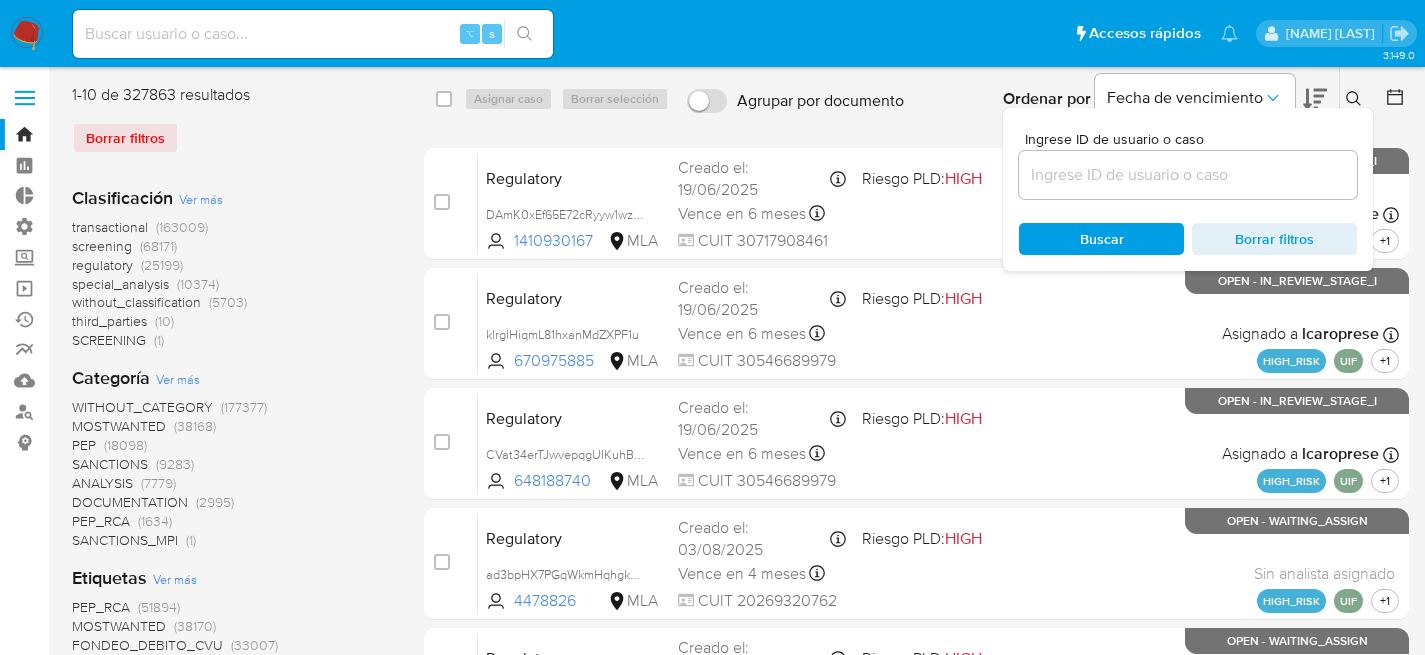 click at bounding box center [1397, 99] 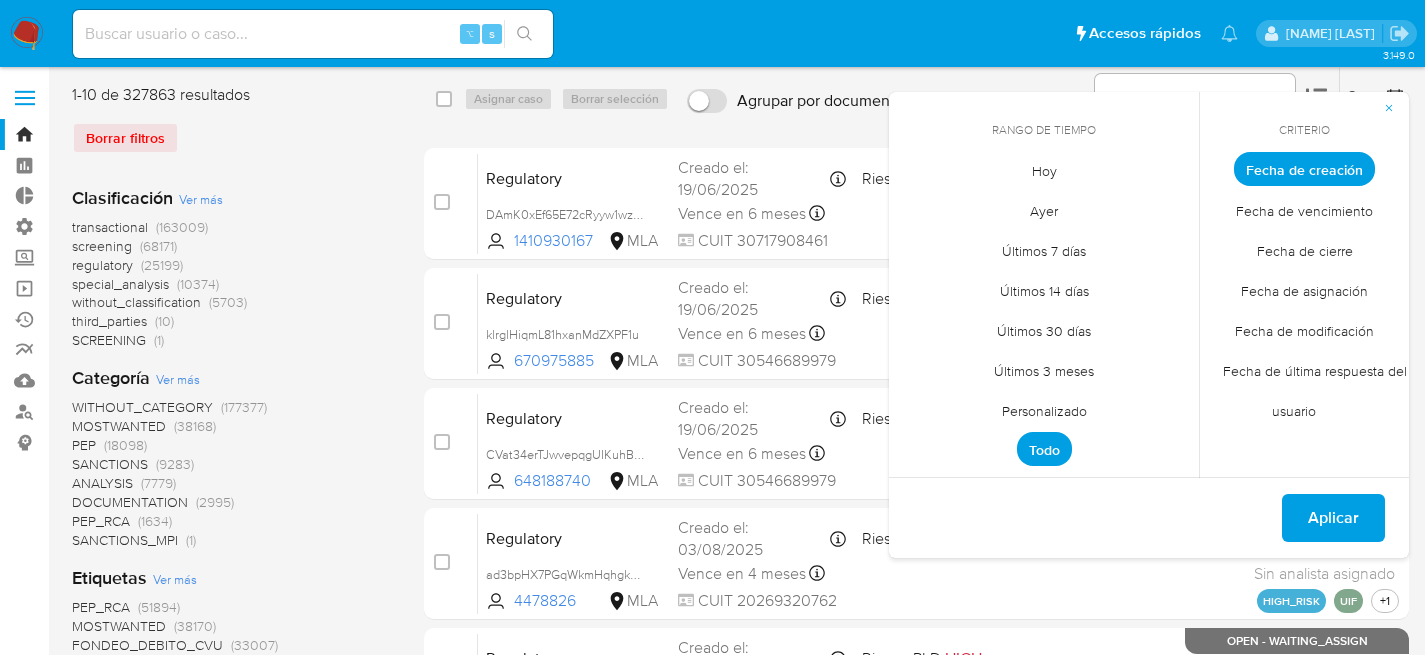 click on "Pausado Ver notificaciones ⌥ s Accesos rápidos   Presiona las siguientes teclas para acceder a algunas de las funciones Buscar caso o usuario ⌥ s Volver al home ⌥ h" at bounding box center (655, 33) 